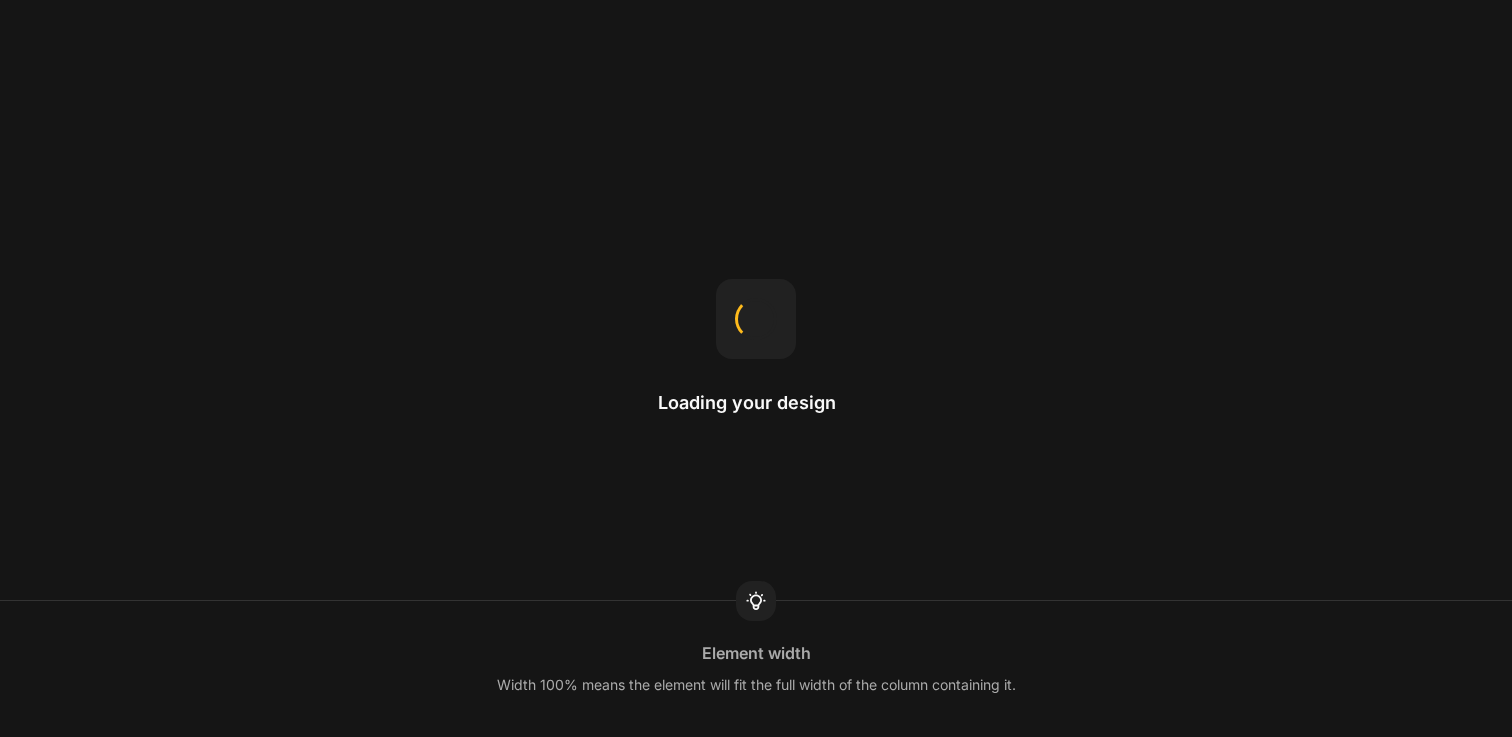 scroll, scrollTop: 0, scrollLeft: 0, axis: both 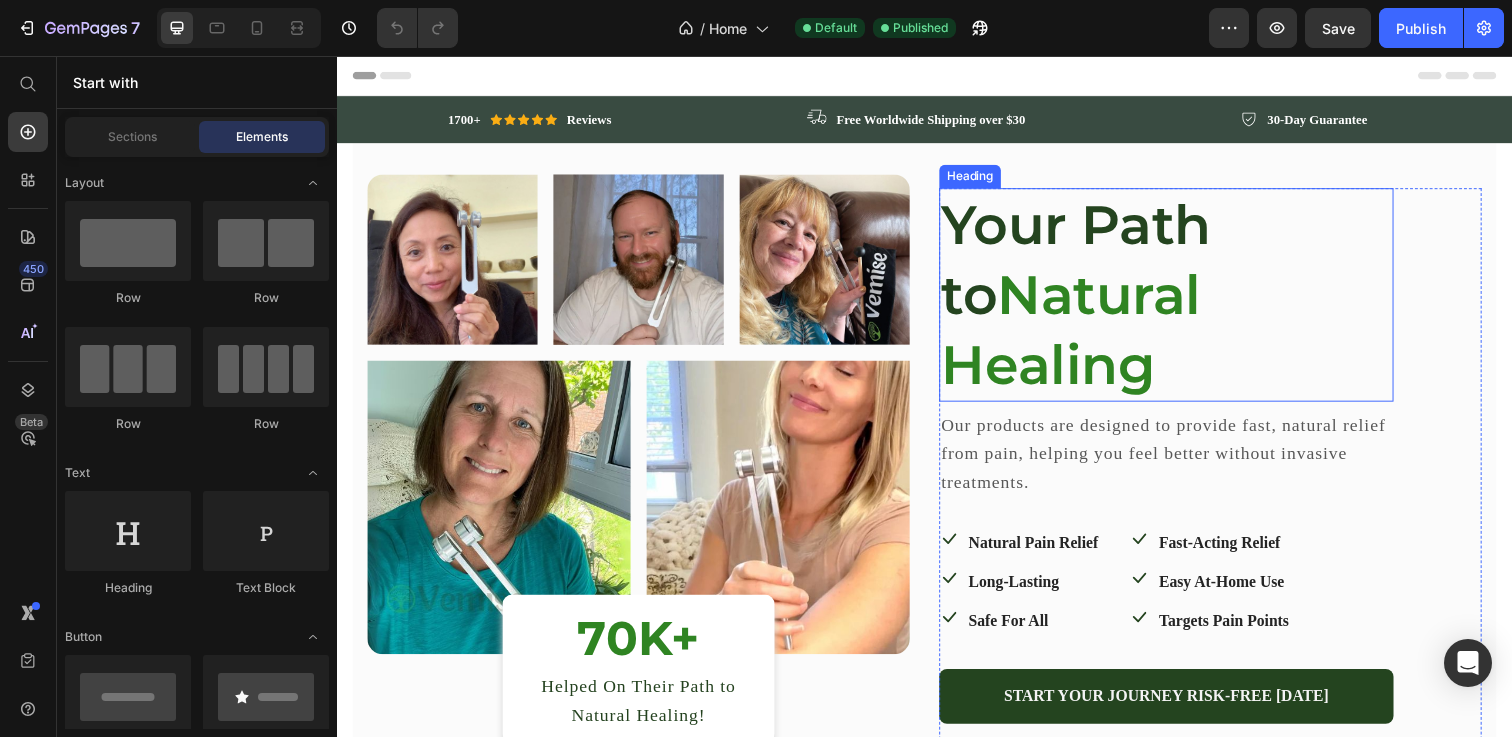 click on "Natural Healing" at bounding box center (1086, 335) 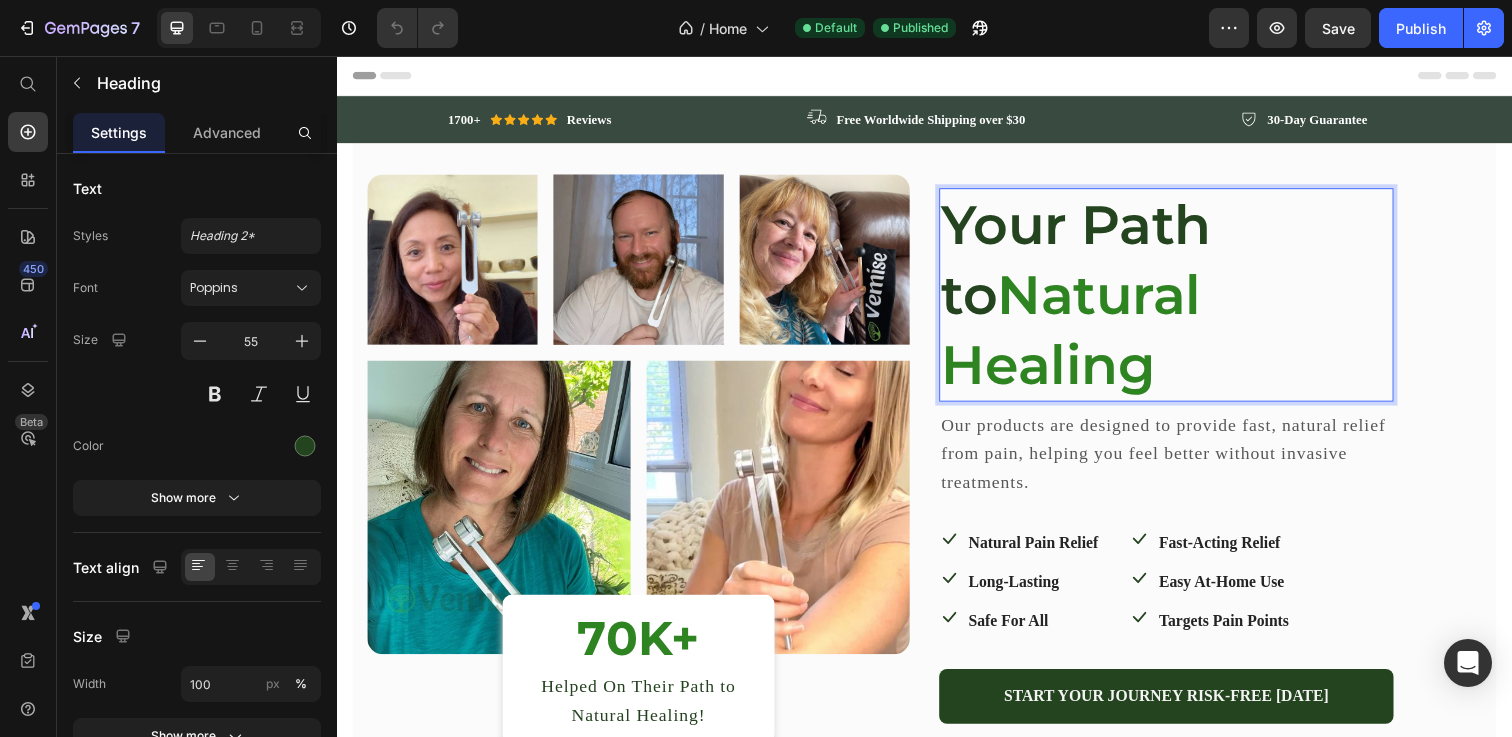 click on "Natural Healing" at bounding box center (1086, 335) 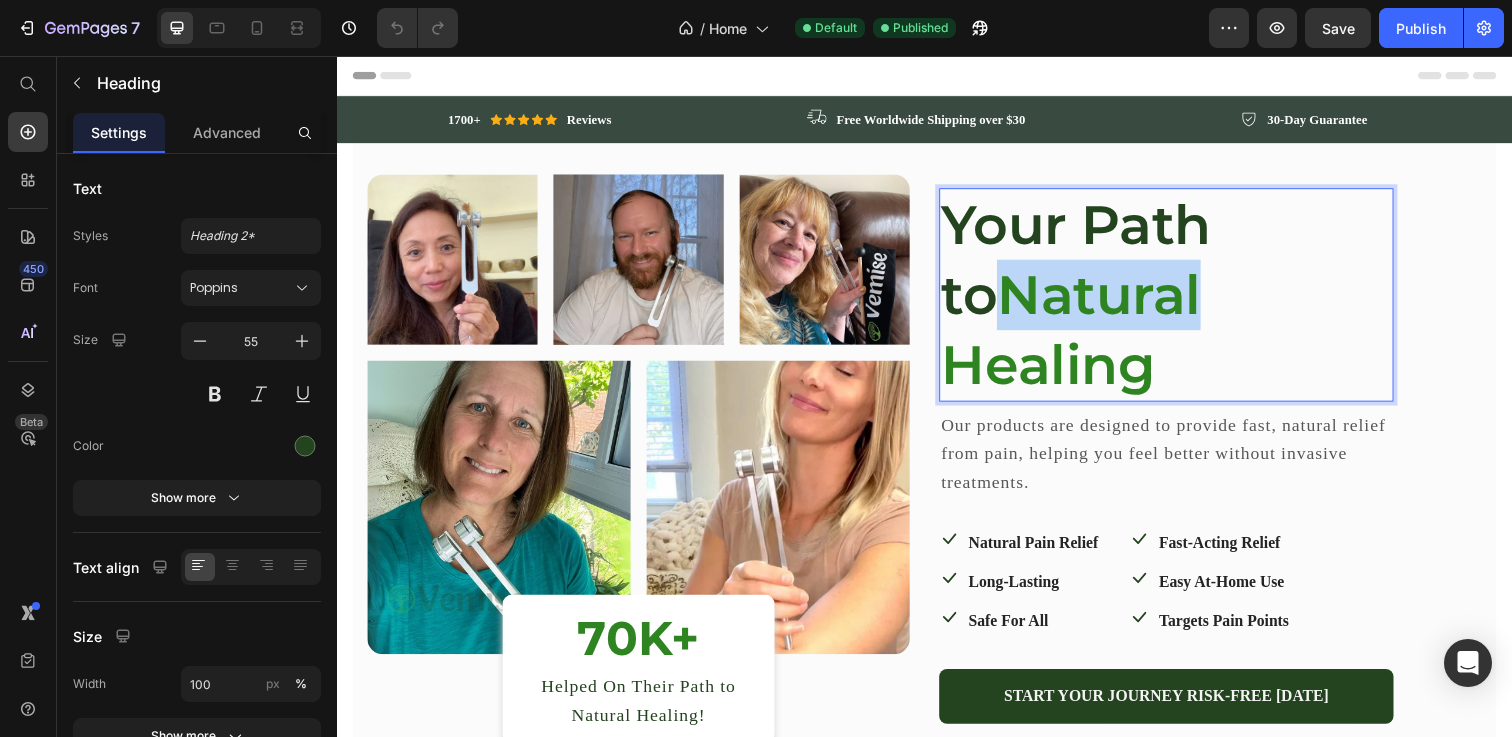 click on "Natural Healing" at bounding box center [1086, 335] 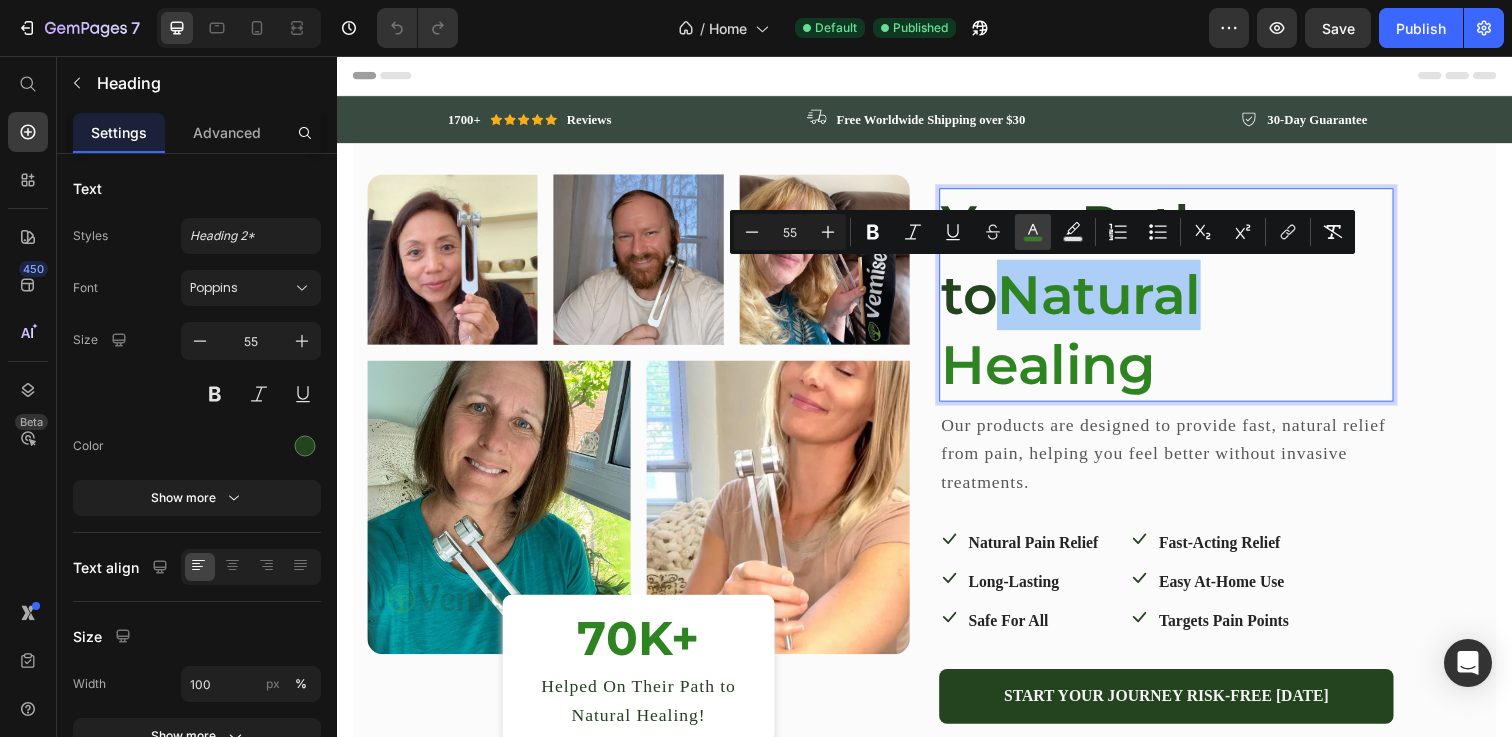 click 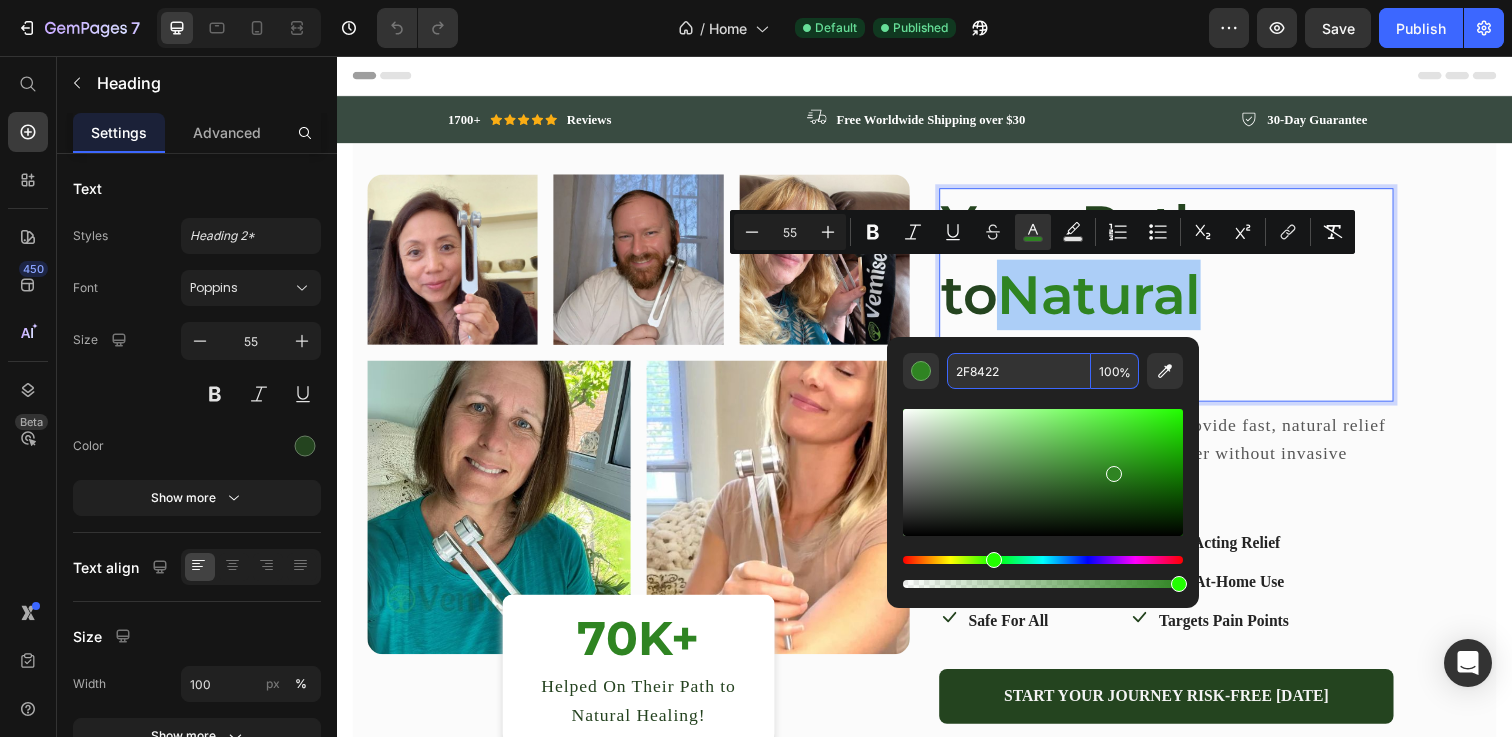 click on "2F8422" at bounding box center [1019, 371] 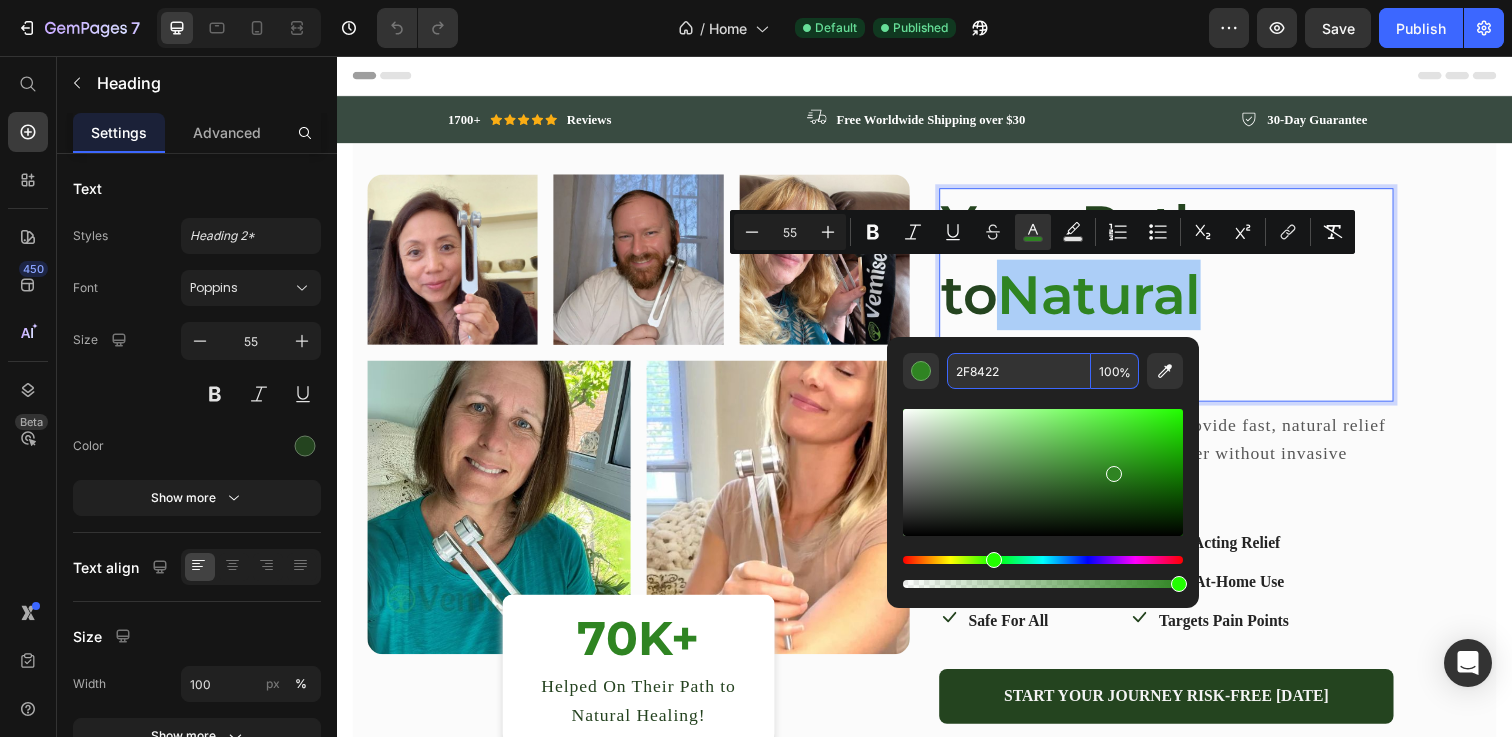 copy on "Natural" 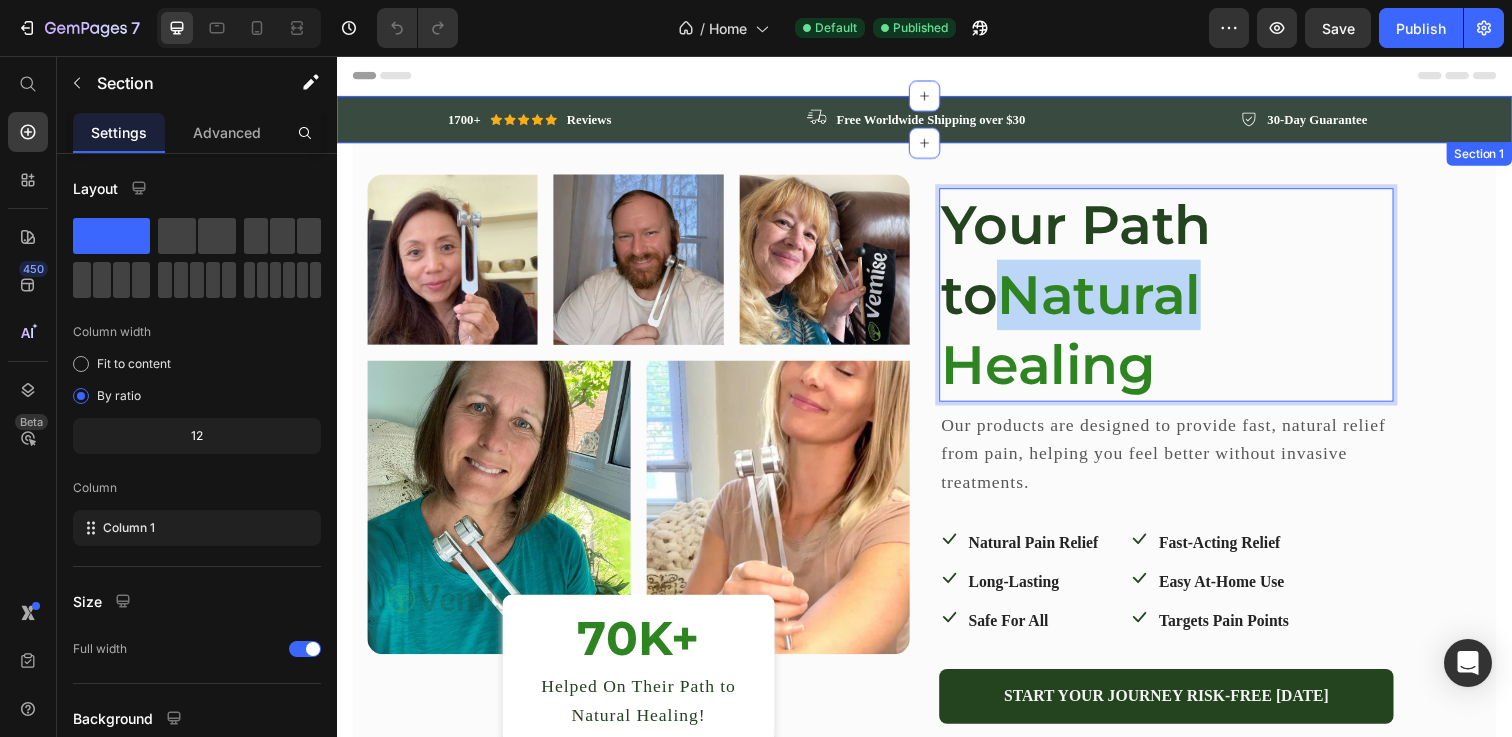 click on "Icon 30-Day Guarantee Text block Row Image Free Worldwide Shipping over $30 Text block Row 1700+ Text block                Icon                Icon                Icon                Icon                Icon Icon List Hoz Reviews Text block Row Carousel Row Section 1" at bounding box center [937, 121] 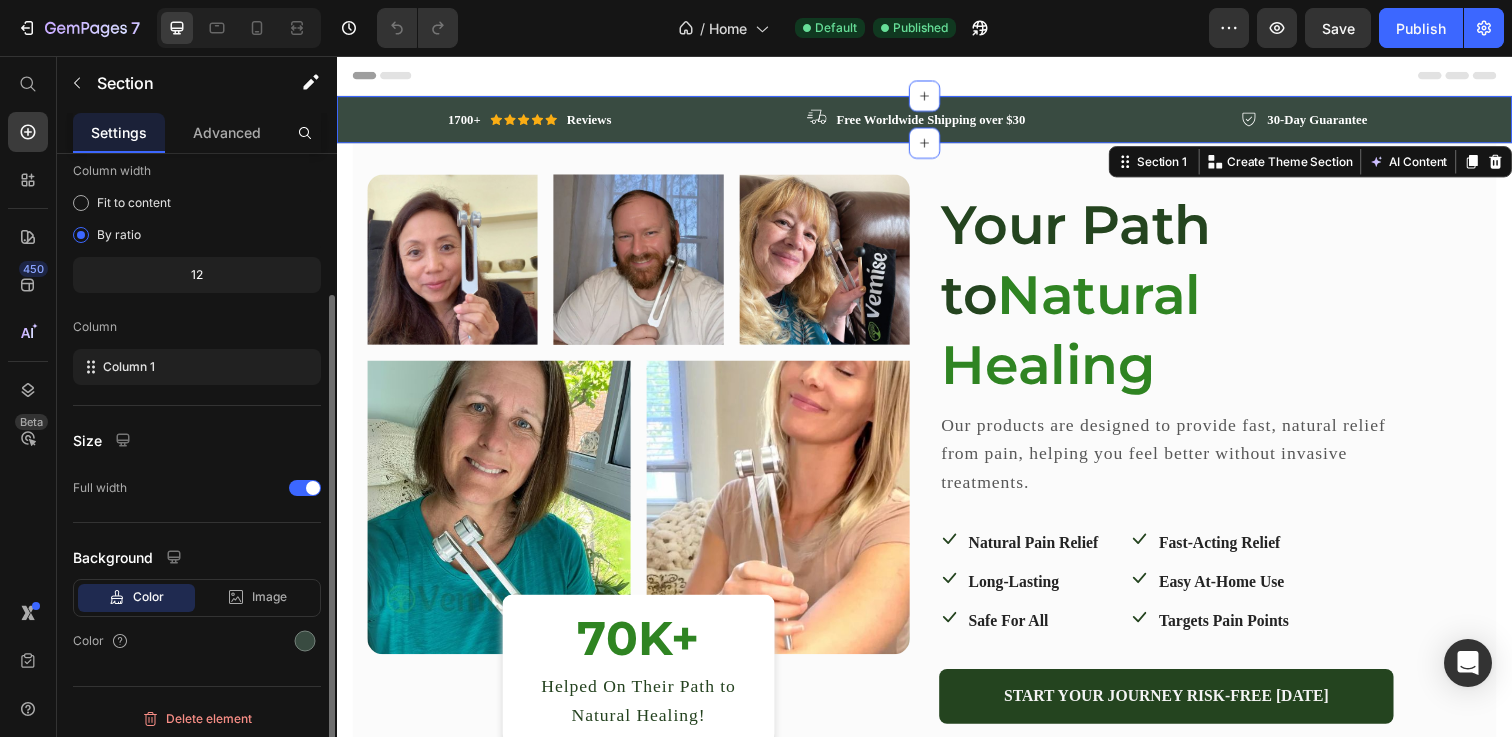 scroll, scrollTop: 168, scrollLeft: 0, axis: vertical 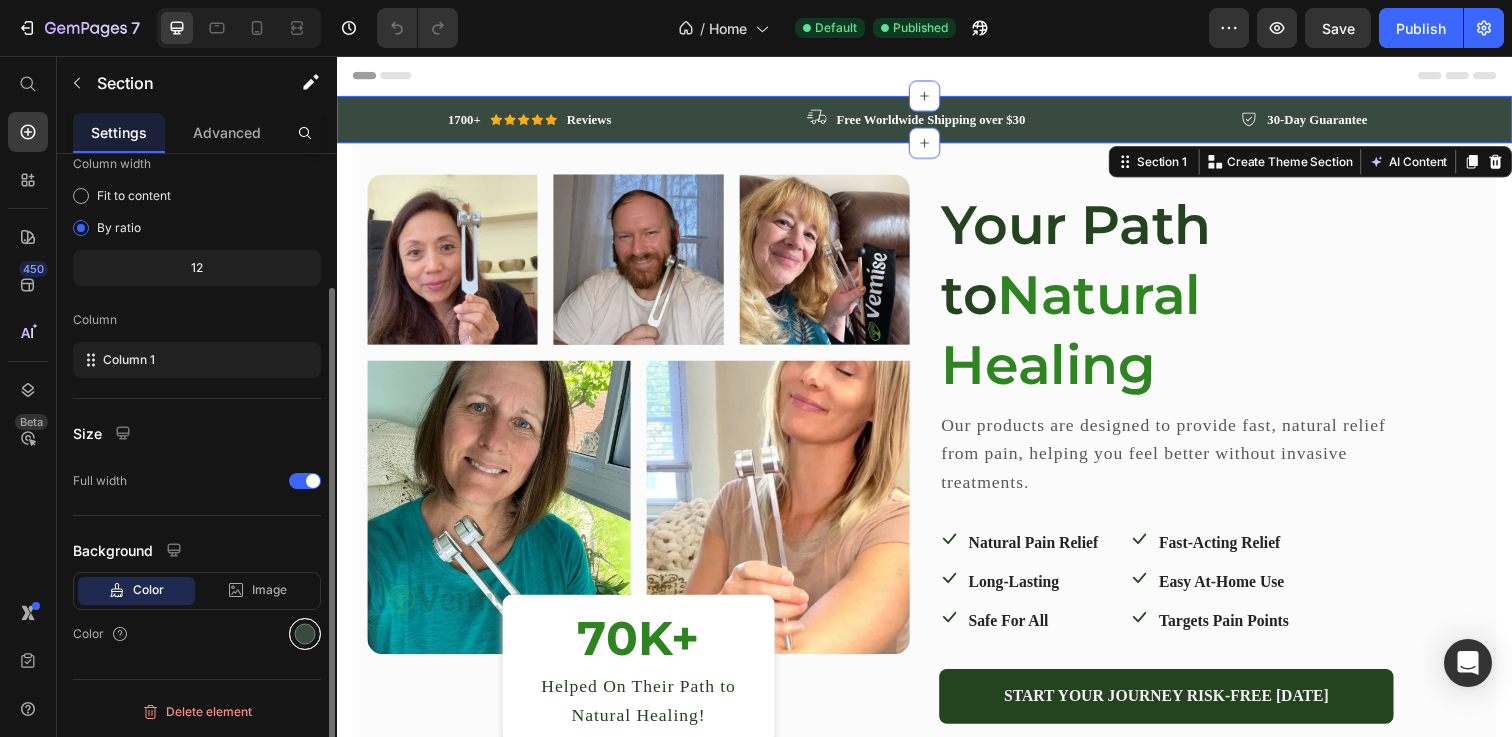click at bounding box center [305, 634] 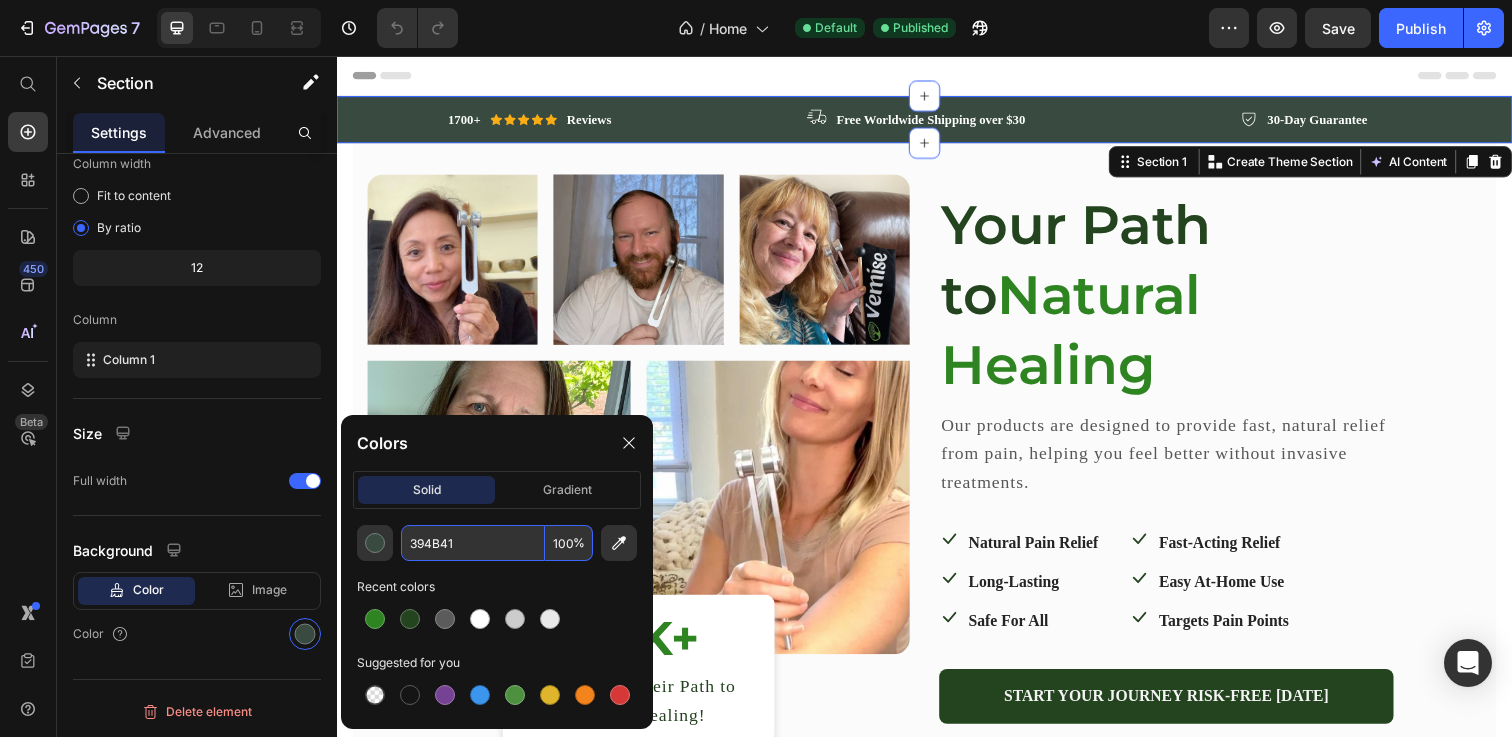 click on "394B41" at bounding box center (473, 543) 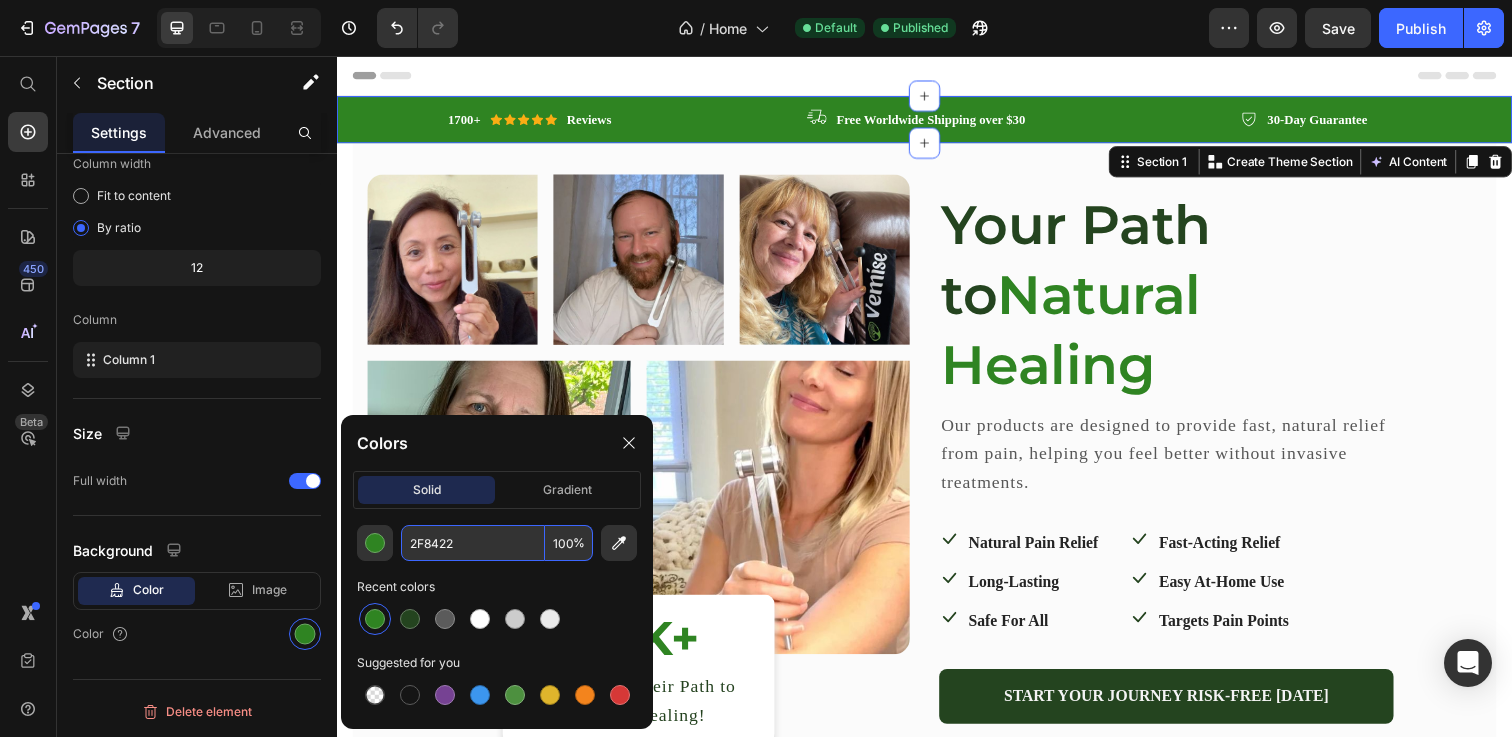 type on "2F8422" 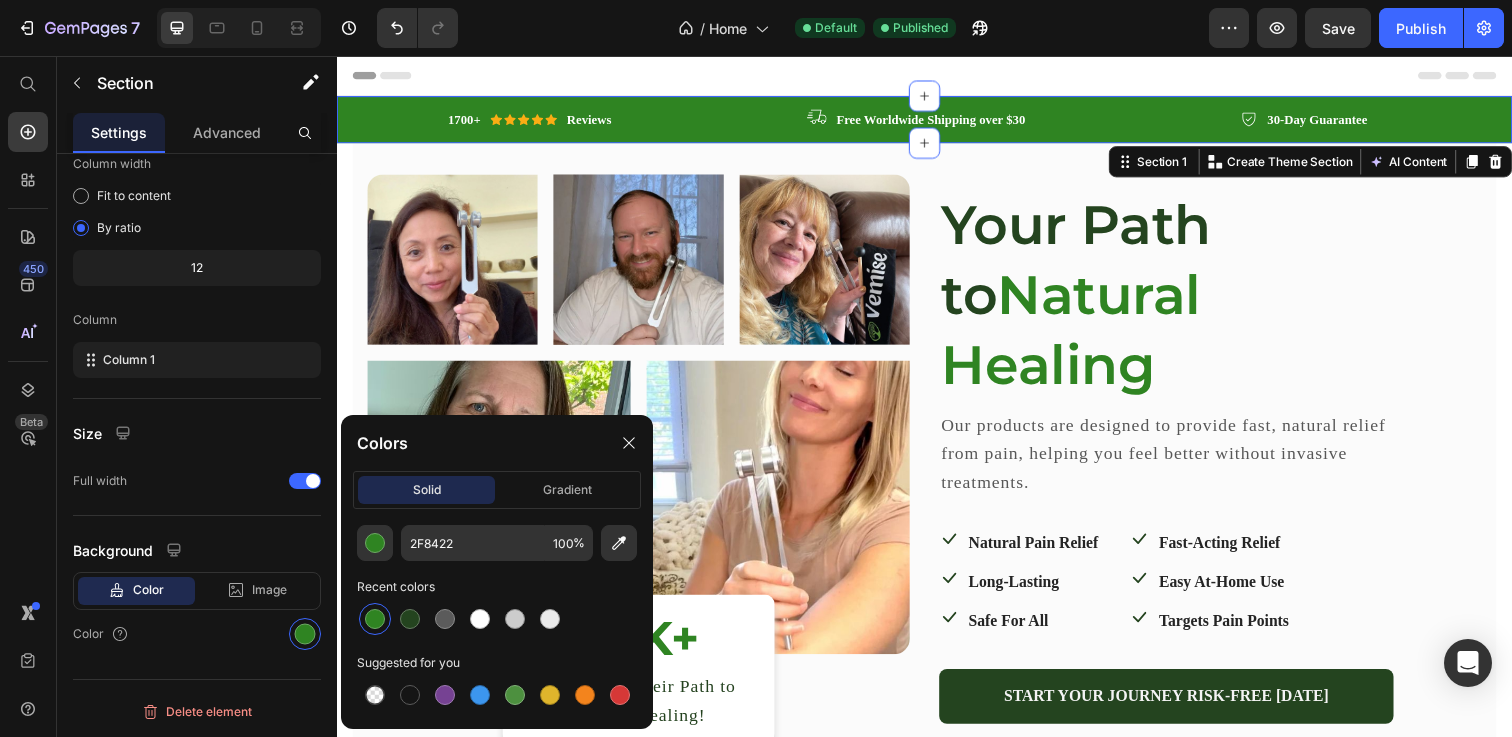 click on "2F8422 100 % Recent colors Suggested for you" 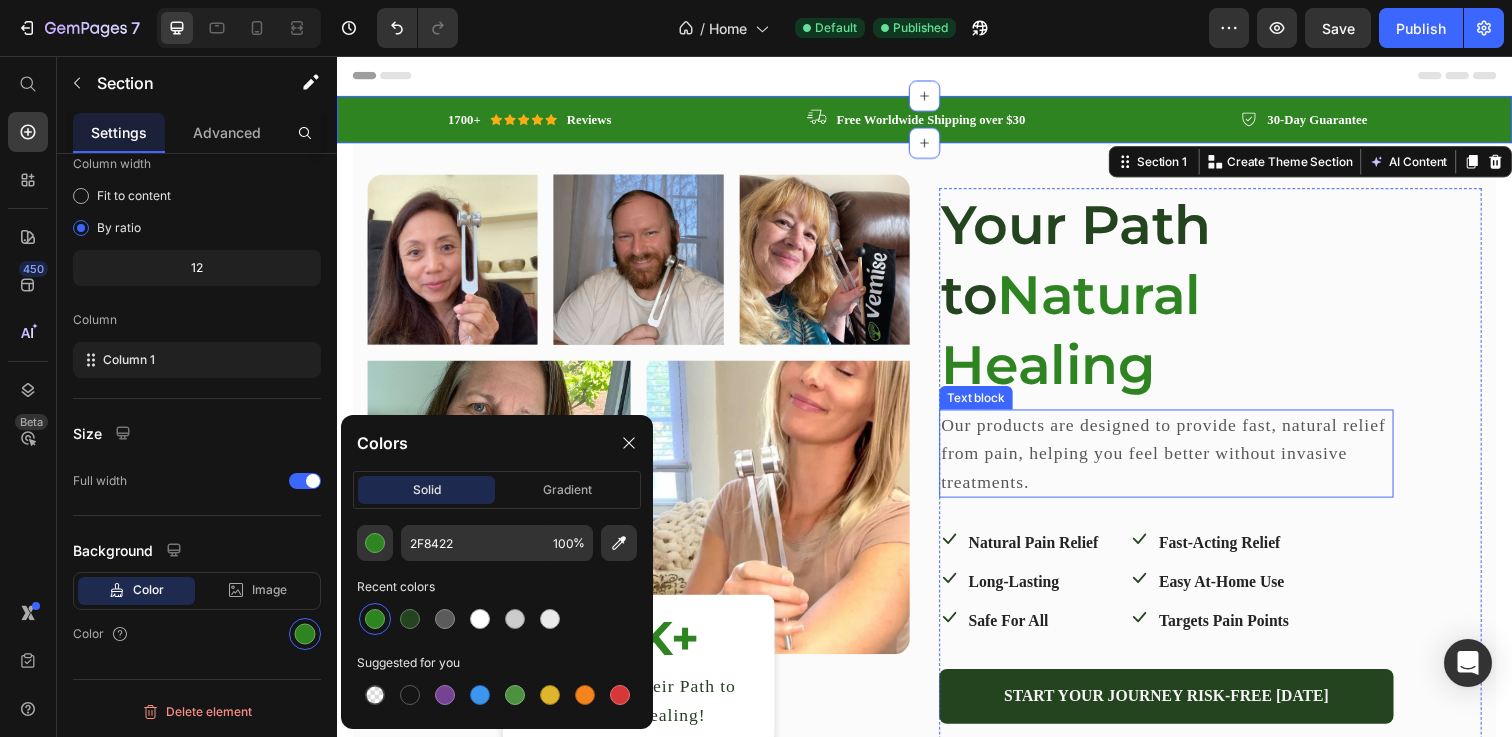 click on "Our products are designed to provide fast, natural relief from pain, helping you feel better without invasive treatments." at bounding box center (1184, 462) 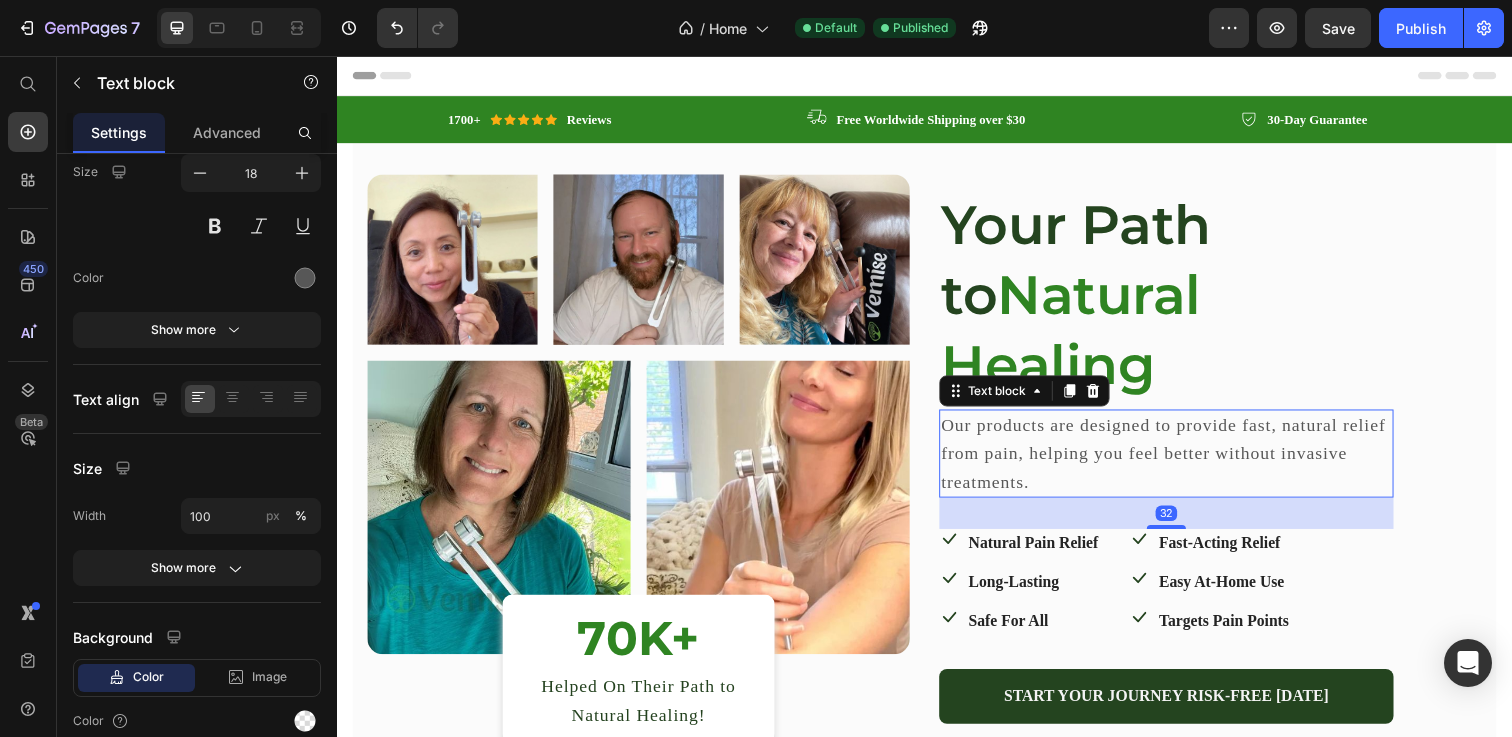 scroll, scrollTop: 0, scrollLeft: 0, axis: both 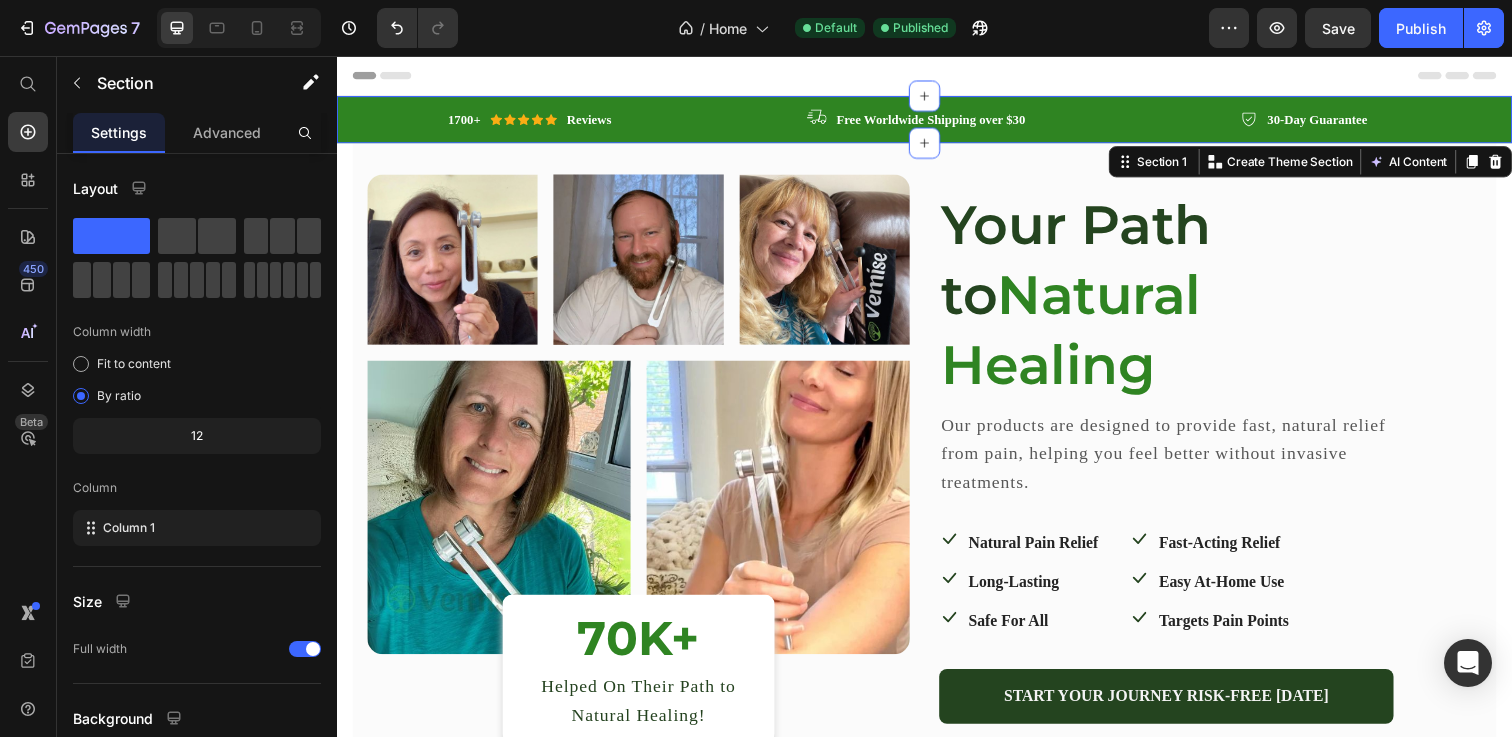 click on "Icon 30-Day Guarantee Text block Row Image Free Worldwide Shipping over $30 Text block Row 1700+ Text block                Icon                Icon                Icon                Icon                Icon Icon List Hoz Reviews Text block Row Carousel Row Section 1   Create Theme Section AI Content Write with GemAI What would you like to describe here? Tone and Voice Persuasive Product $20 Gift Card Show more Generate" at bounding box center [937, 121] 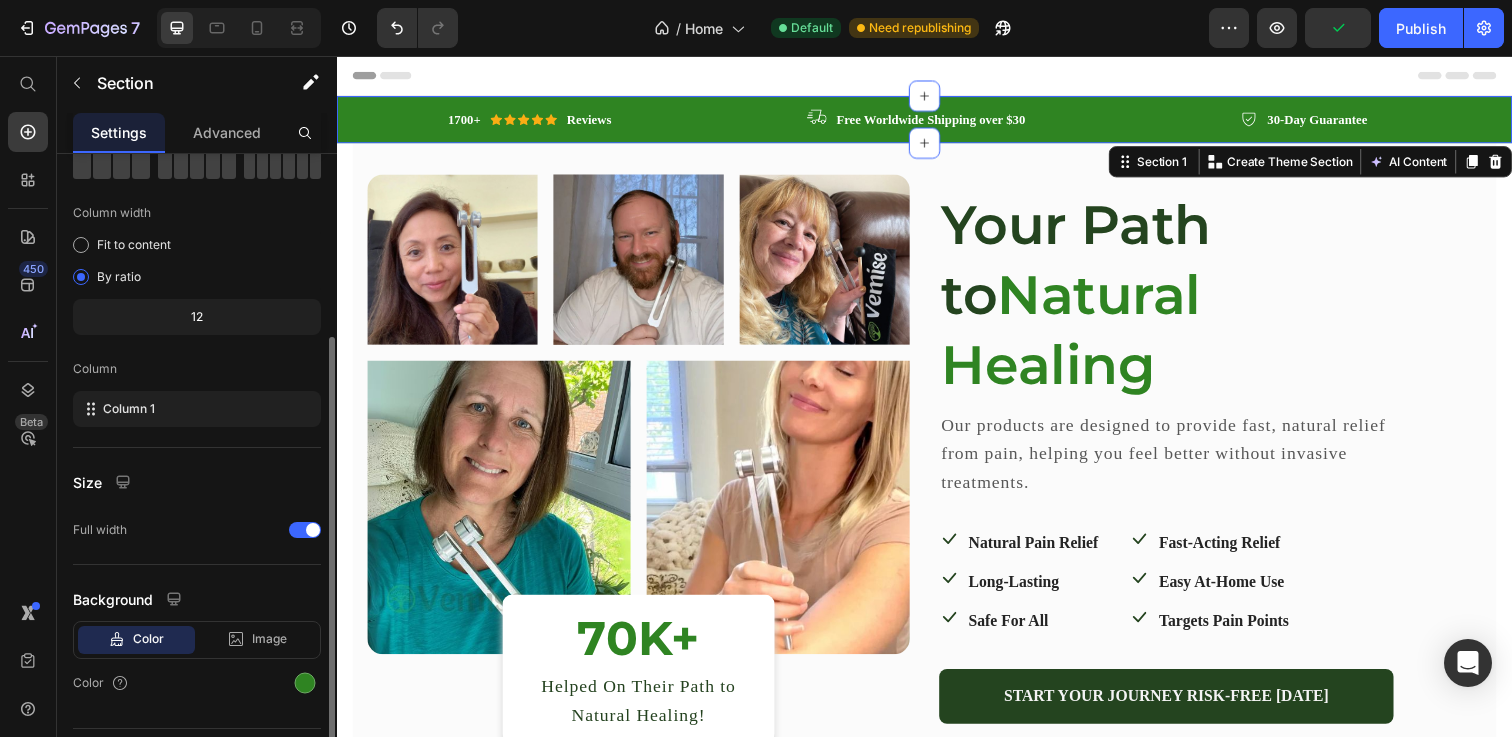 scroll, scrollTop: 168, scrollLeft: 0, axis: vertical 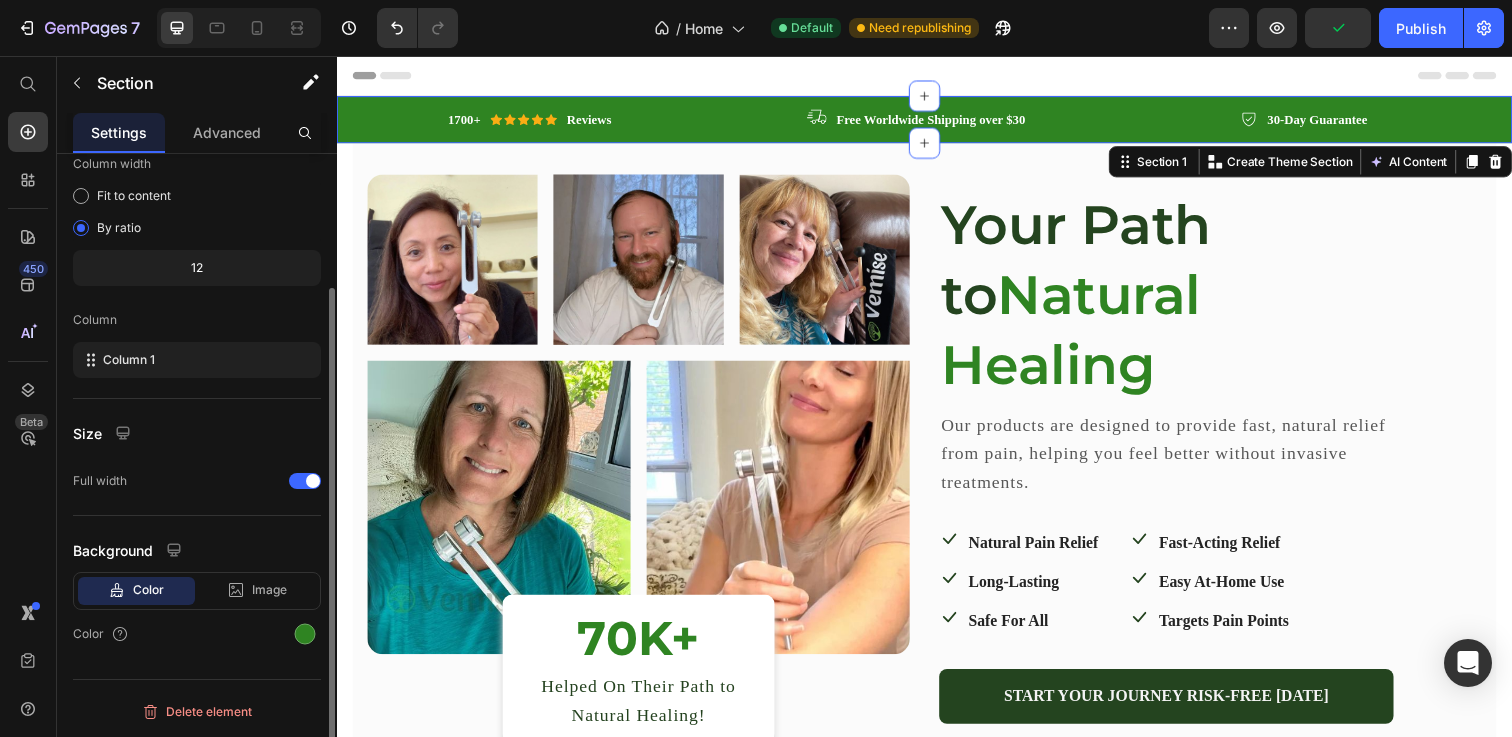 click on "Color" at bounding box center [197, 634] 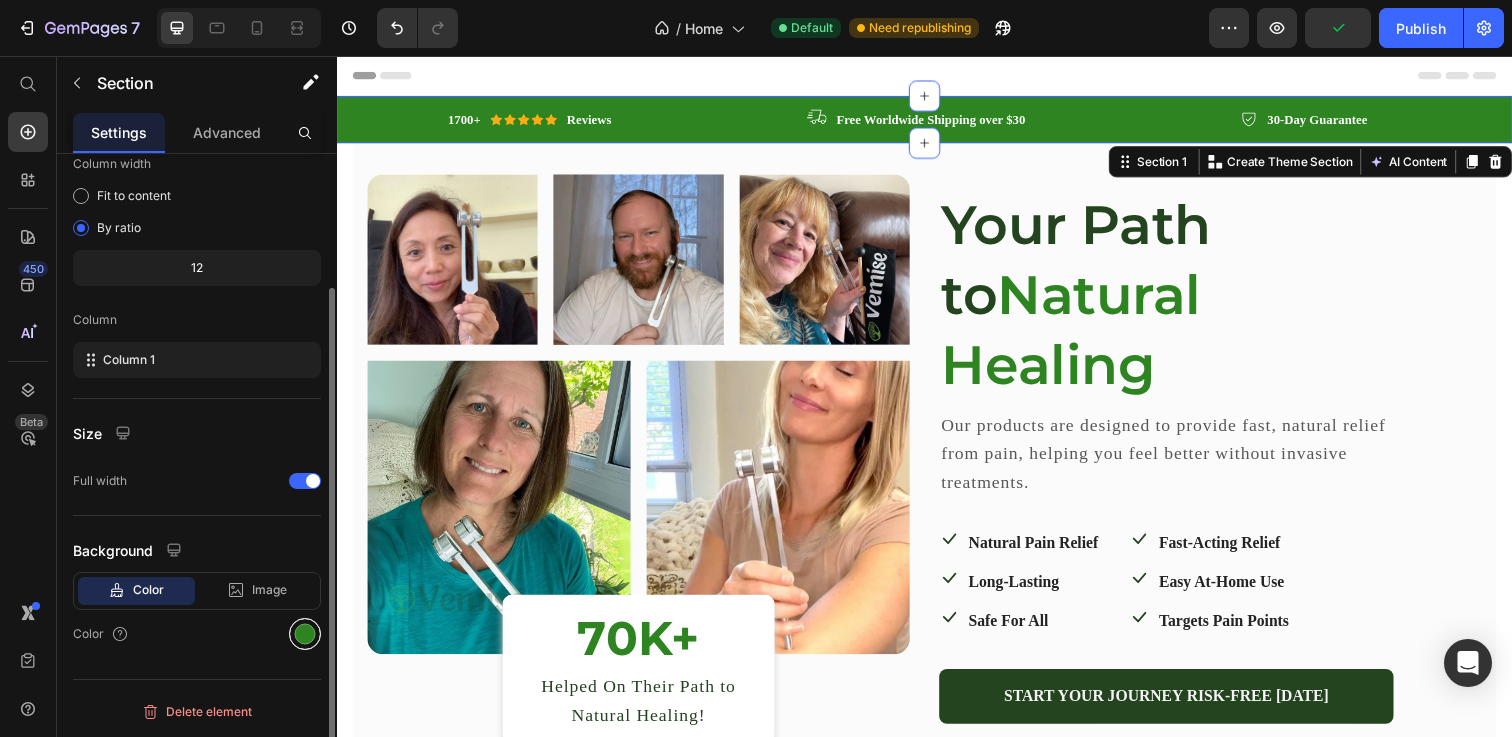 click at bounding box center [305, 634] 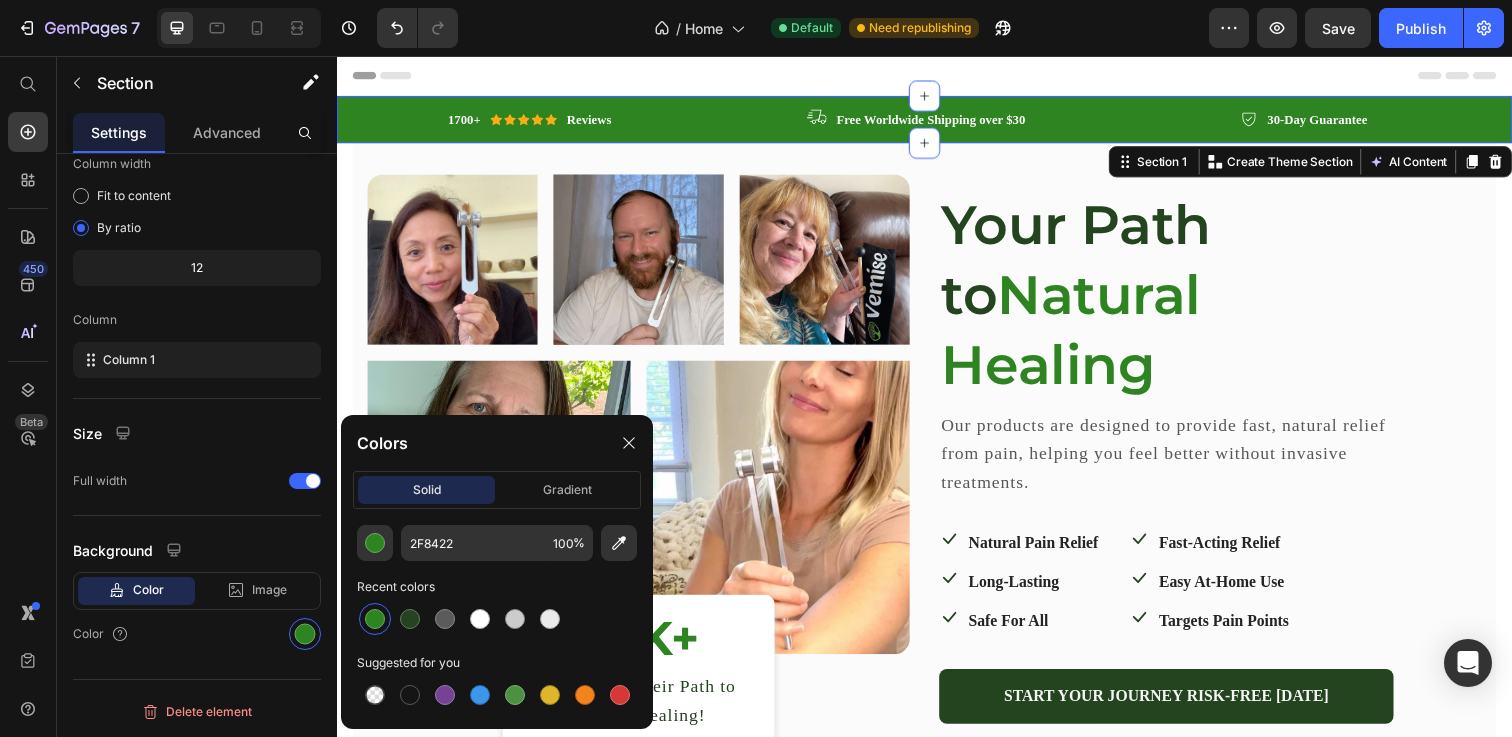 click at bounding box center [410, 619] 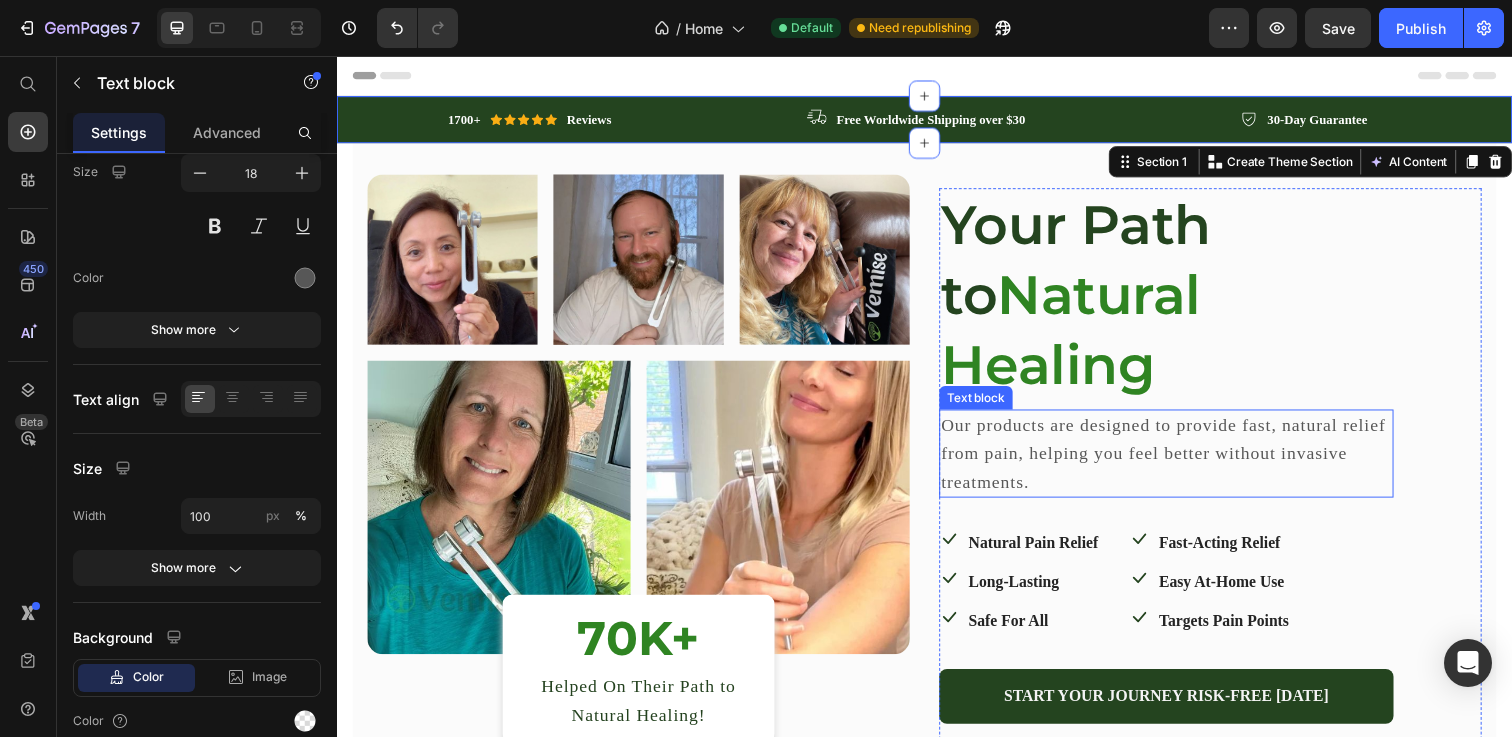 click on "Our products are designed to provide fast, natural relief from pain, helping you feel better without invasive treatments." at bounding box center [1184, 462] 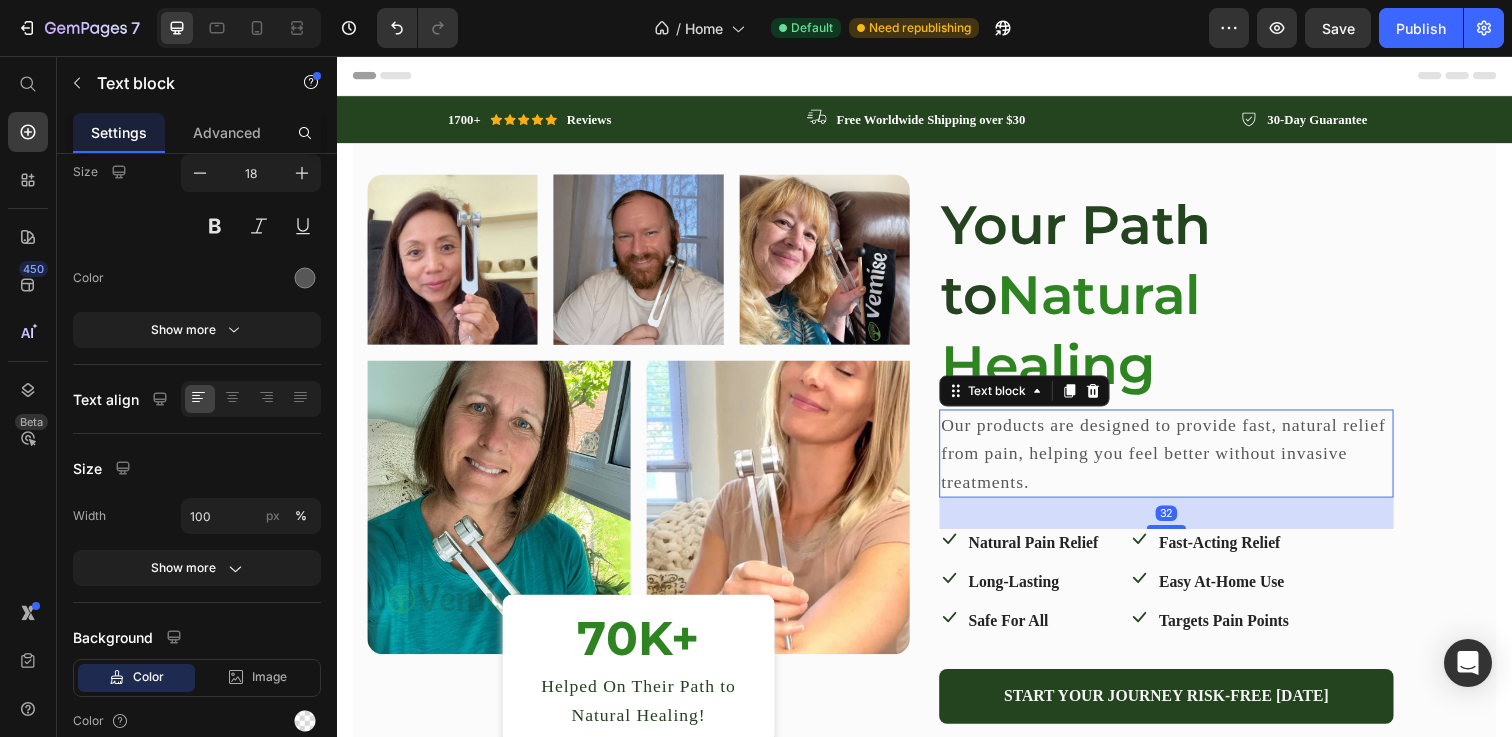 scroll, scrollTop: 0, scrollLeft: 0, axis: both 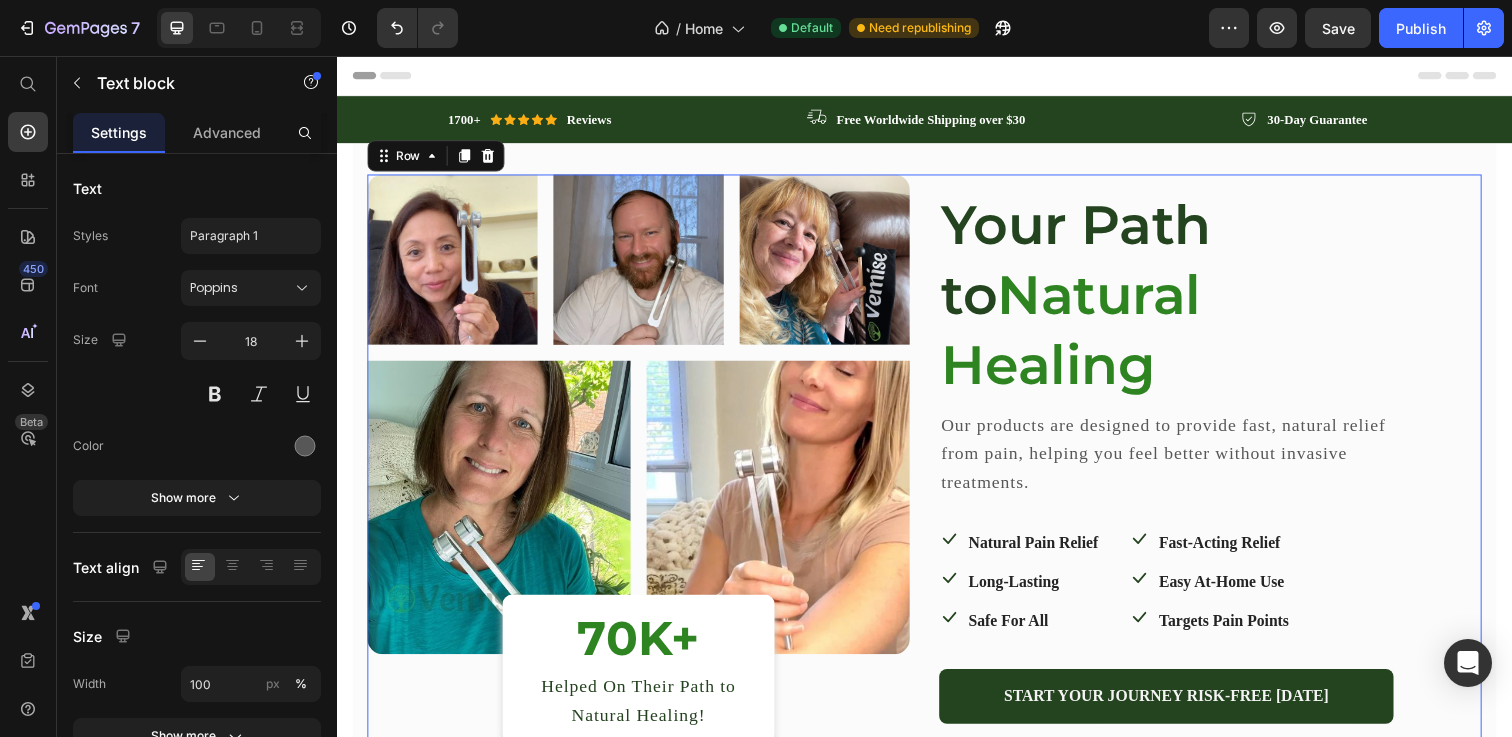 click on "Your Path to  Natural Healing Heading Our products are designed to provide fast, natural relief from pain, helping you feel better without invasive treatments. Text block                Icon Natural Pain Relief Text block Row                Icon Long-Lasting  Text block Row                Icon Safe For All Text block Row                Icon Fast-Acting Relief Text block Row                Icon Easy At-Home Use Text block Row                Icon Targets Pain Points Text block Row Row START YOUR JOURNEY RISK-FREE TODAY Button Row Image Image Image Row Image Image Row 70K+ Heading Helped On Their Path to Natural Healing! Text block Row Row   16" at bounding box center [937, 475] 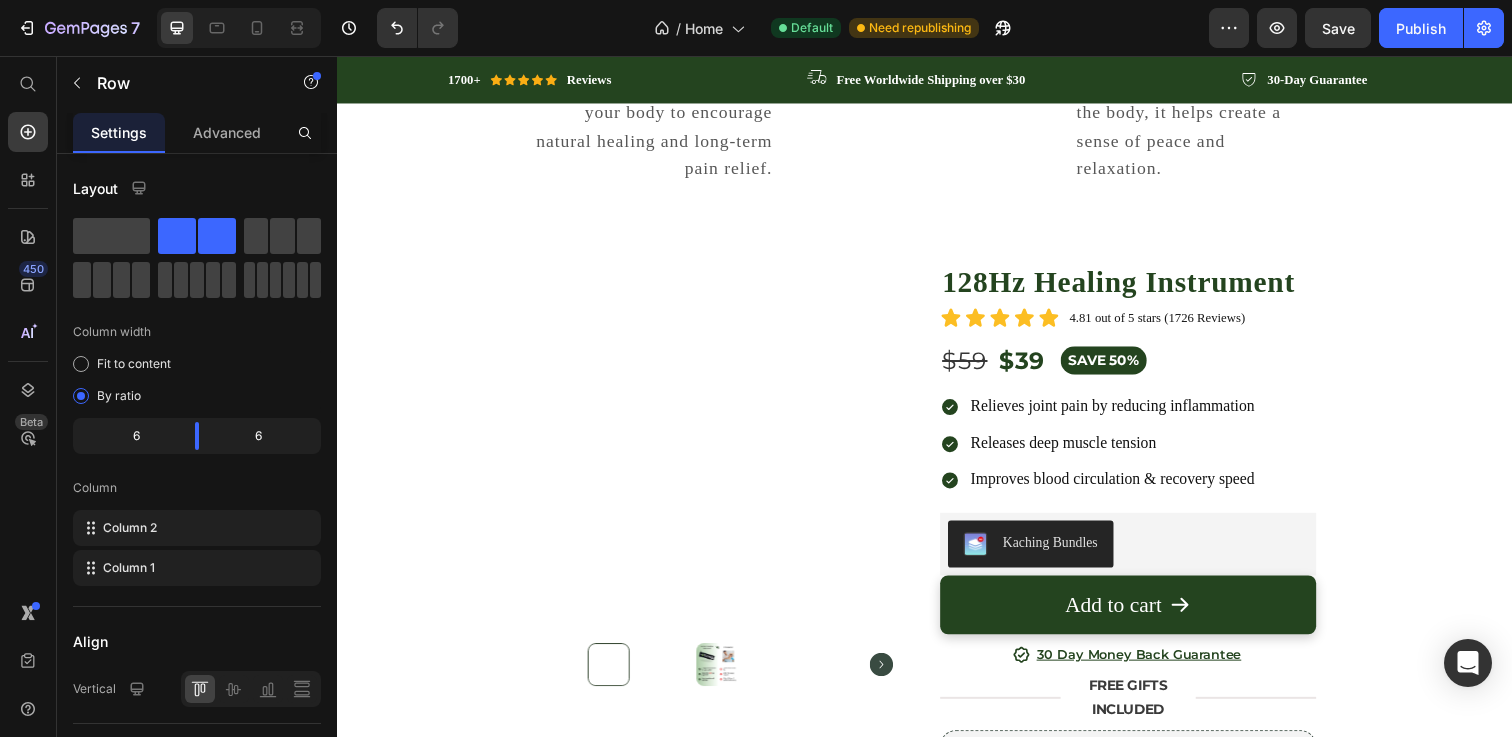 scroll, scrollTop: 1234, scrollLeft: 0, axis: vertical 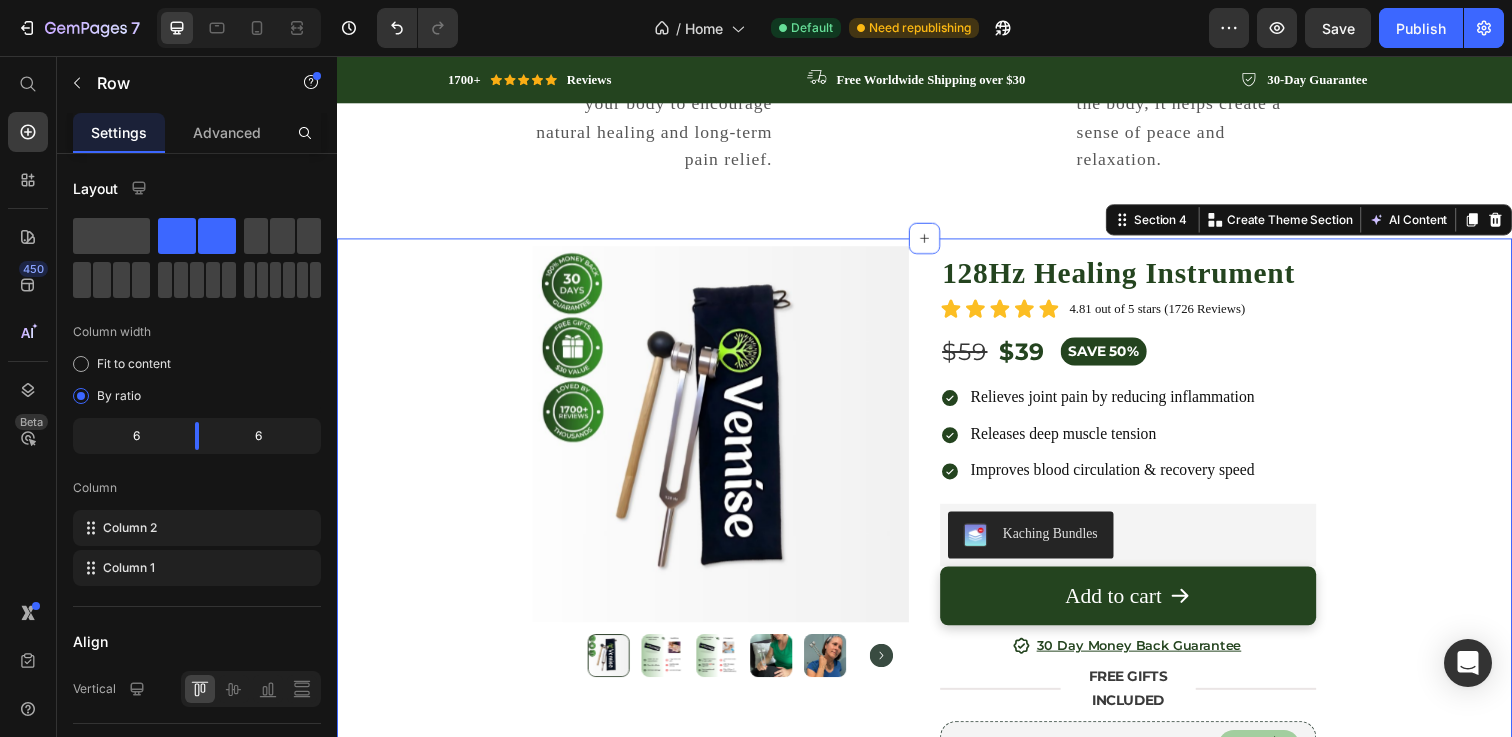 click on "Product Images 128Hz Healing Instrument Product Title Icon Icon Icon Icon
Icon Icon List 4.81 out of 5 stars (1726 Reviews) Text Block Row $39 Product Price $59 Product Price SAVE 50% Text Block Row
Relieves joint pain by reducing inflammation
Releases deep muscle tension
Improves blood circulation & recovery speed Item List Kaching Bundles Kaching Bundles
Add to cart Add to Cart
30 Day Money Back Guarantee Item List FREE GIFTS INCLUDED Text Block                Title Line                Title Line Row Image e-Book Guide to 128 Hz Healing + Body Maps Text Block  $20 VALUE  Text Block FREE TODAY Text Block Row Image Healing Instrument Mallet Text Block  $10 VALUE  Text Block FREE TODAY Text Block Row
OVERVIEW
HOW IT WORKS Accordion Product Section 4   Create Theme Section AI Content Write with GemAI What would you like to describe here? Tone and Voice" at bounding box center (937, 700) 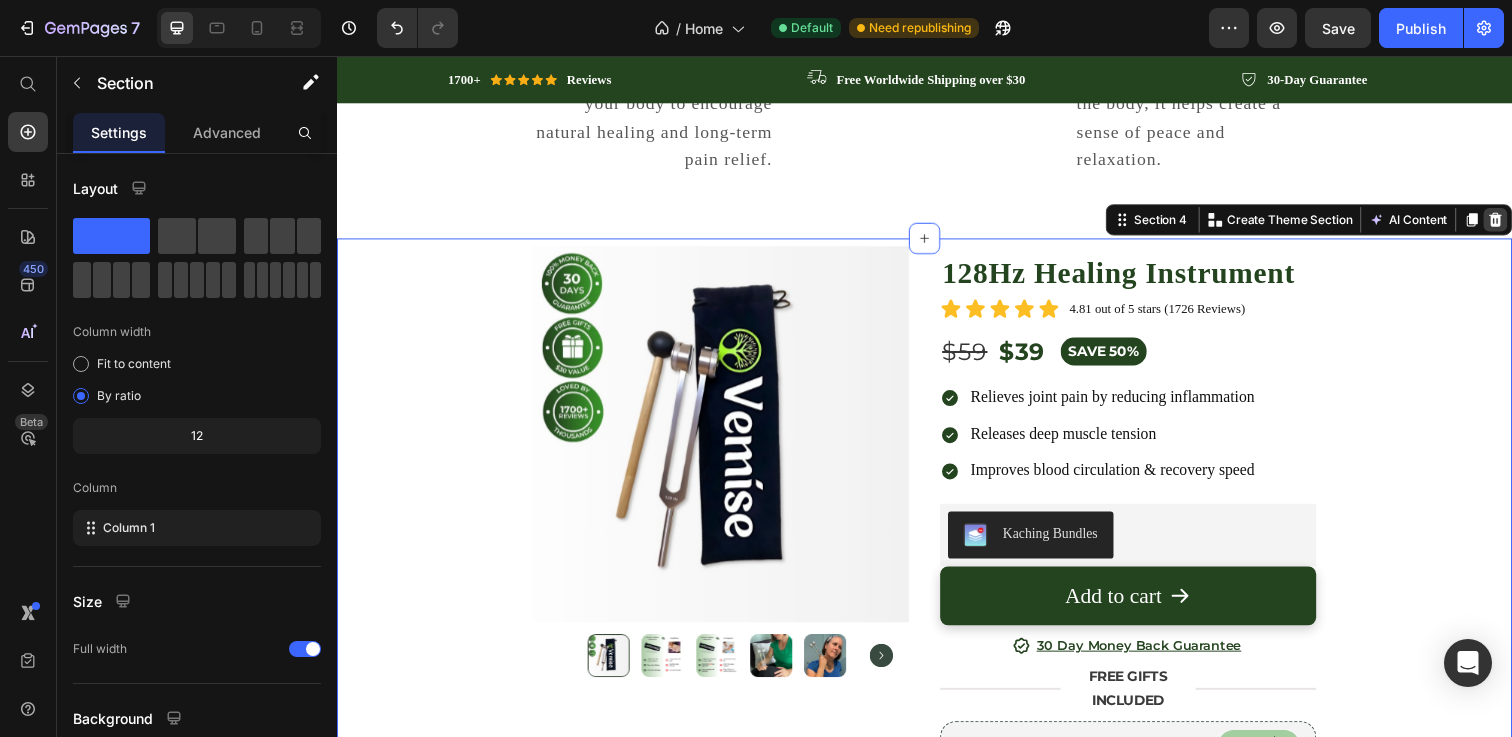 click 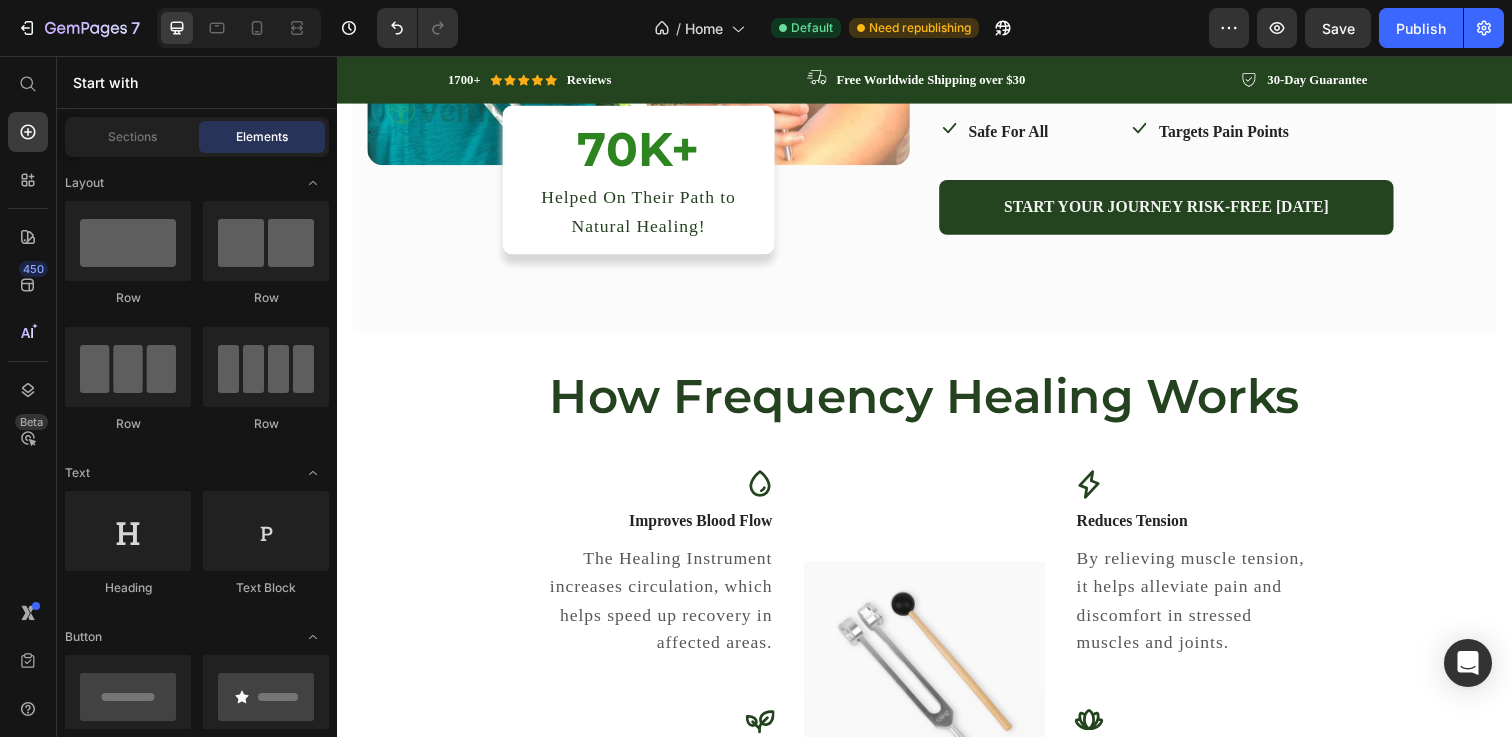 scroll, scrollTop: 483, scrollLeft: 0, axis: vertical 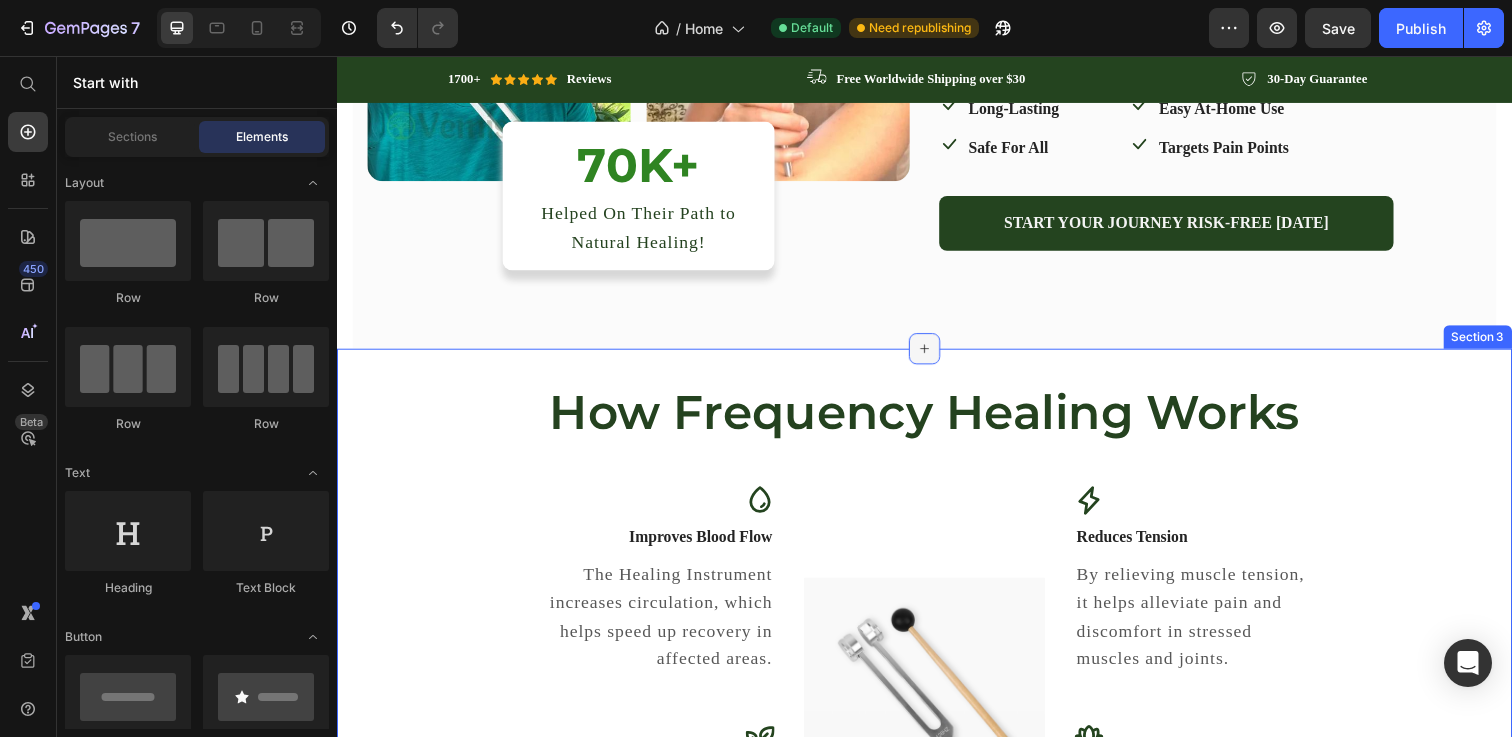 click at bounding box center (937, 355) 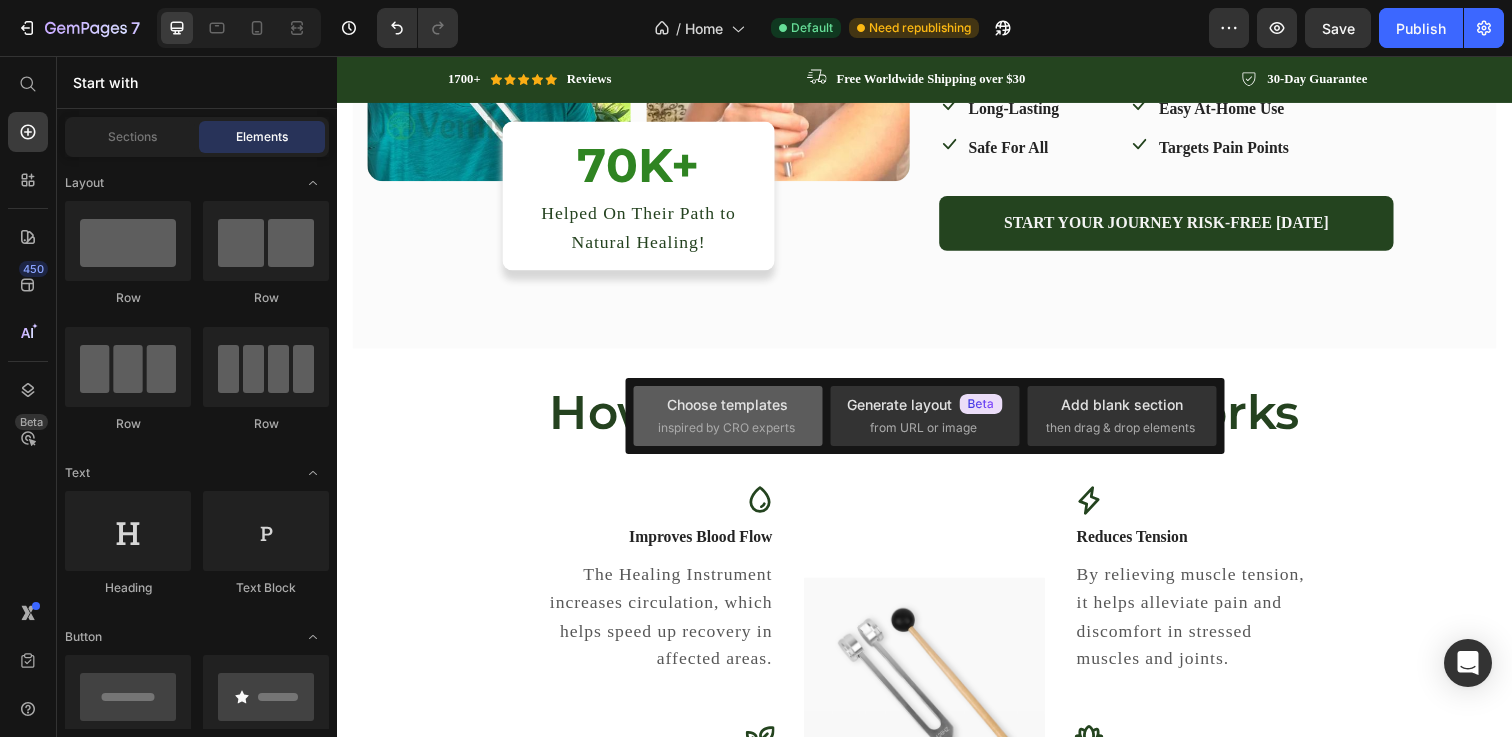 click on "Choose templates  inspired by CRO experts" at bounding box center (728, 415) 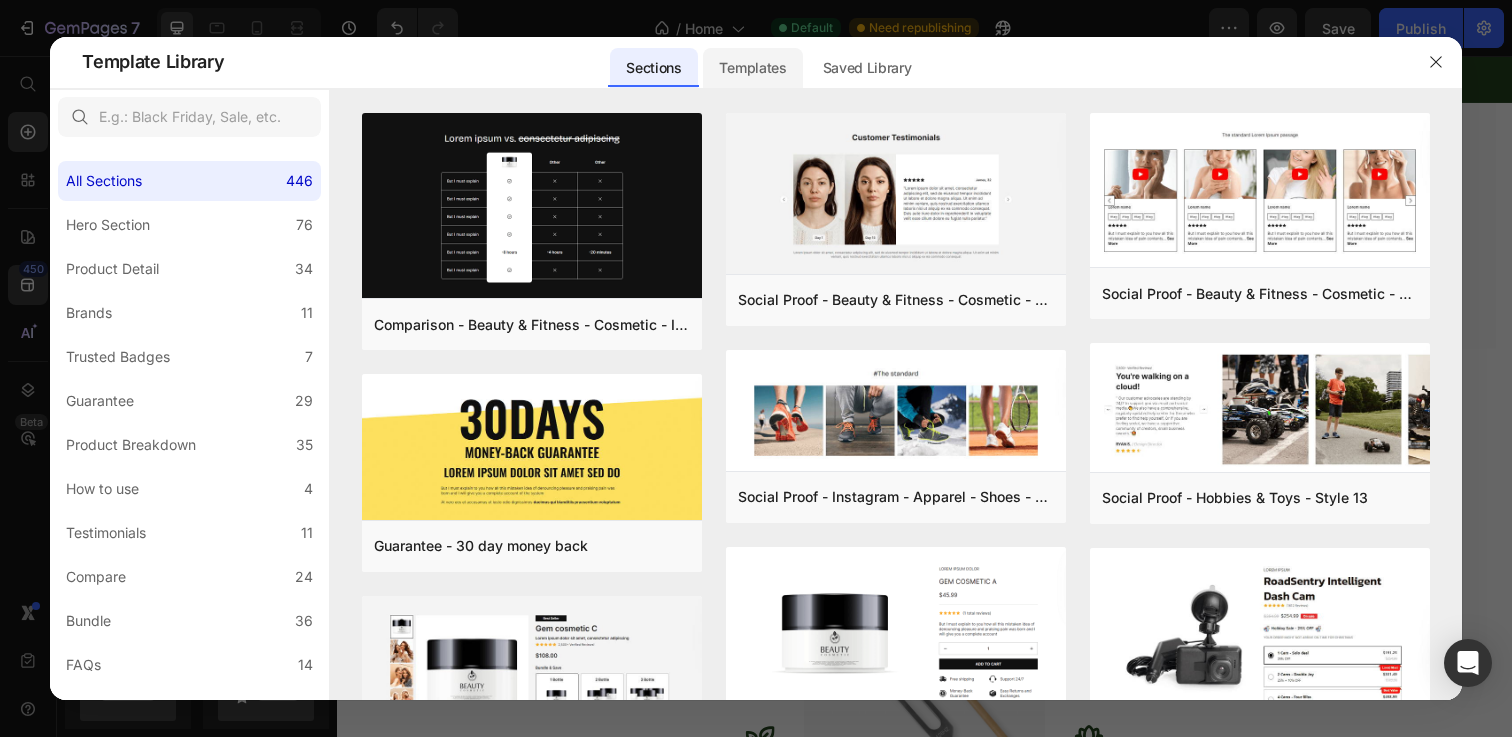 click on "Templates" 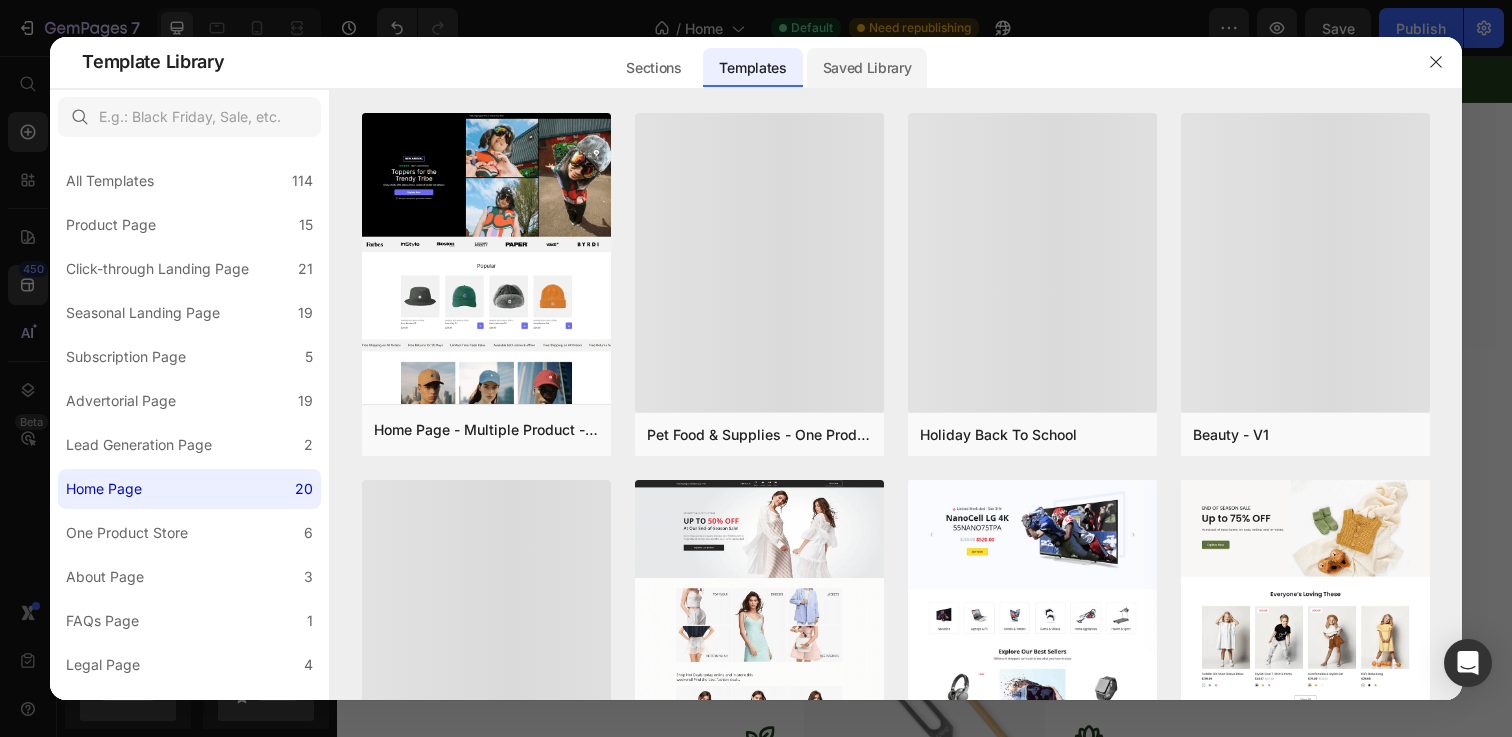 click on "Saved Library" 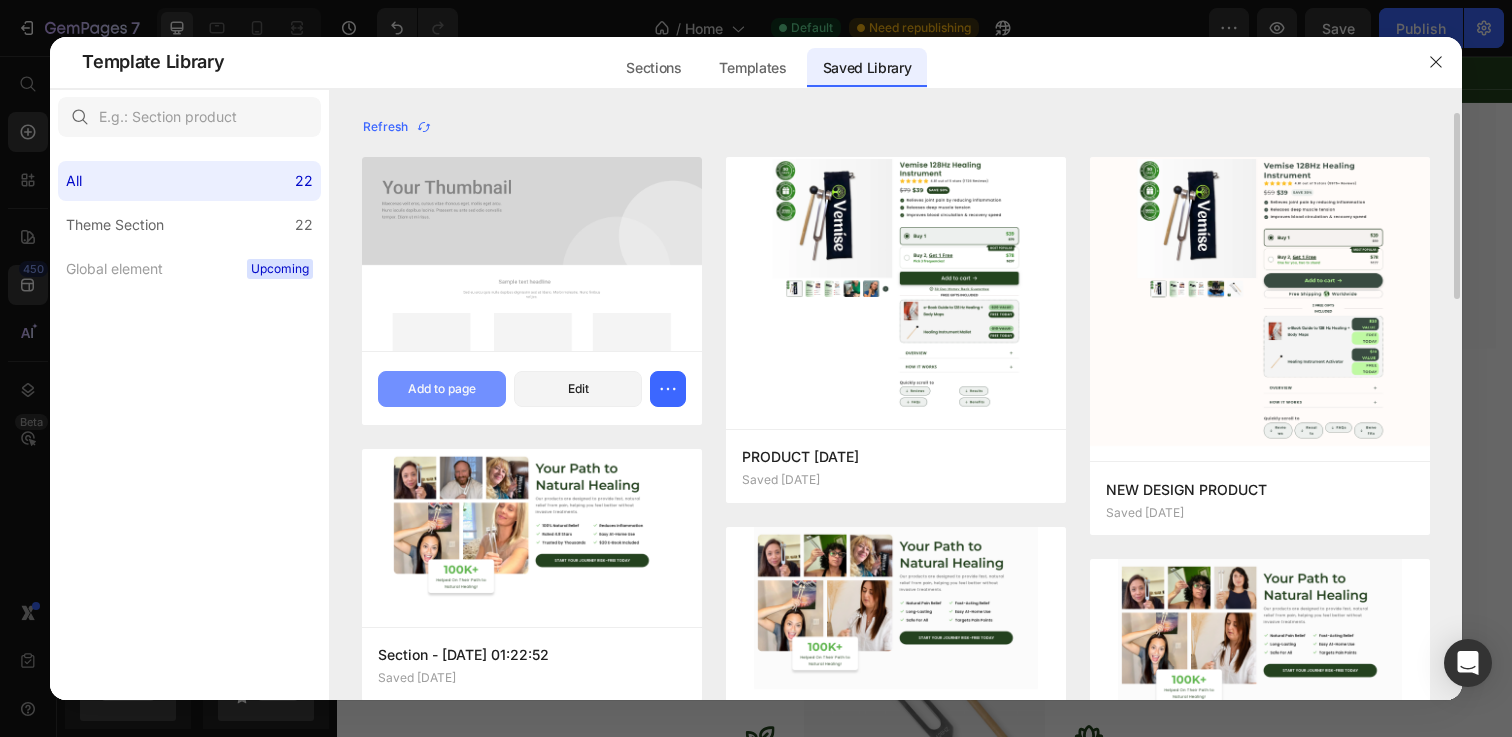click on "Add to page" at bounding box center [442, 389] 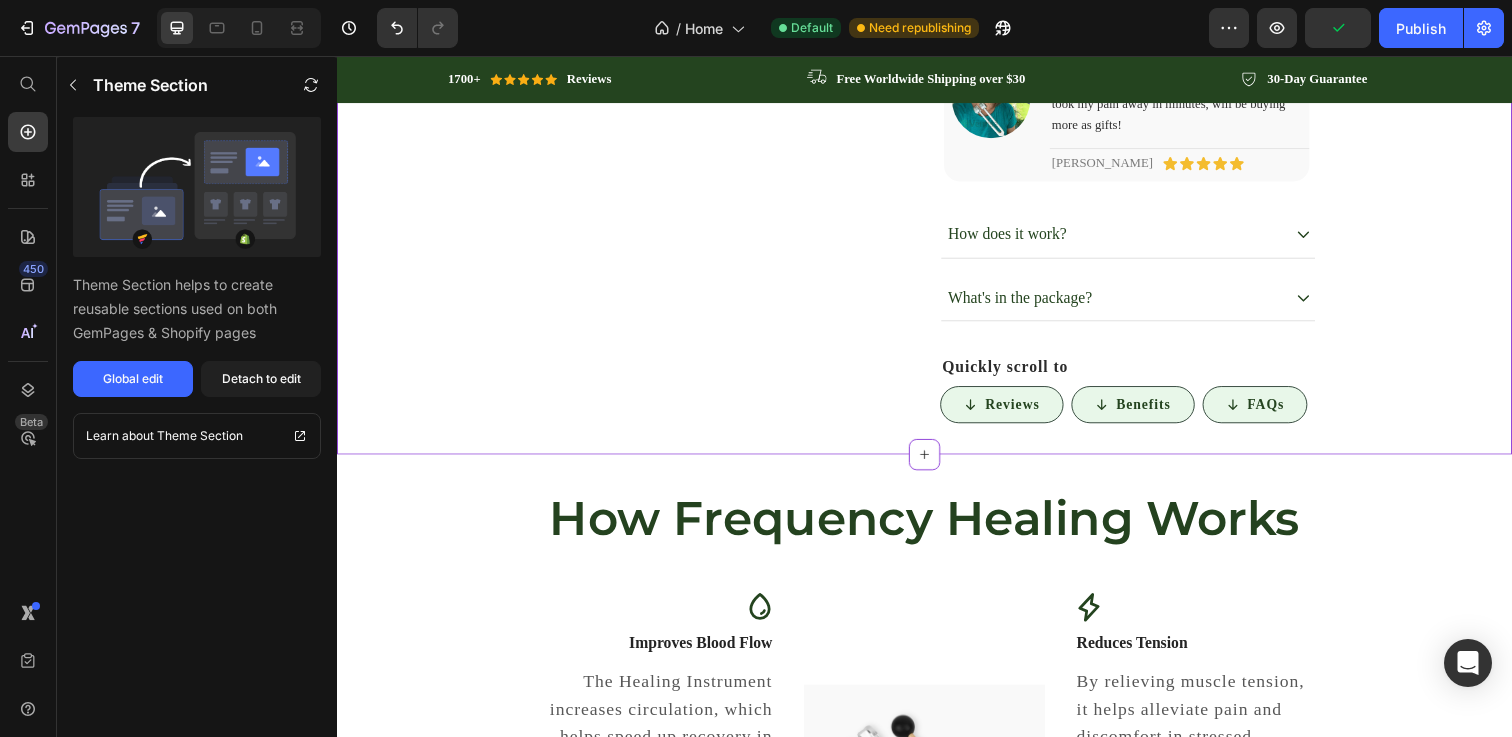 scroll, scrollTop: 1473, scrollLeft: 0, axis: vertical 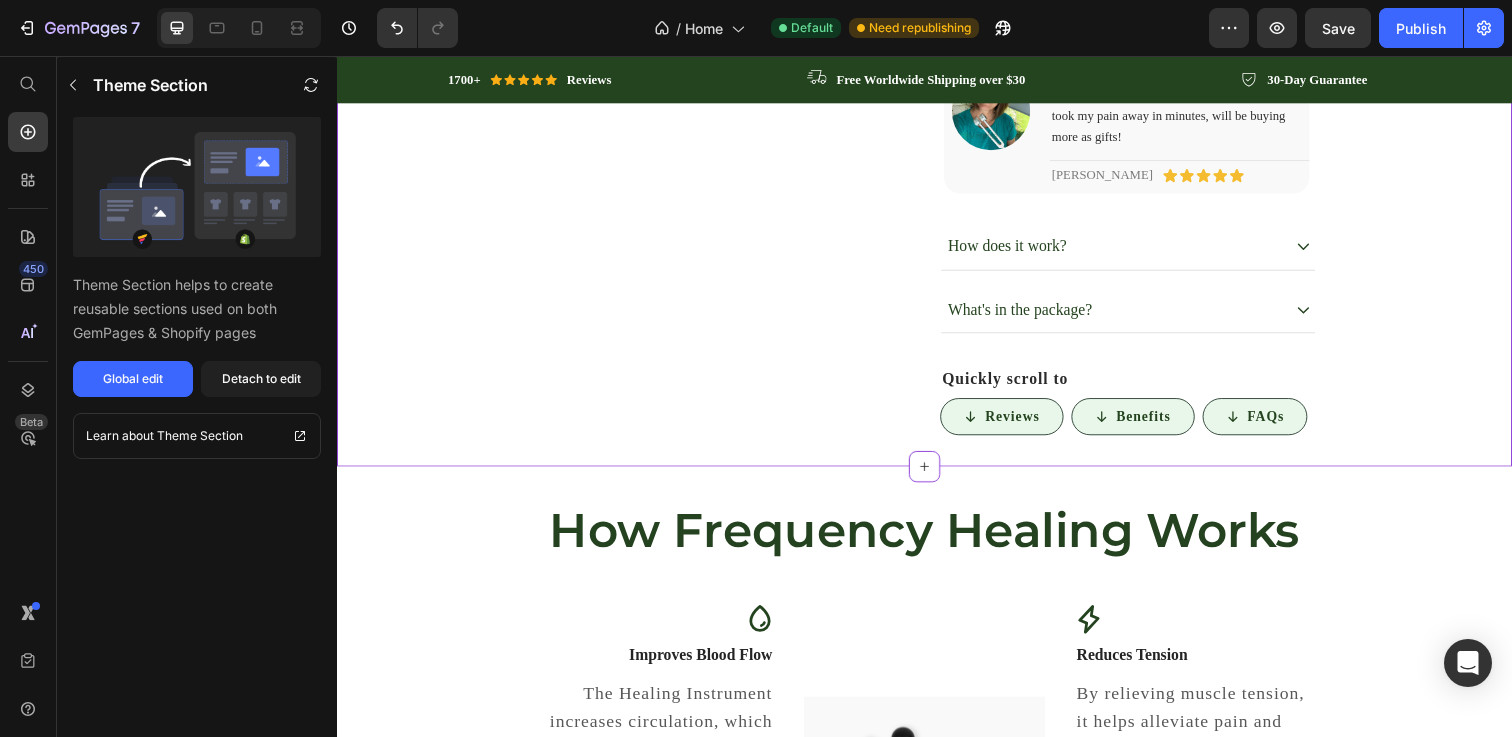 click on "Product Images" at bounding box center [729, -94] 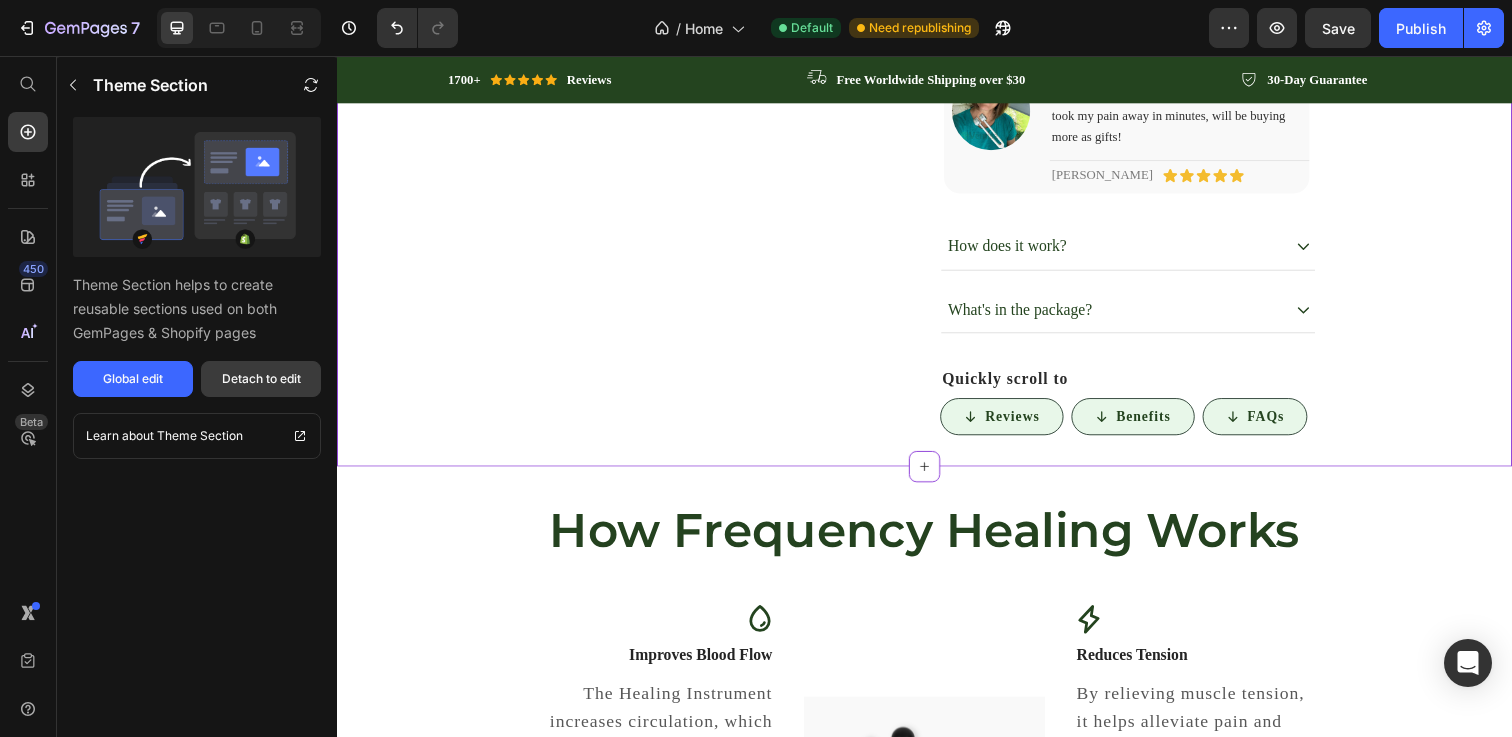 click on "Detach to edit" at bounding box center (261, 379) 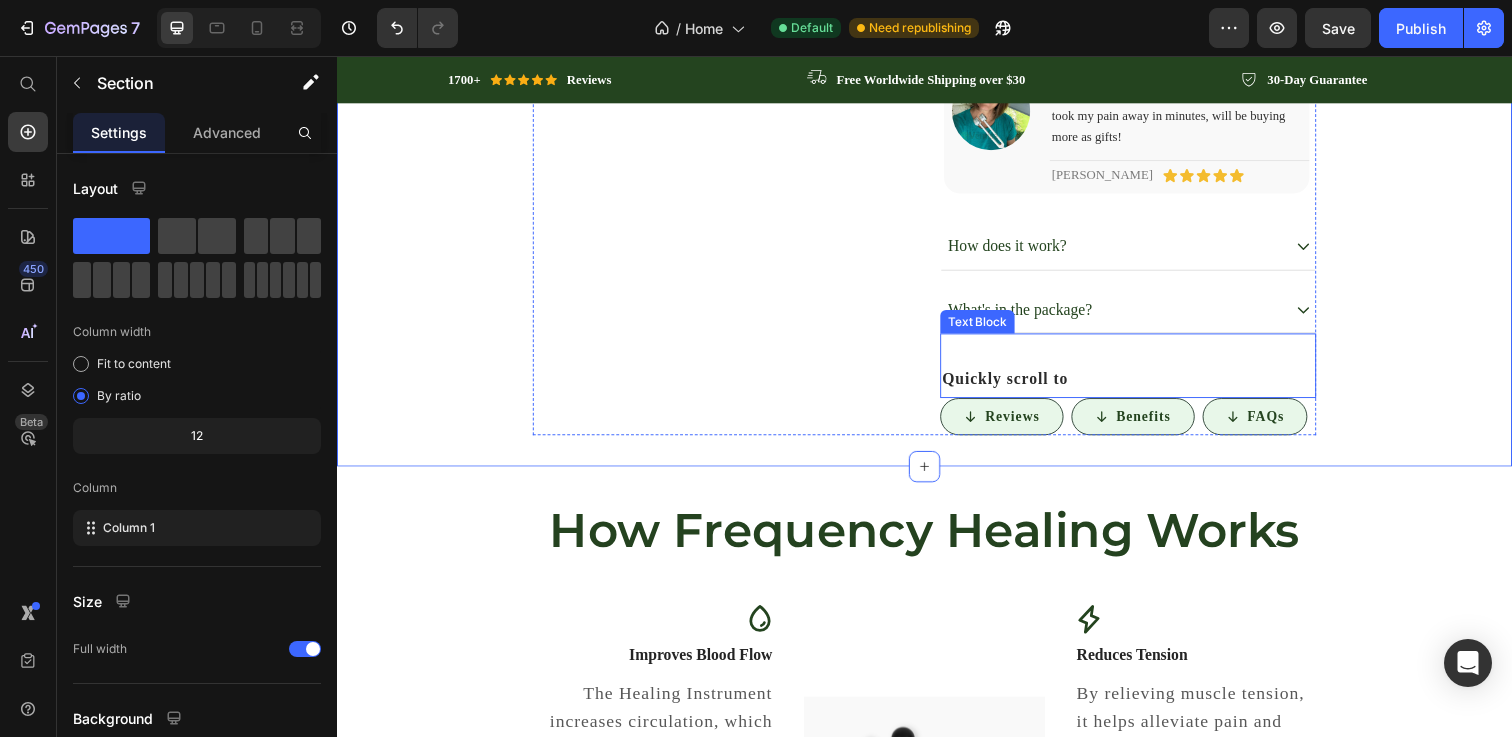 click on "Quickly scroll to" at bounding box center (1145, 386) 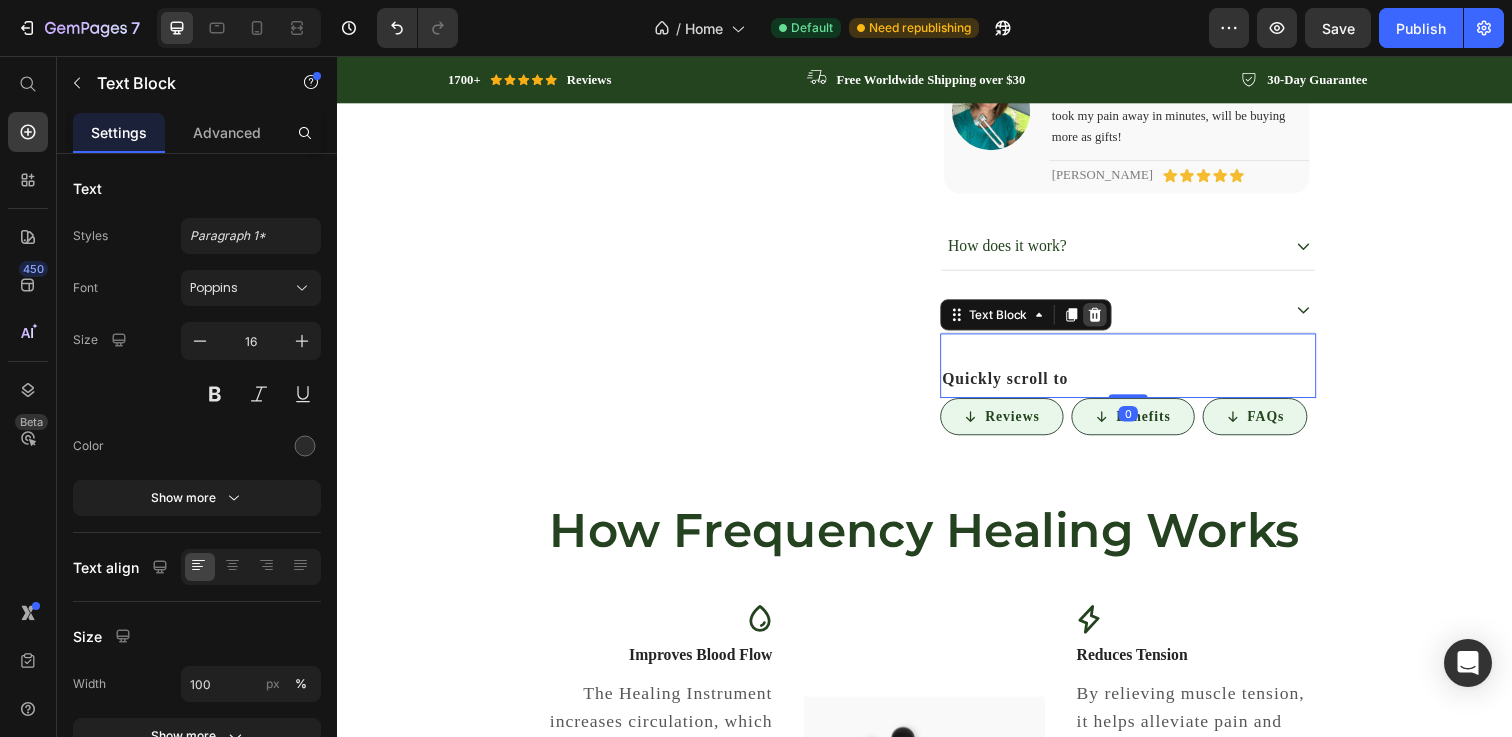click 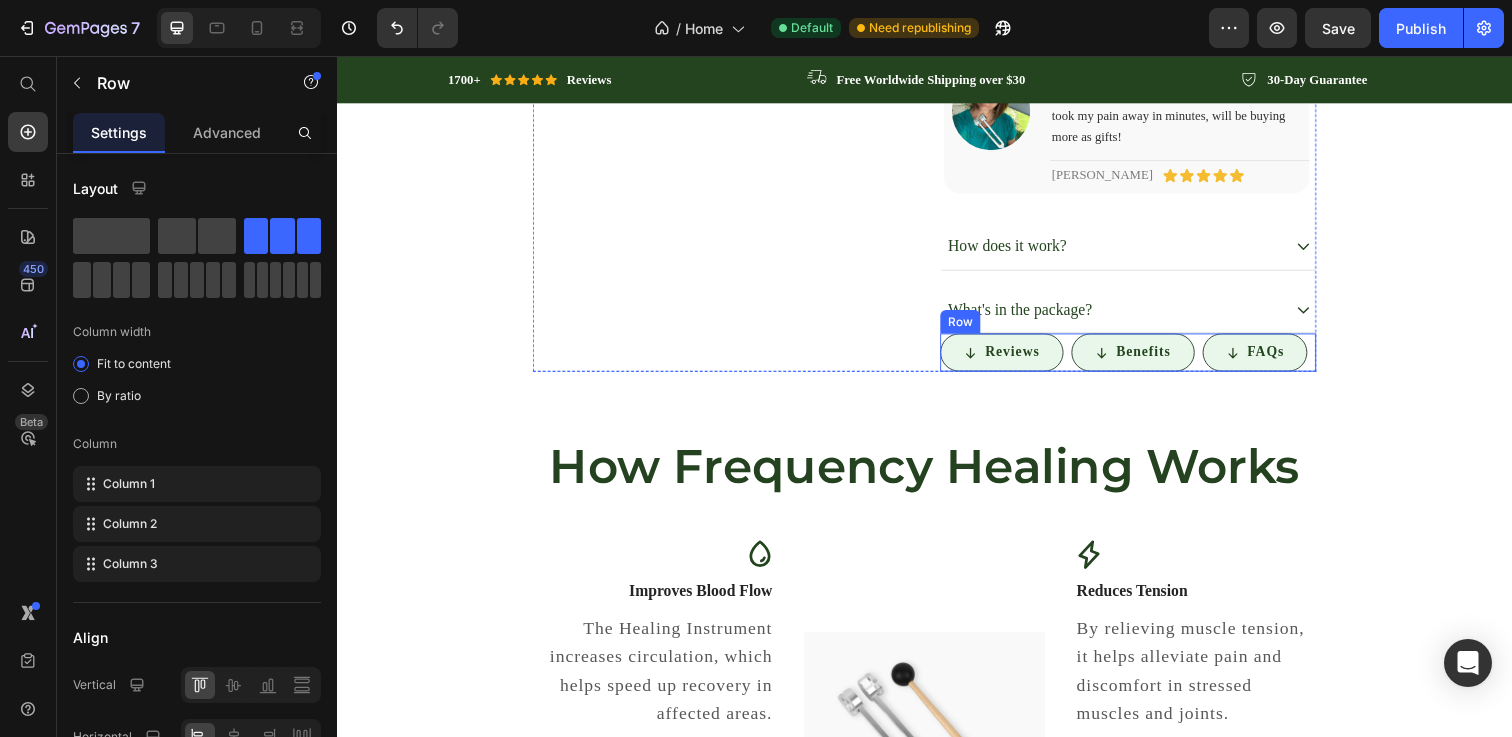 click on "Reviews Button
Benefits Button
FAQs Button Row" at bounding box center [1145, 358] 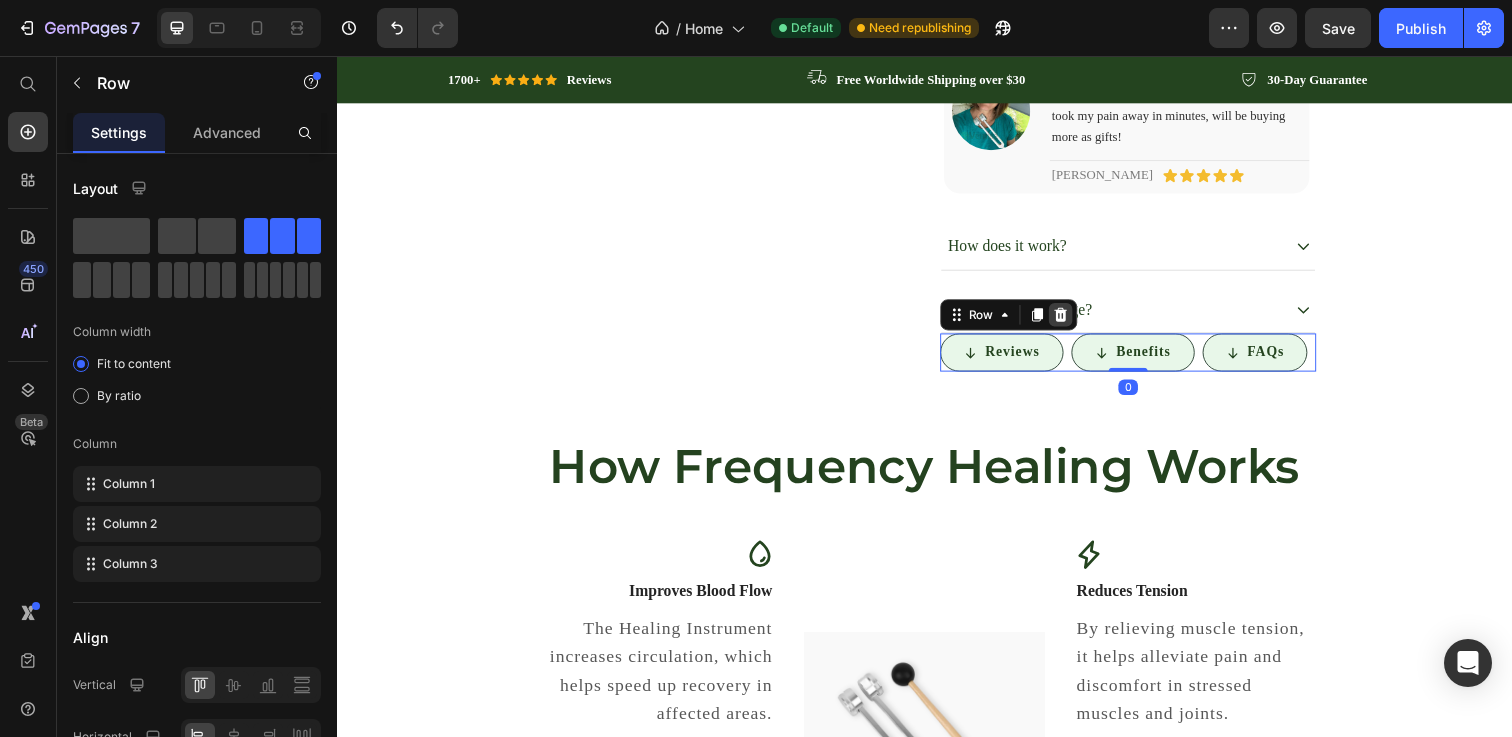 click 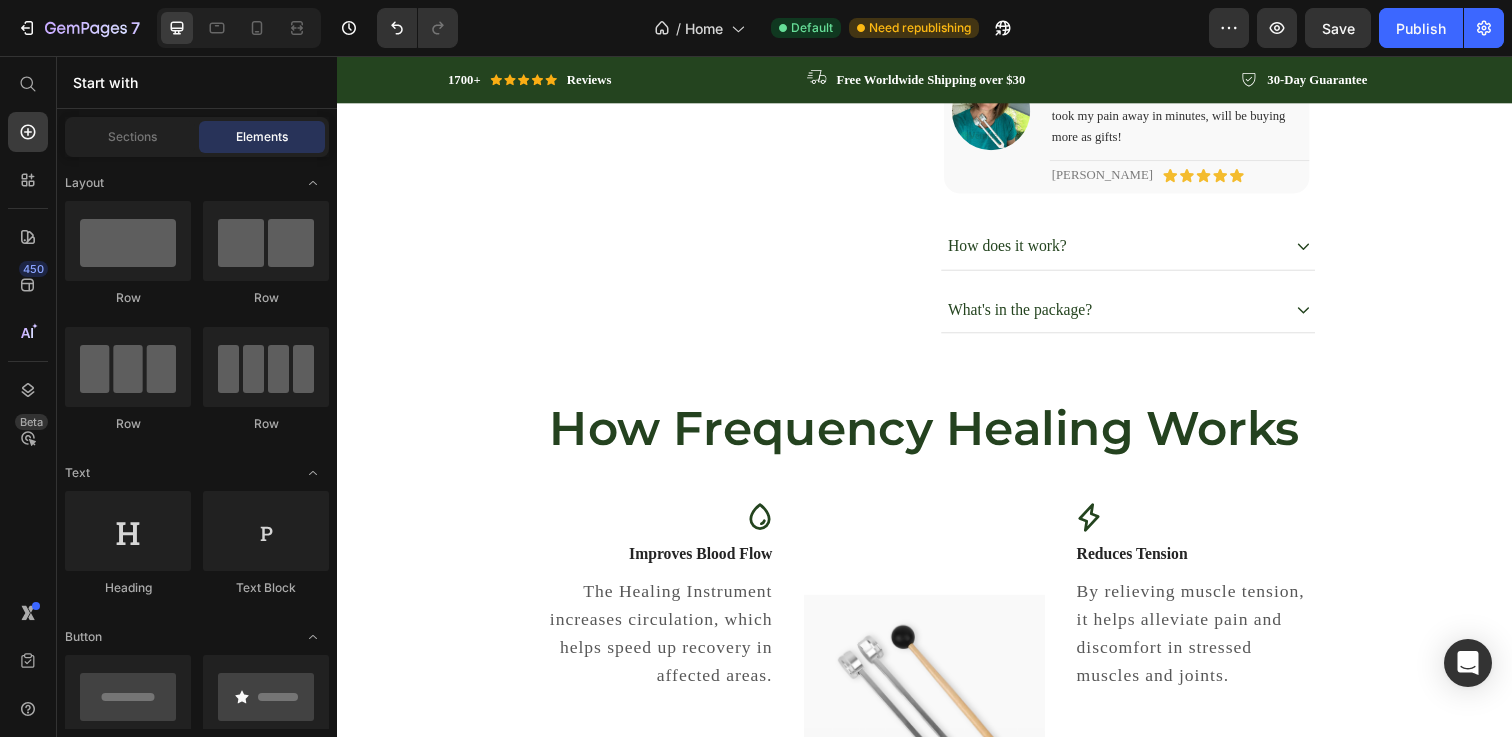 click at bounding box center [239, 28] 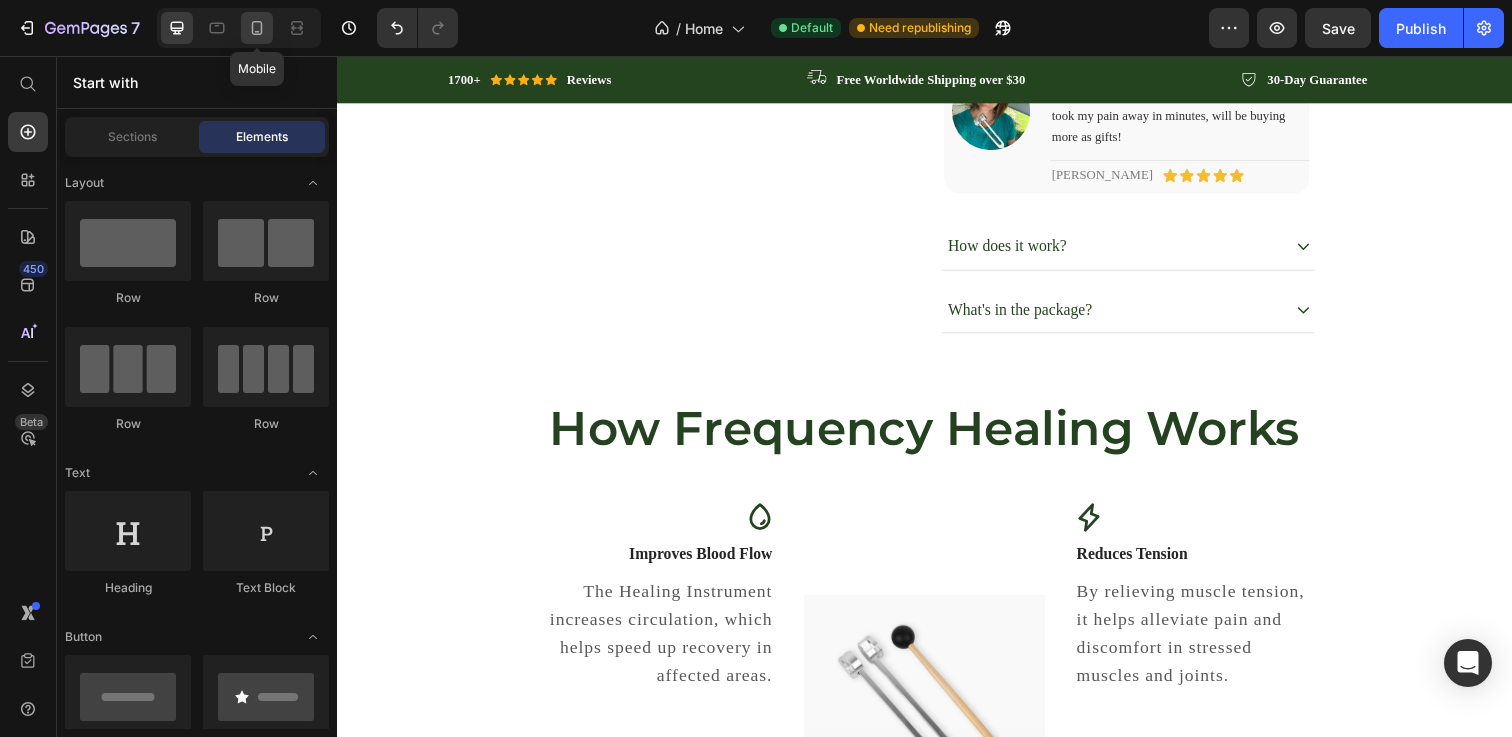 click 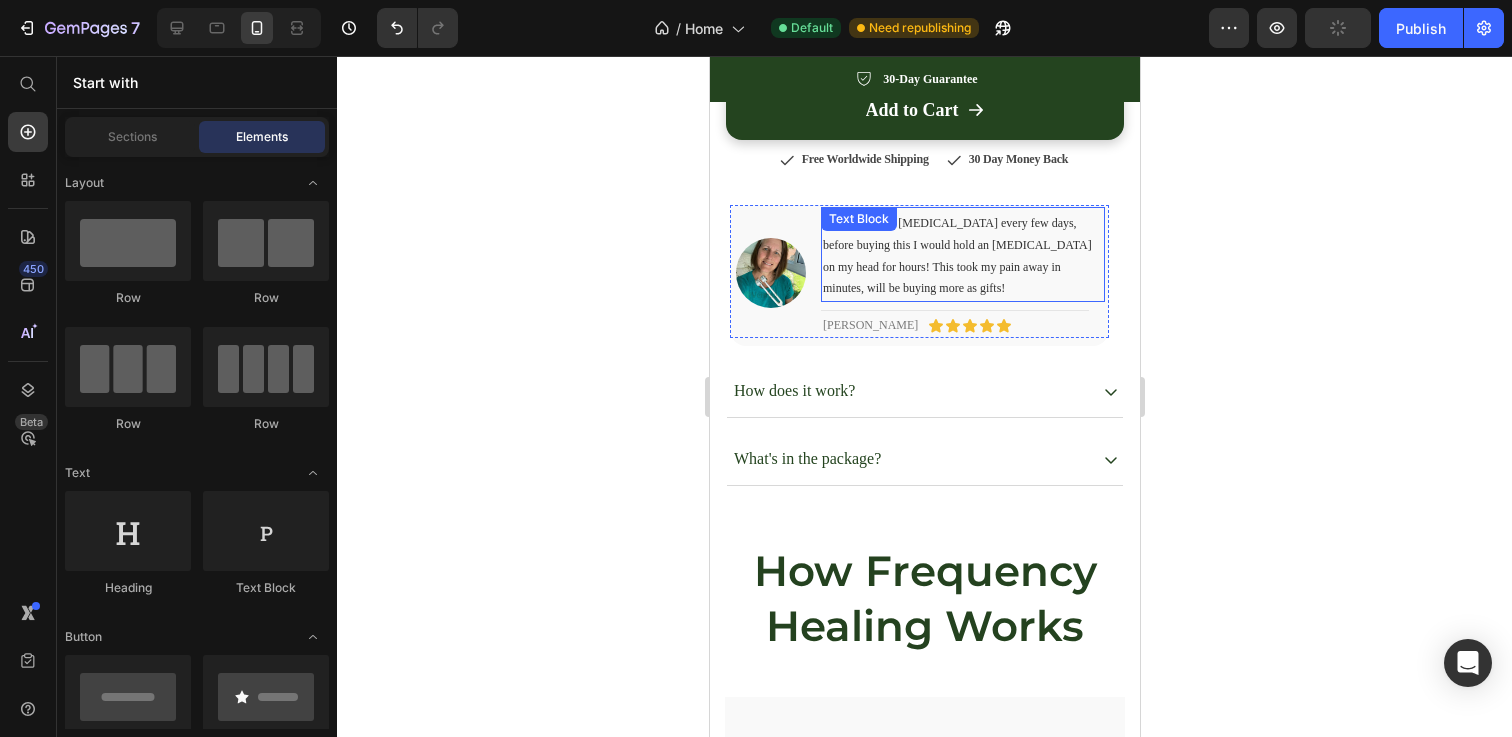 scroll, scrollTop: 1720, scrollLeft: 0, axis: vertical 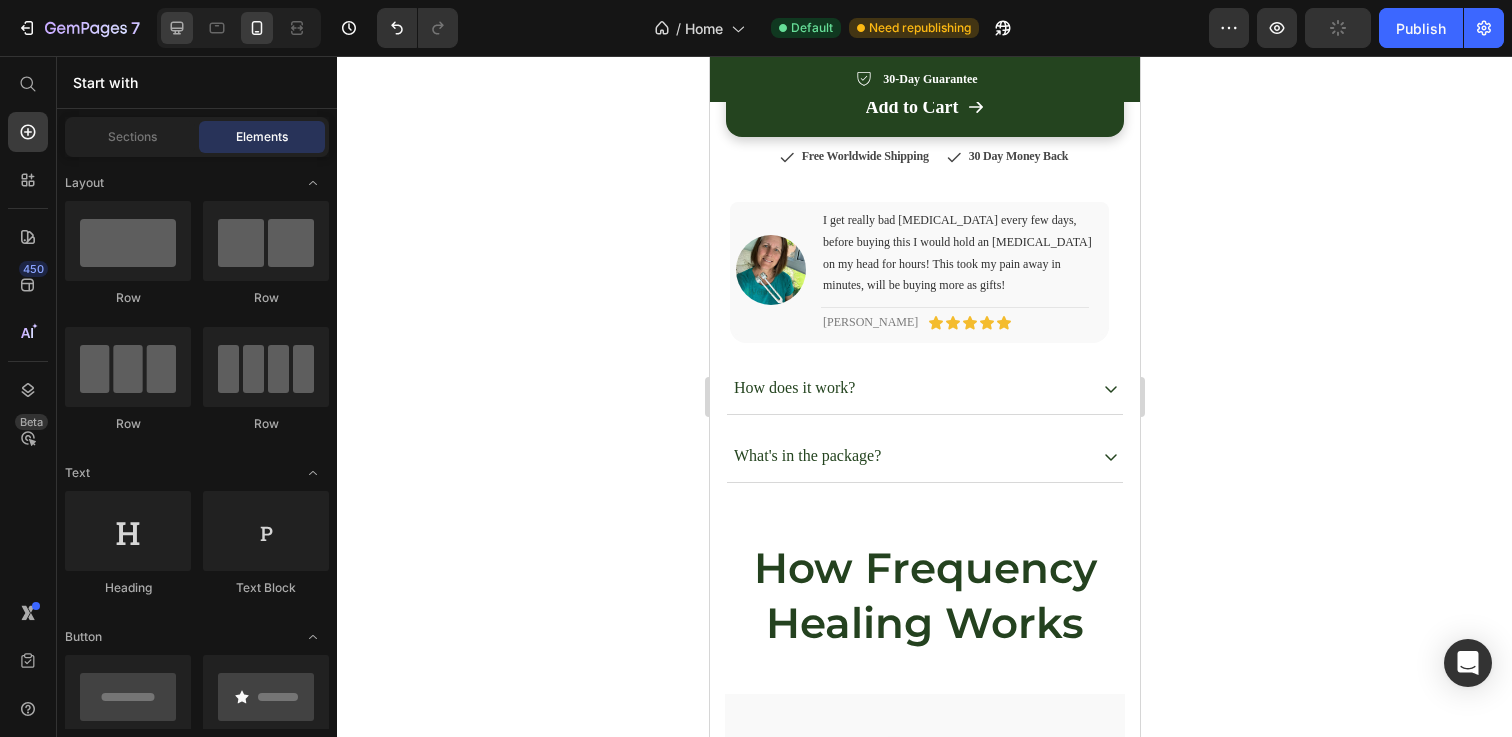 click 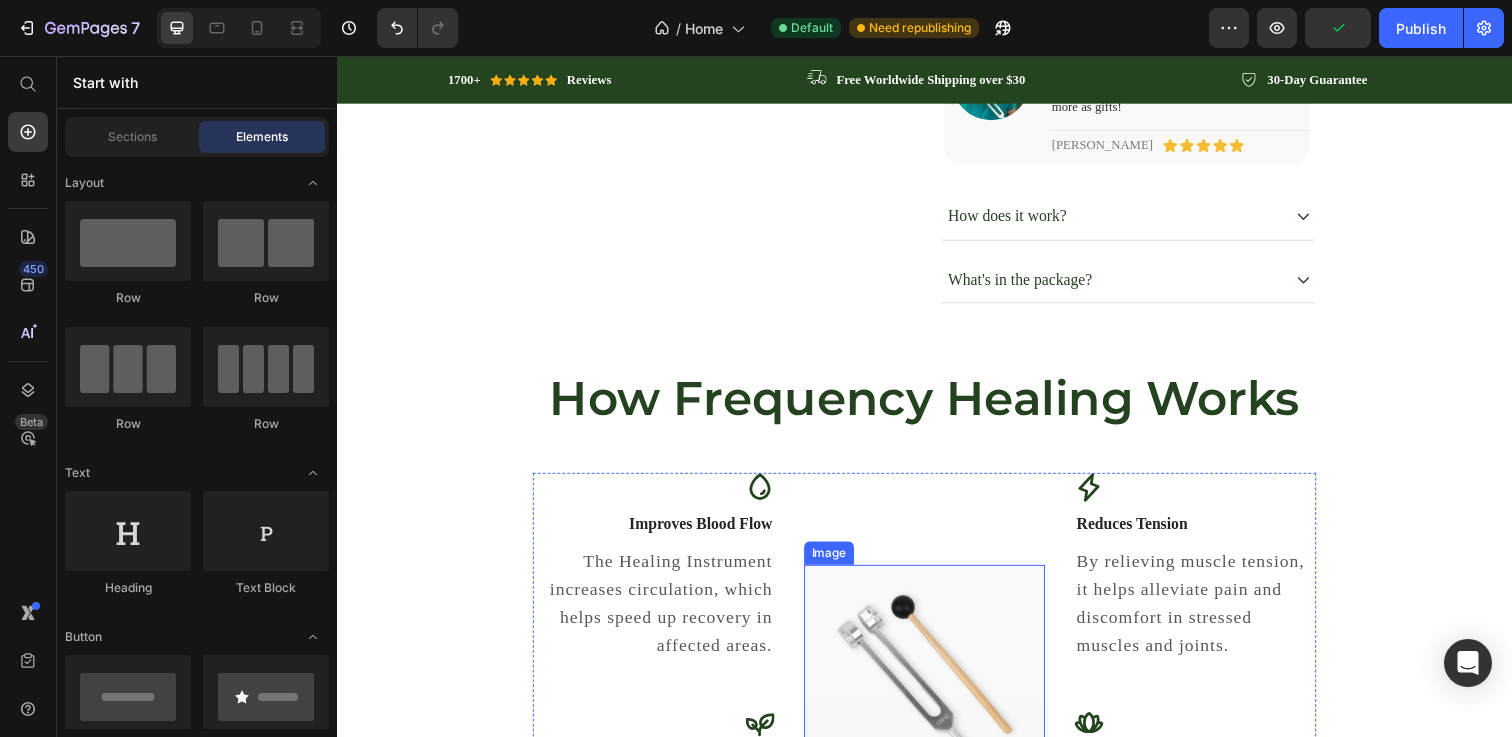 scroll, scrollTop: 1483, scrollLeft: 0, axis: vertical 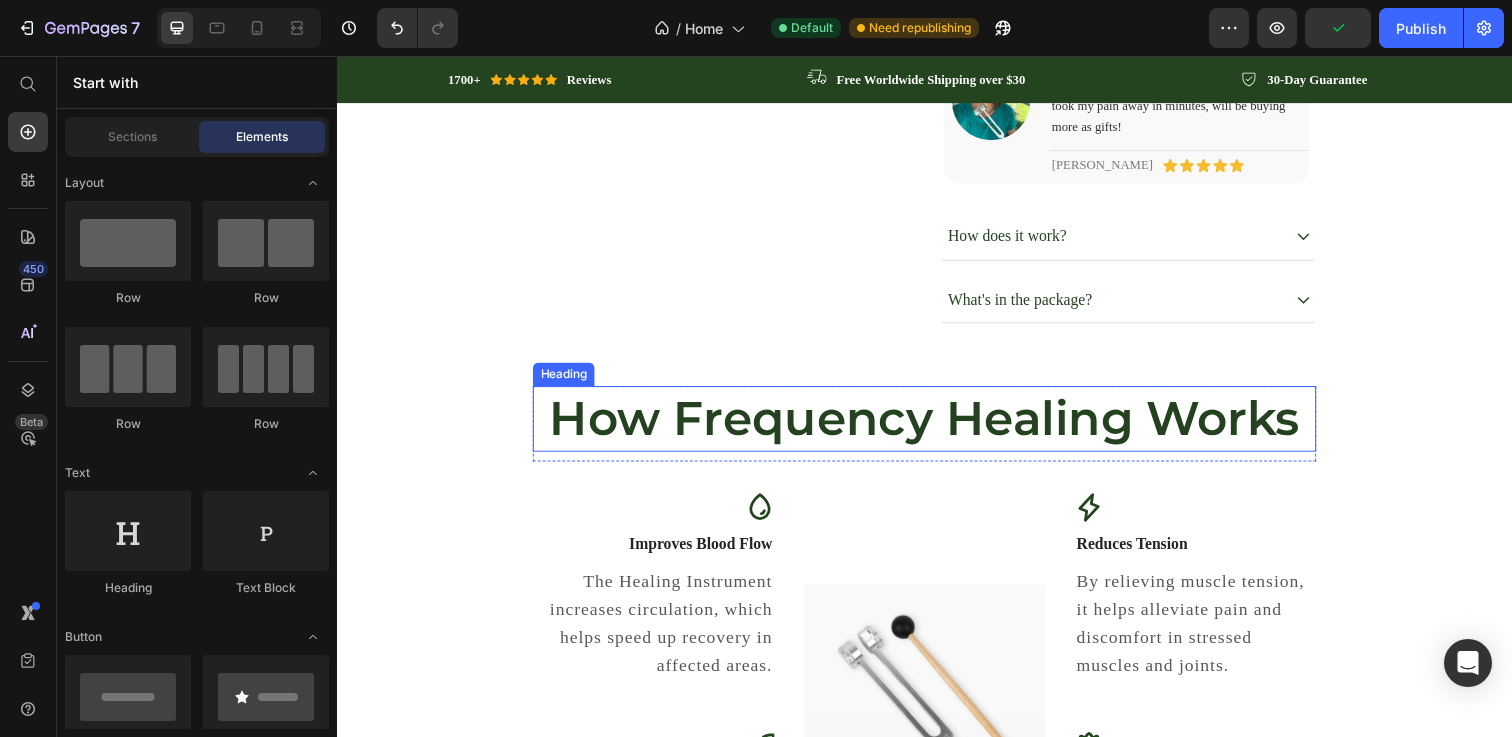 click on "How Frequency Healing Works" at bounding box center [937, 426] 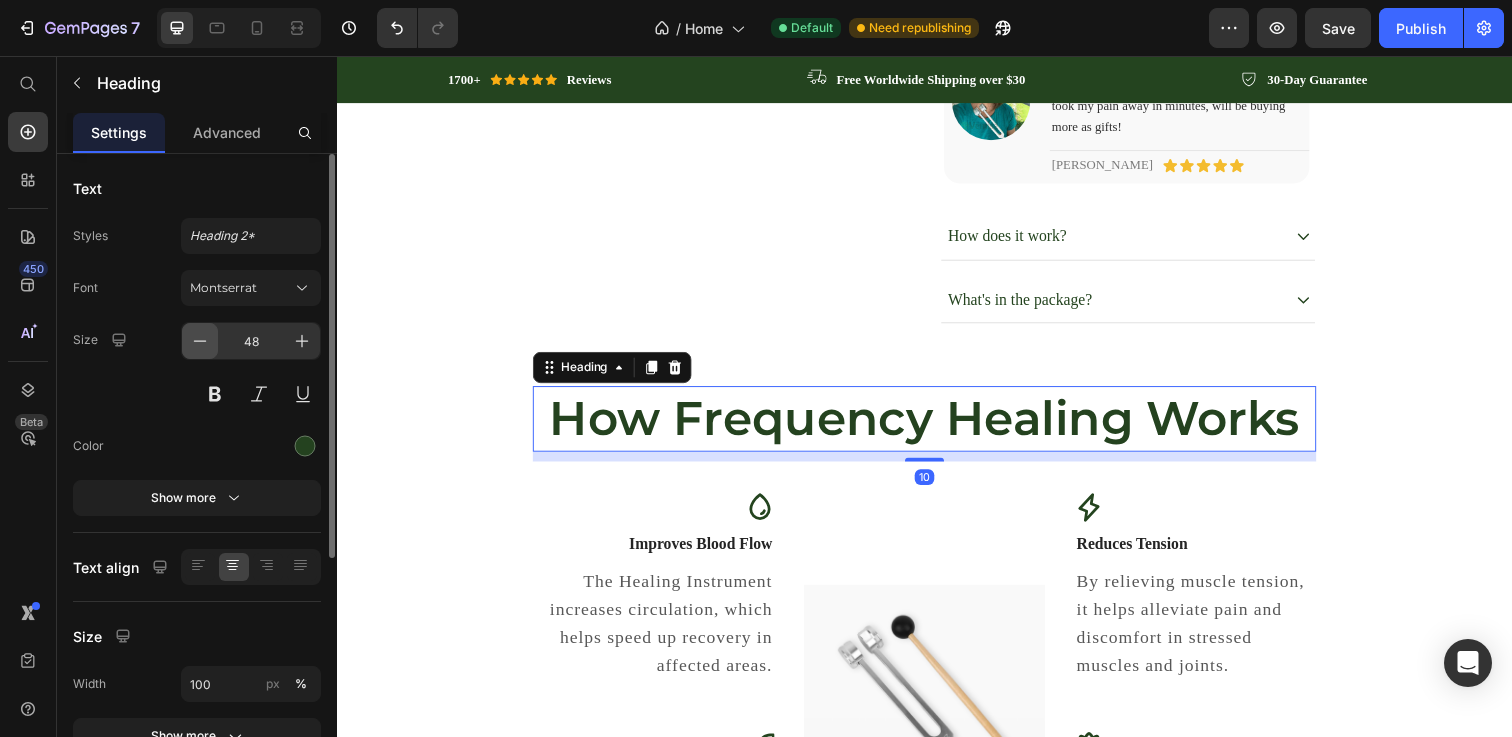 click at bounding box center (200, 341) 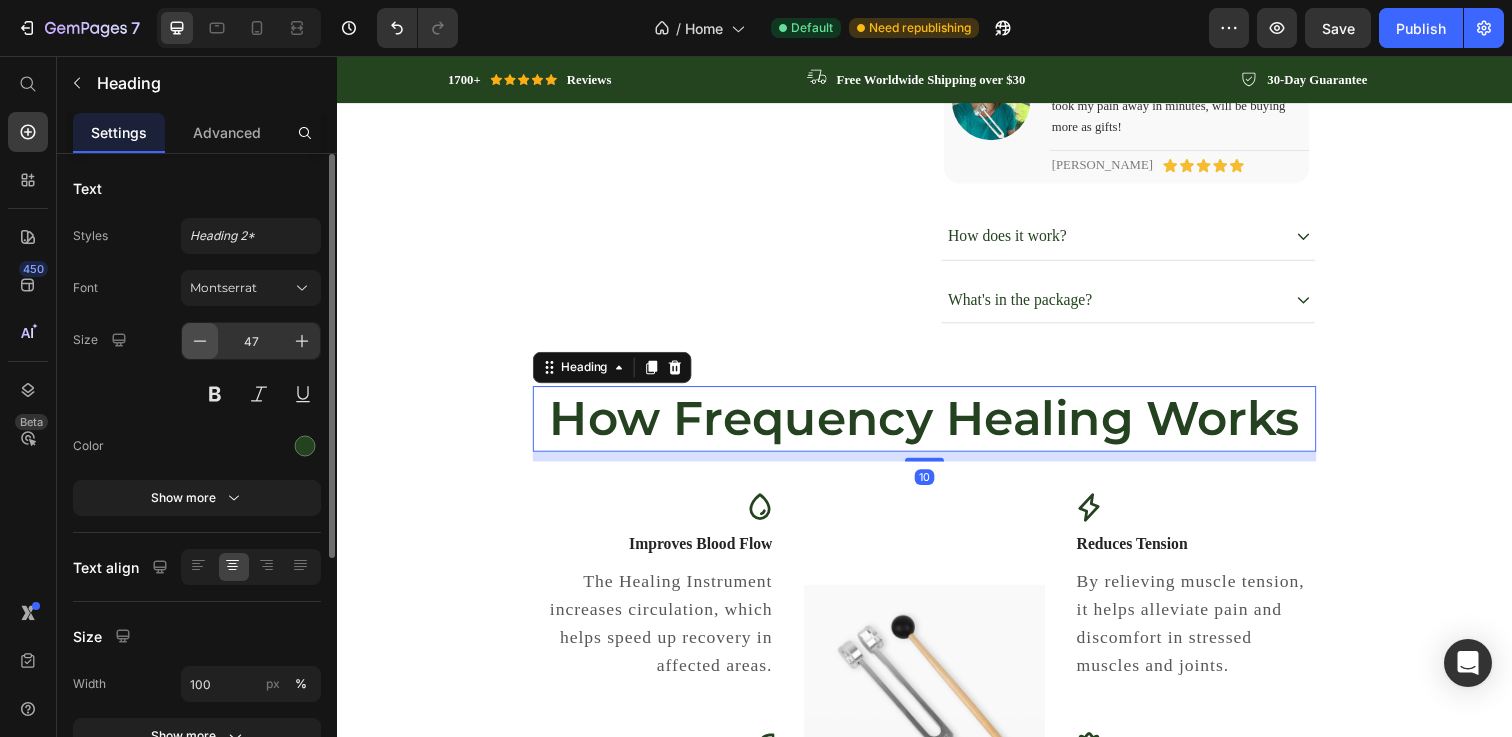 click at bounding box center (200, 341) 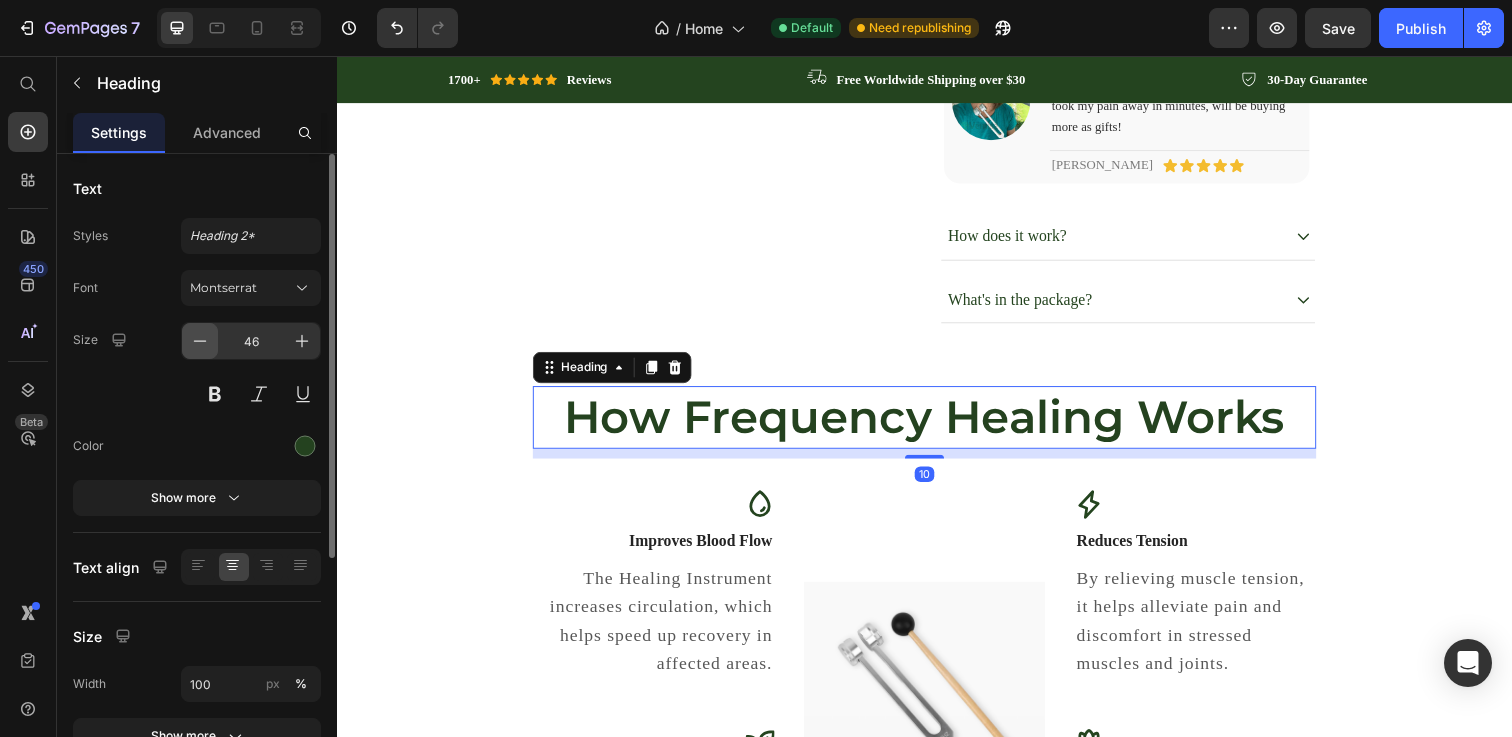 click at bounding box center (200, 341) 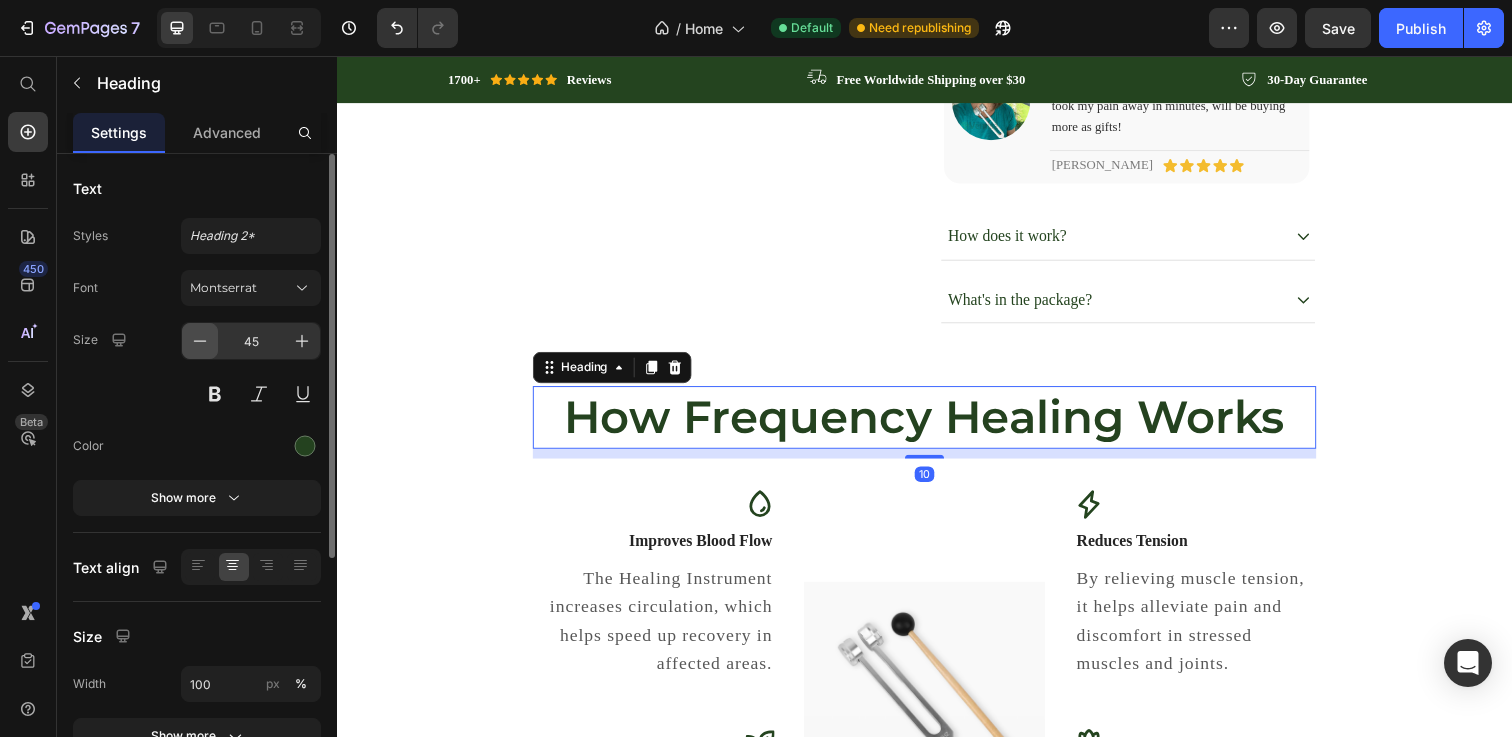 click at bounding box center (200, 341) 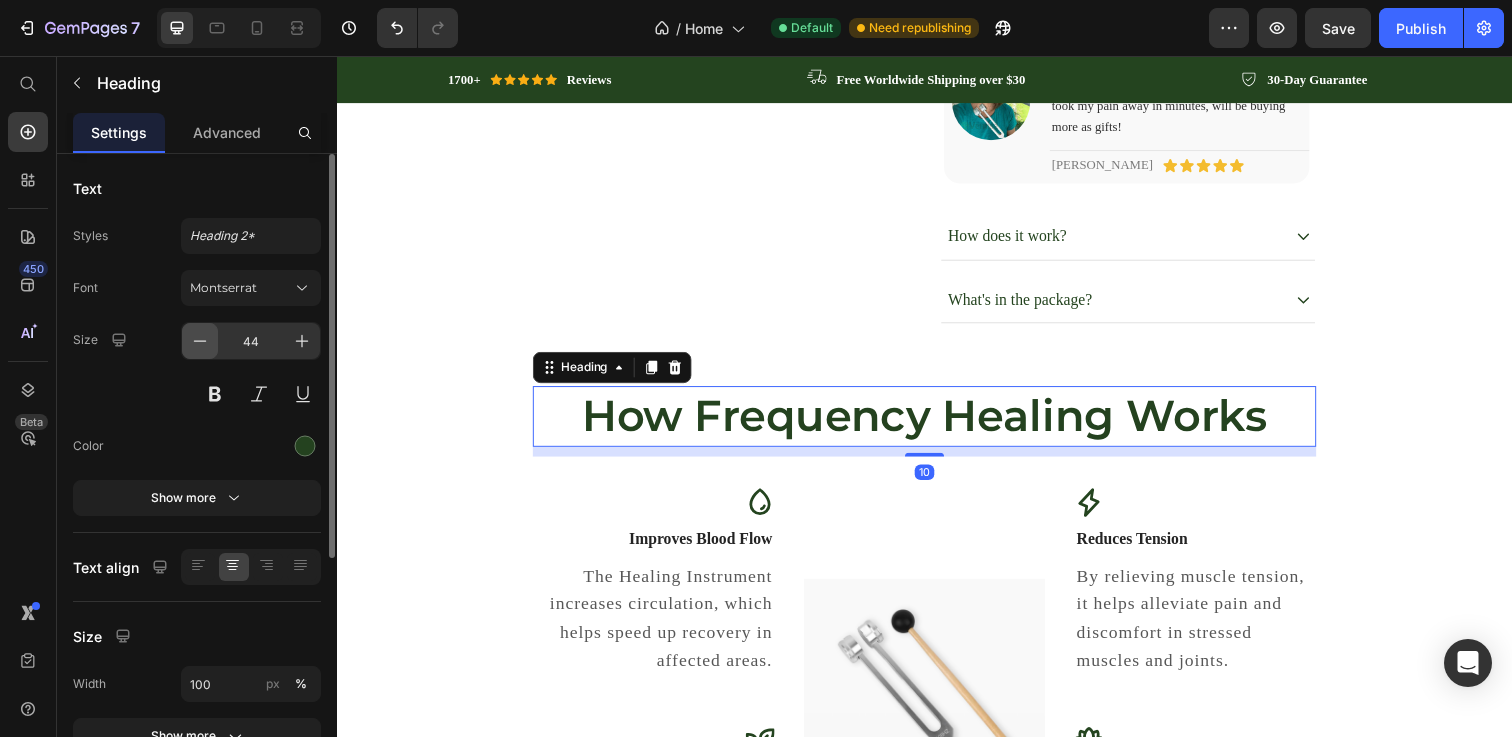 click at bounding box center (200, 341) 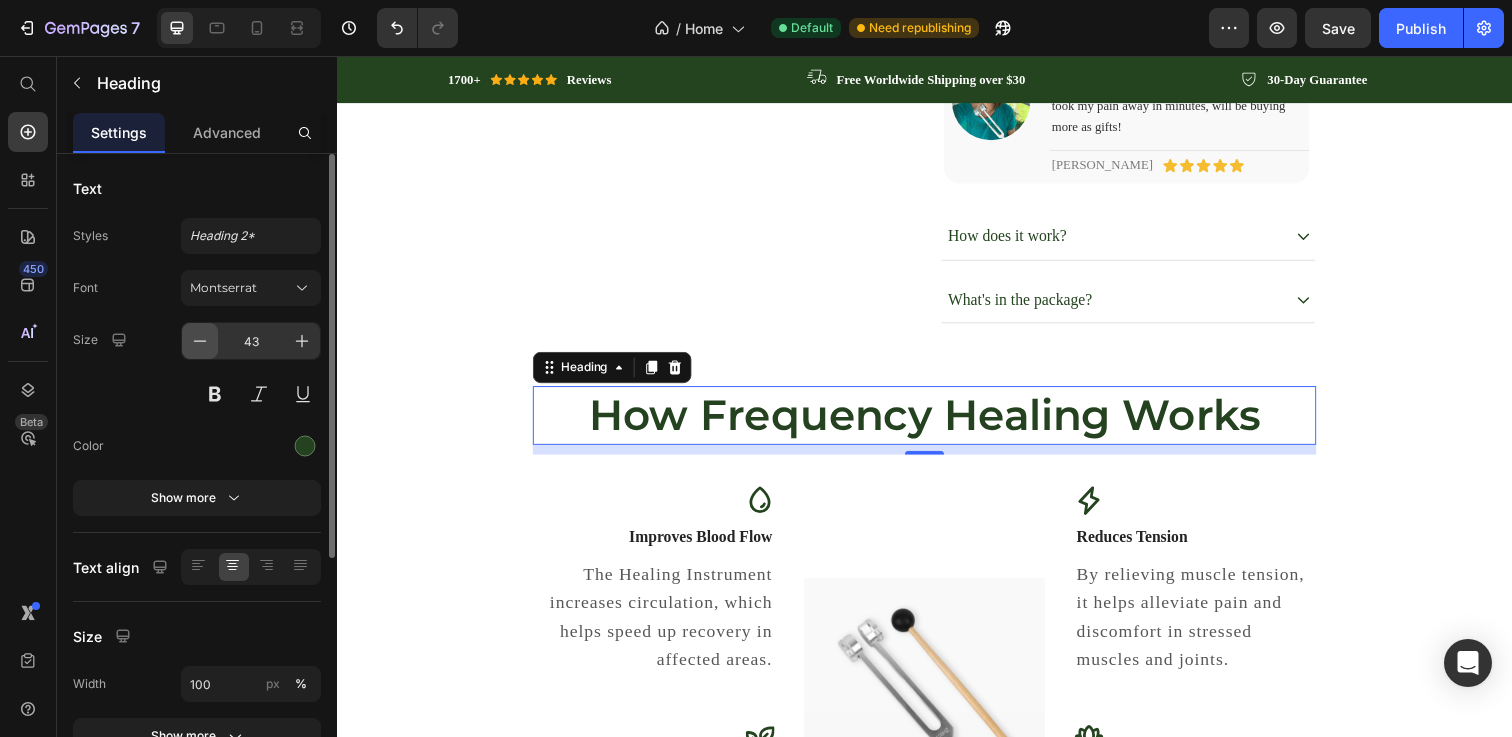 click at bounding box center (200, 341) 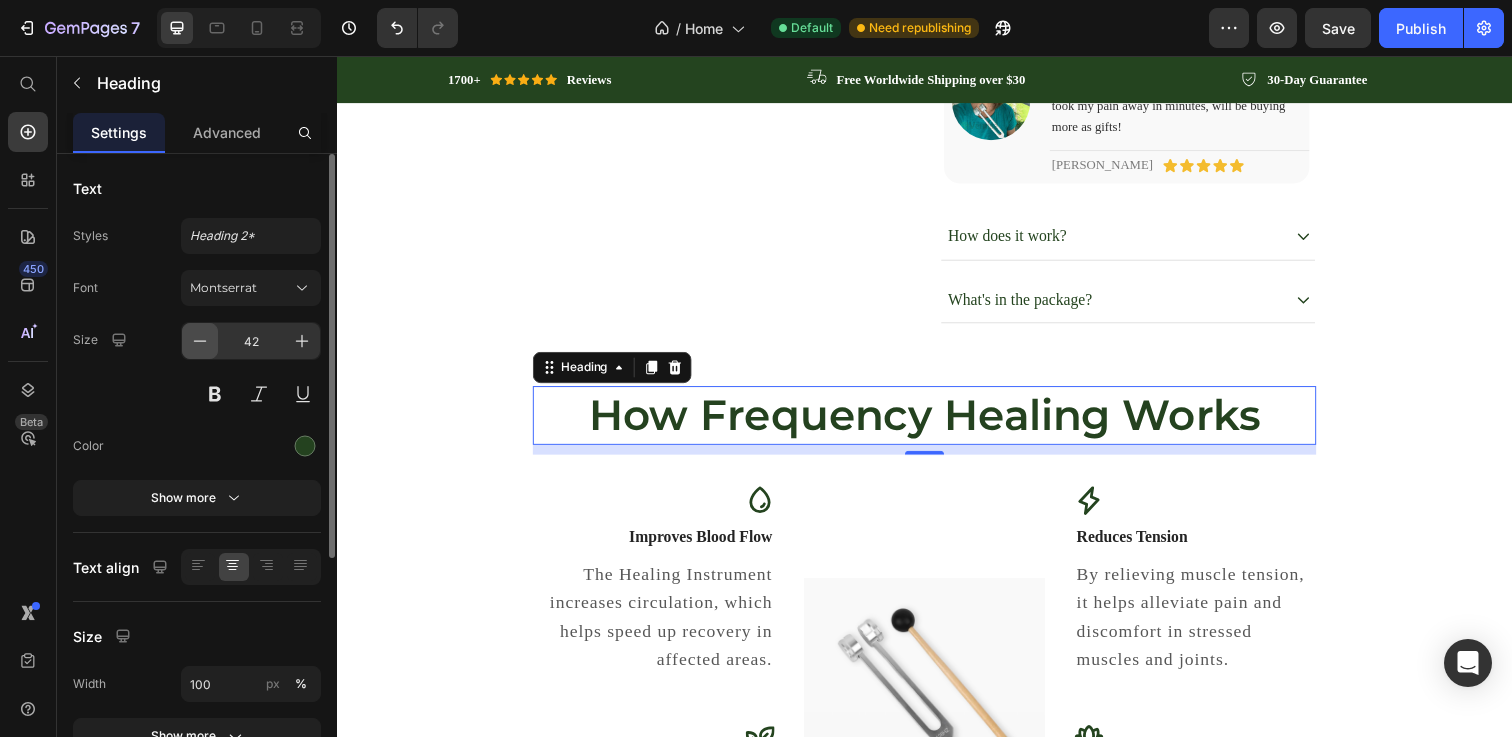 click at bounding box center [200, 341] 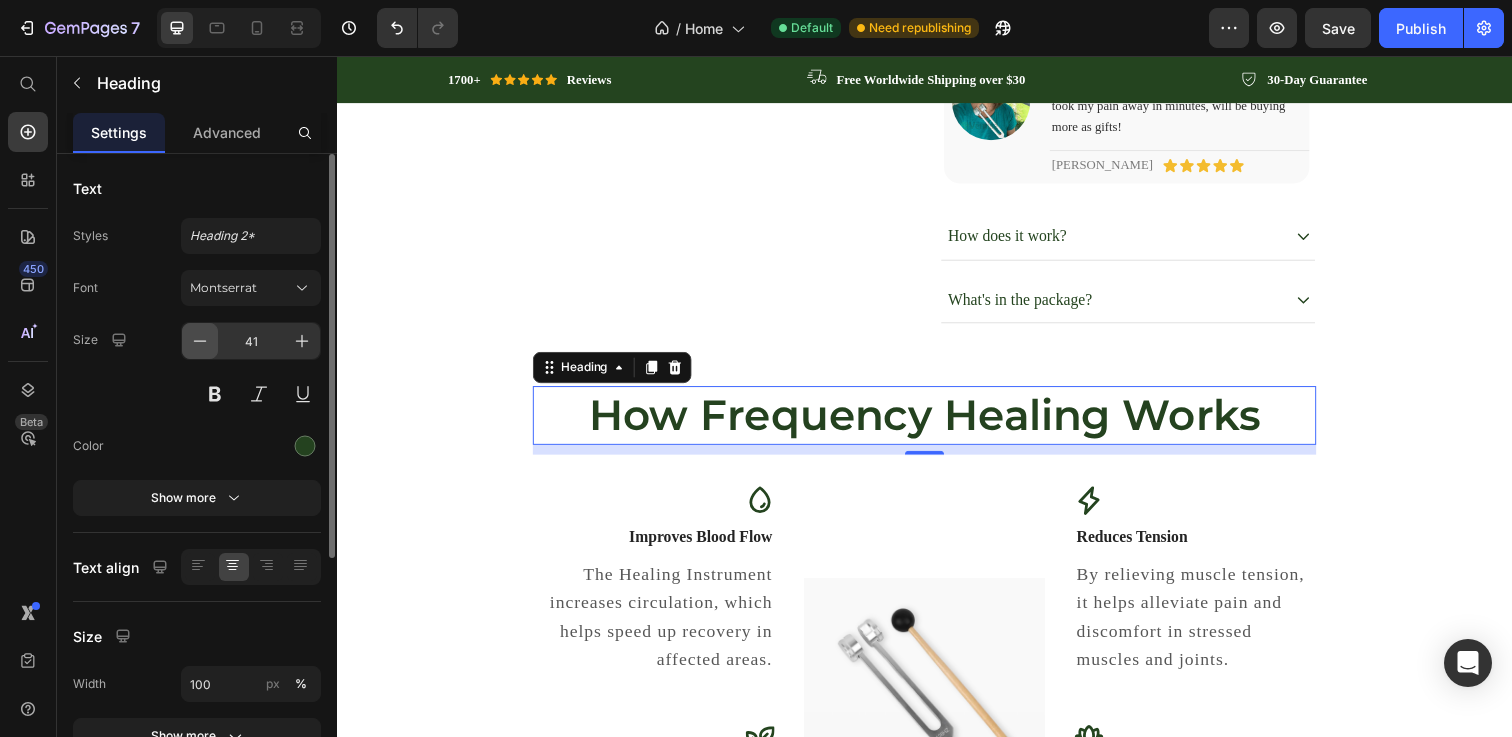 click at bounding box center [200, 341] 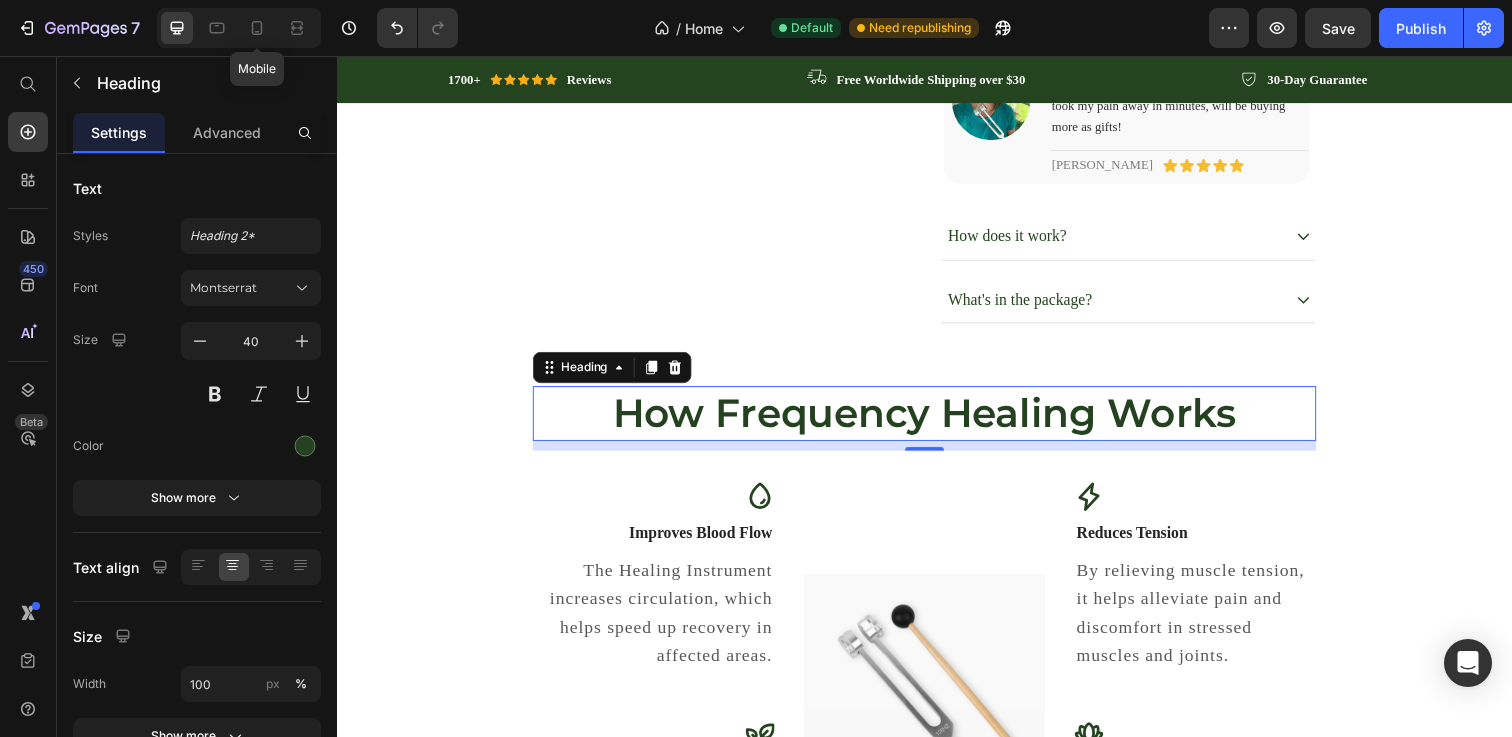 click on "Mobile" at bounding box center [239, 28] 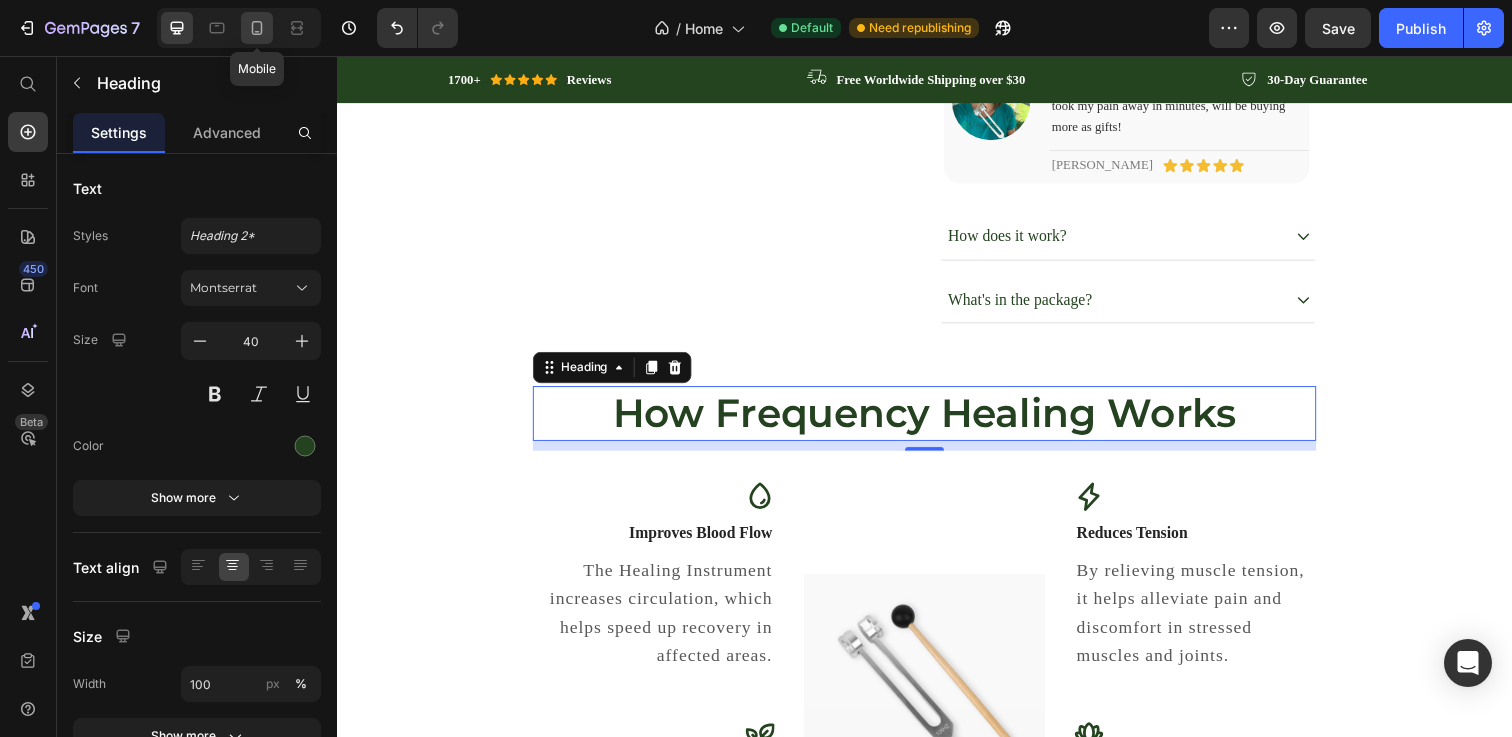 click 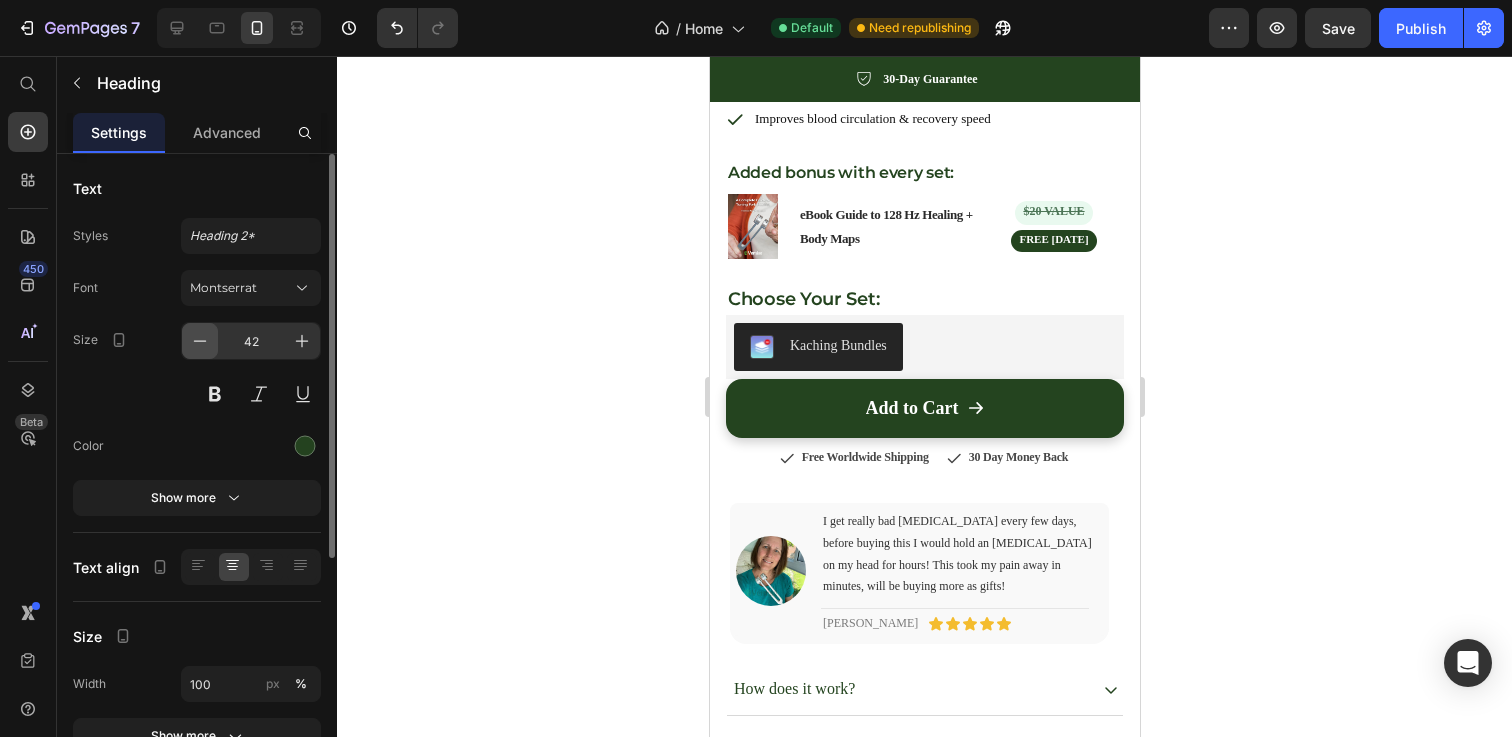 scroll, scrollTop: 1377, scrollLeft: 0, axis: vertical 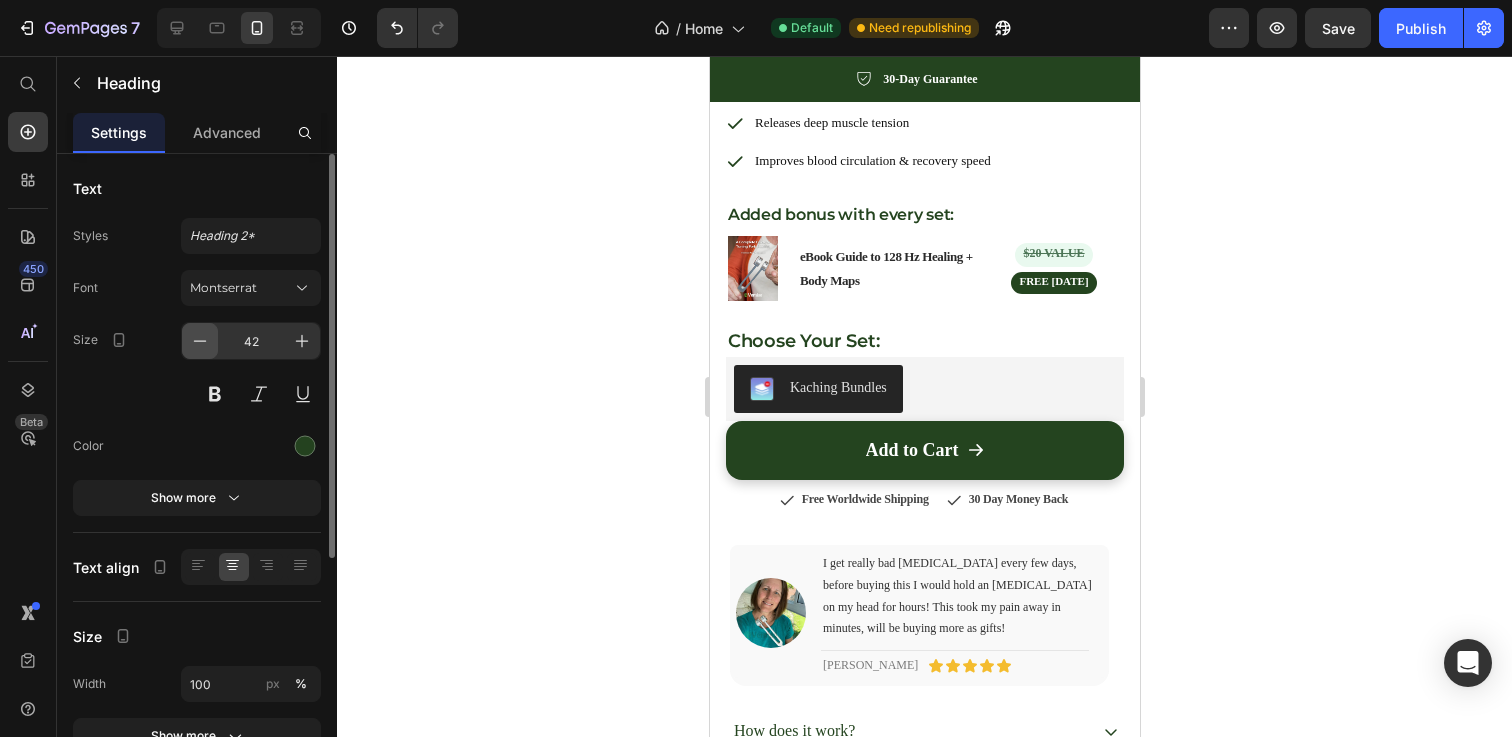 click at bounding box center [200, 341] 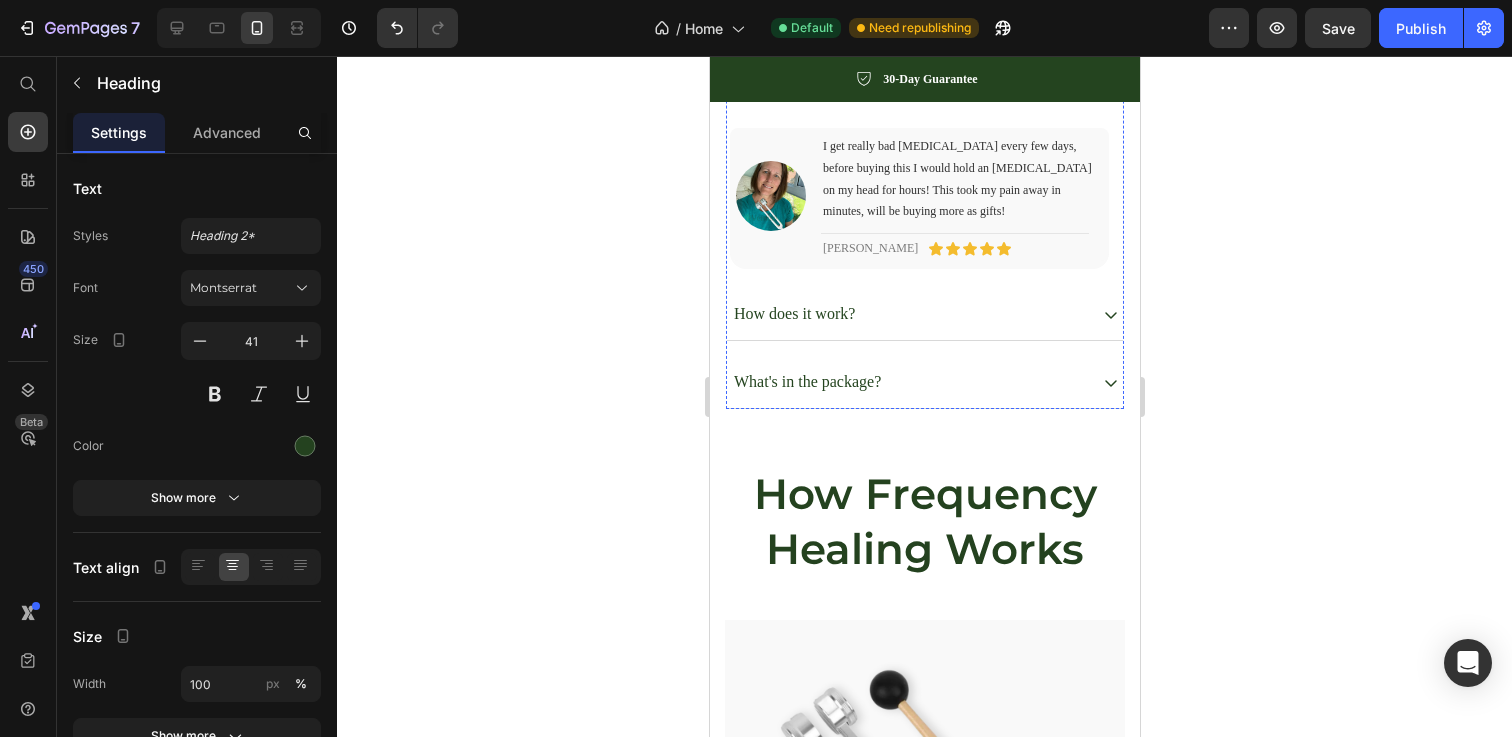 scroll, scrollTop: 1947, scrollLeft: 0, axis: vertical 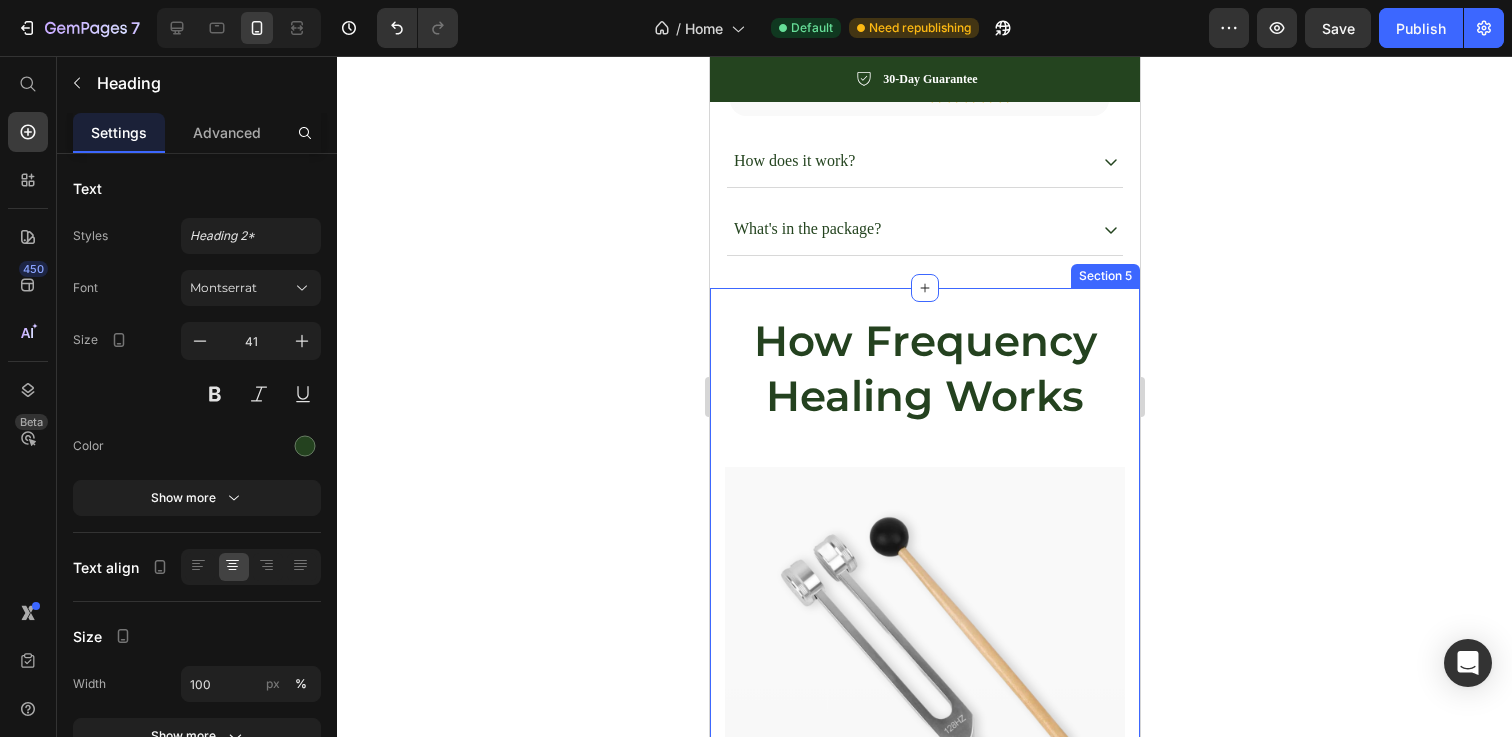 click on "How Frequency Healing Works" at bounding box center (924, 368) 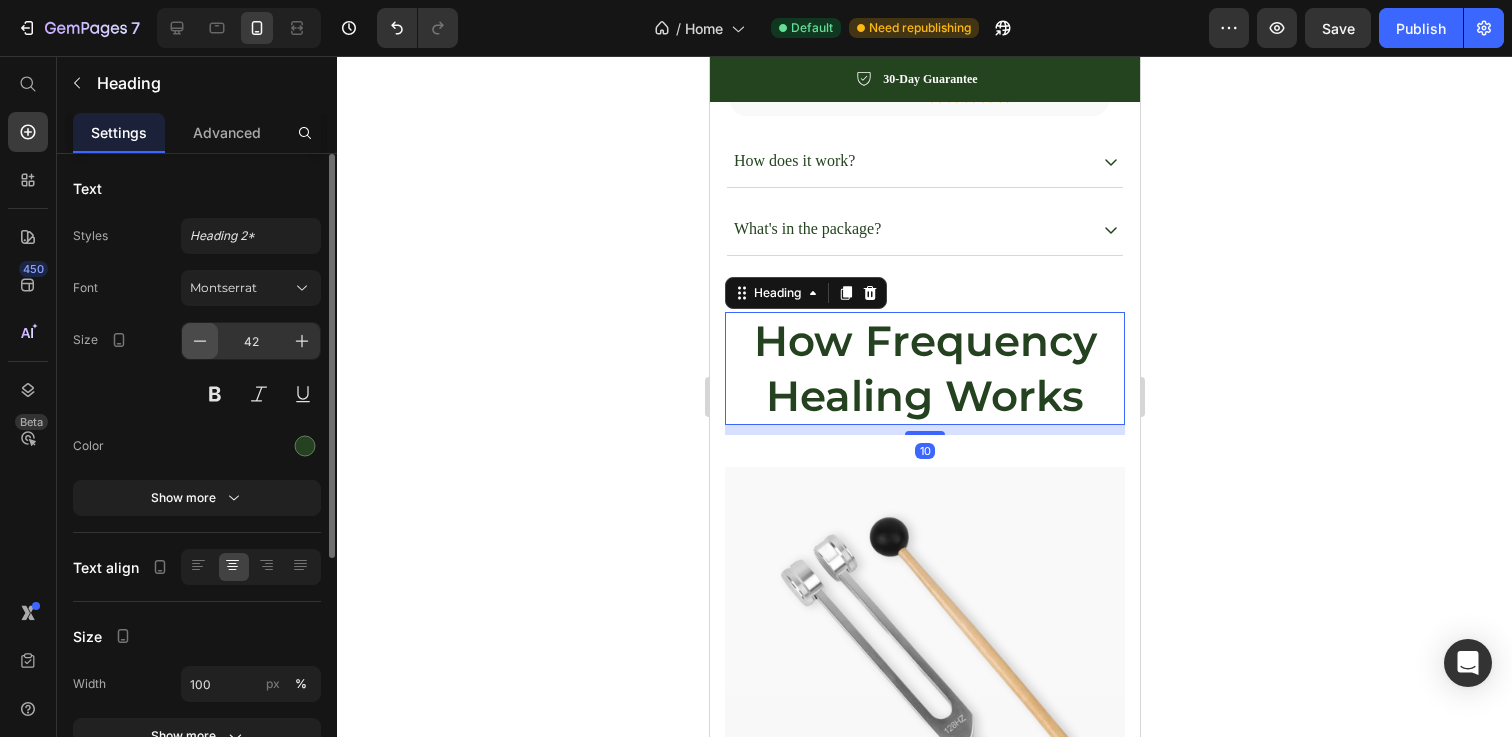 click 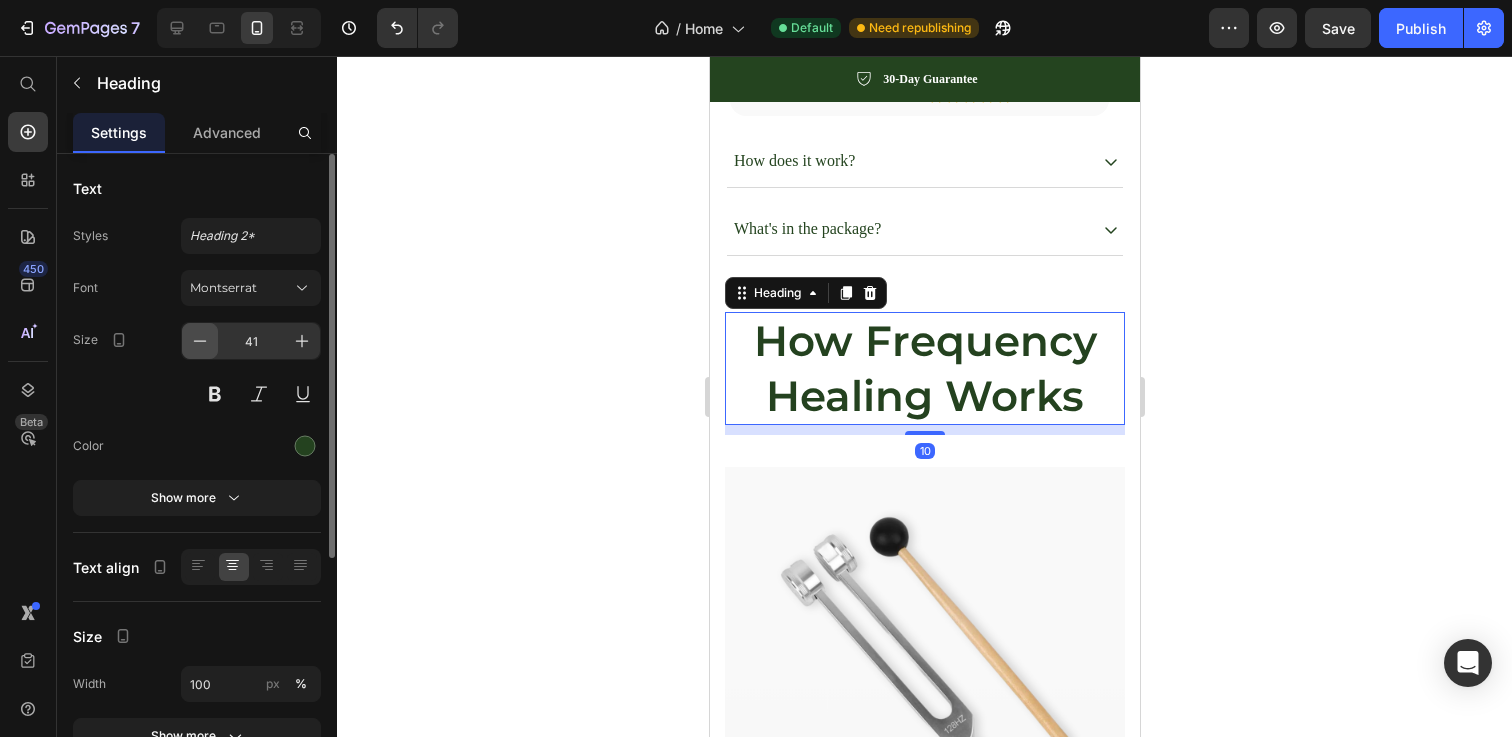click 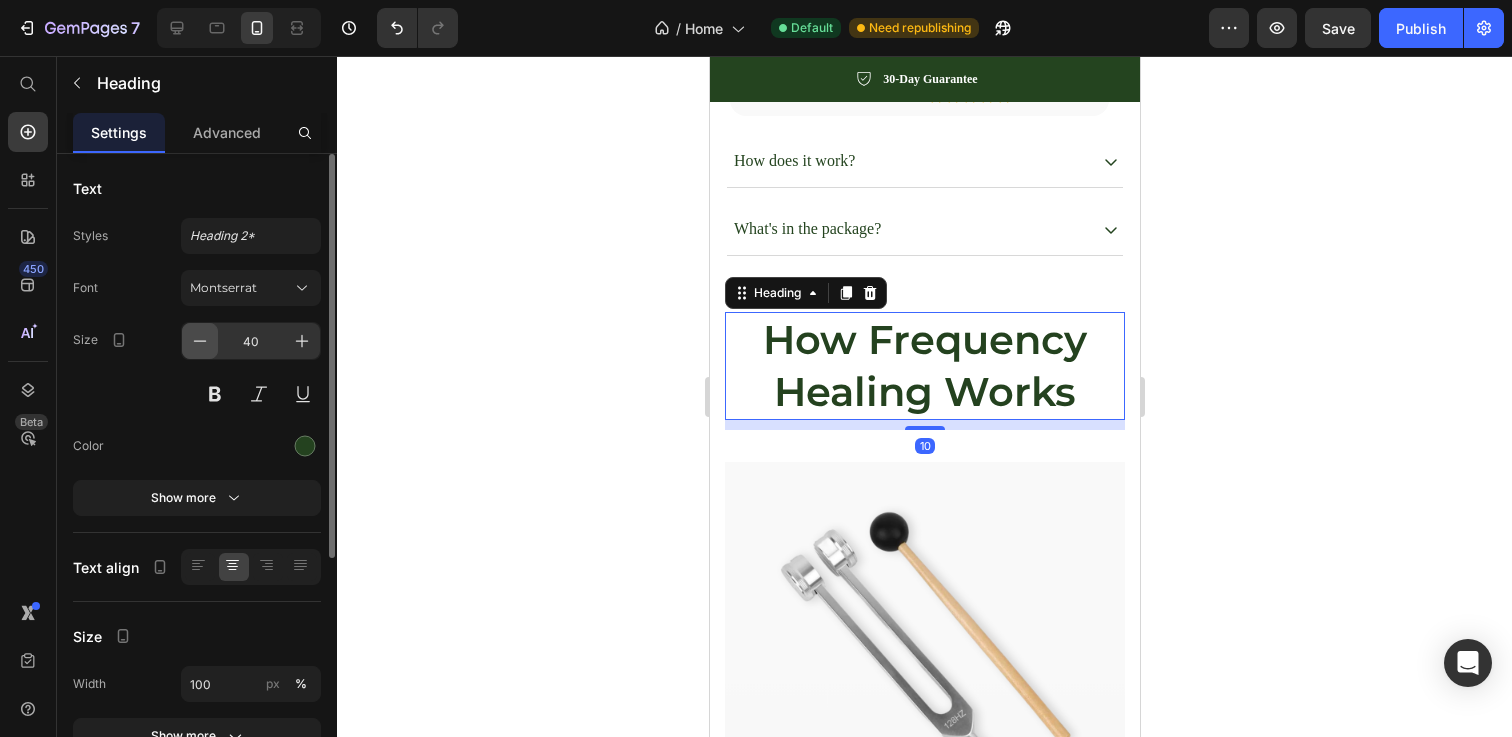 click 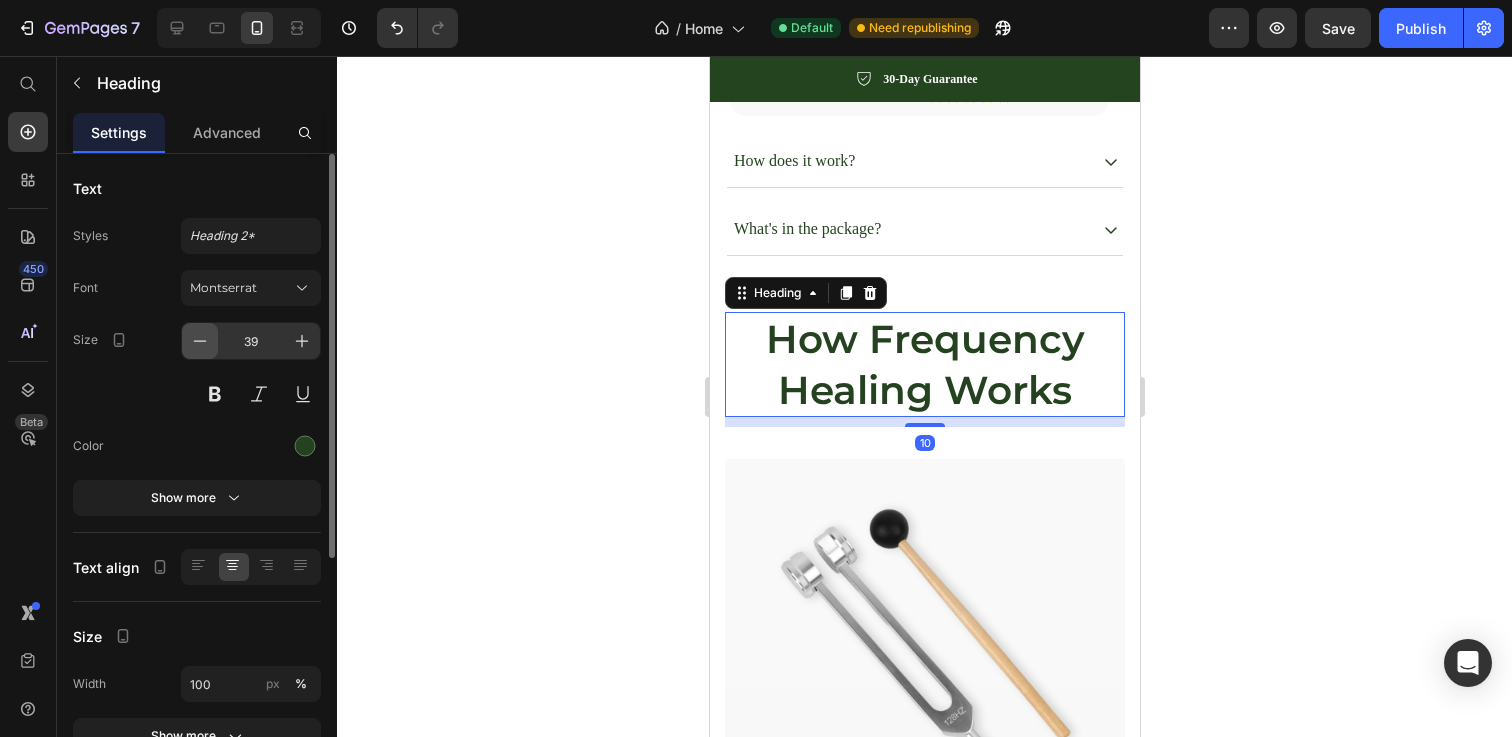 click 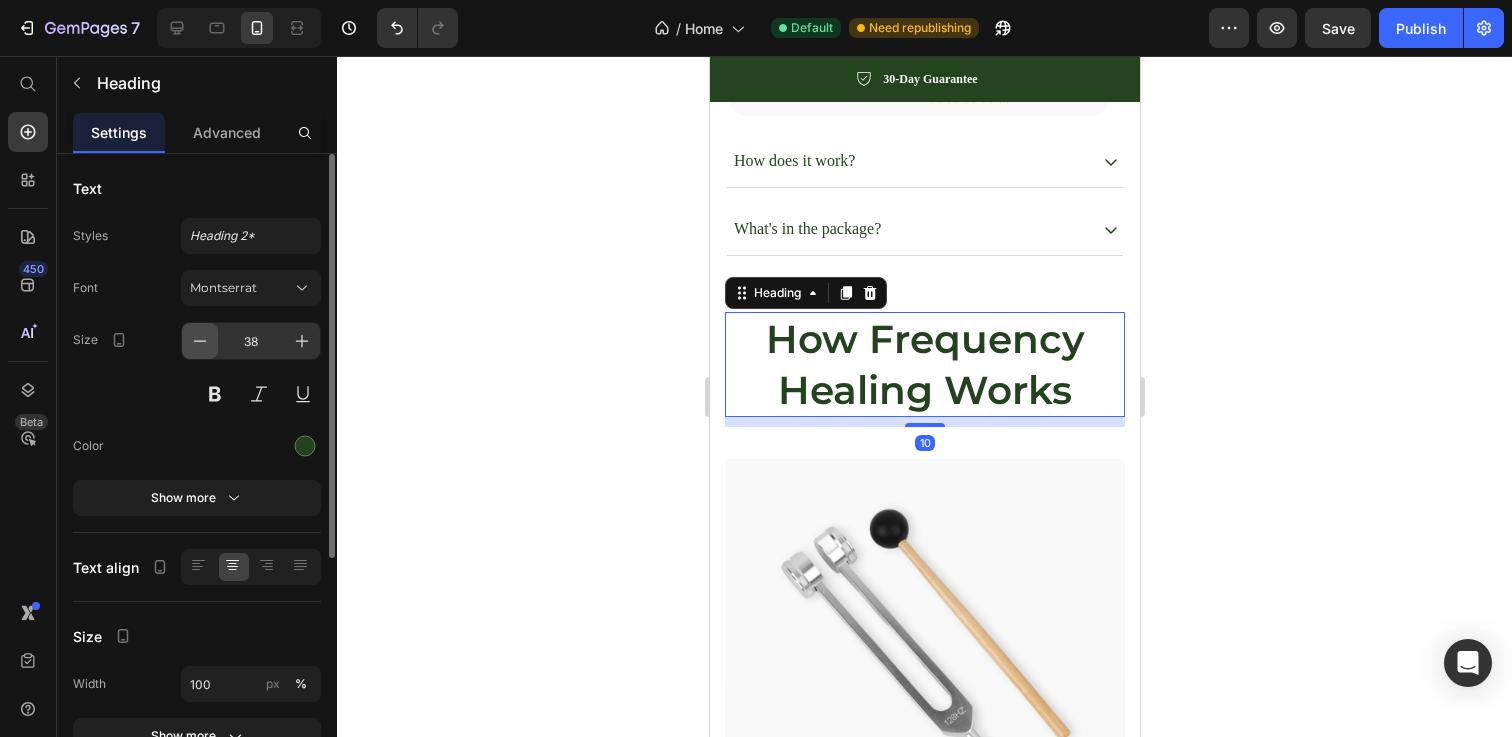 click 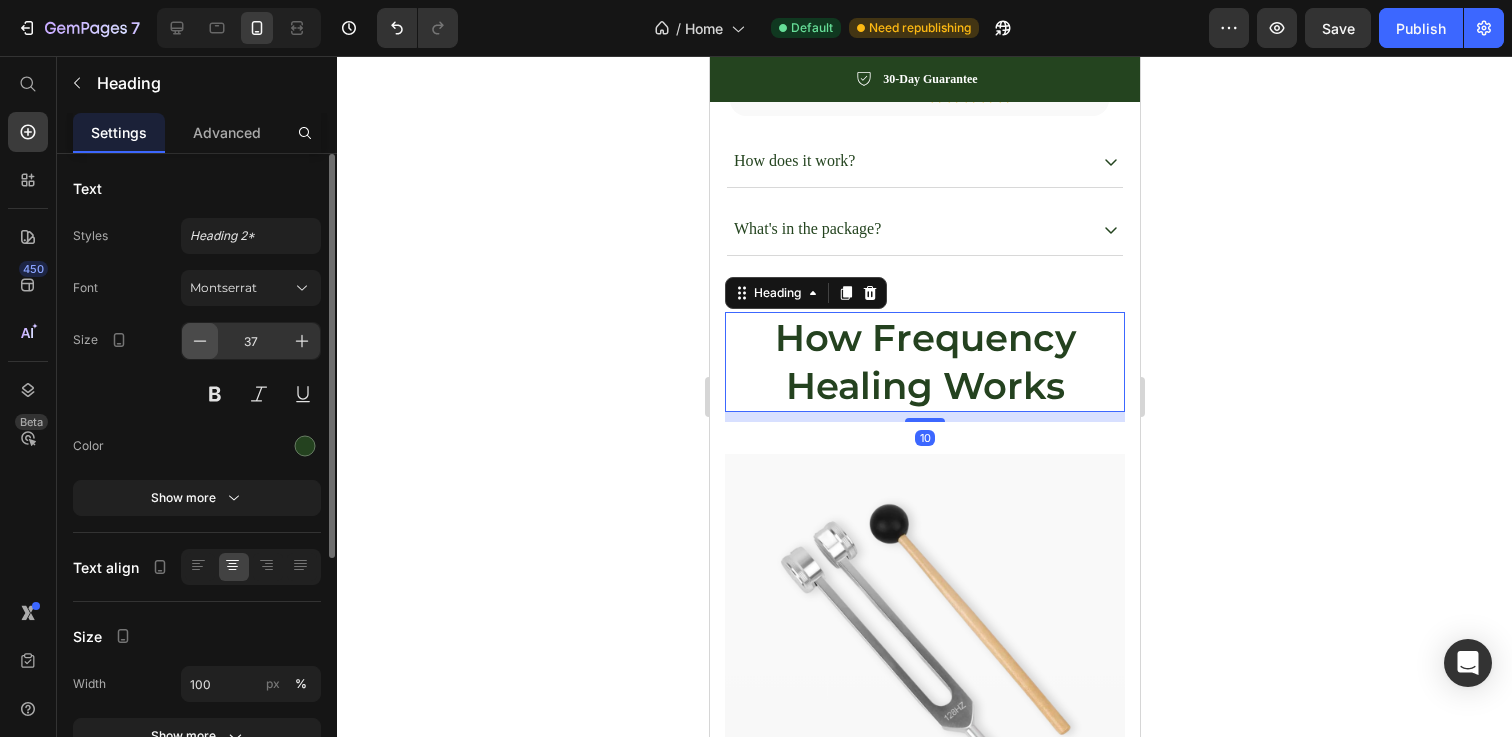 click 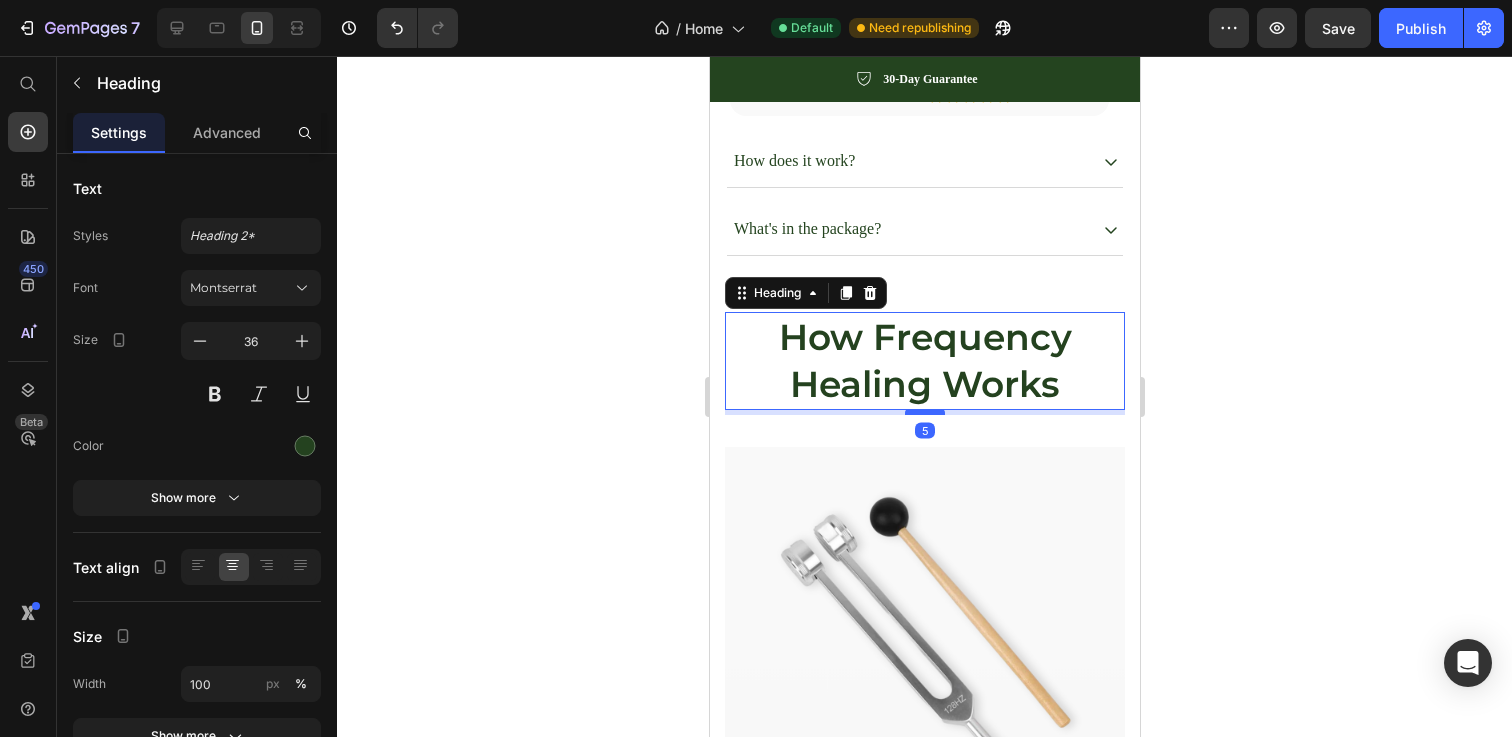 click at bounding box center (924, 412) 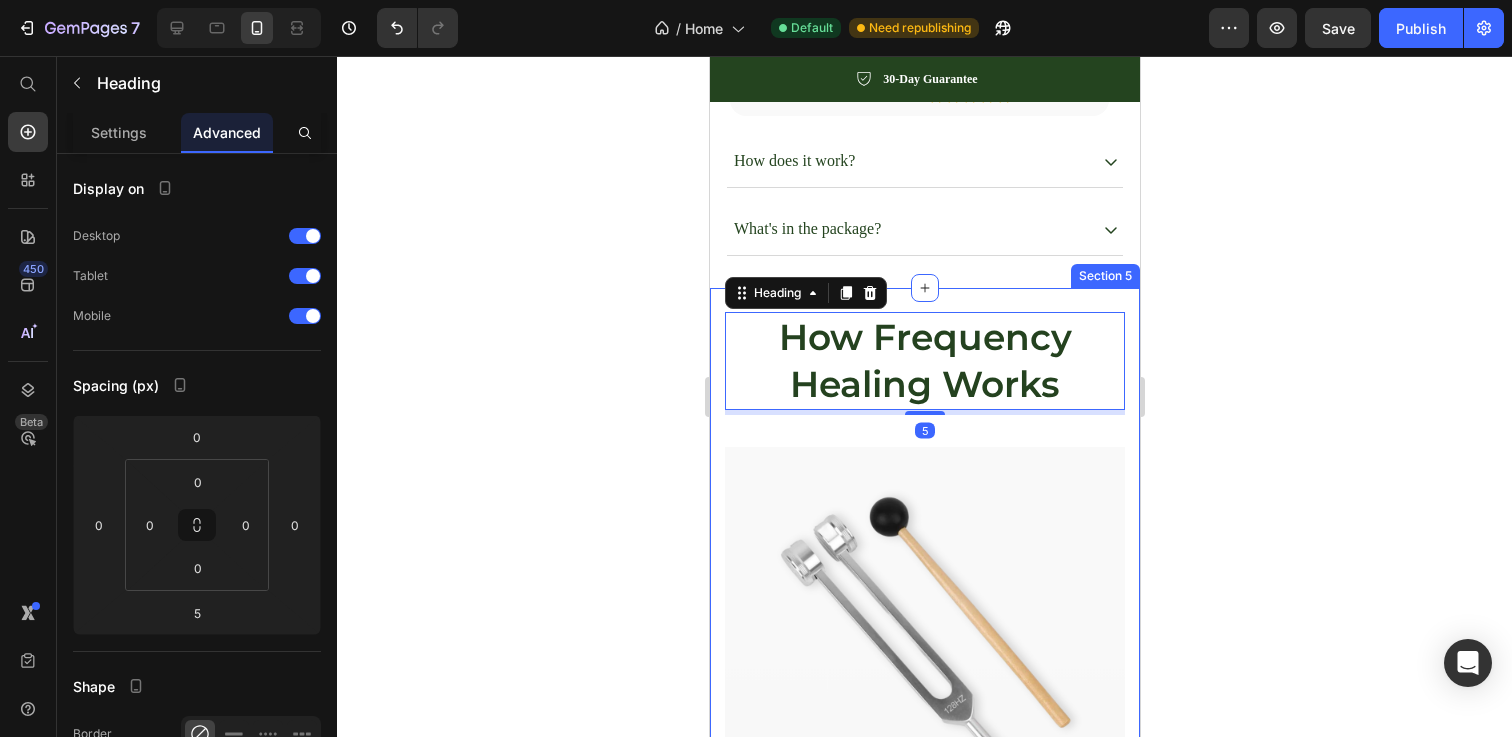 click 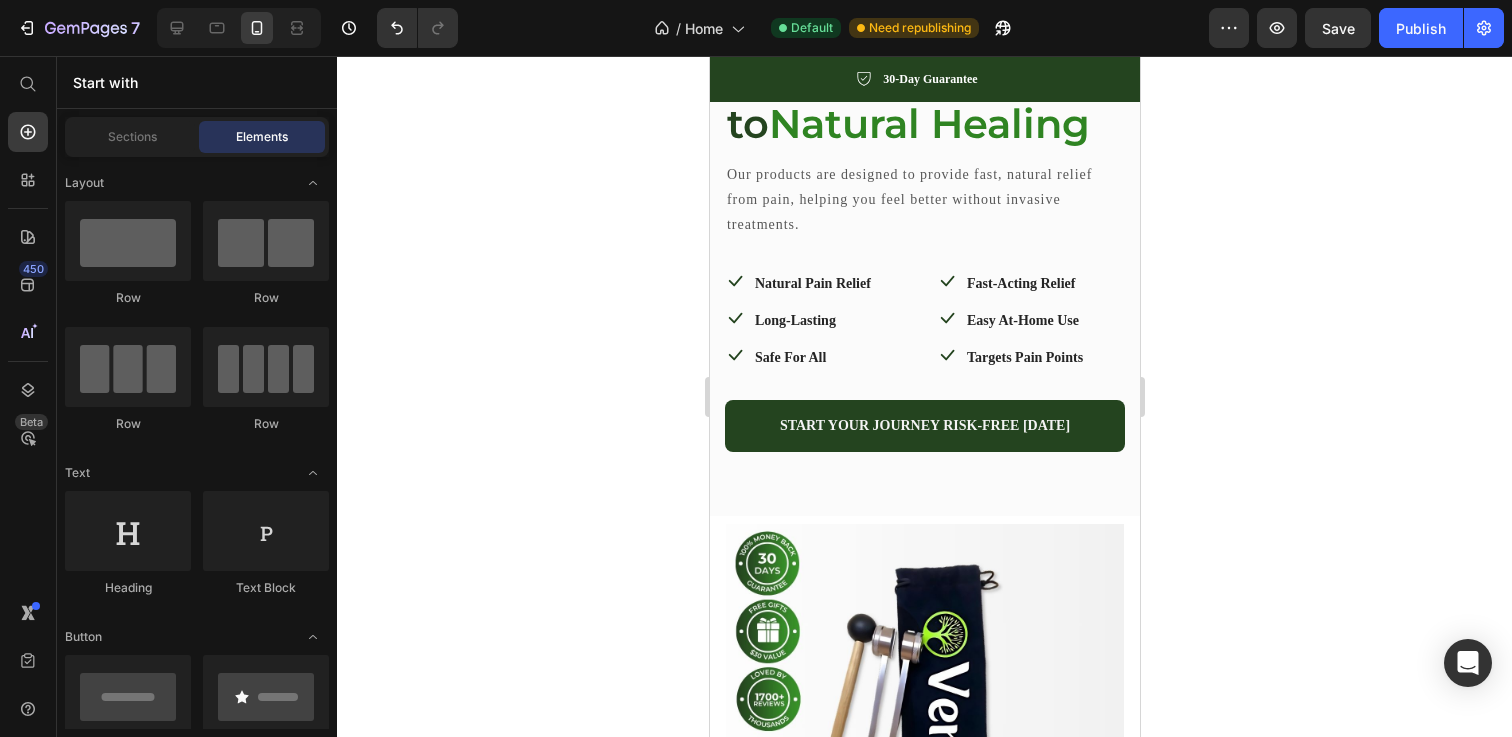 scroll, scrollTop: 614, scrollLeft: 0, axis: vertical 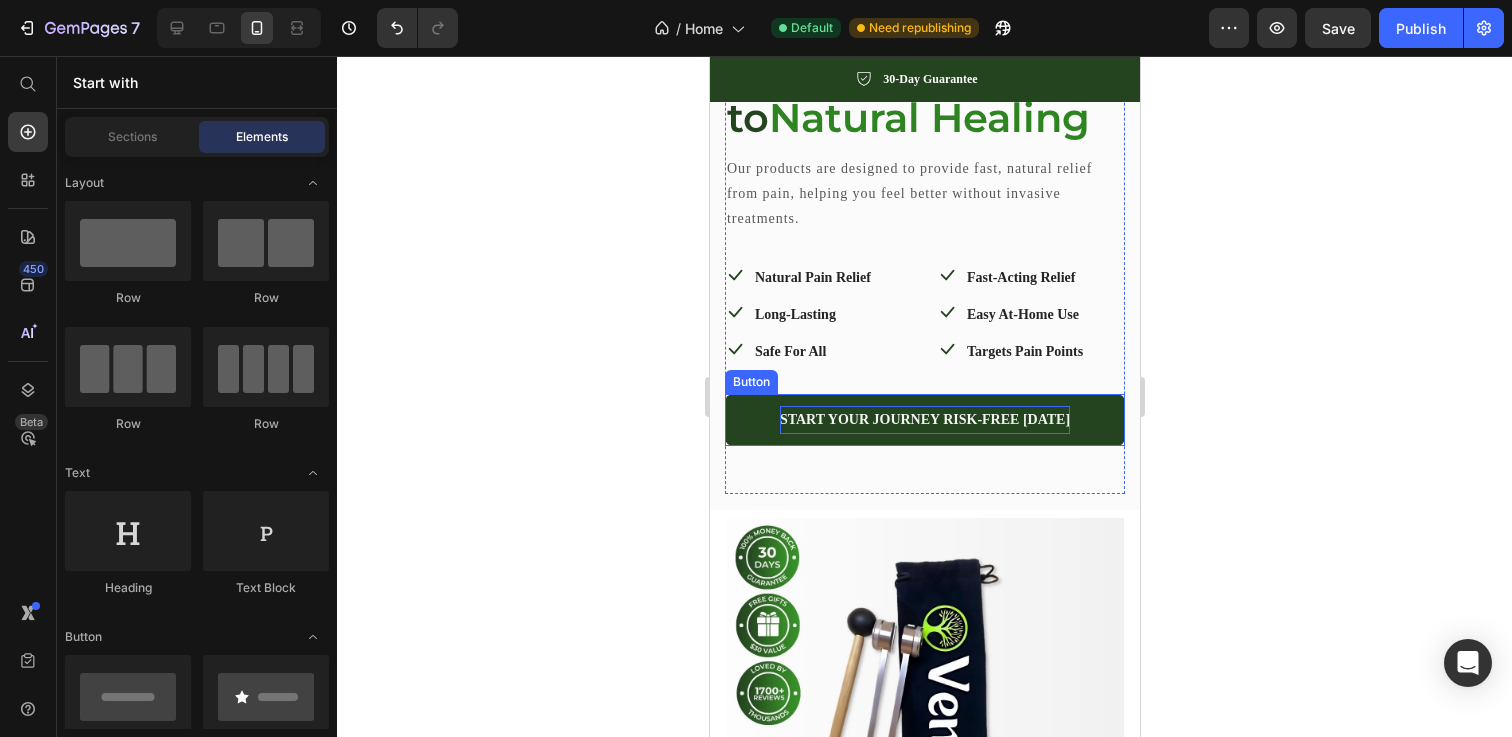 click on "START YOUR JOURNEY RISK-FREE [DATE]" at bounding box center (924, 420) 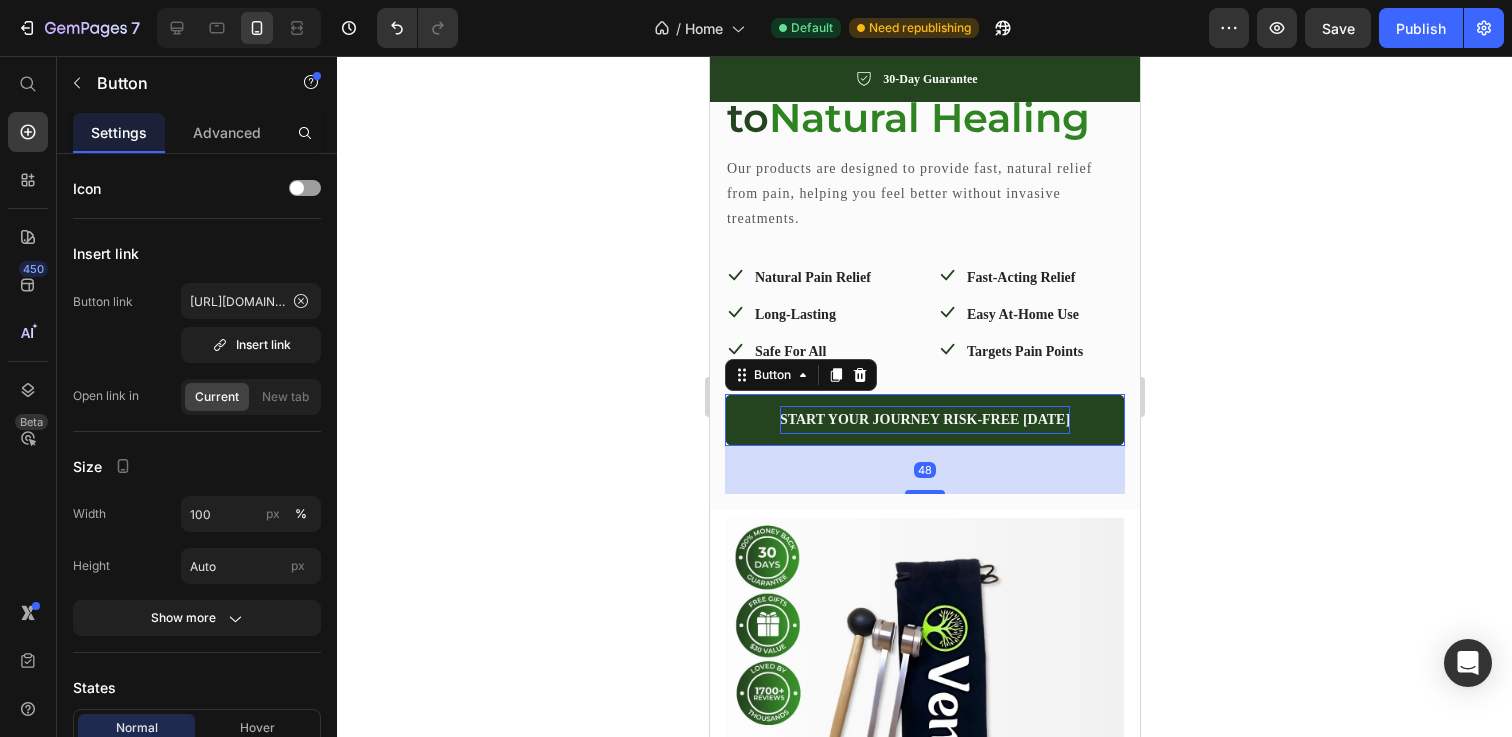 click on "START YOUR JOURNEY RISK-FREE [DATE]" at bounding box center [924, 420] 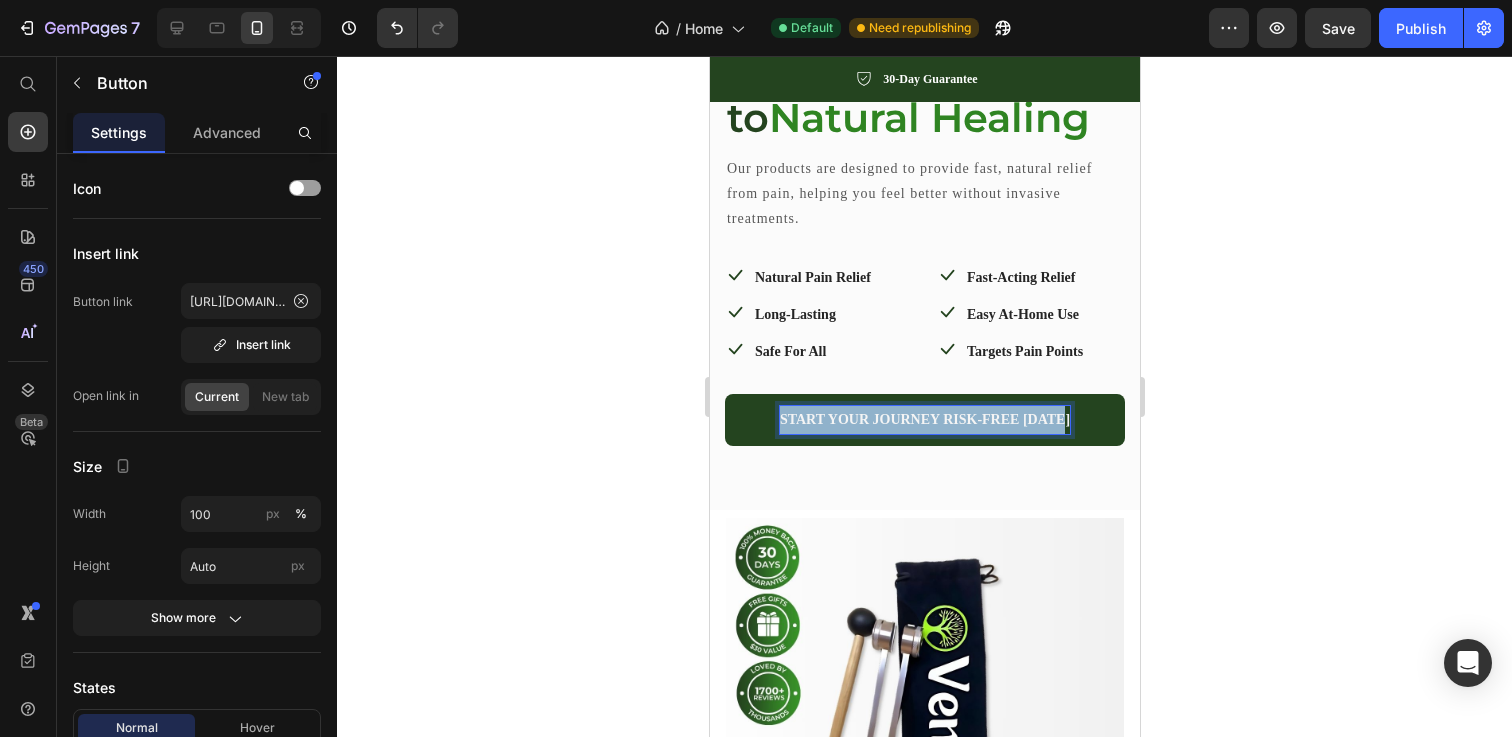 click on "START YOUR JOURNEY RISK-FREE [DATE]" at bounding box center [924, 420] 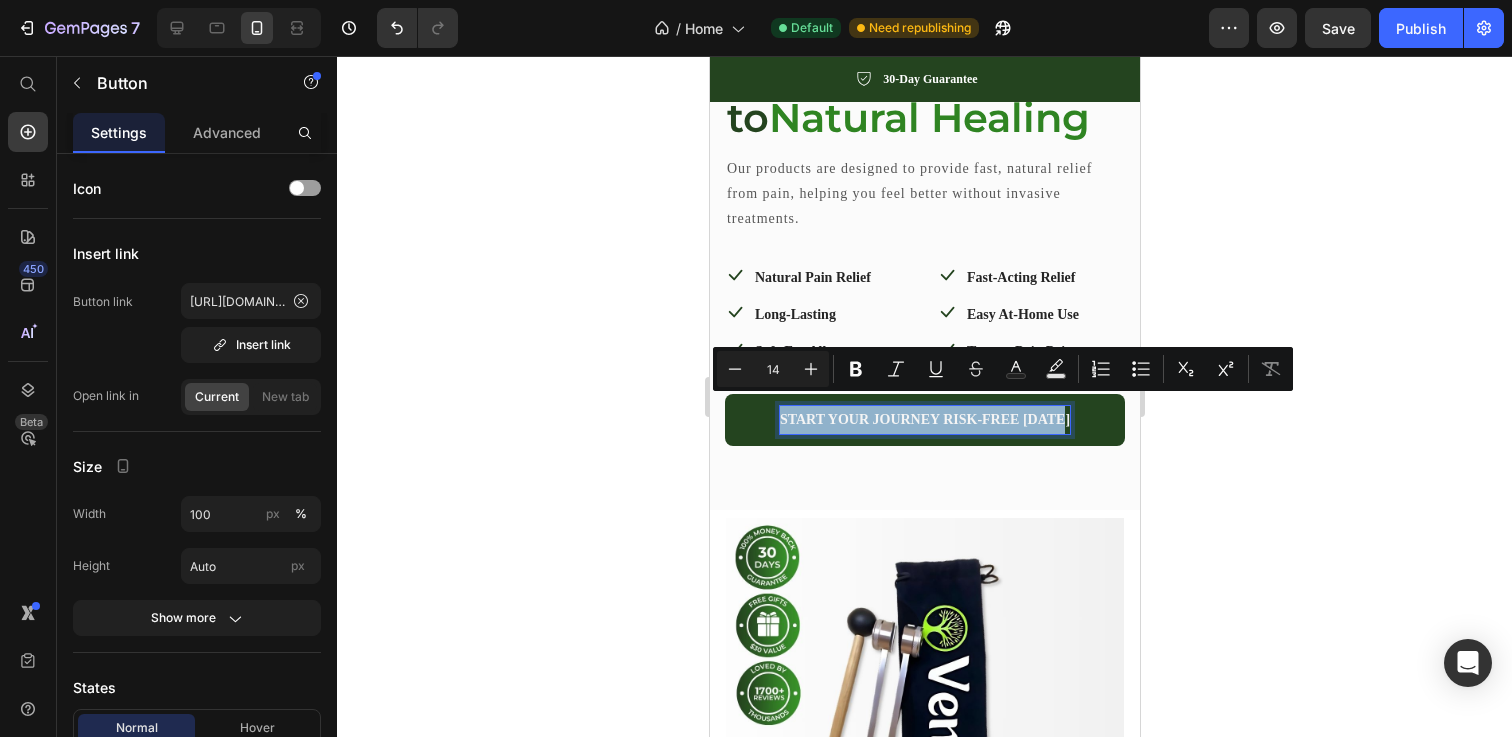 click on "START YOUR JOURNEY RISK-FREE [DATE]" at bounding box center [924, 420] 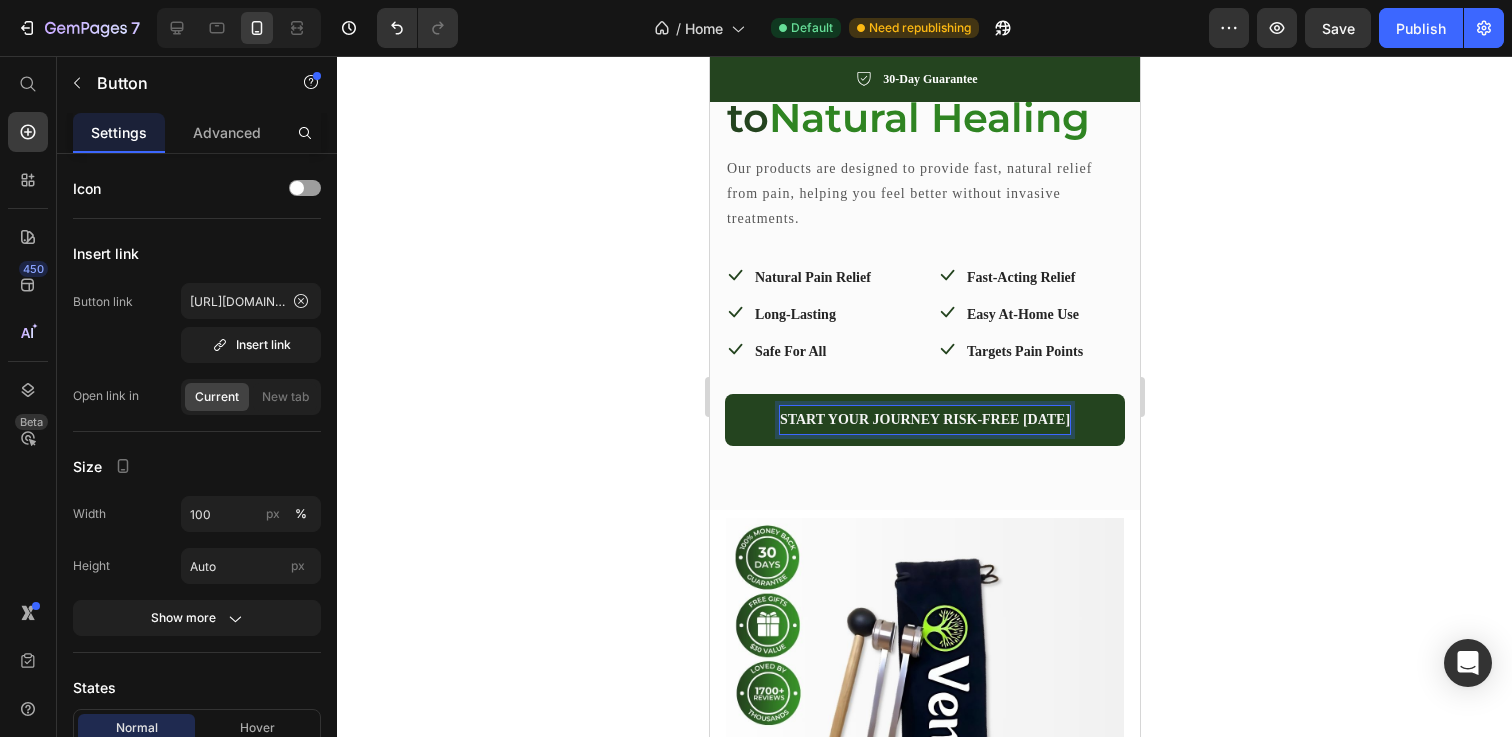 click on "START YOUR JOURNEY RISK-FREE [DATE]" at bounding box center (924, 420) 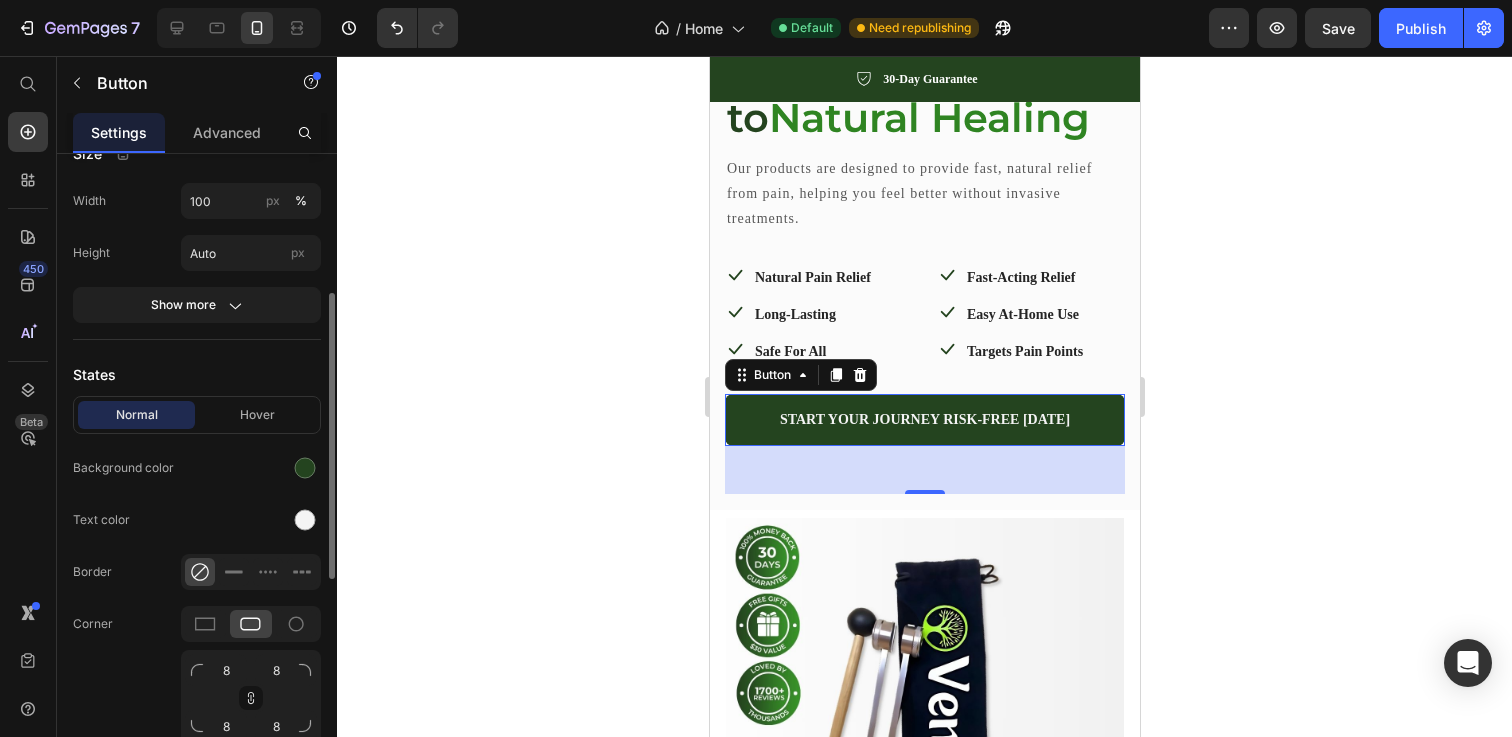 scroll, scrollTop: 277, scrollLeft: 0, axis: vertical 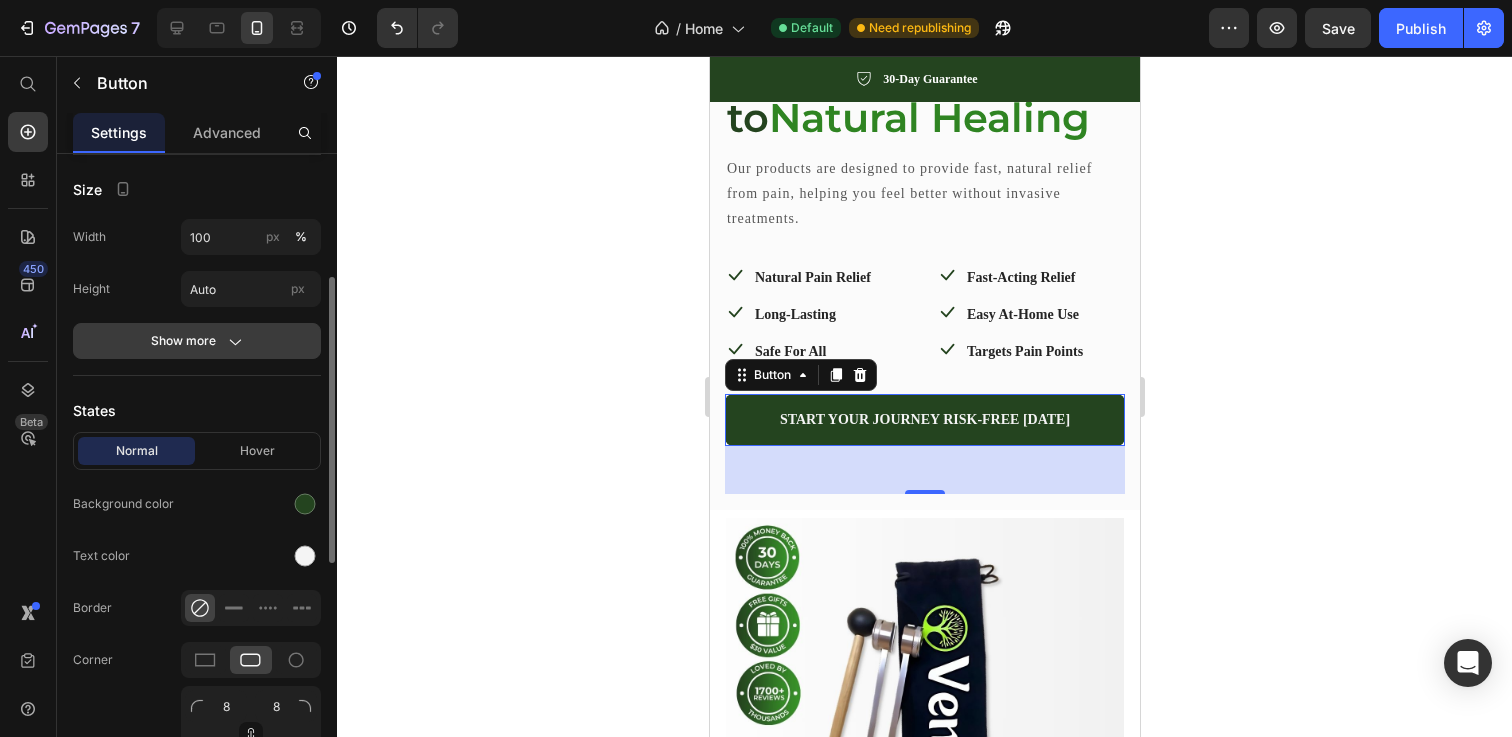 click on "Show more" at bounding box center (197, 341) 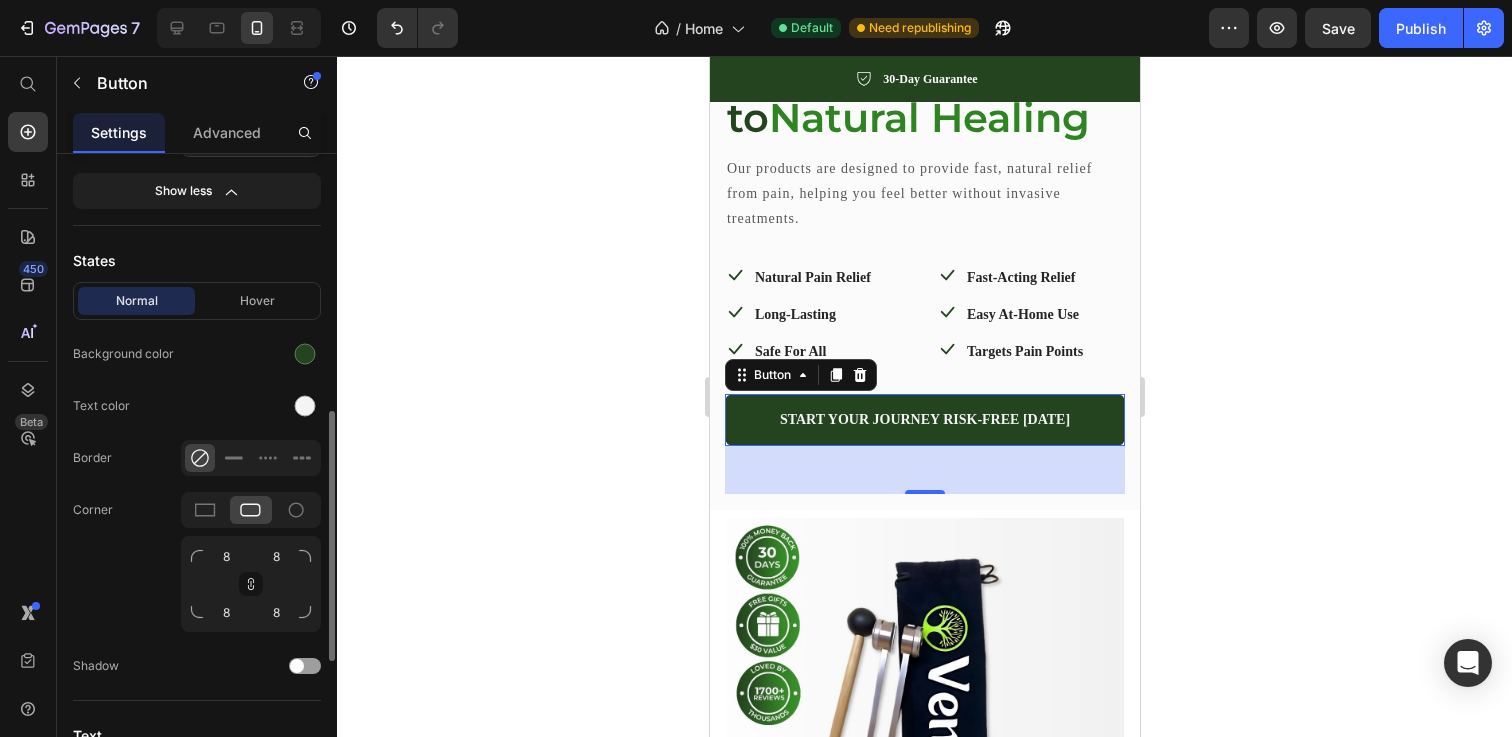 scroll, scrollTop: 635, scrollLeft: 0, axis: vertical 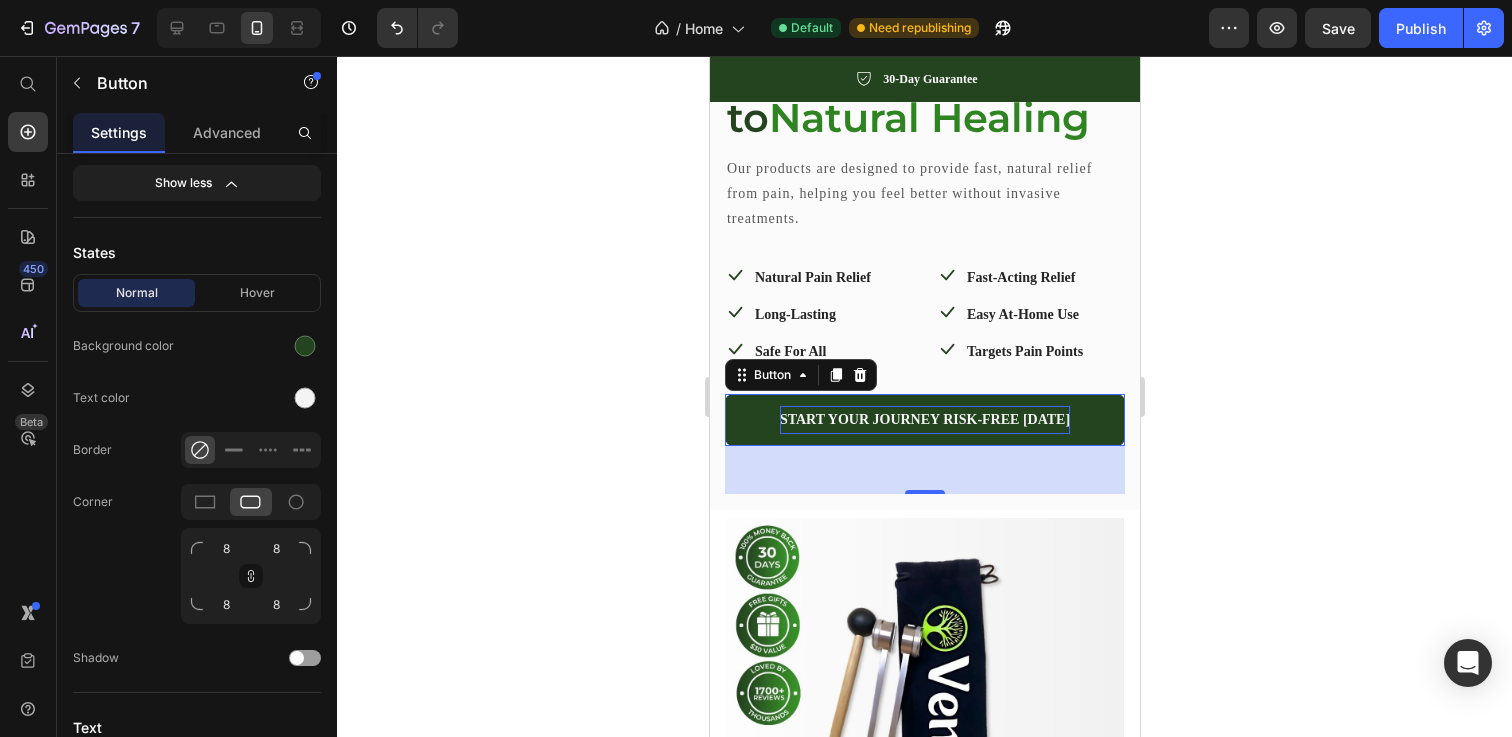 click on "START YOUR JOURNEY RISK-FREE [DATE]" at bounding box center [924, 420] 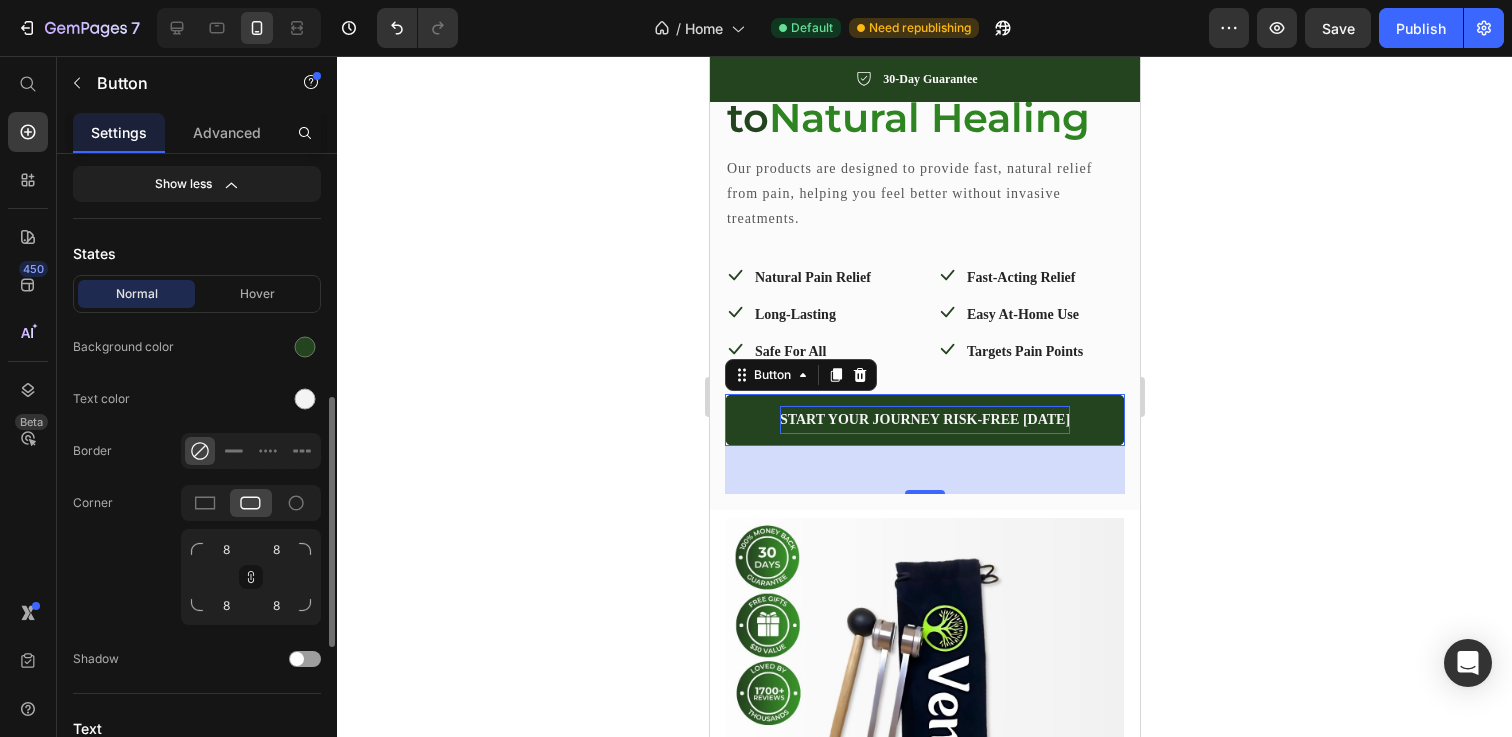 scroll, scrollTop: 628, scrollLeft: 0, axis: vertical 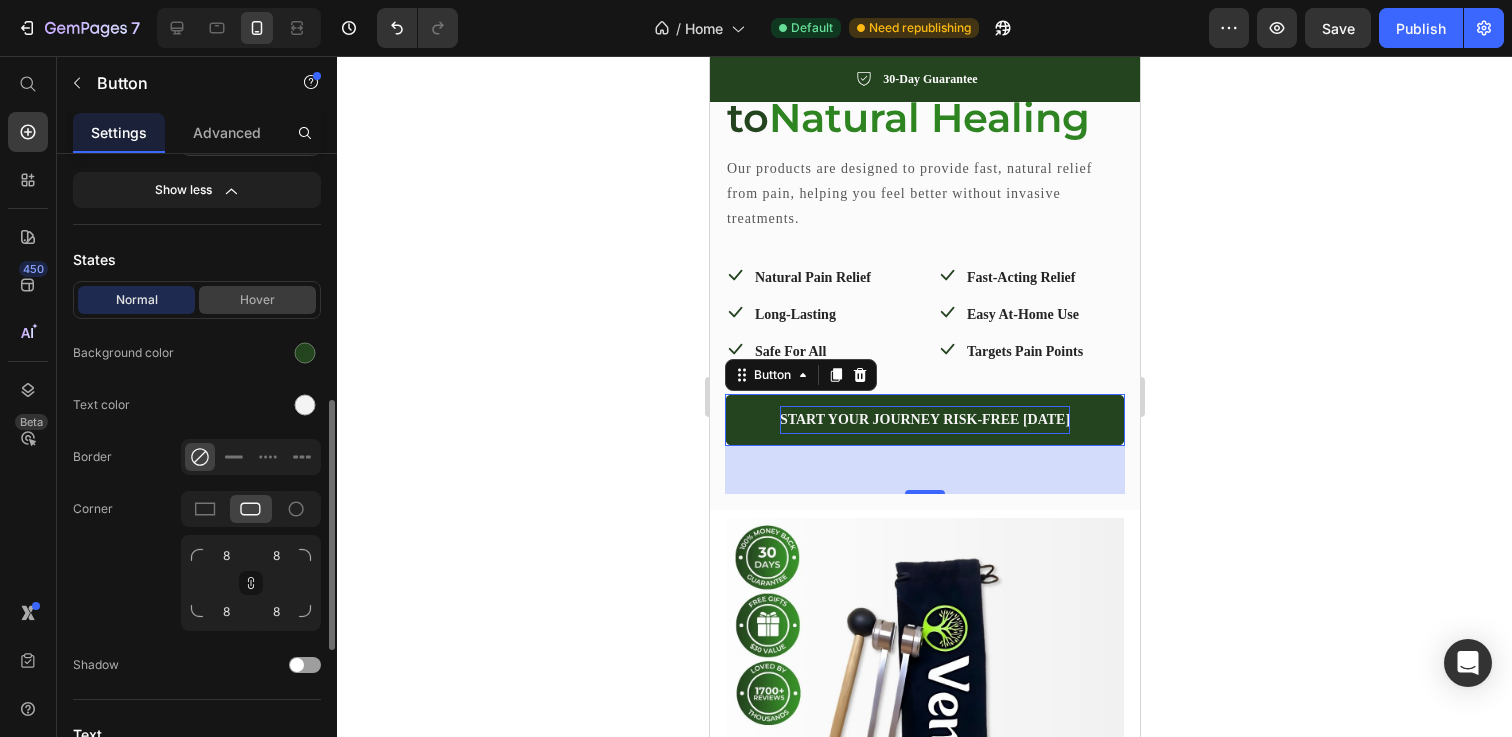 click on "Hover" at bounding box center [257, 300] 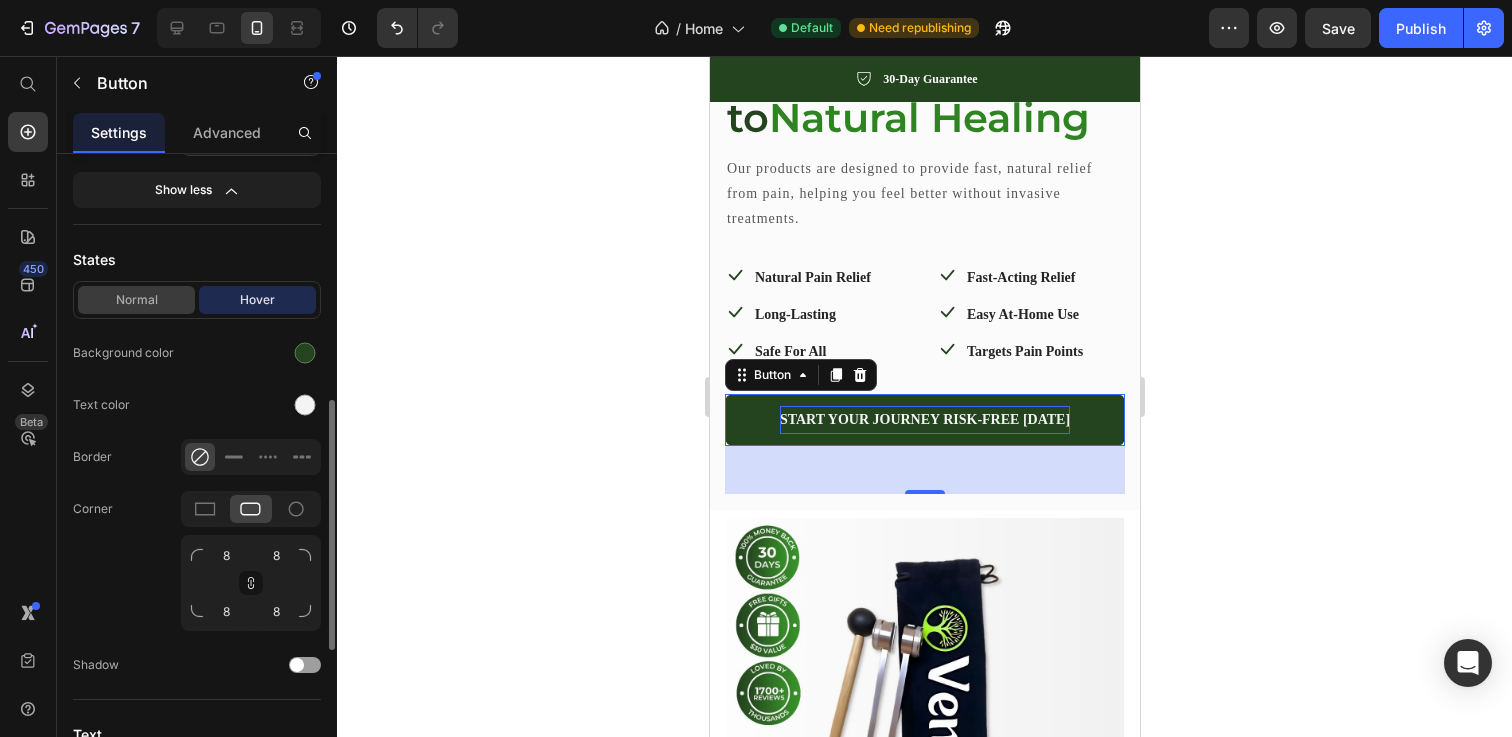 click on "Normal" at bounding box center [136, 300] 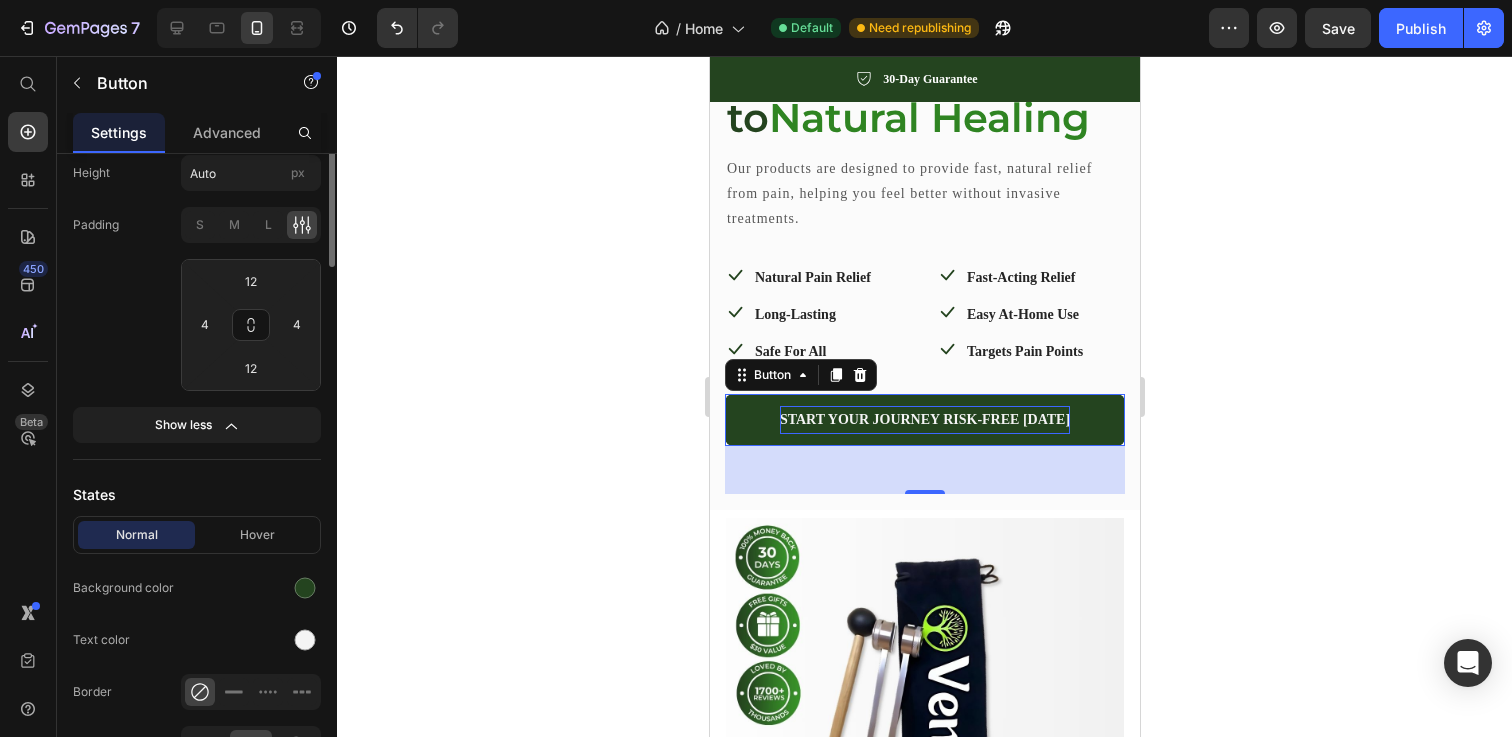scroll, scrollTop: 0, scrollLeft: 0, axis: both 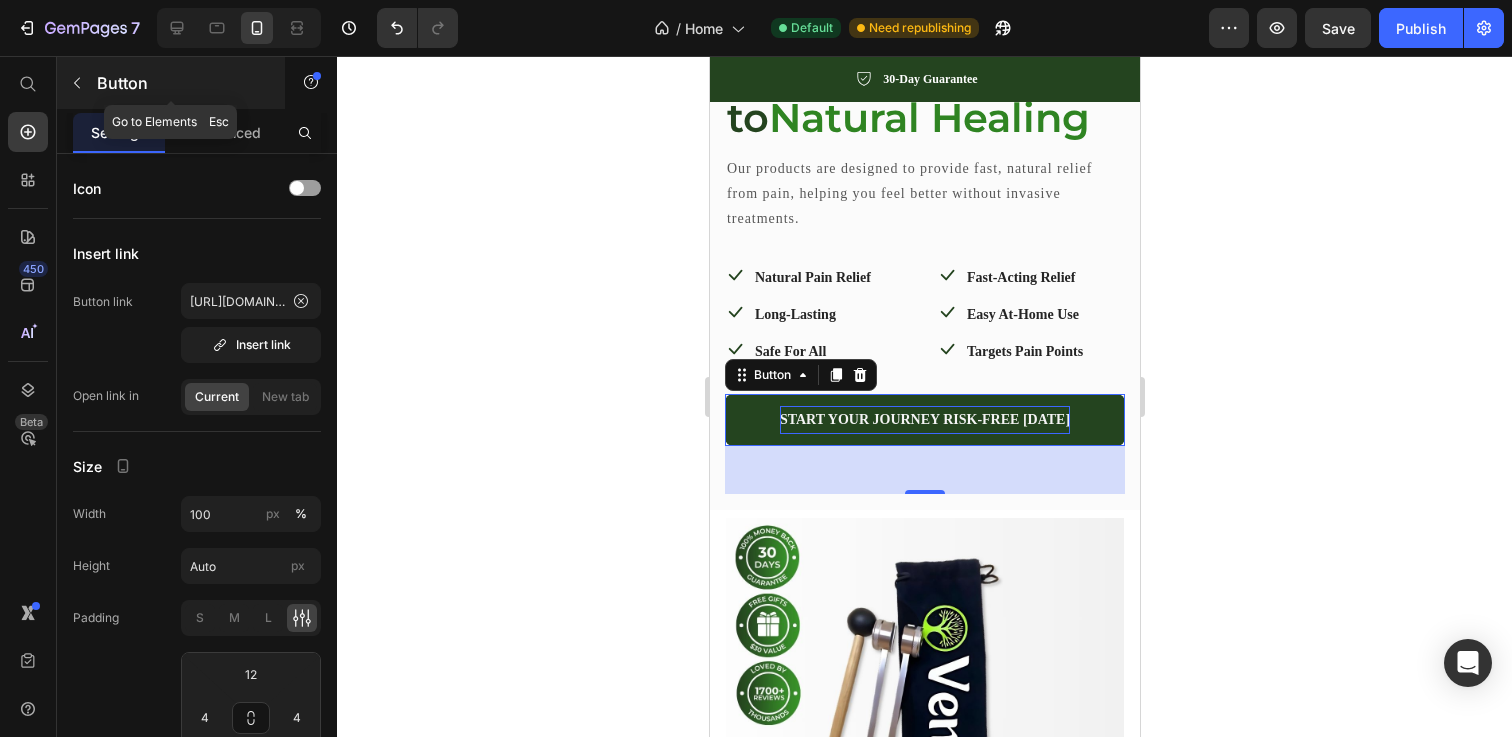 click 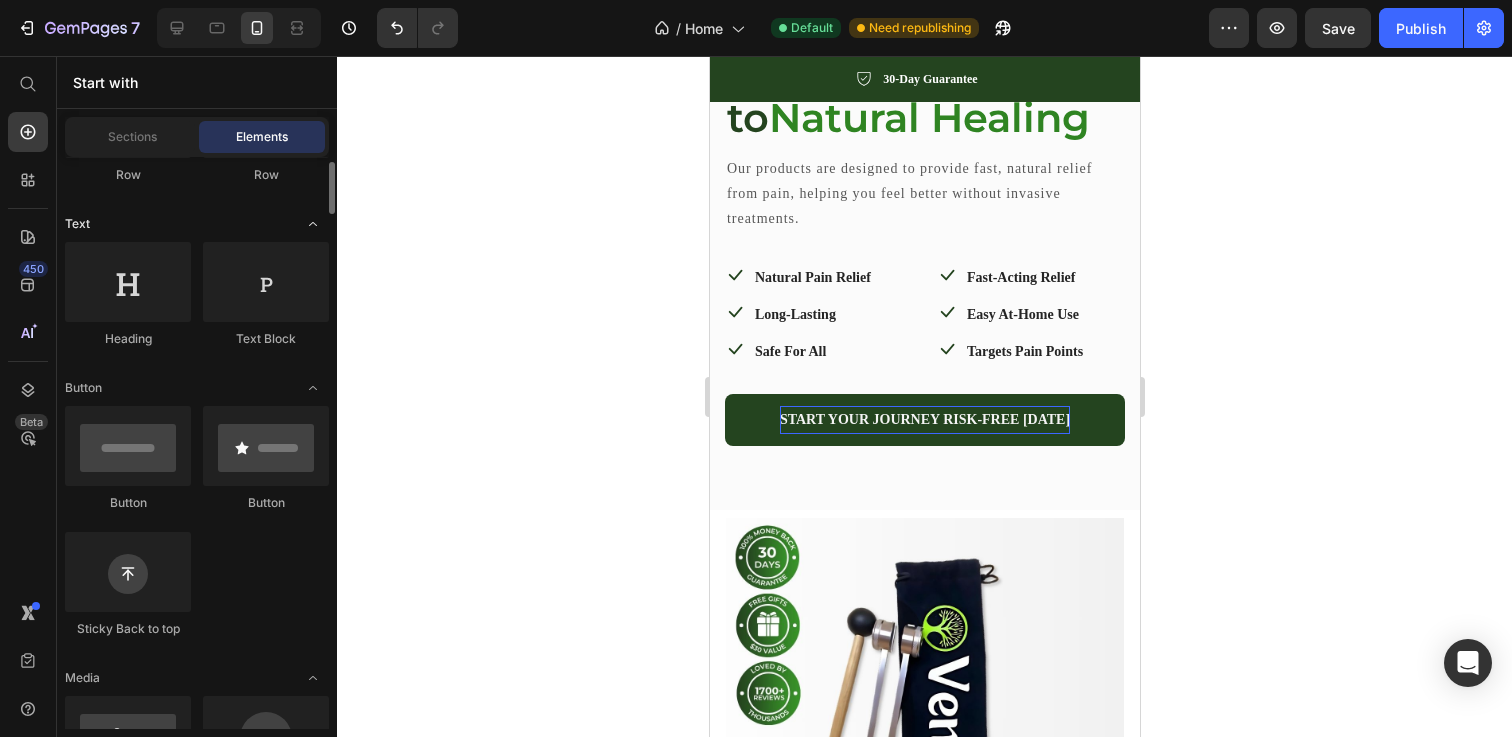 scroll, scrollTop: 265, scrollLeft: 0, axis: vertical 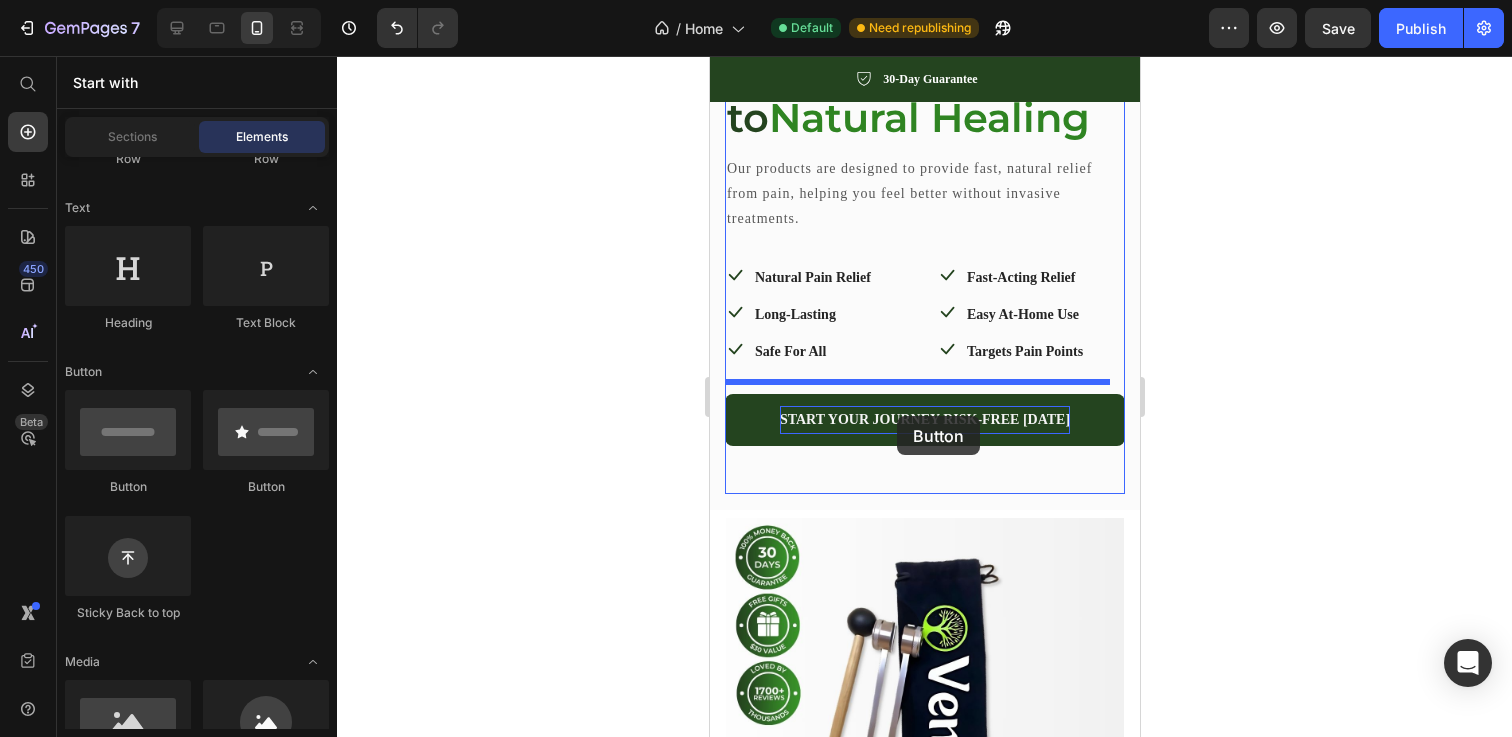 drag, startPoint x: 973, startPoint y: 488, endPoint x: 896, endPoint y: 416, distance: 105.41821 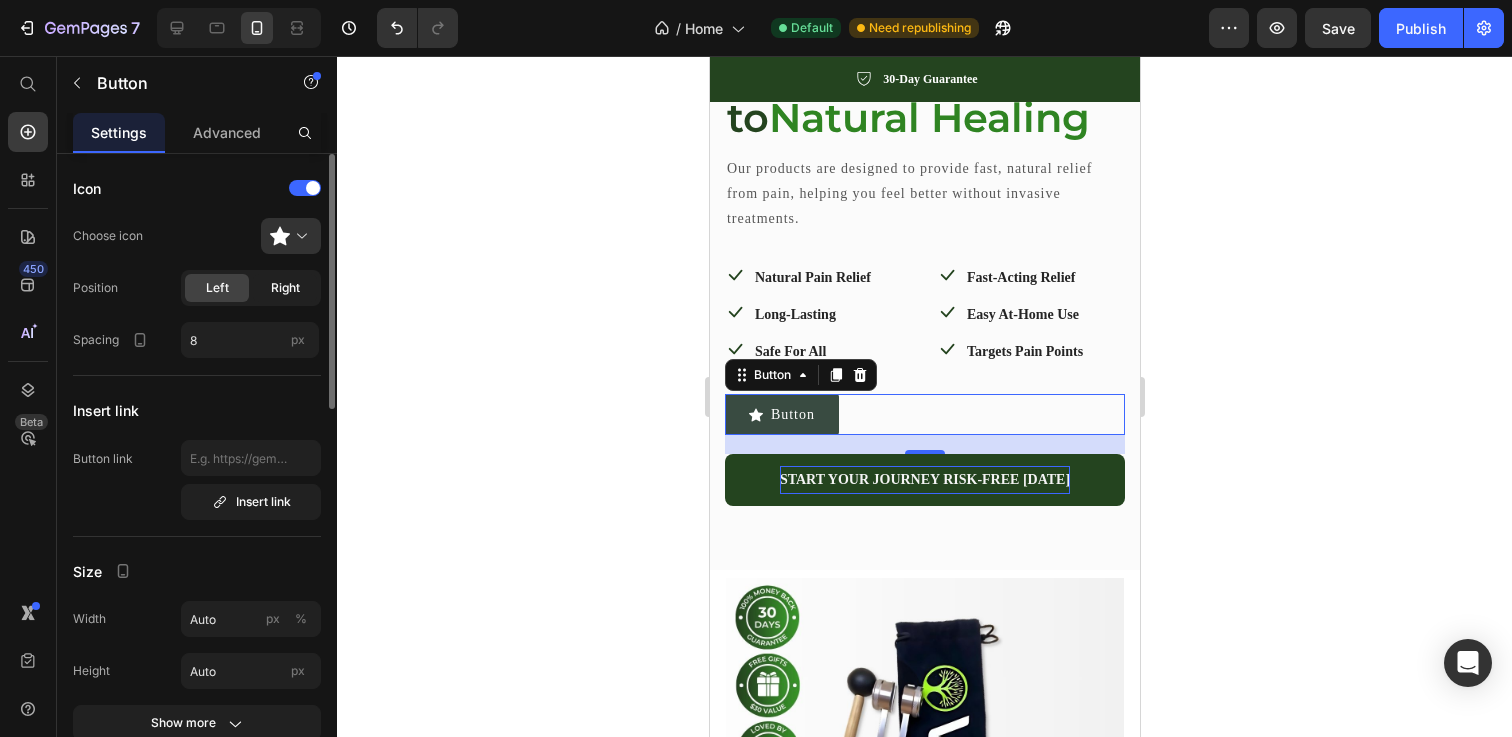 click on "Right" 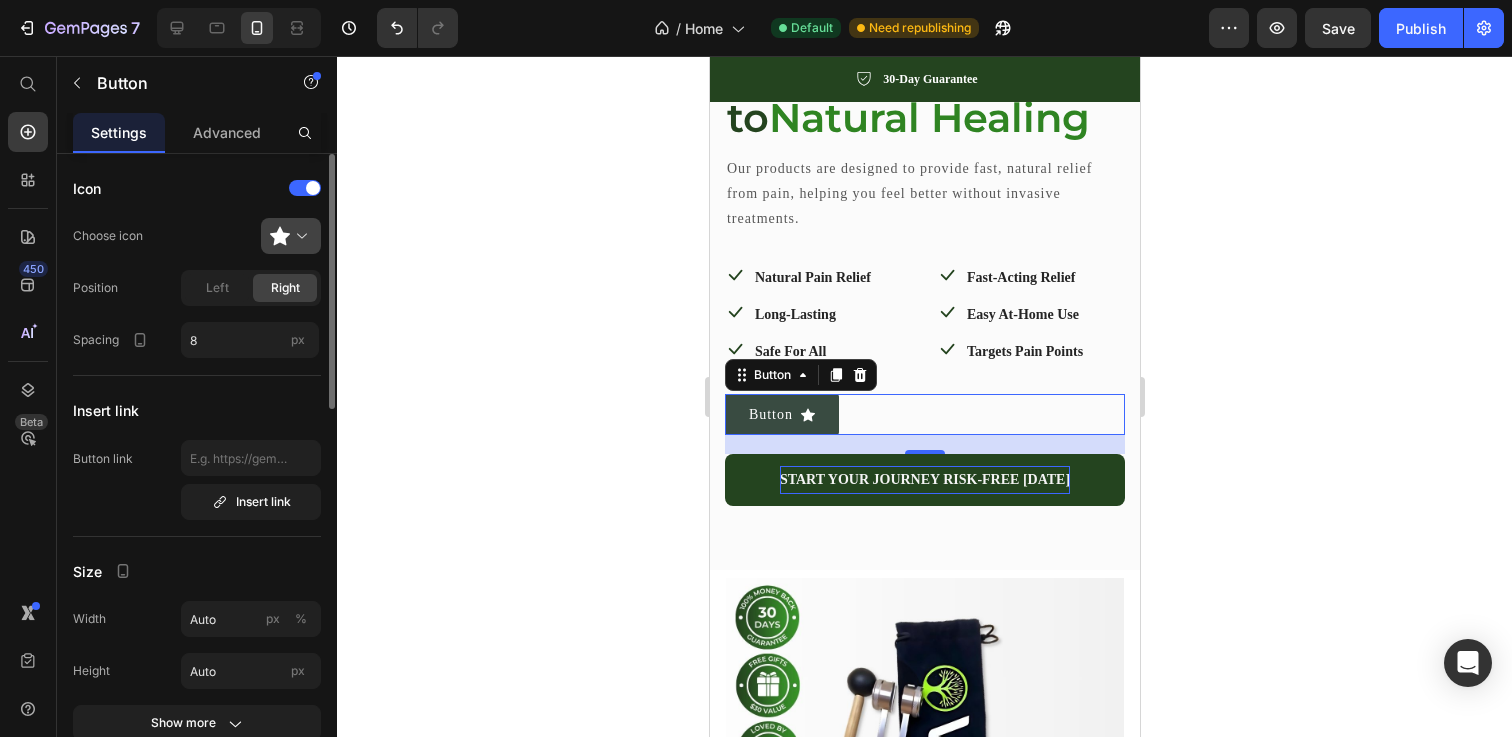click at bounding box center [299, 236] 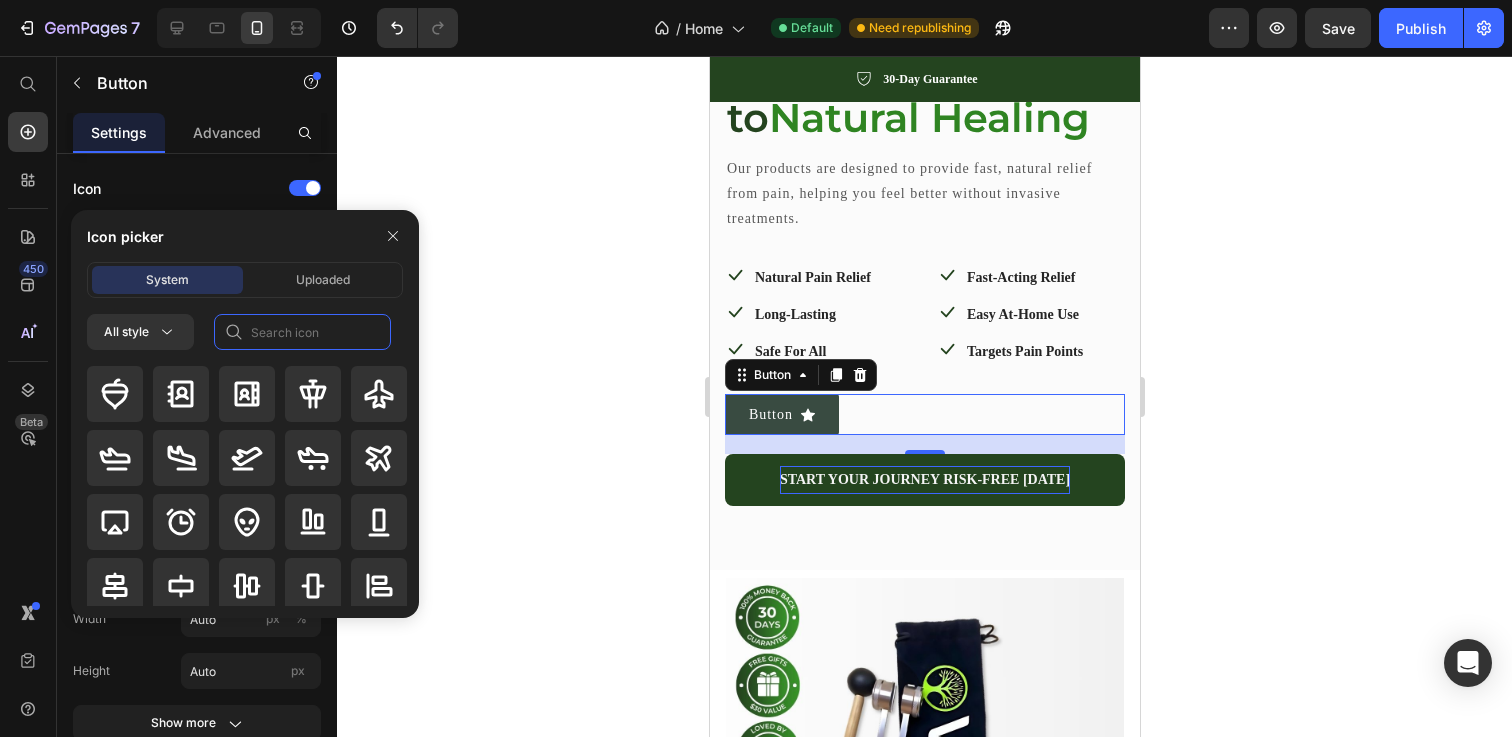 click 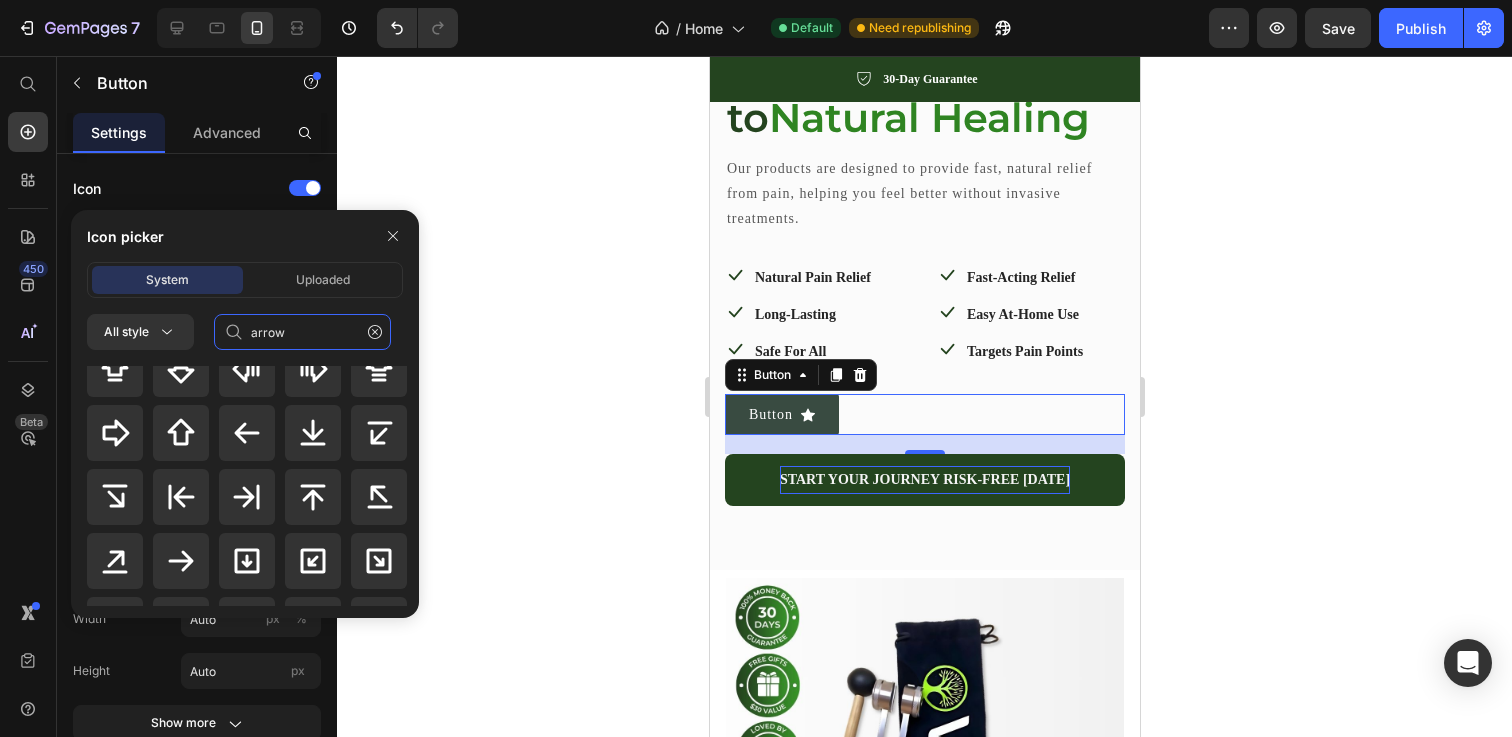 scroll, scrollTop: 519, scrollLeft: 0, axis: vertical 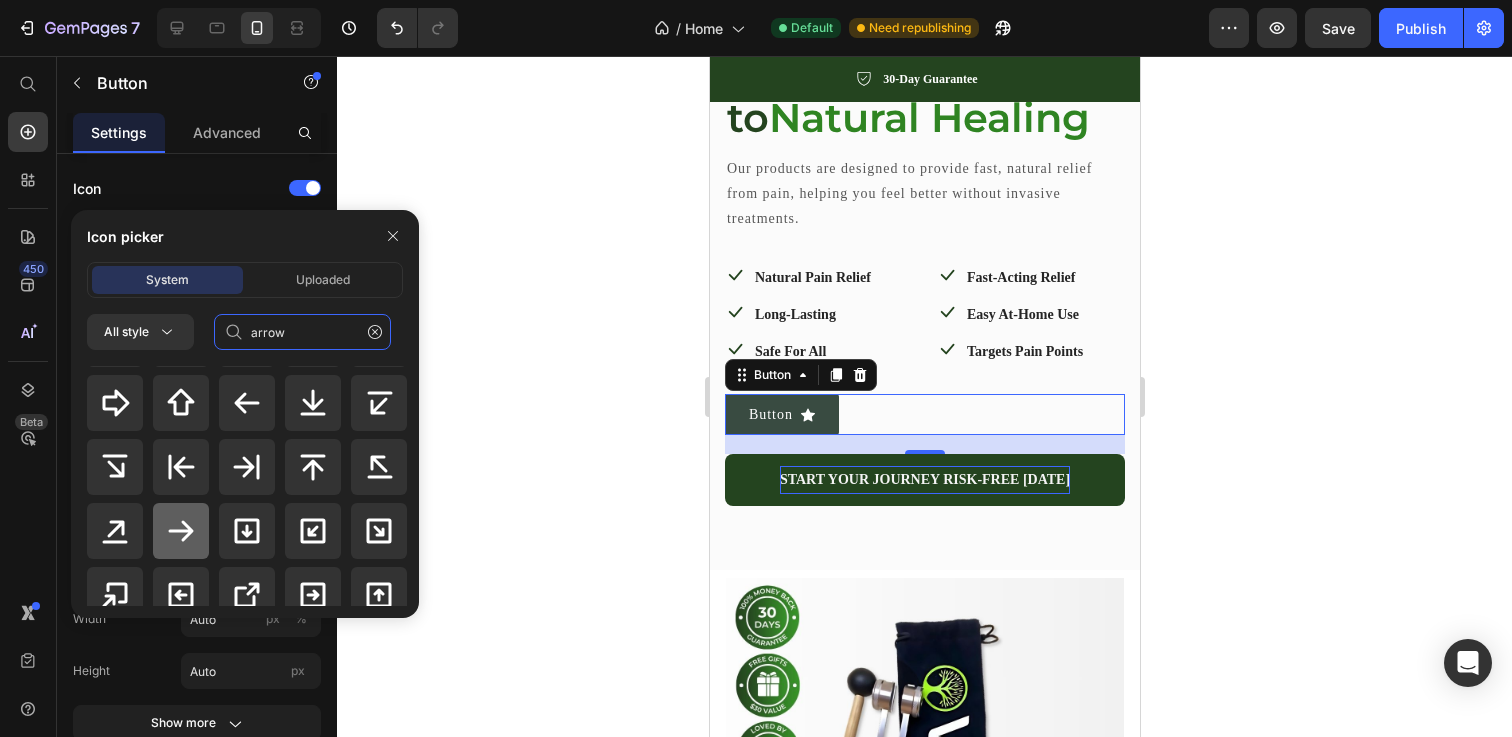 type on "arrow" 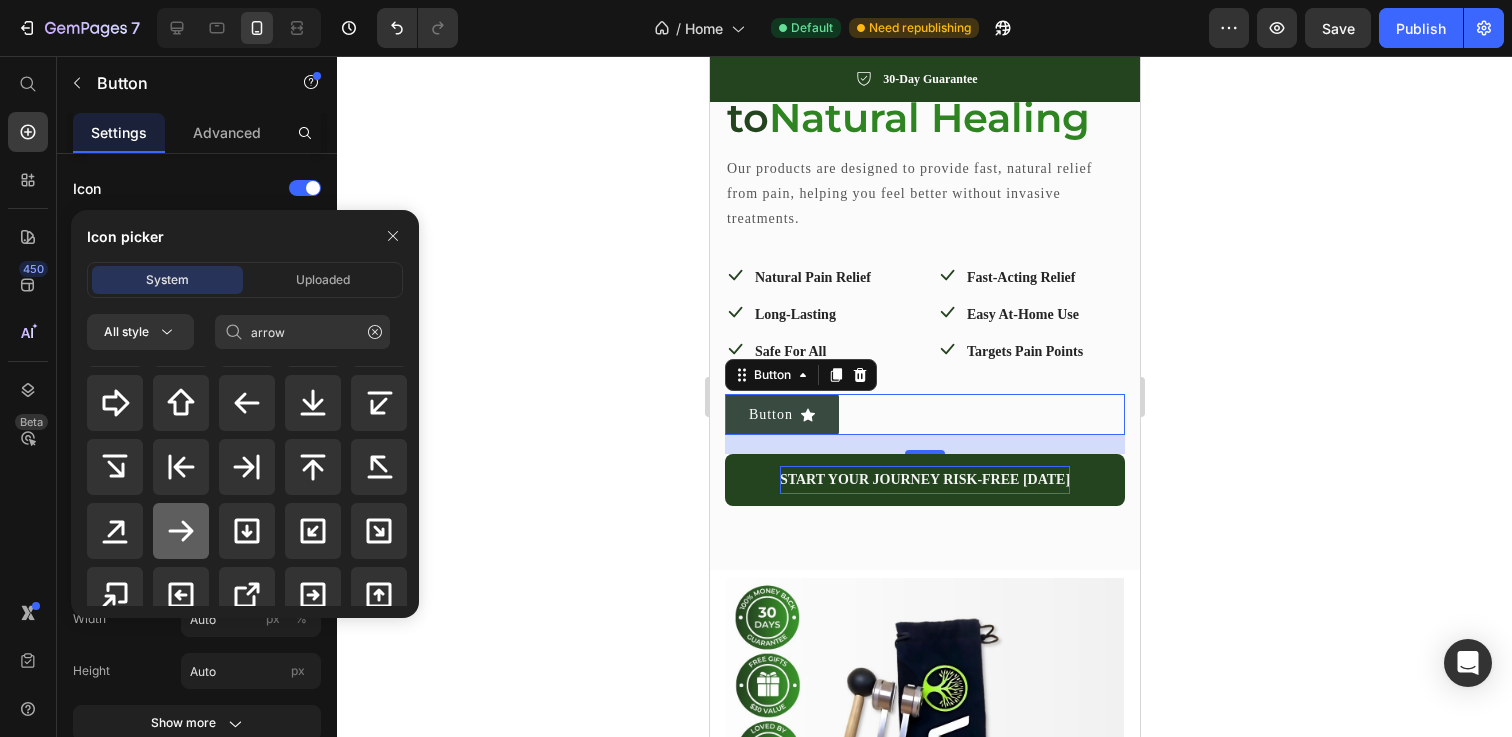 click 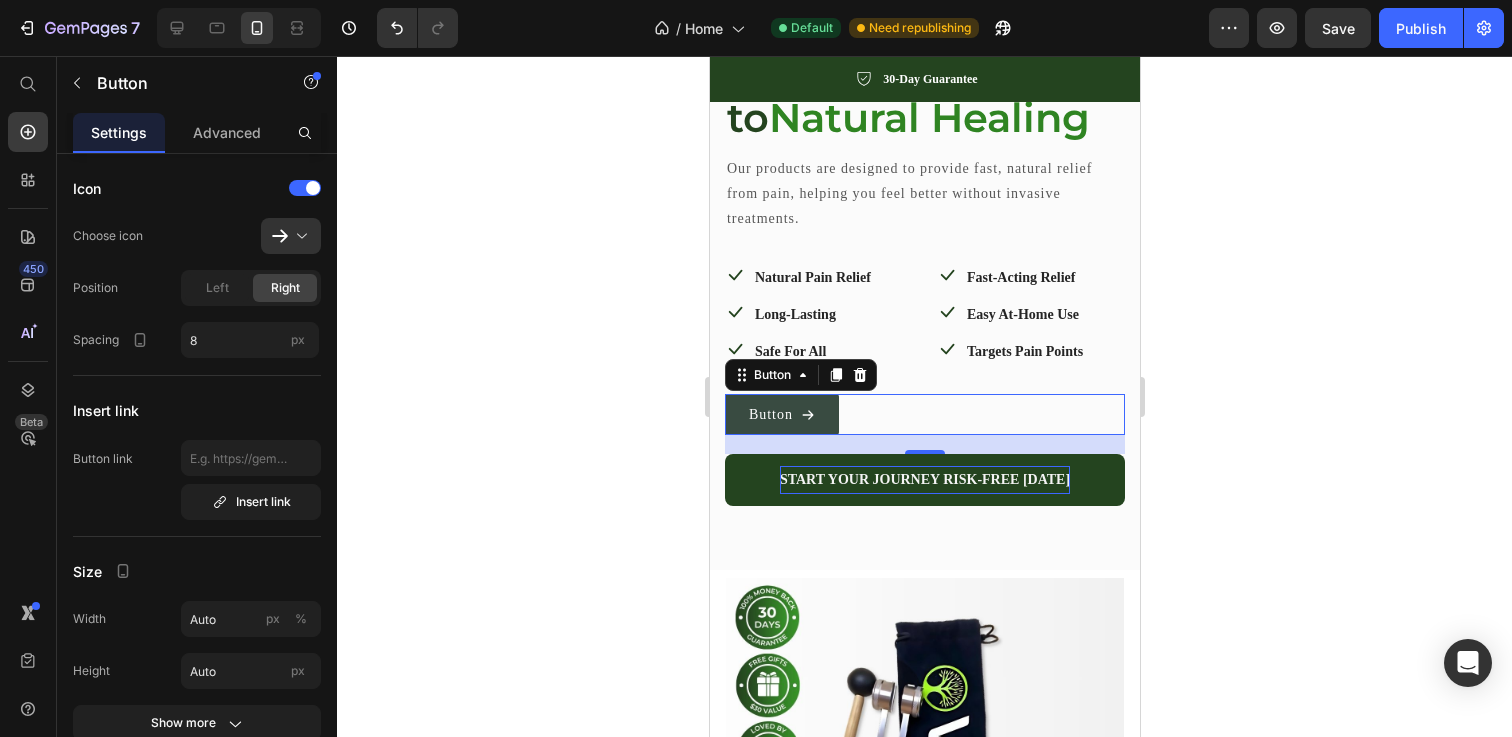 click on "19" at bounding box center [924, 470] 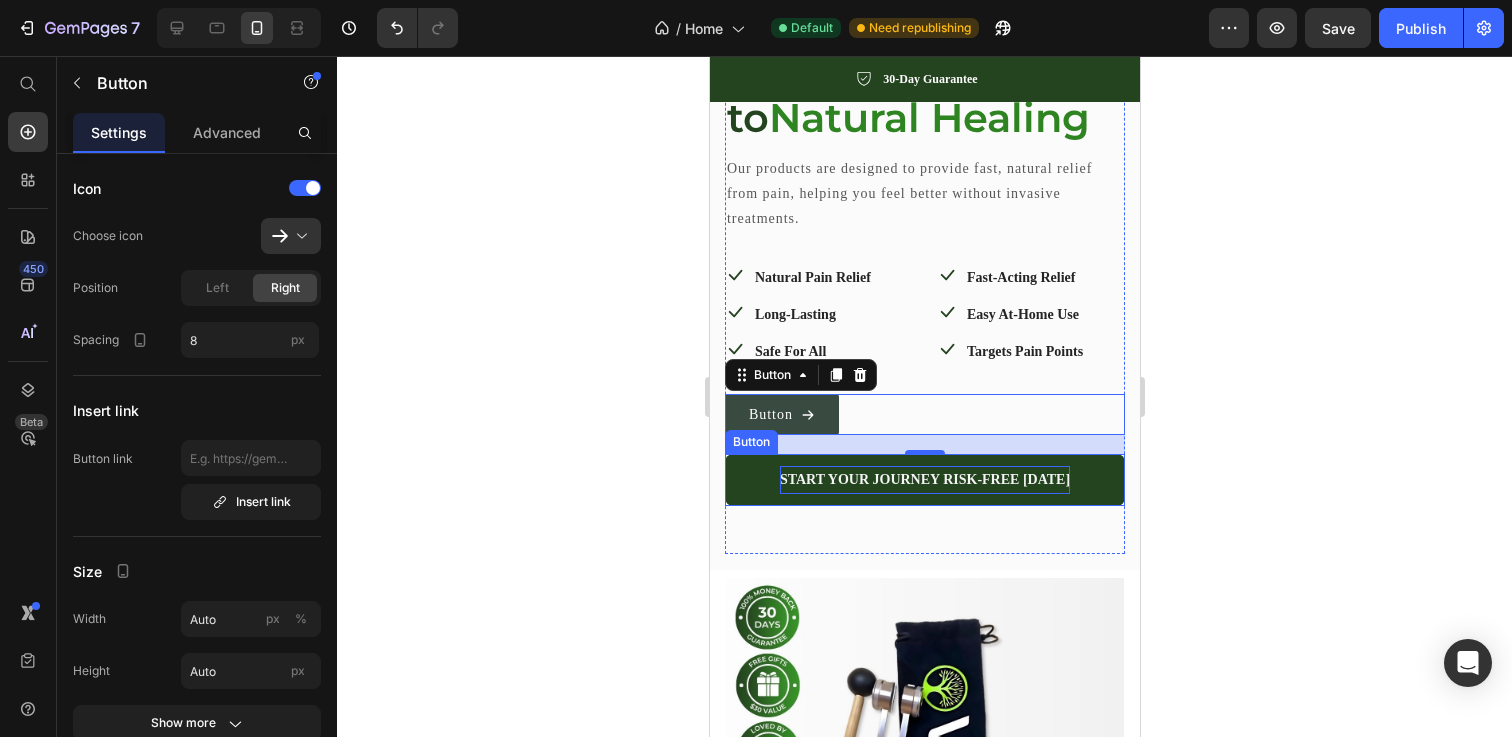 click on "START YOUR JOURNEY RISK-FREE [DATE]" at bounding box center [924, 480] 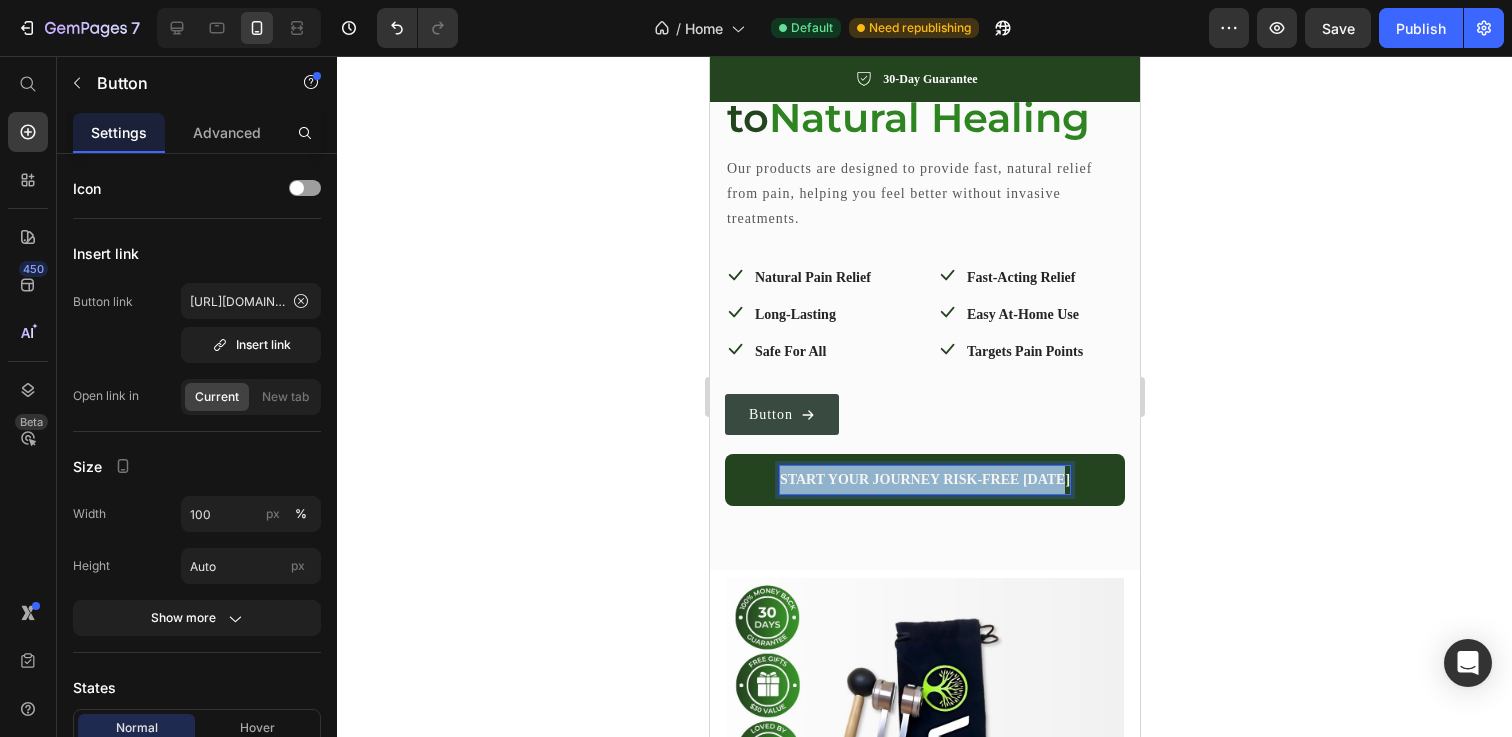 click on "START YOUR JOURNEY RISK-FREE [DATE]" at bounding box center [924, 480] 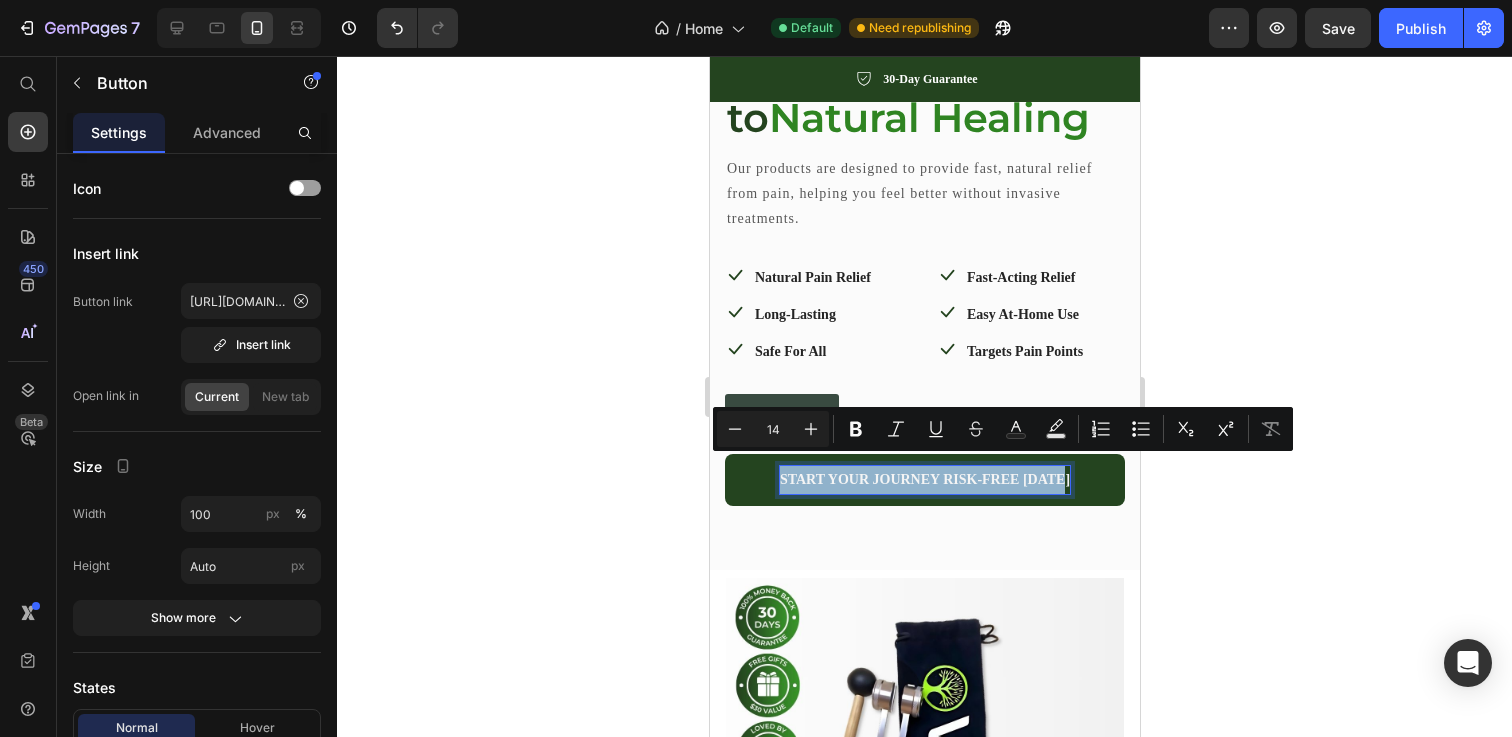 copy on "START YOUR JOURNEY RISK-FREE [DATE]" 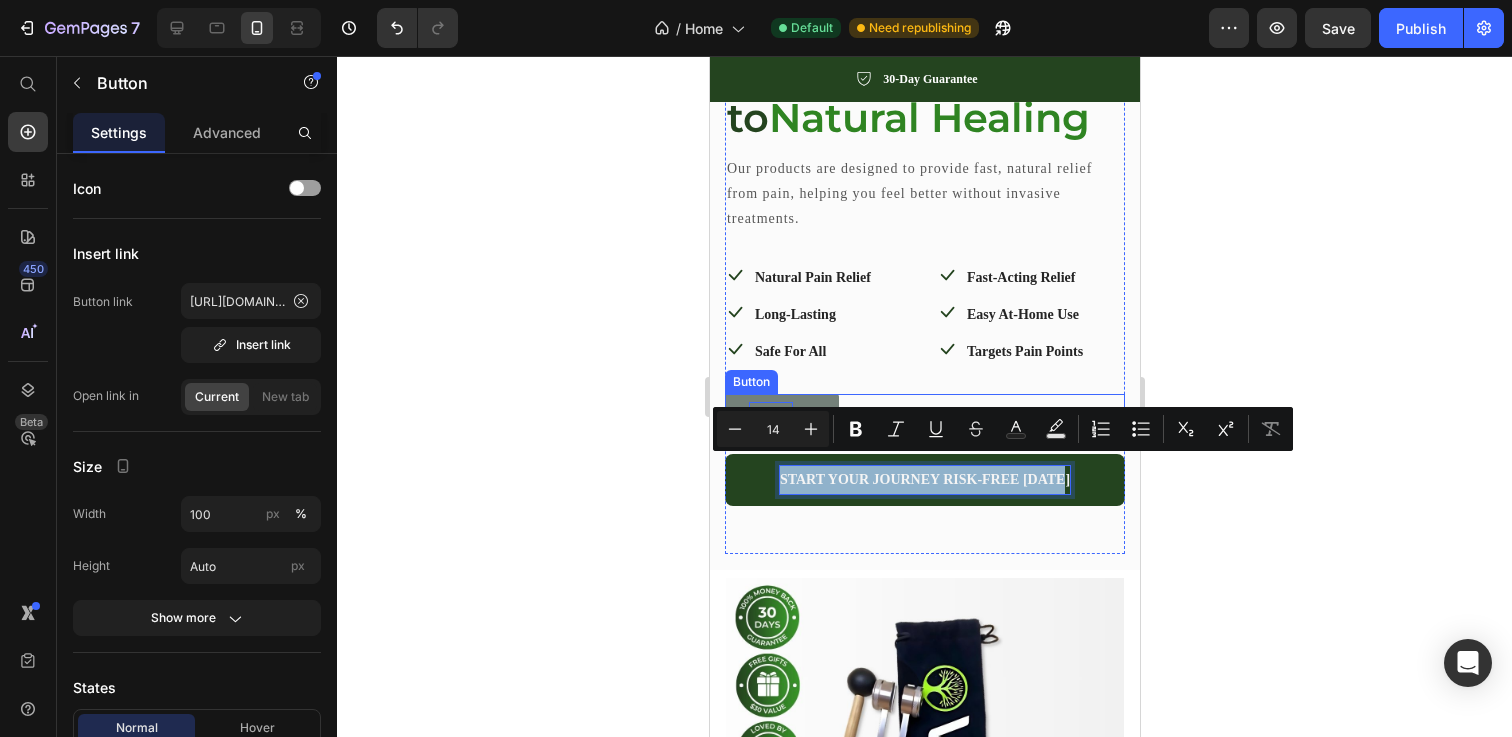 click on "Button" at bounding box center (770, 414) 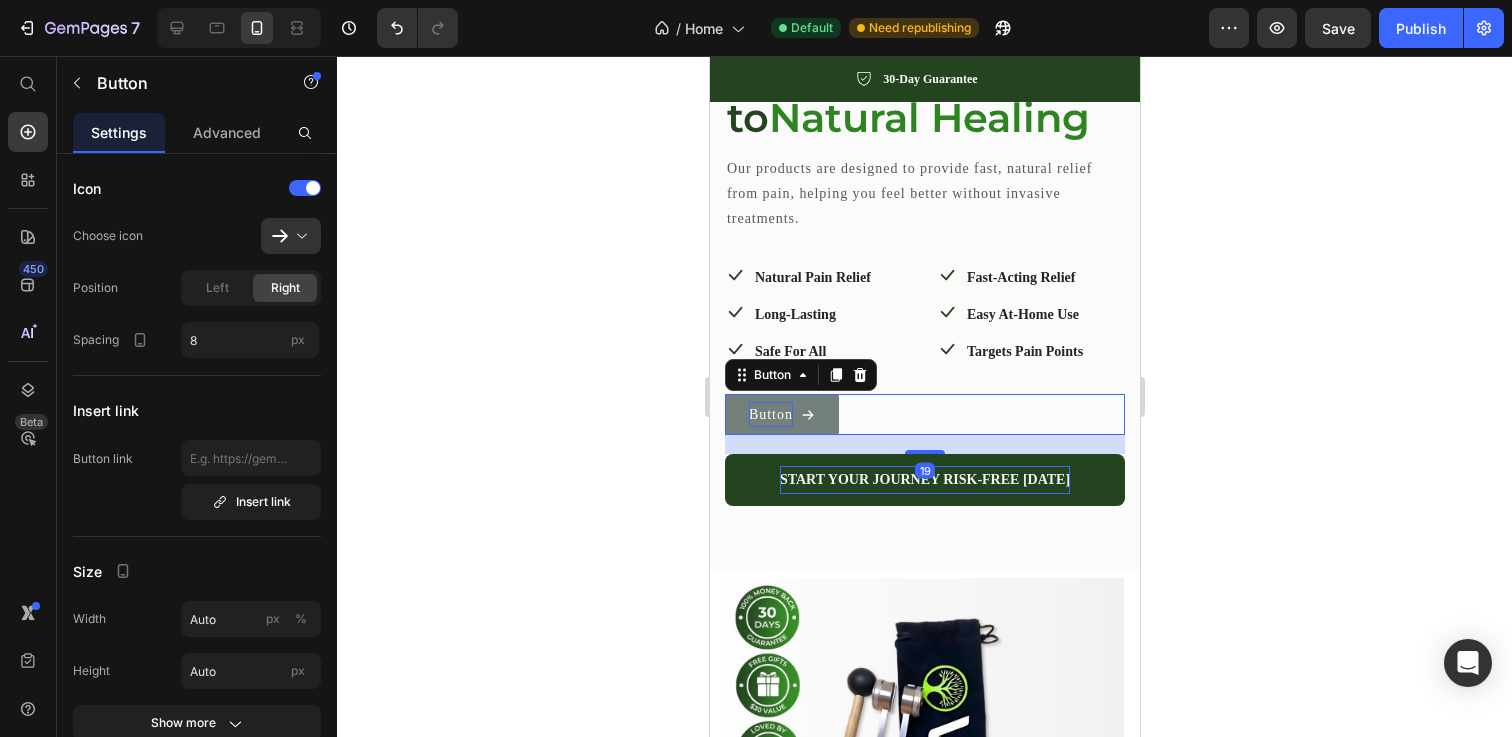 click on "Button" at bounding box center (770, 414) 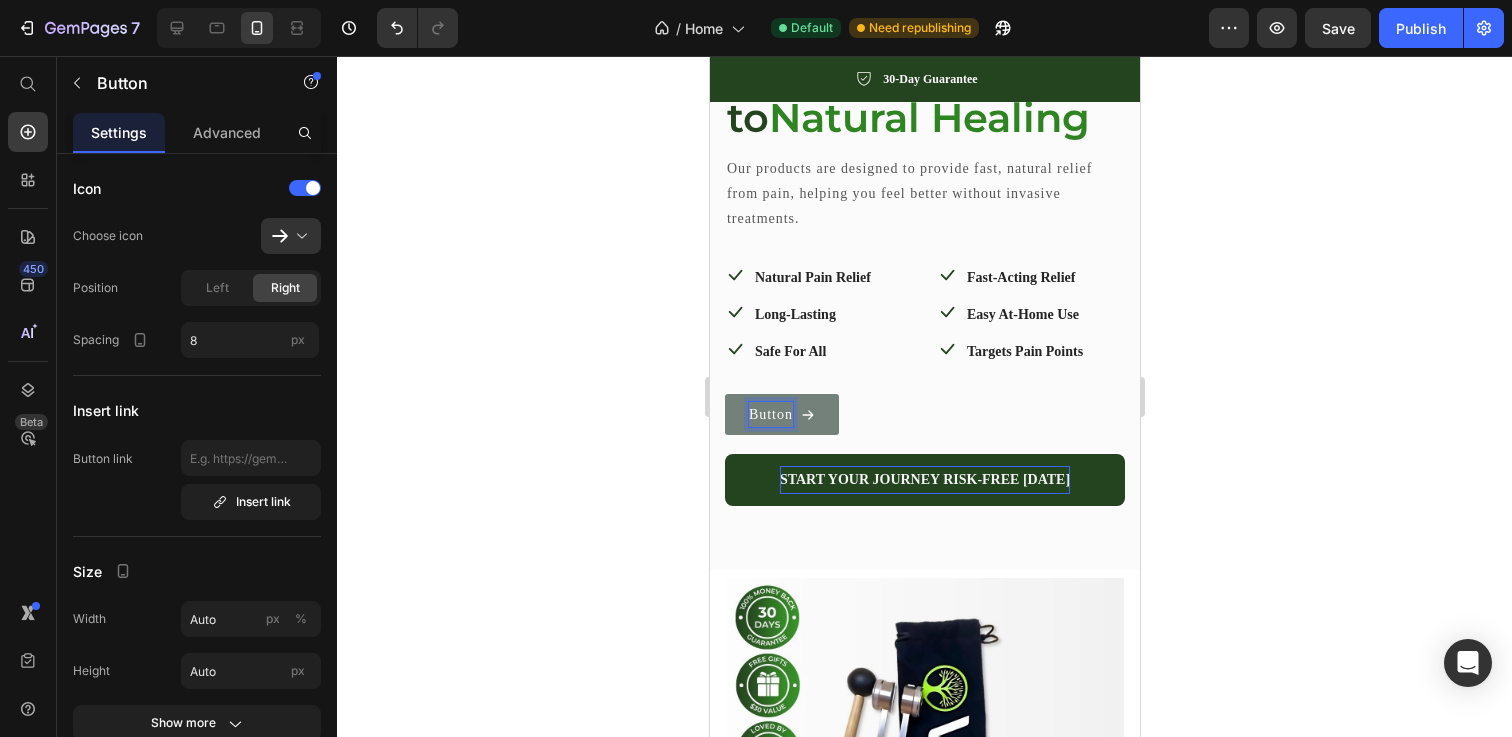 click on "Button" at bounding box center (770, 414) 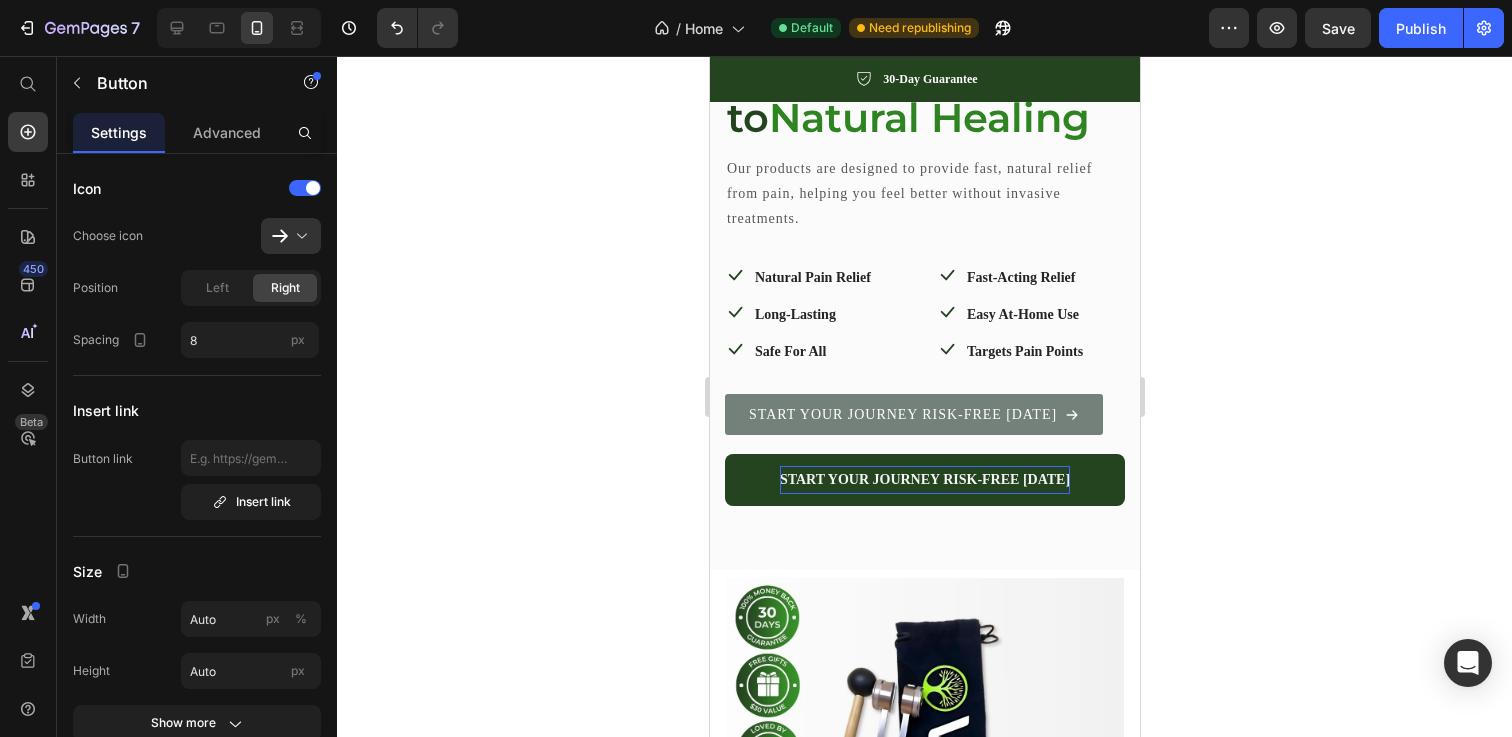 click on "START YOUR JOURNEY RISK-FREE [DATE]" at bounding box center (913, 414) 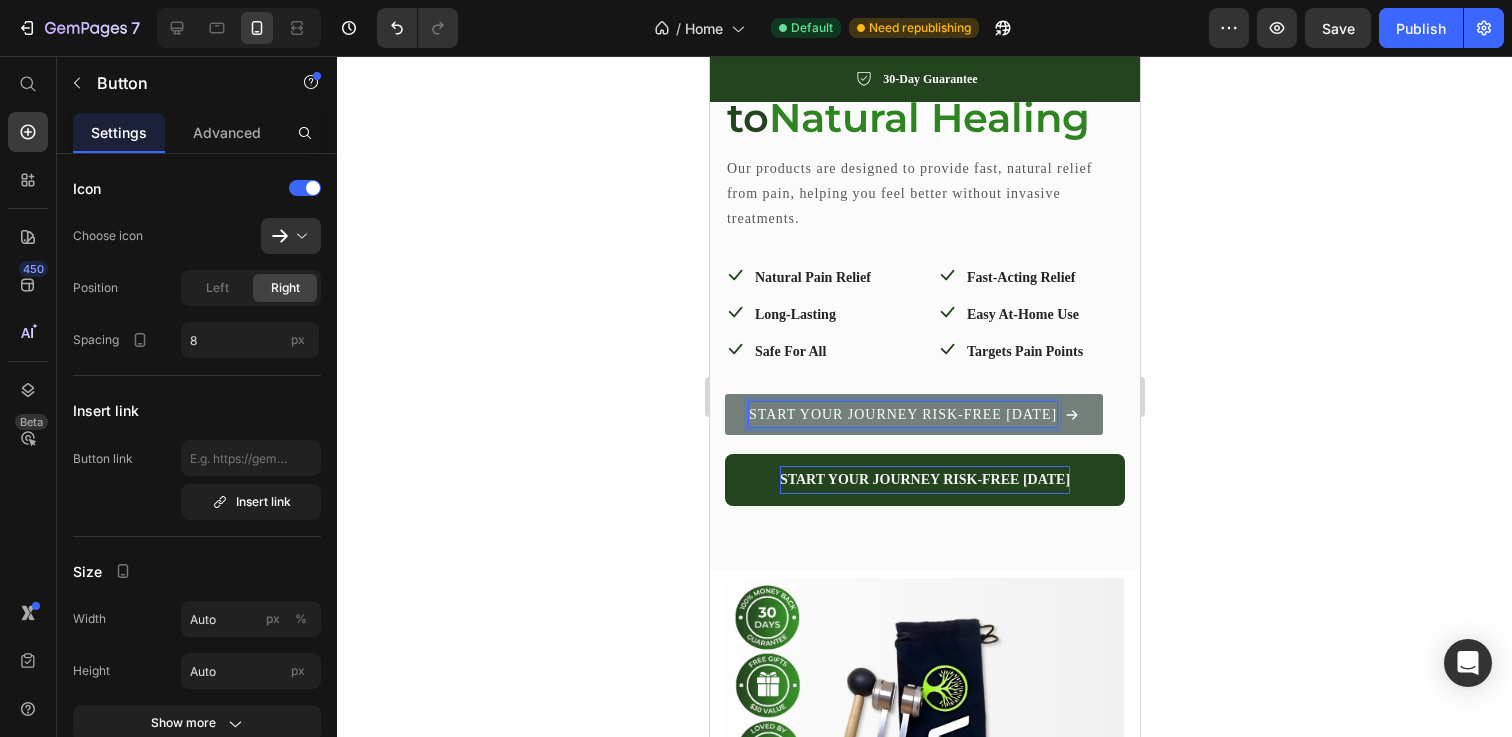 click on "START YOUR JOURNEY RISK-FREE [DATE]" at bounding box center [902, 414] 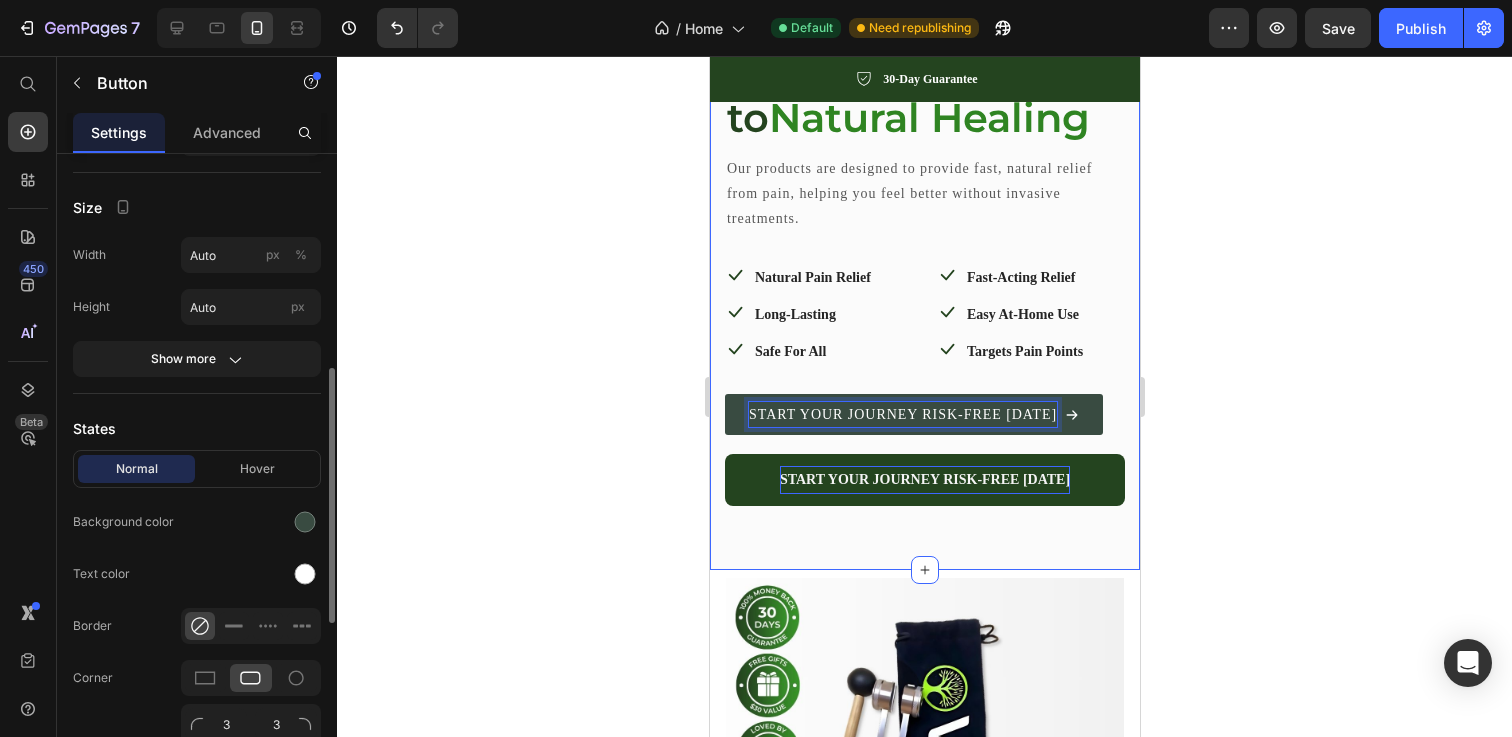 scroll, scrollTop: 413, scrollLeft: 0, axis: vertical 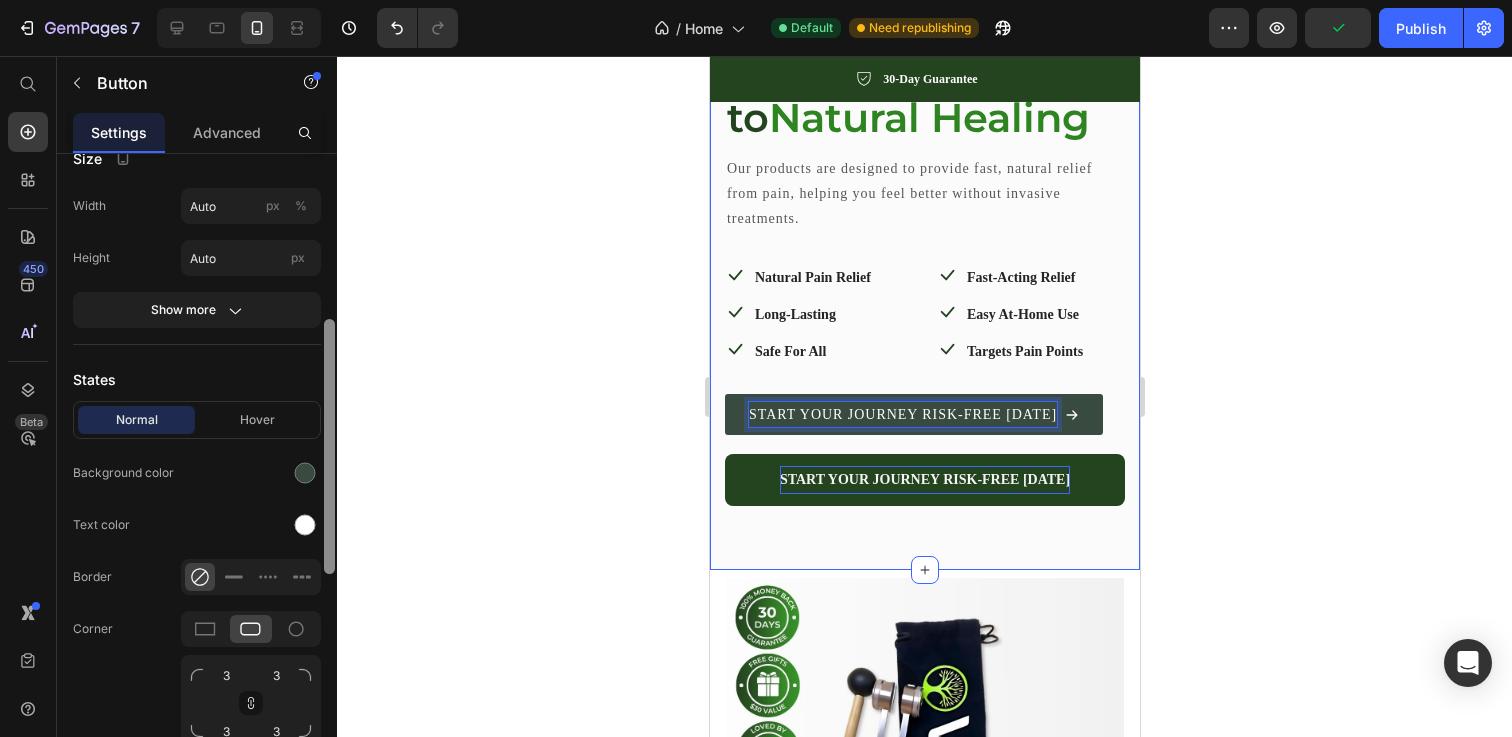 click at bounding box center [329, 446] 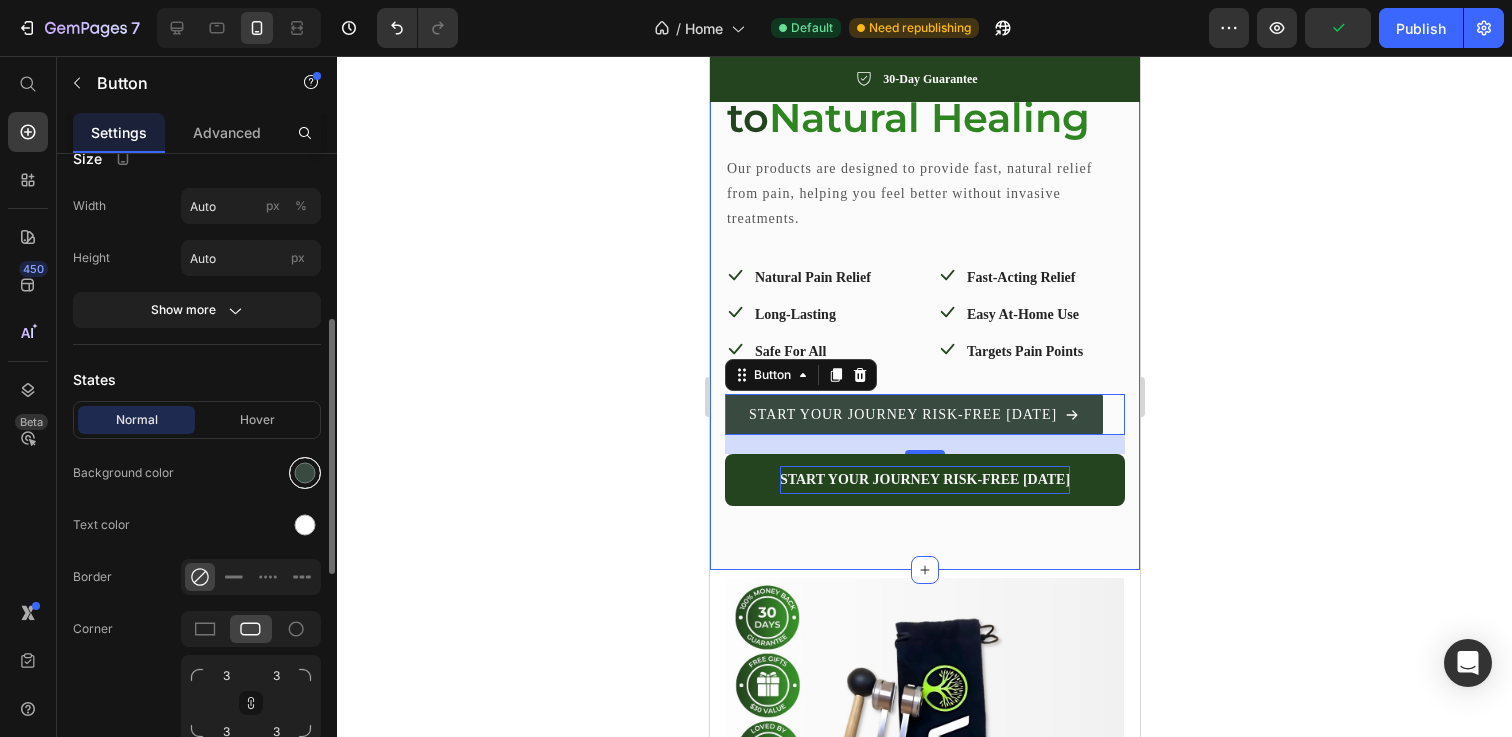 click at bounding box center (305, 473) 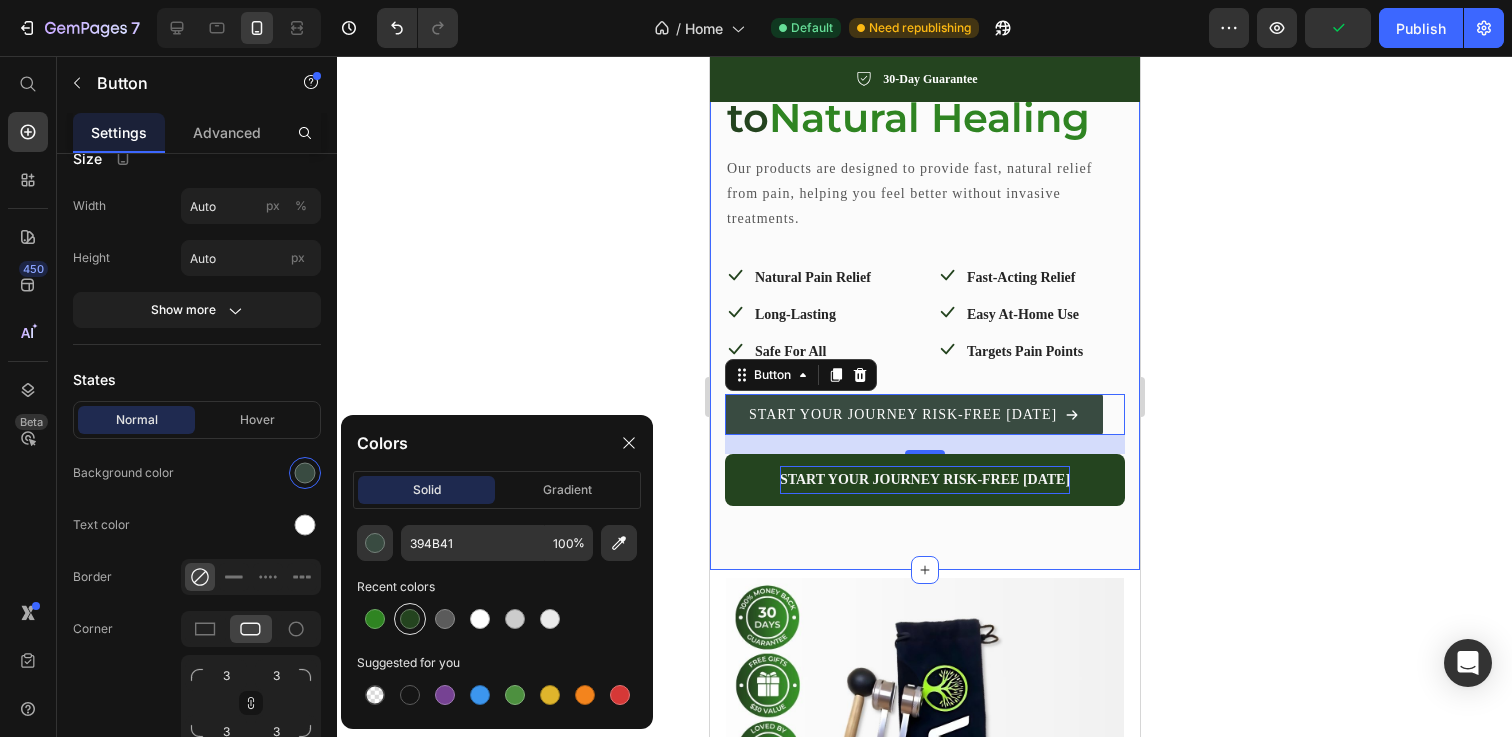 click at bounding box center [410, 619] 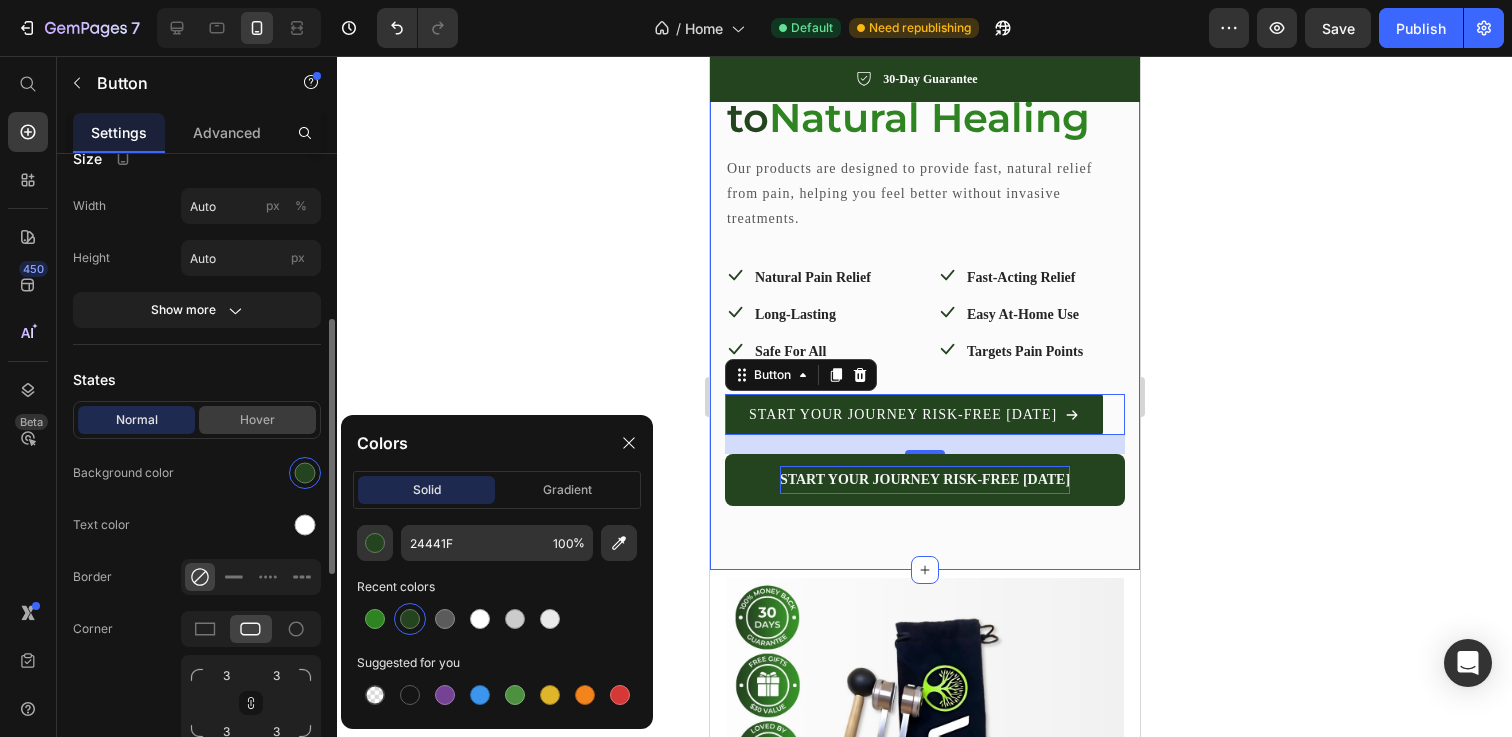 click on "Hover" at bounding box center [257, 420] 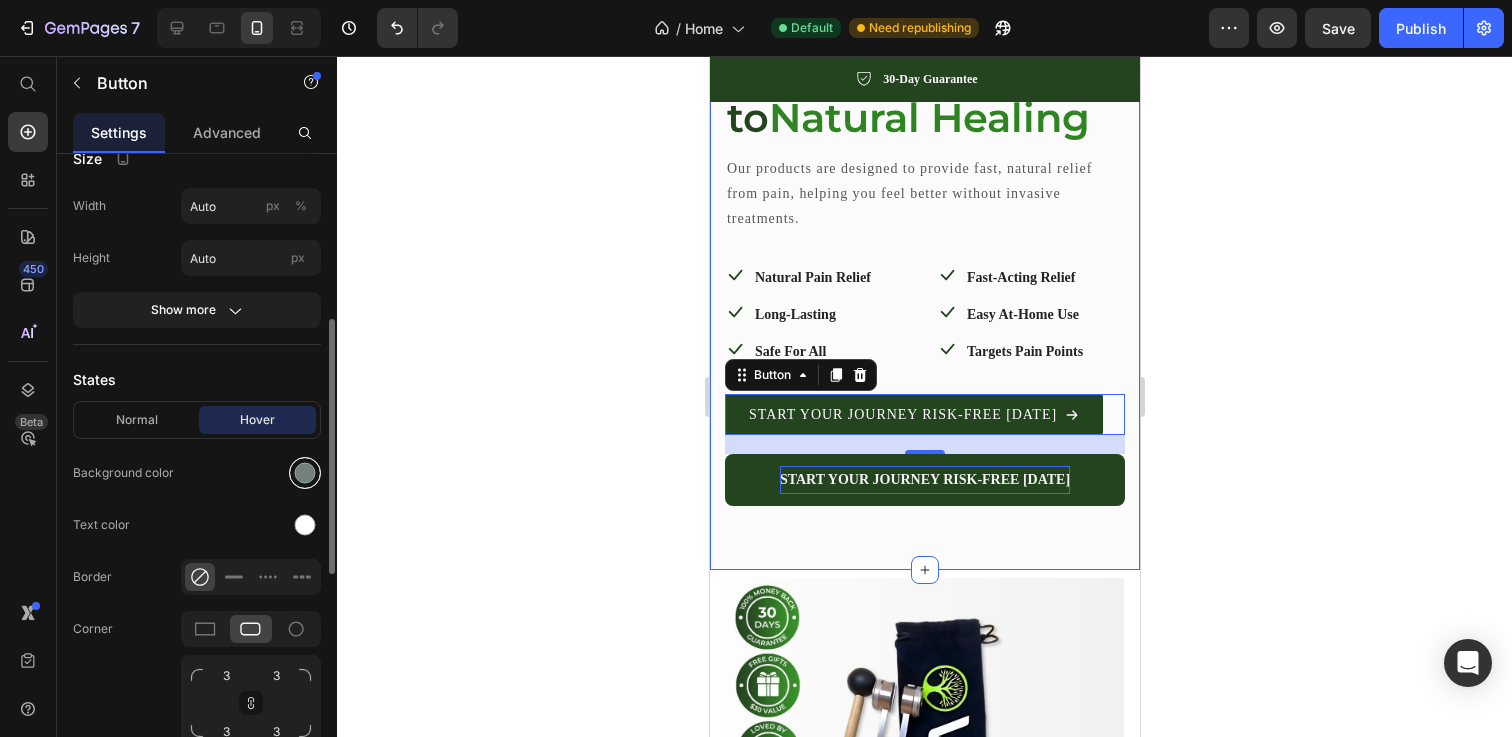 click at bounding box center [305, 473] 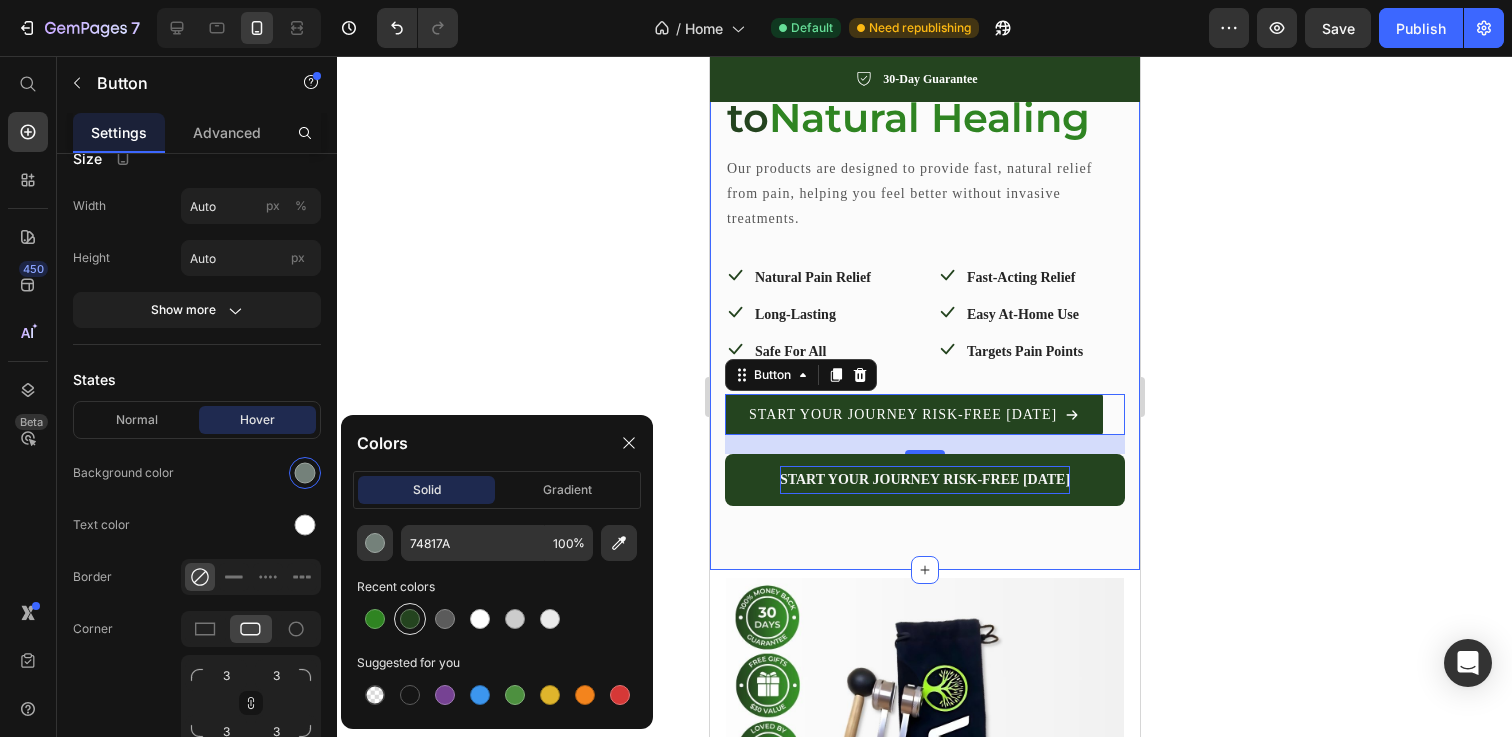 click at bounding box center (410, 619) 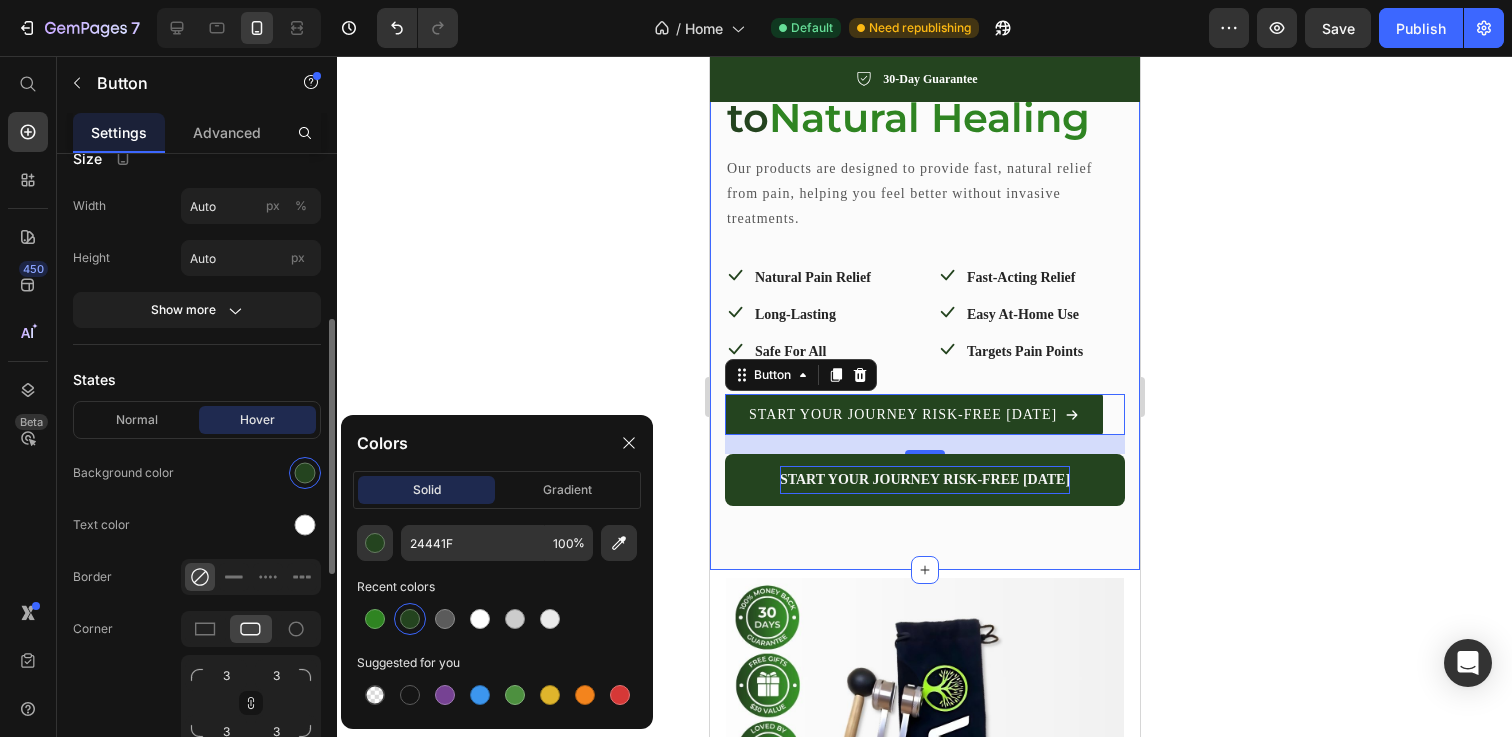 click at bounding box center [251, 473] 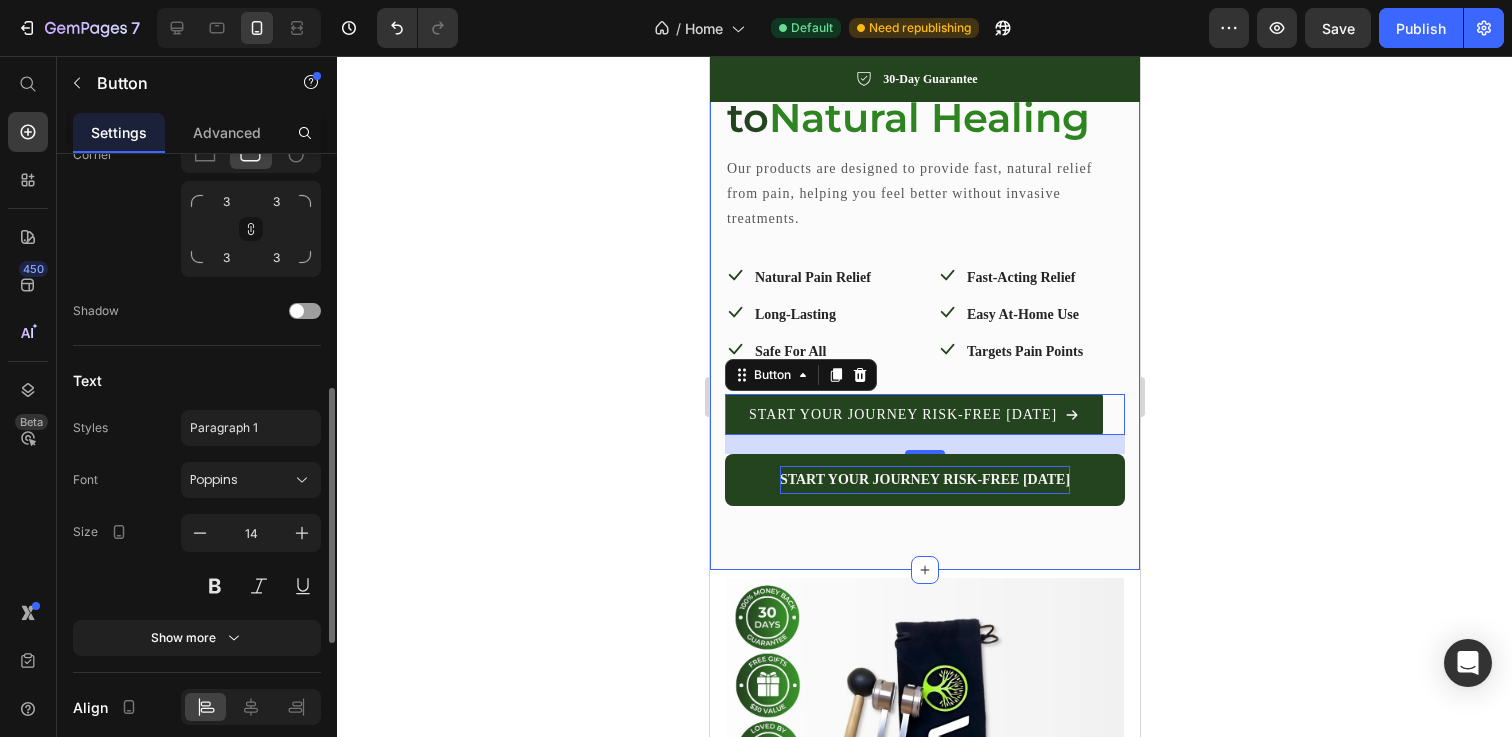 scroll, scrollTop: 962, scrollLeft: 0, axis: vertical 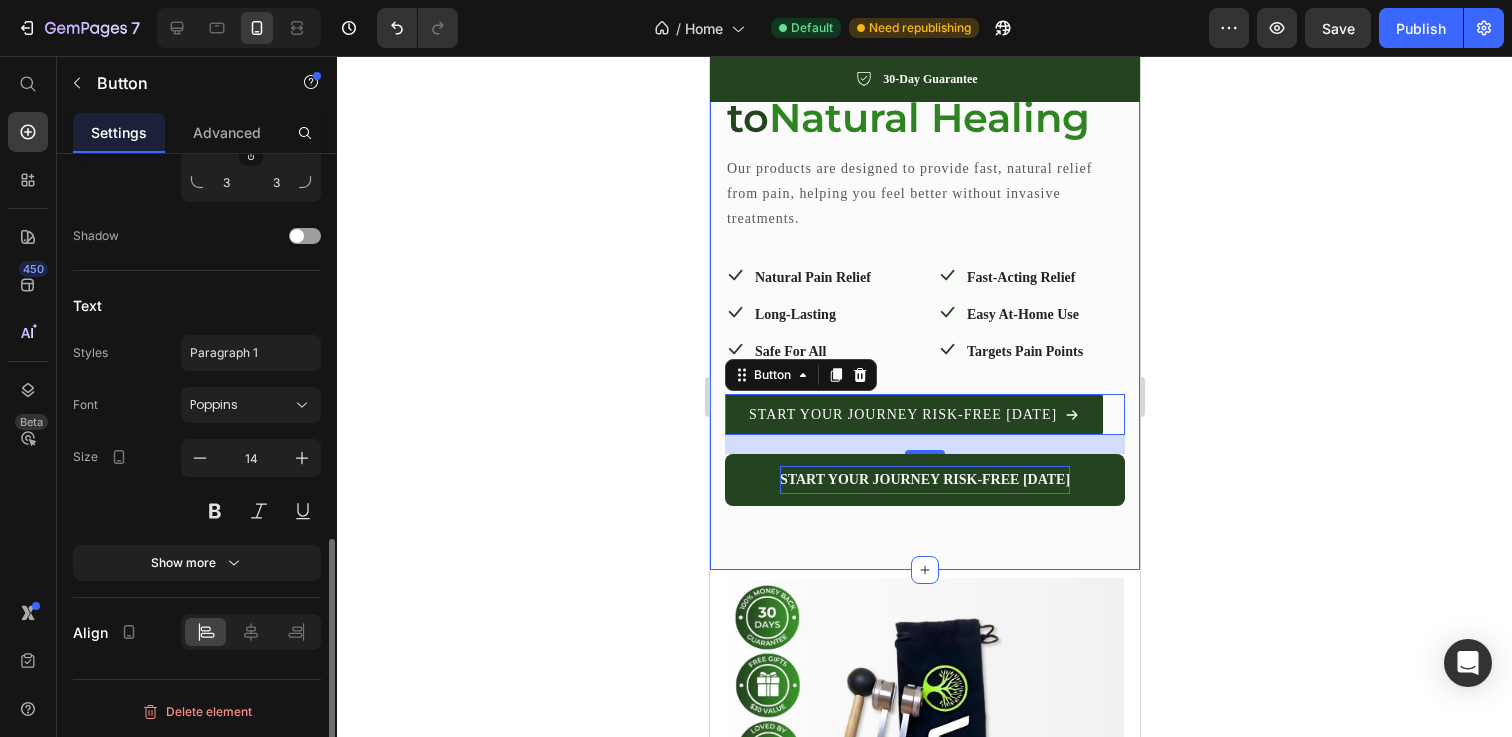 click on "Text Styles Paragraph 1 Font Poppins Size 14 Show more" 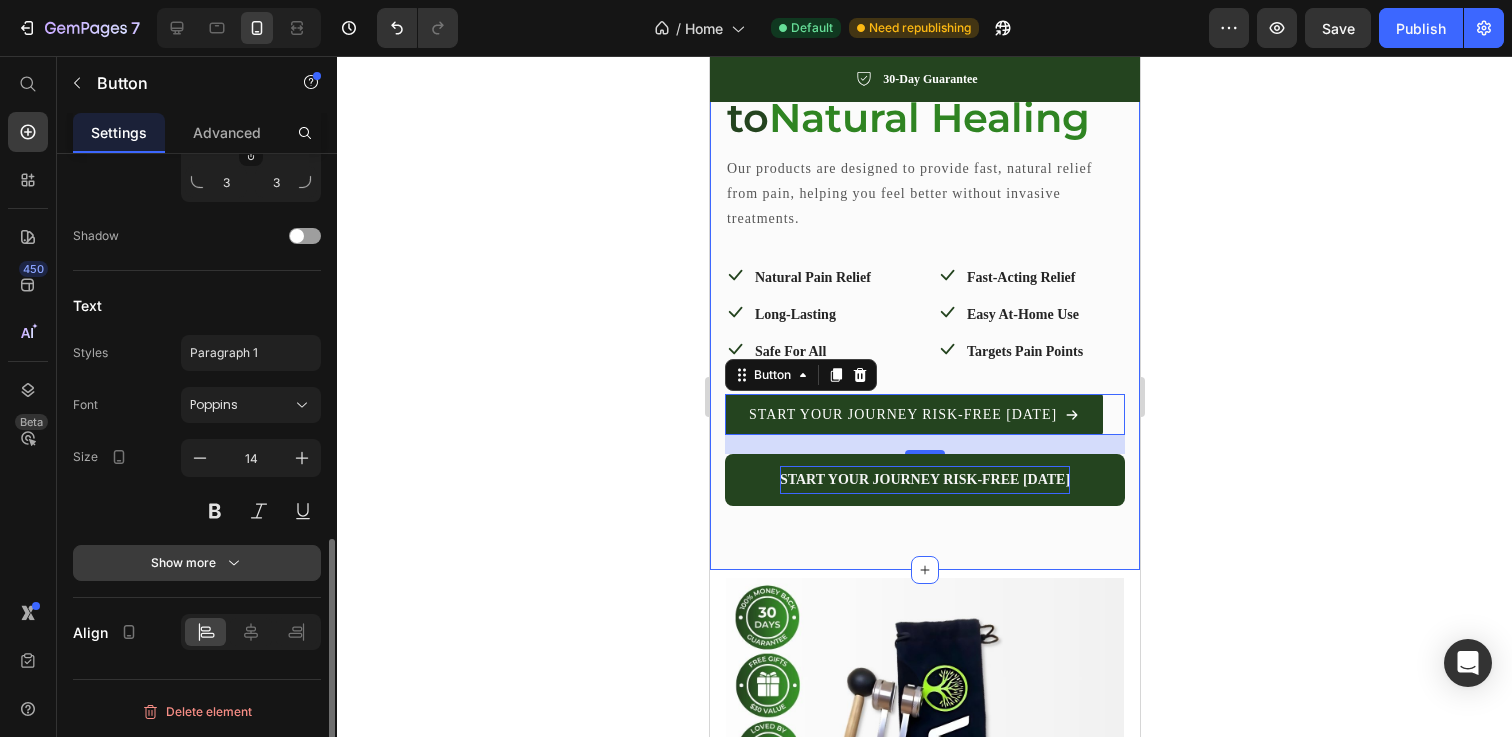 click on "Show more" at bounding box center [197, 563] 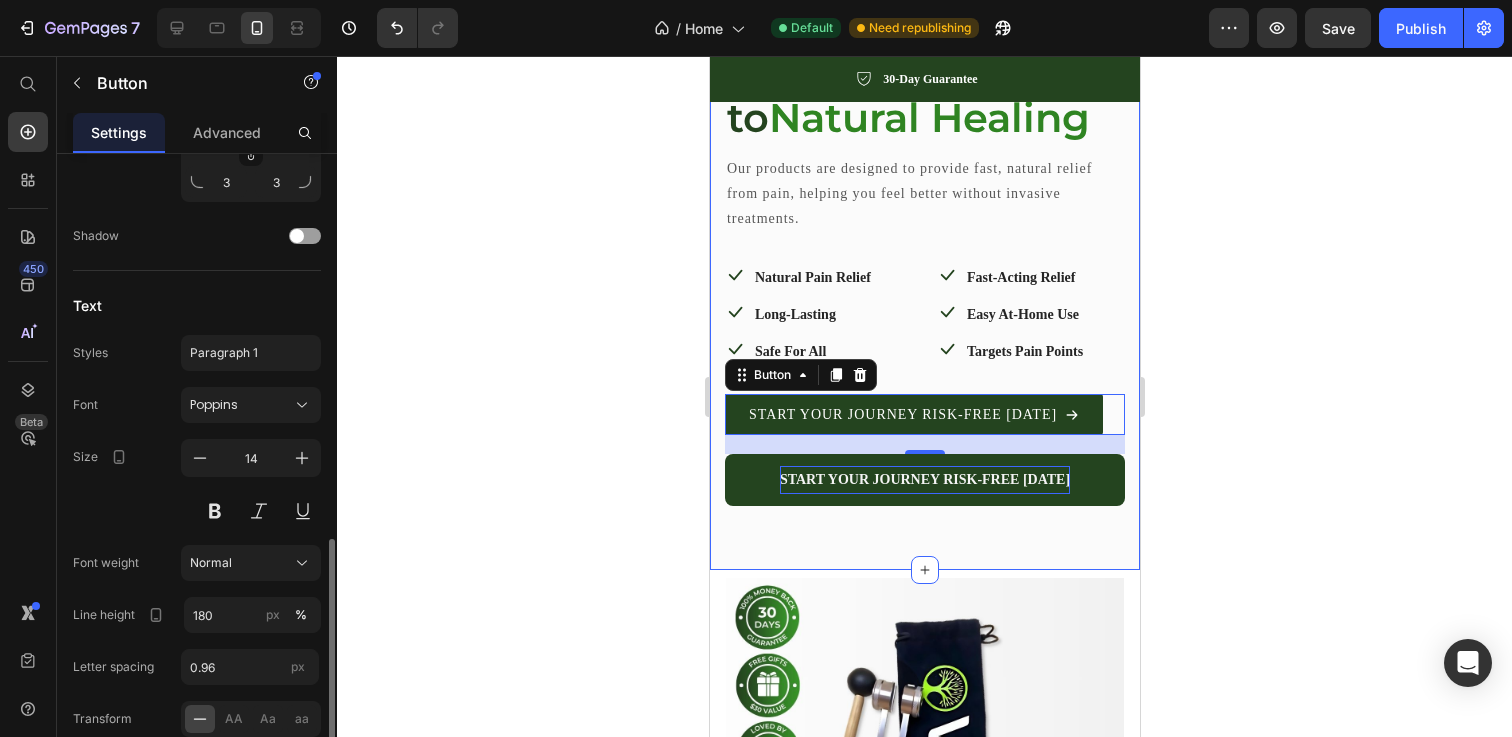 click on "Normal" at bounding box center (211, 563) 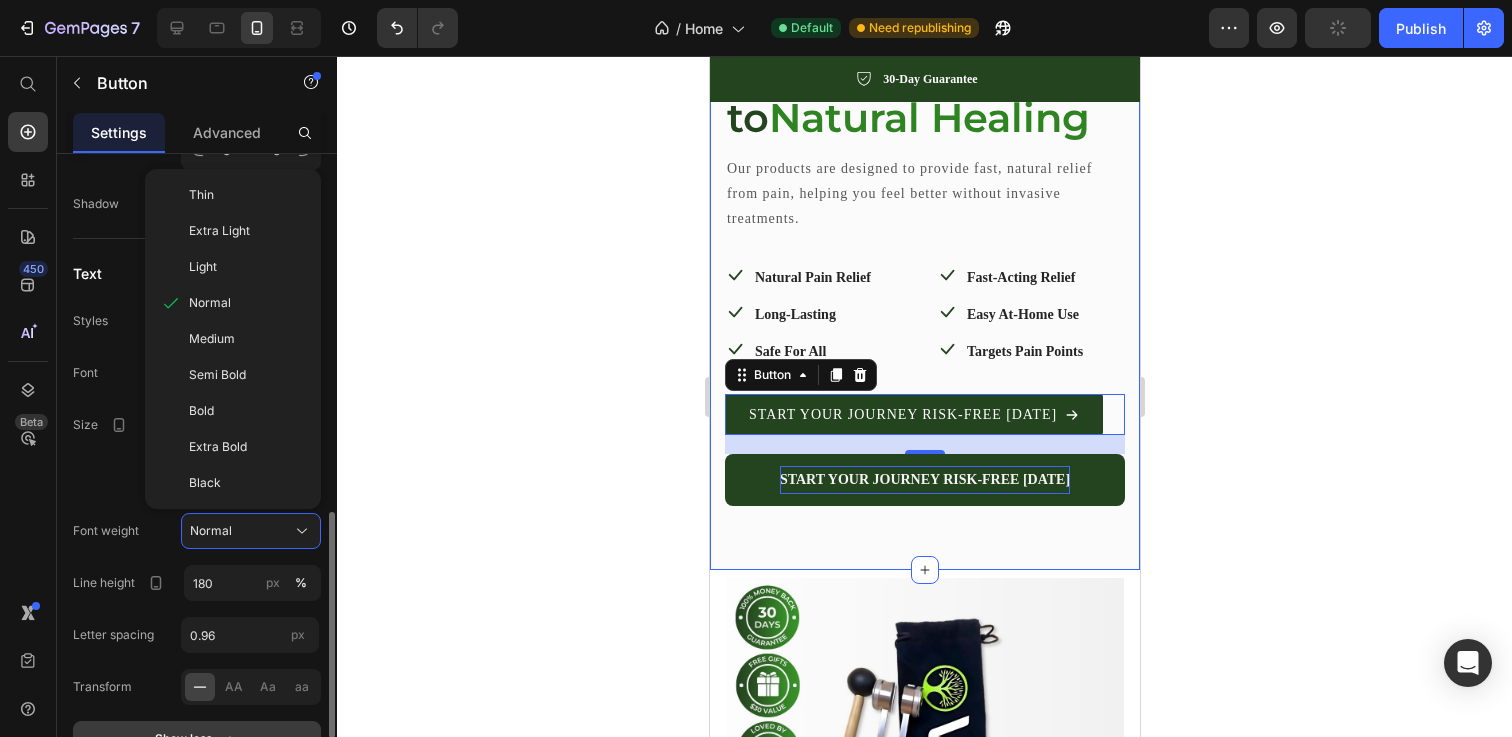 scroll, scrollTop: 1025, scrollLeft: 0, axis: vertical 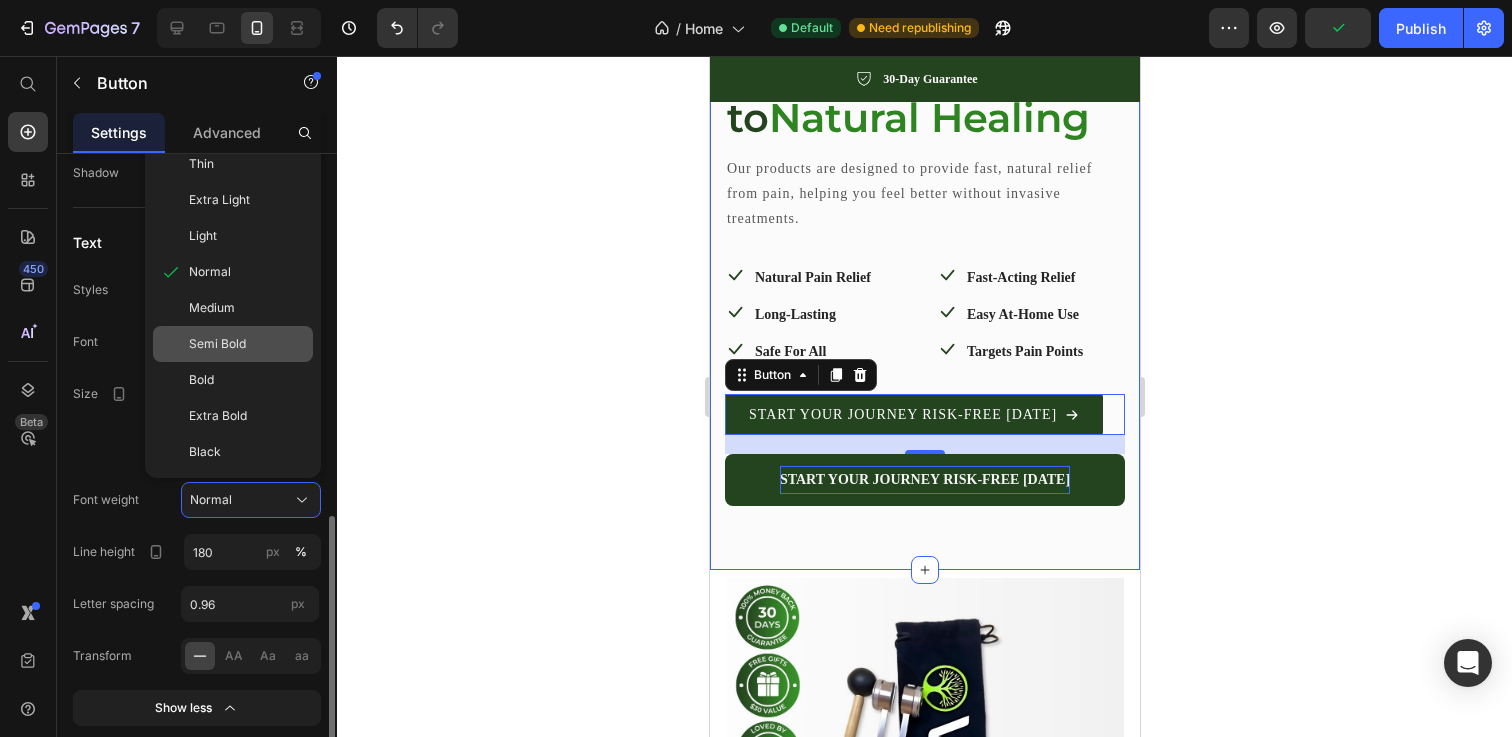 click on "Semi Bold" at bounding box center (217, 344) 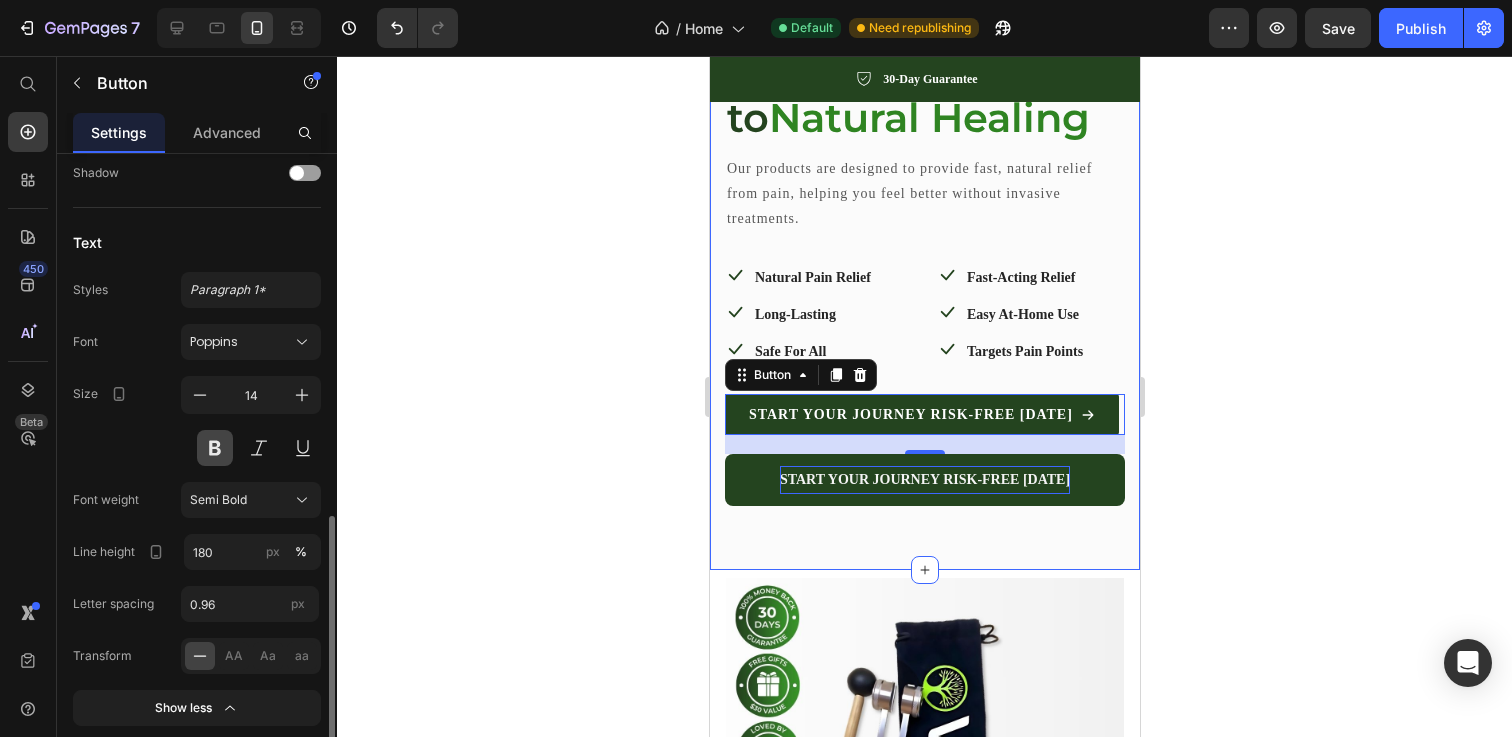click at bounding box center (215, 448) 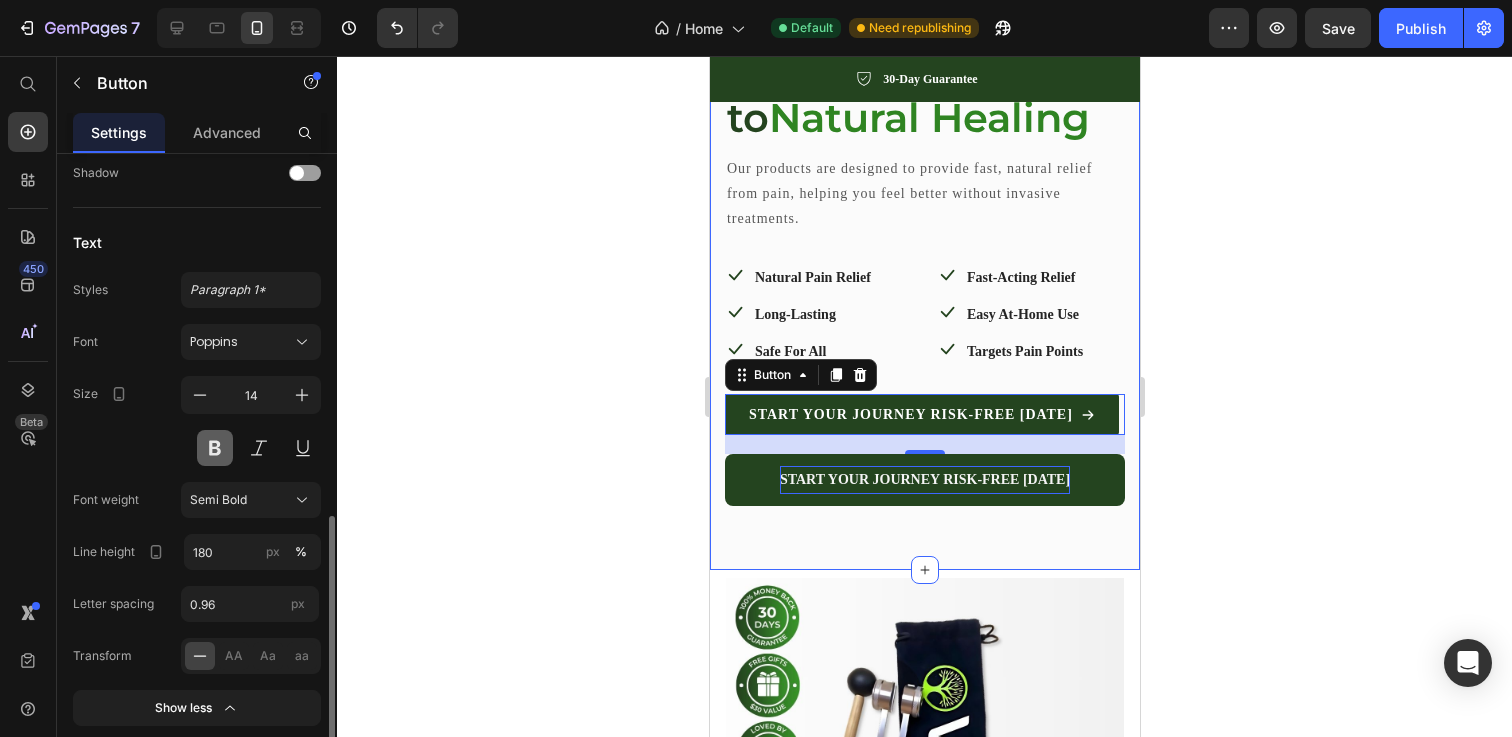 click at bounding box center [215, 448] 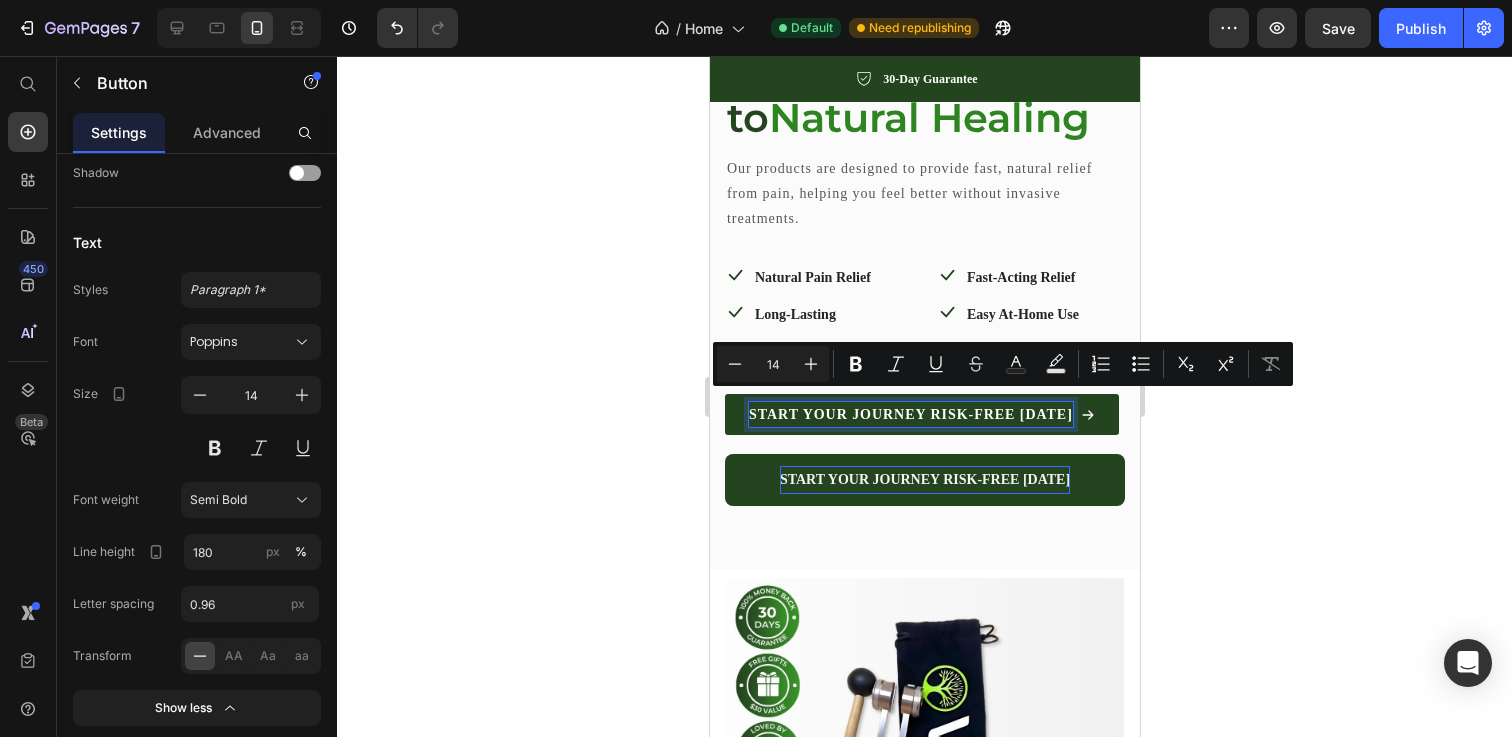 click on "START YOUR JOURNEY RISK-FREE [DATE]" at bounding box center (910, 414) 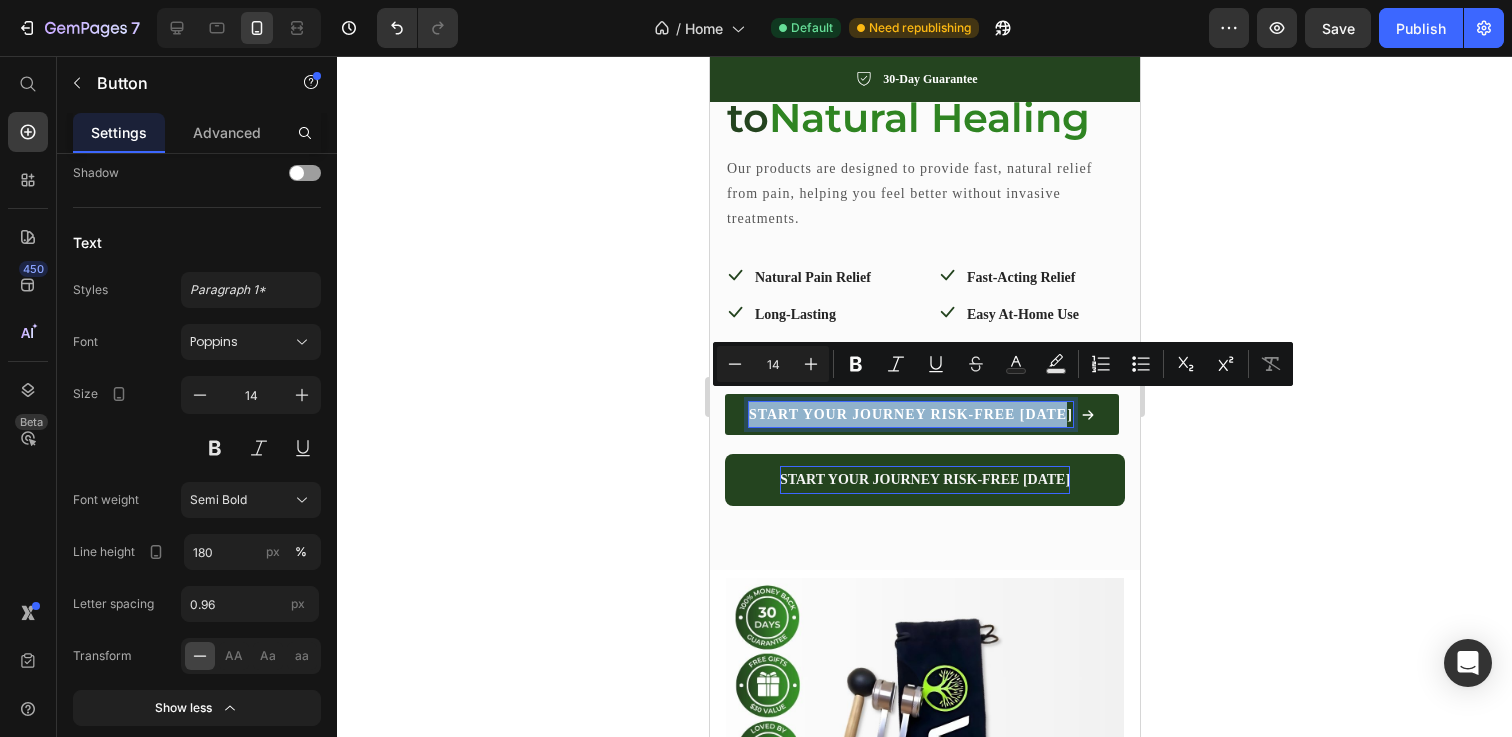 click on "START YOUR JOURNEY RISK-FREE [DATE]" at bounding box center [910, 414] 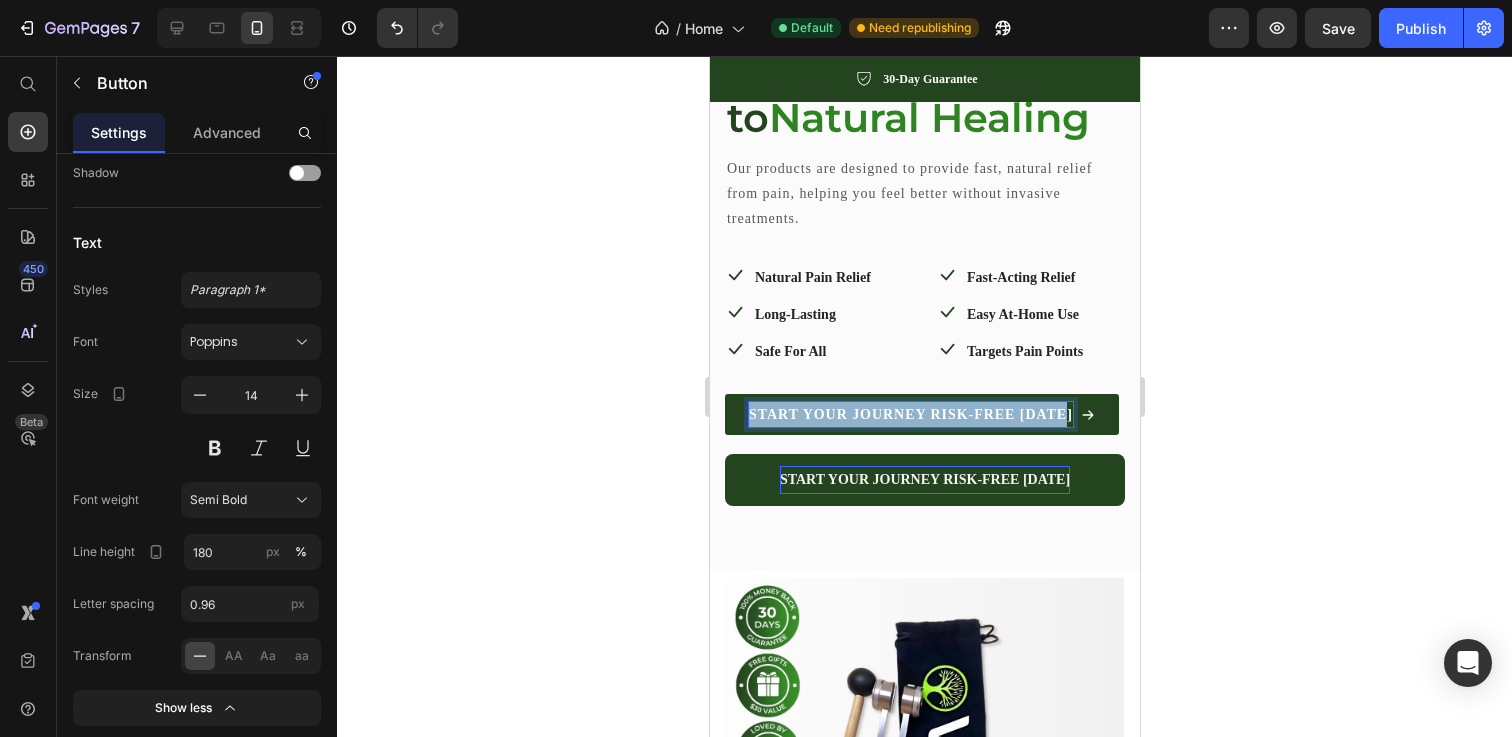 click on "START YOUR JOURNEY RISK-FREE [DATE]" at bounding box center [910, 414] 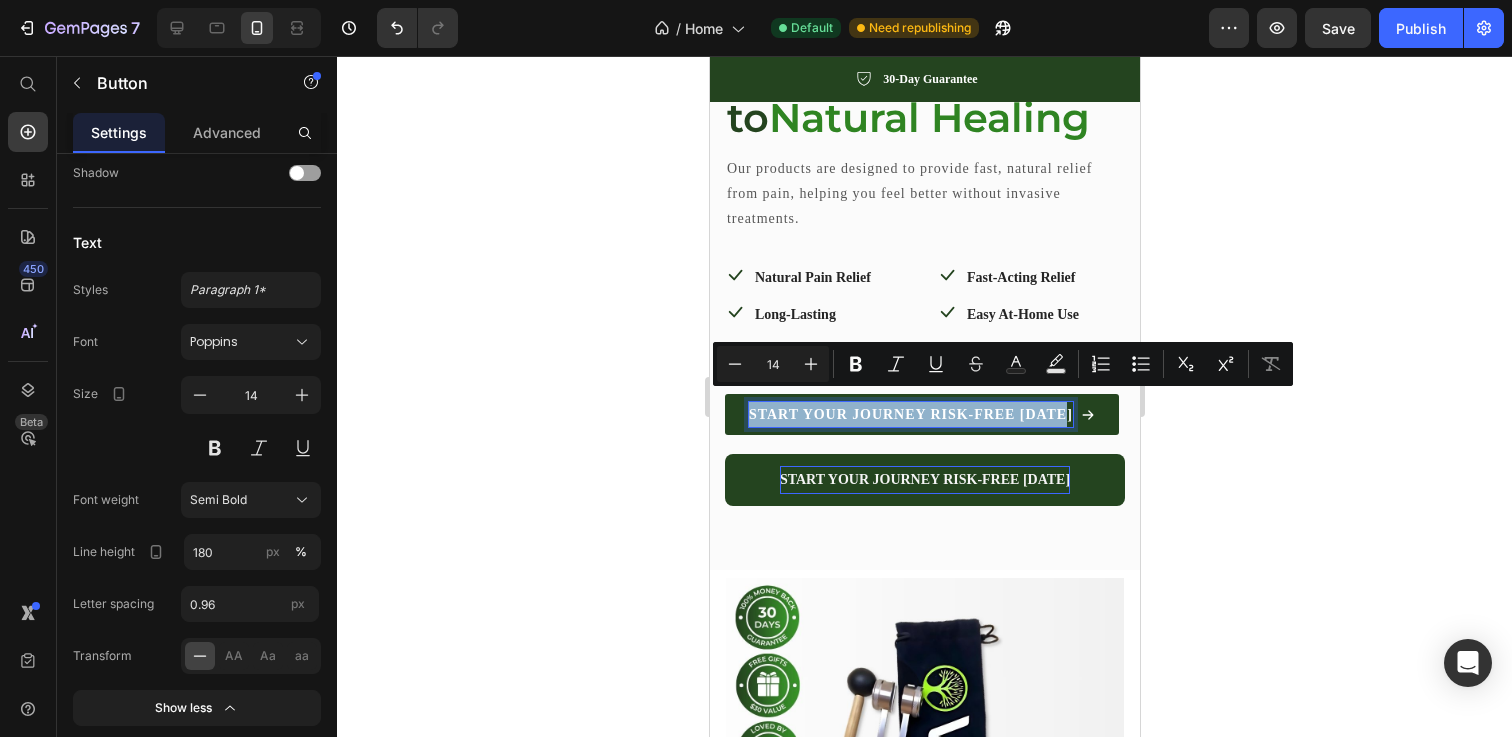 click on "START YOUR JOURNEY RISK-FREE [DATE]" at bounding box center (910, 414) 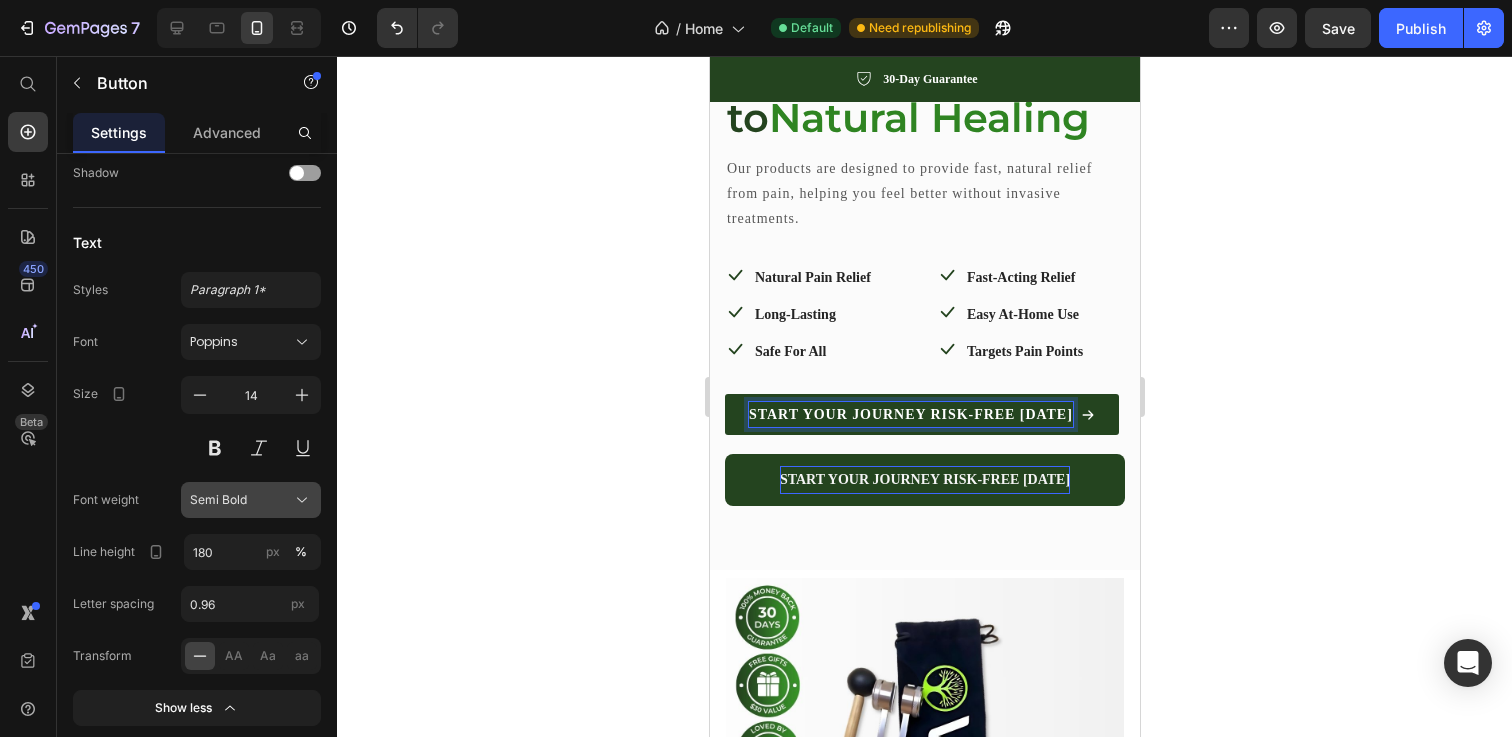 click on "Semi Bold" at bounding box center [218, 500] 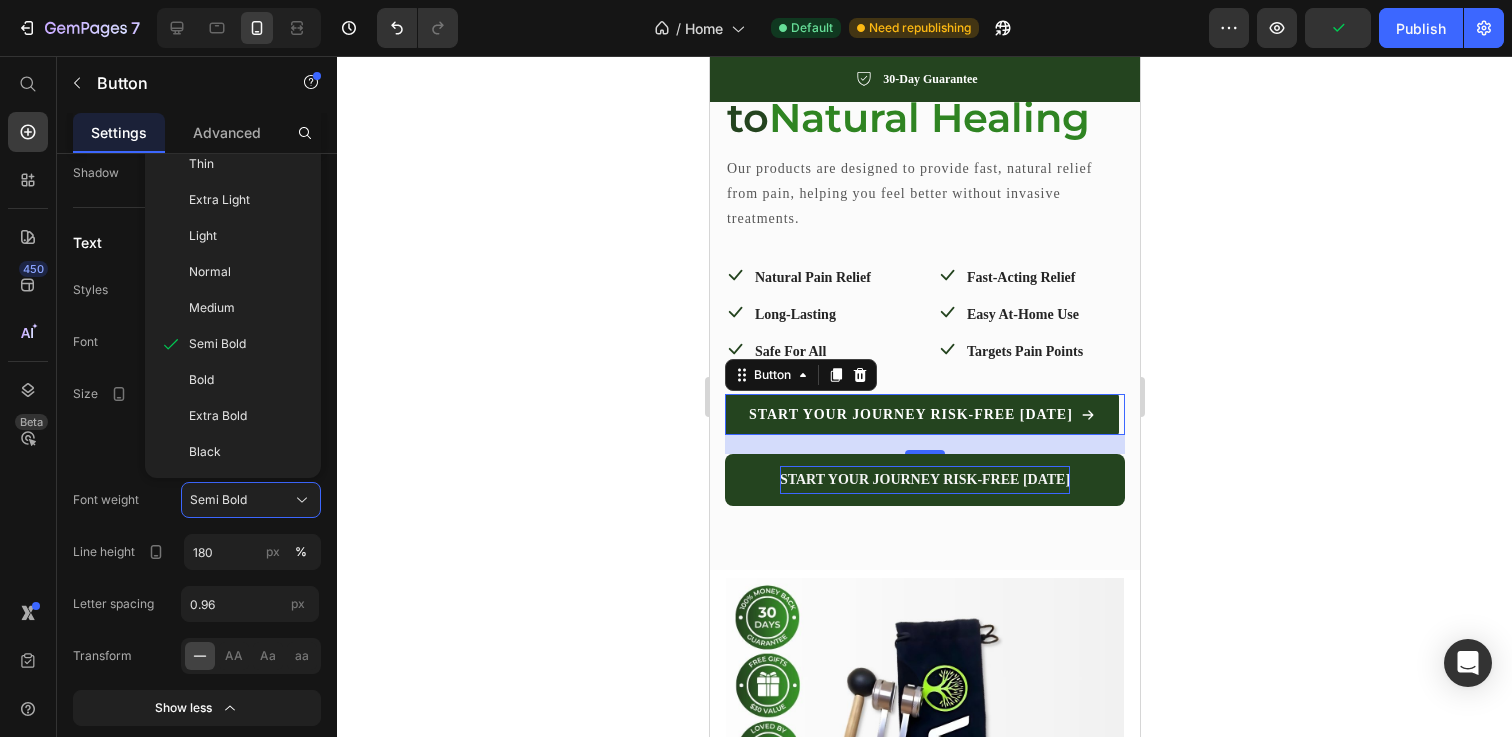 click on "Size 14" at bounding box center (197, 421) 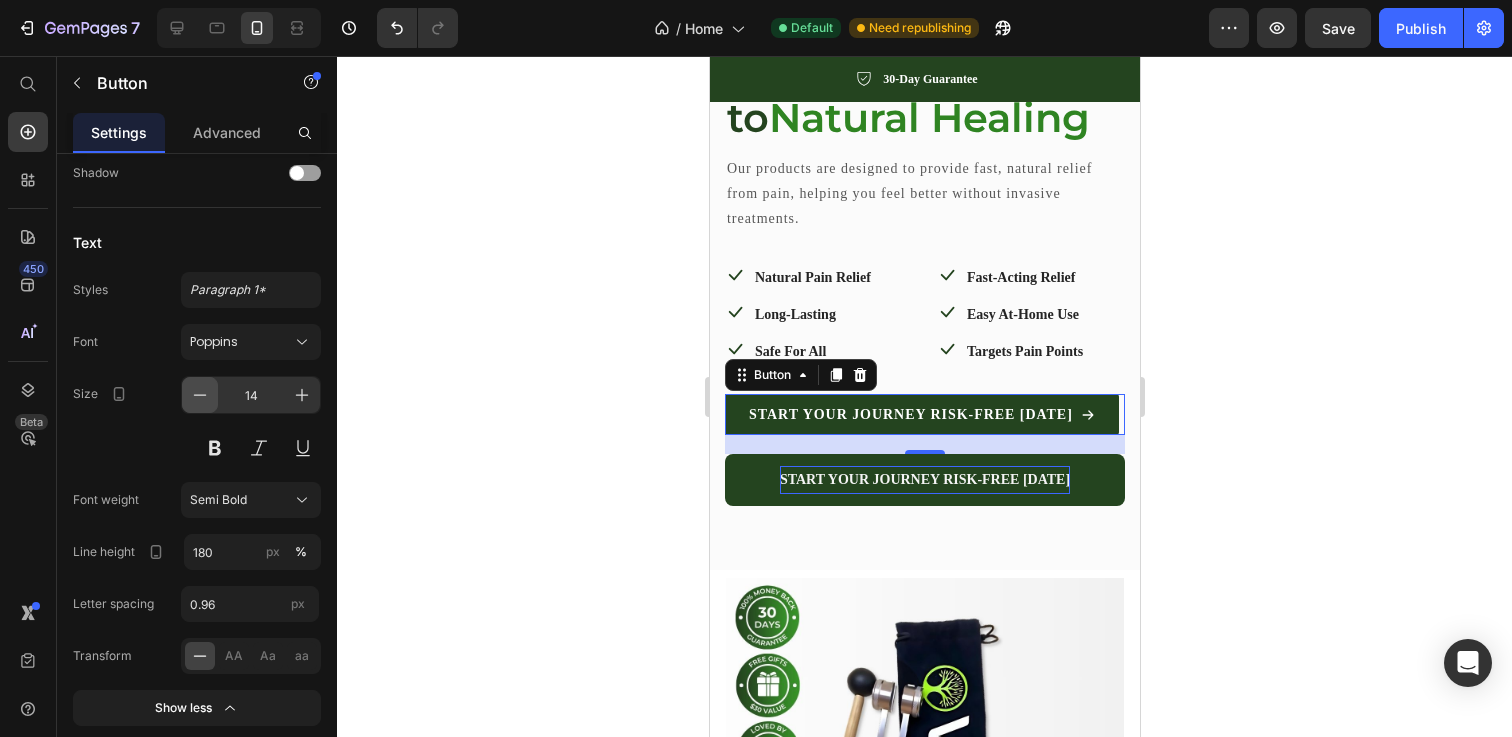click at bounding box center [200, 395] 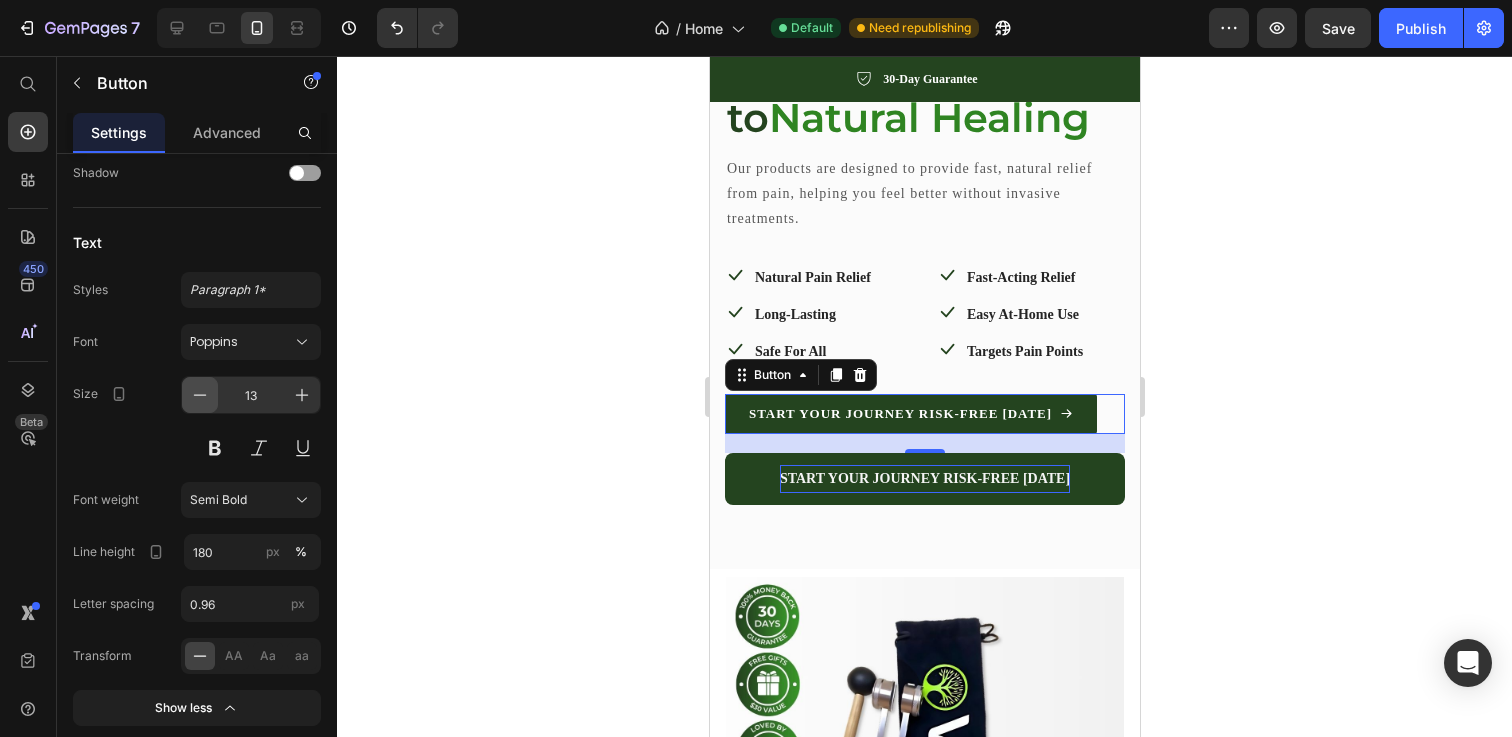 click at bounding box center (200, 395) 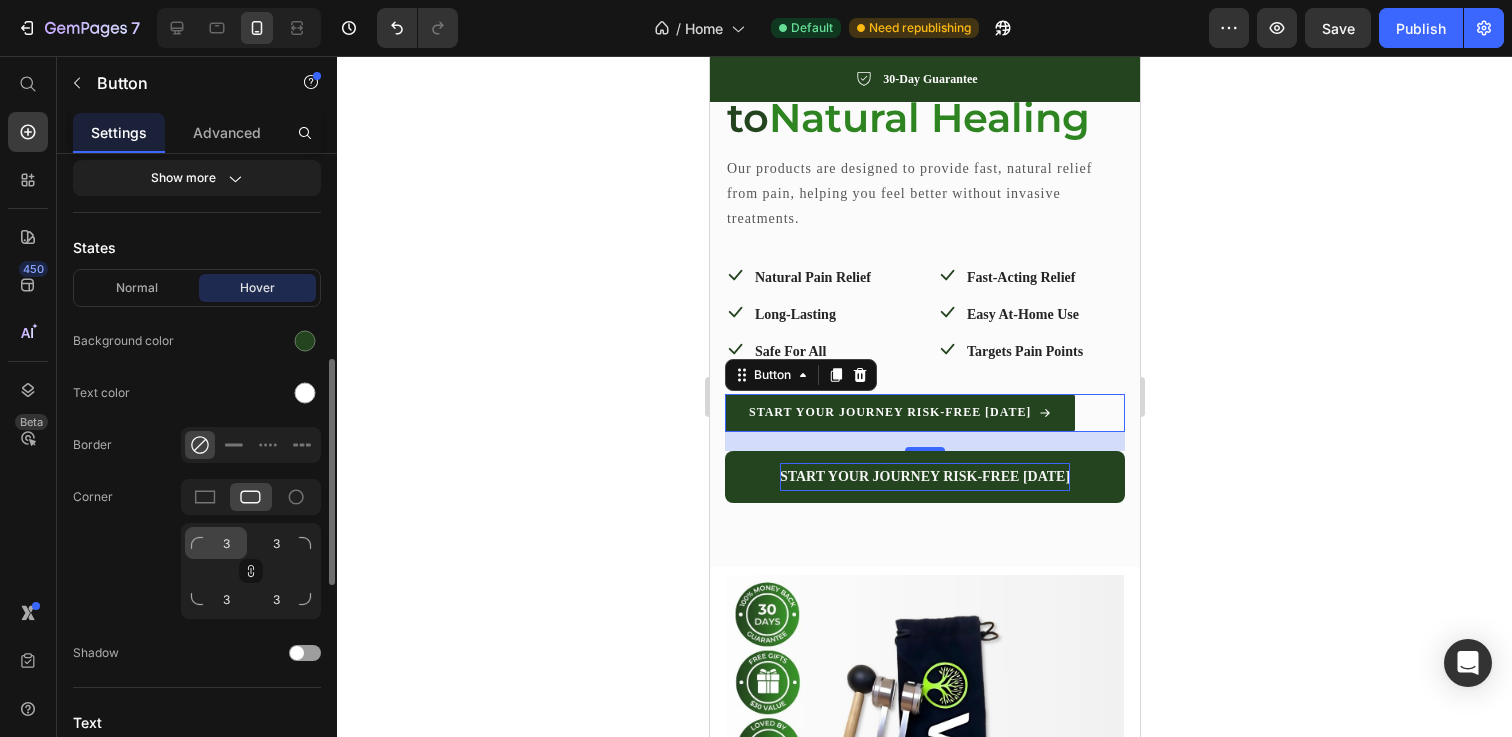scroll, scrollTop: 555, scrollLeft: 0, axis: vertical 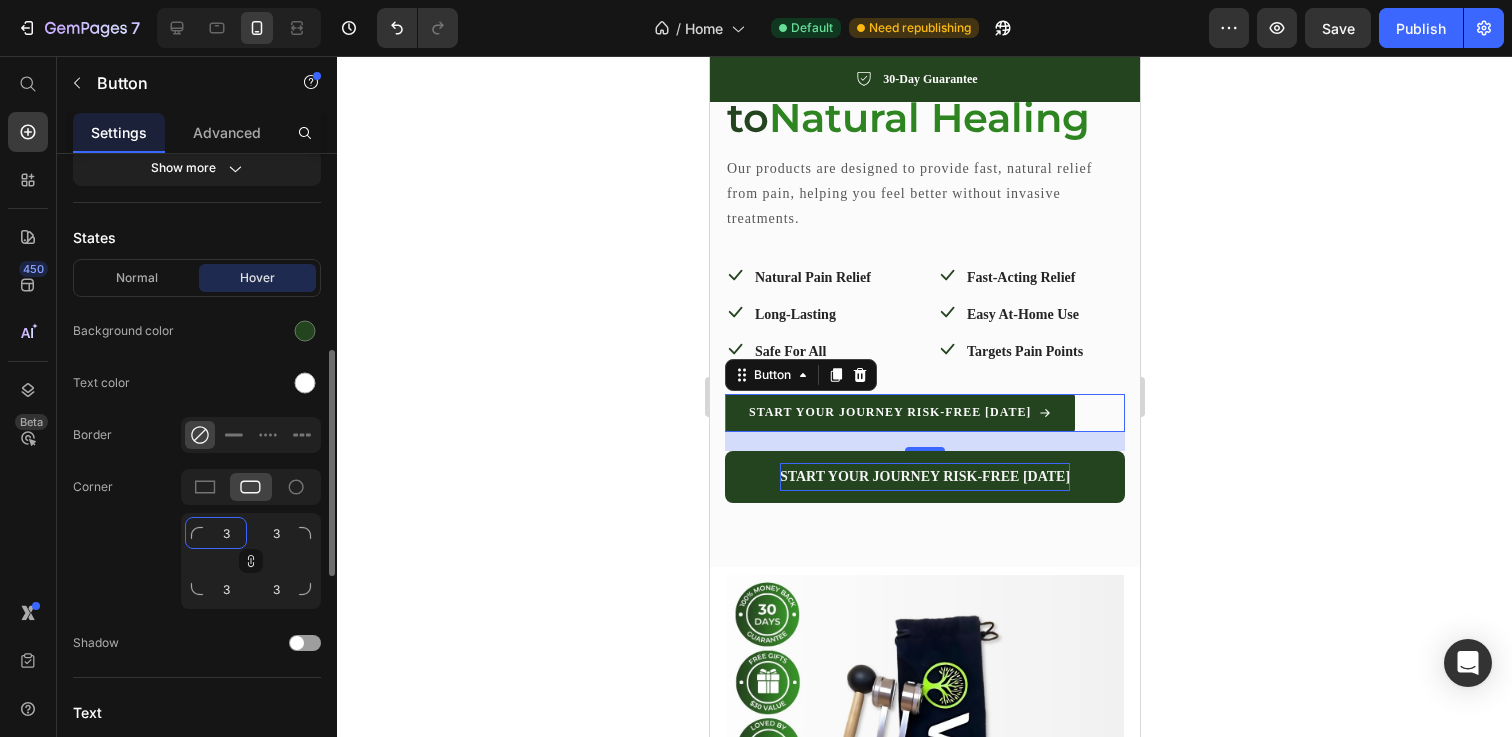 click on "3" 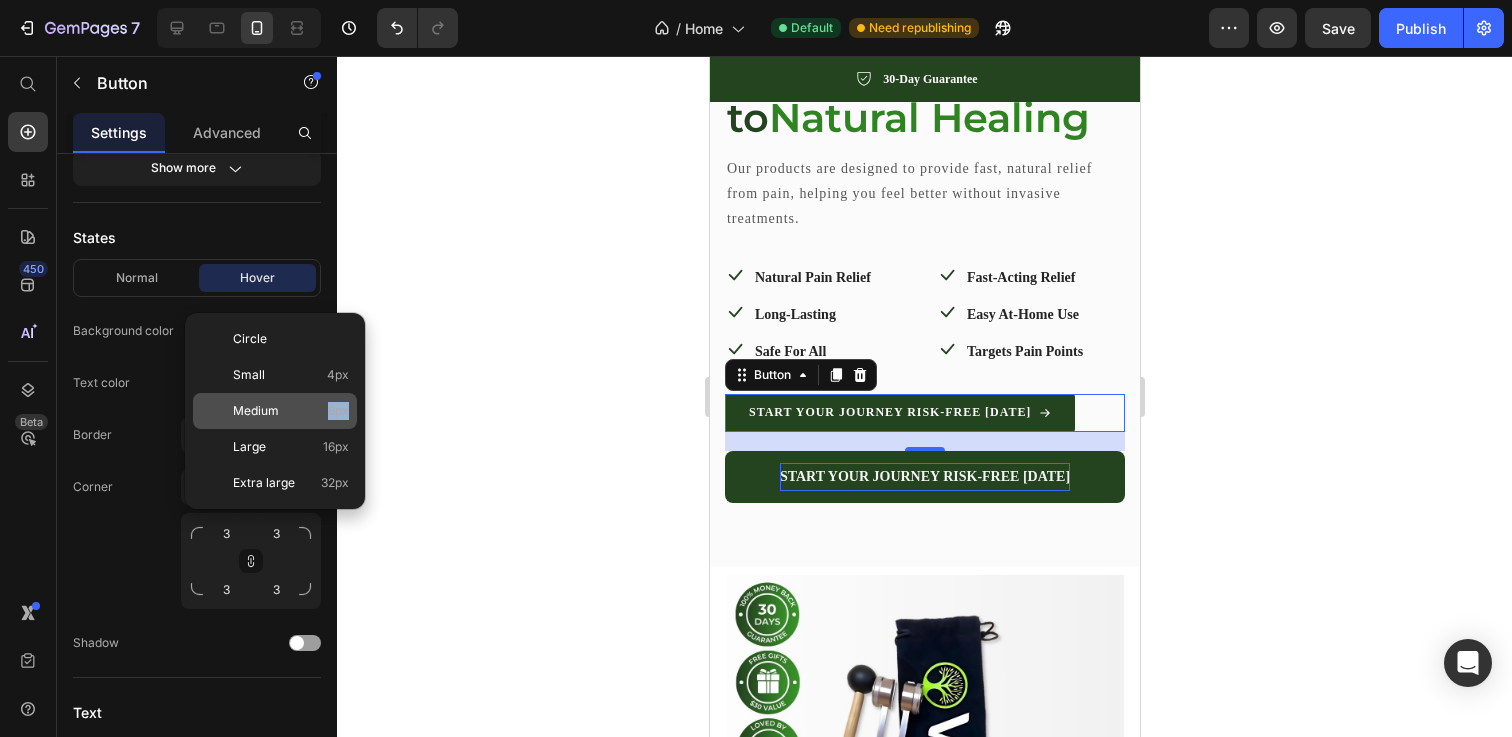 click on "Circle Small 4px Medium 8px Large 16px Extra large 32px" 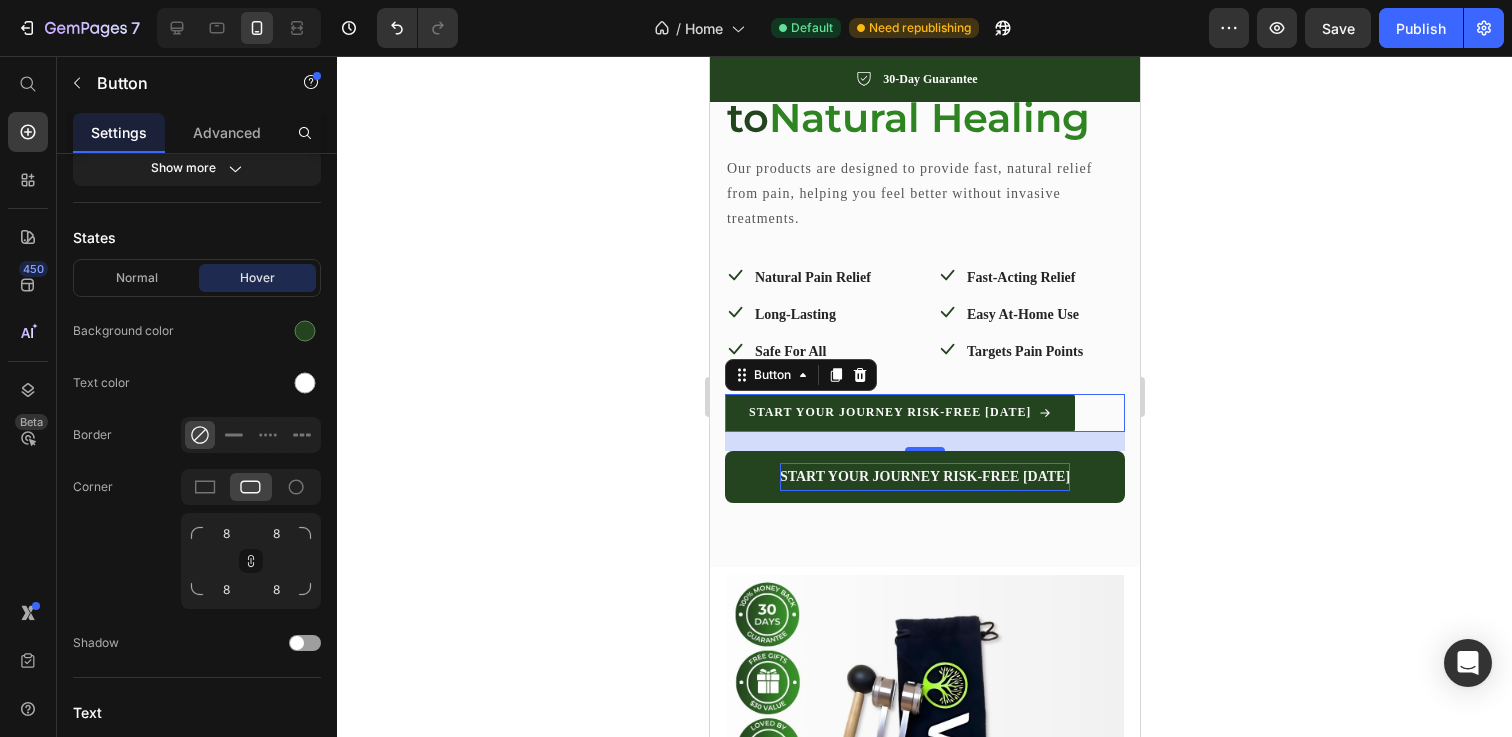 click on "Medium 8px" 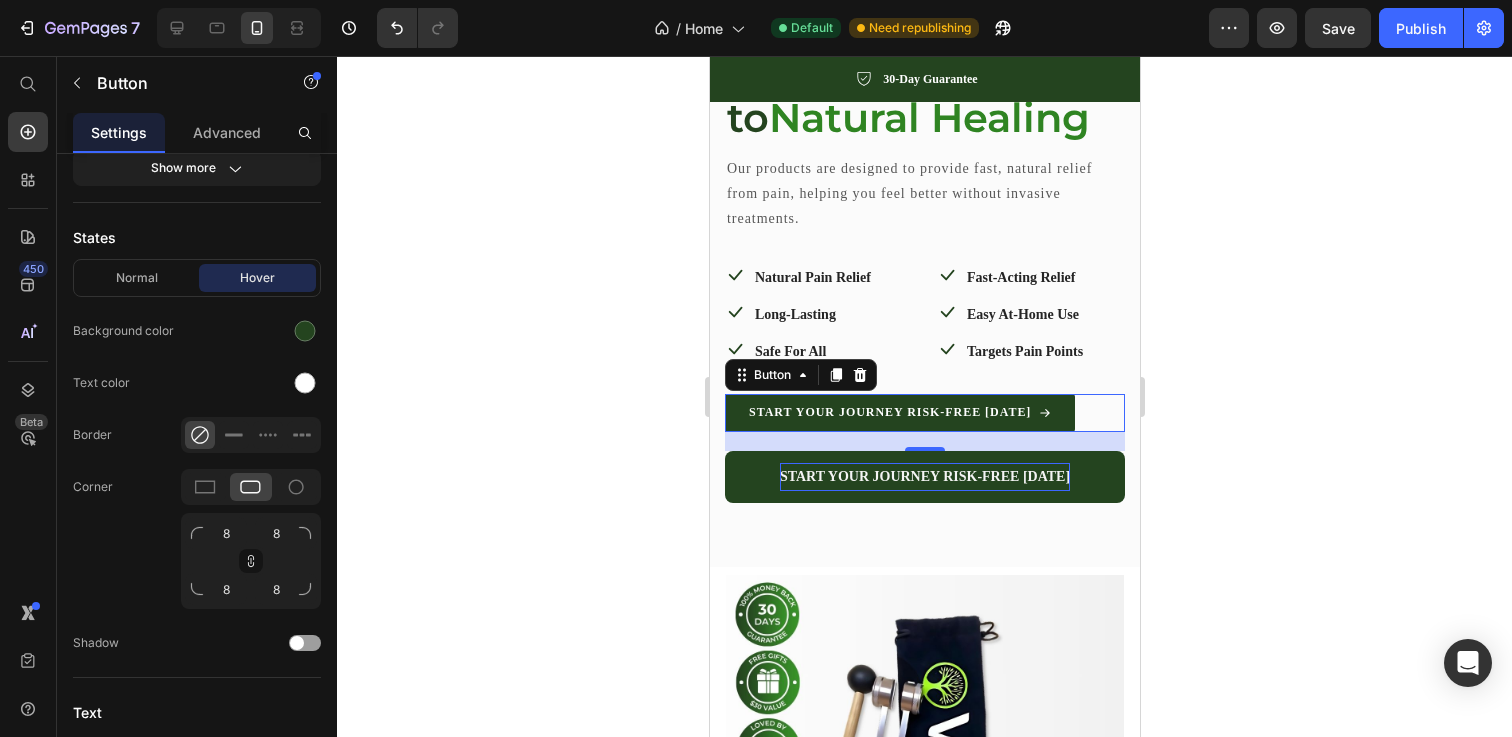 click 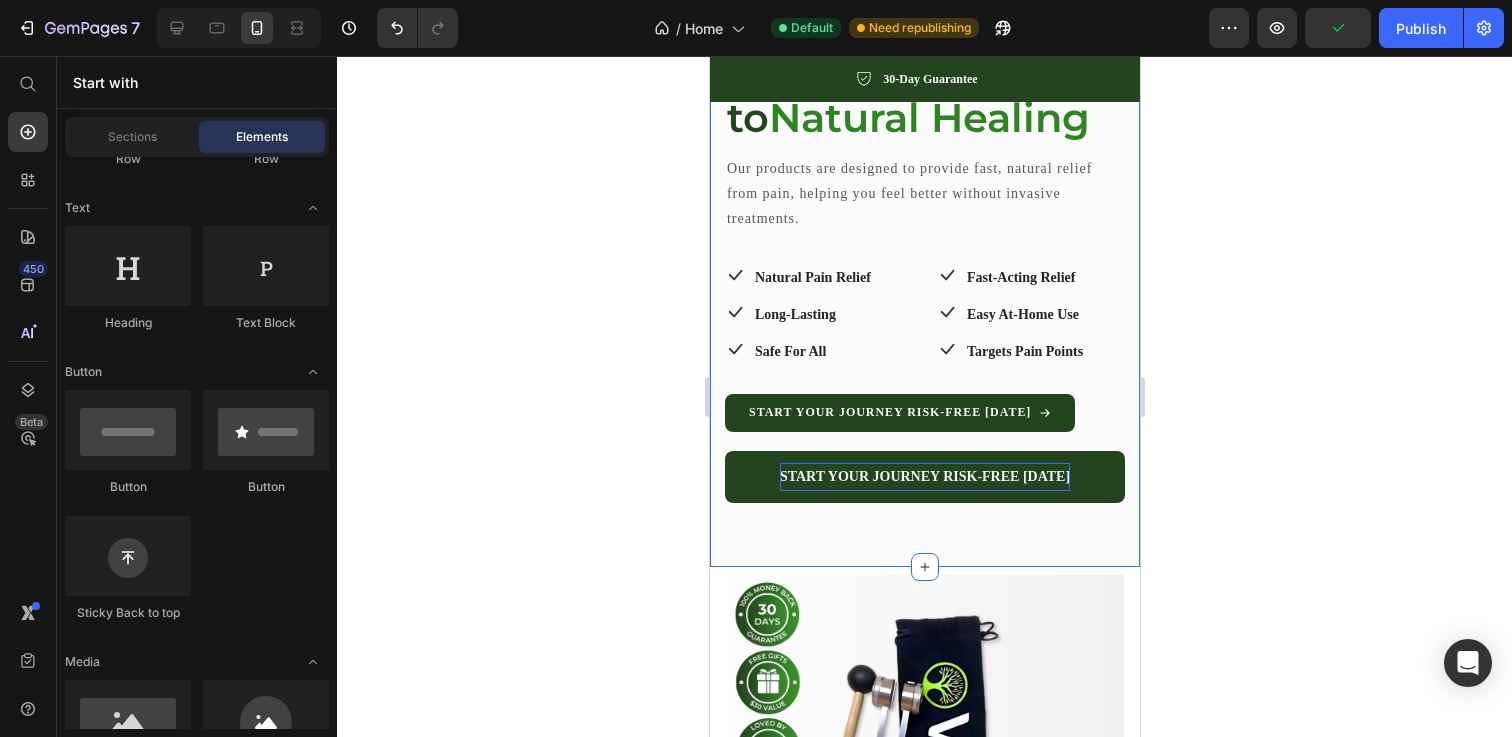 click on "START YOUR JOURNEY RISK-FREE [DATE]" at bounding box center [899, 413] 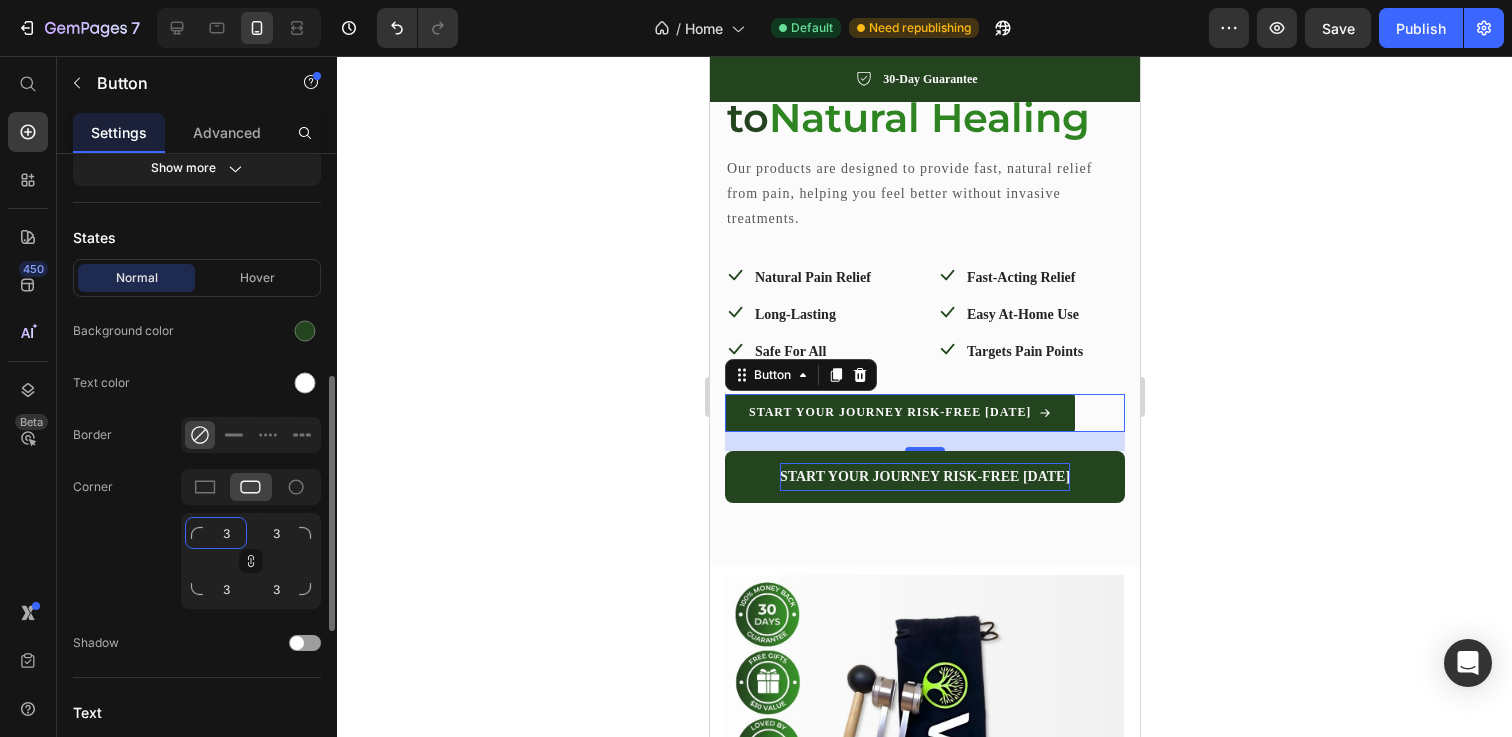 click on "3" 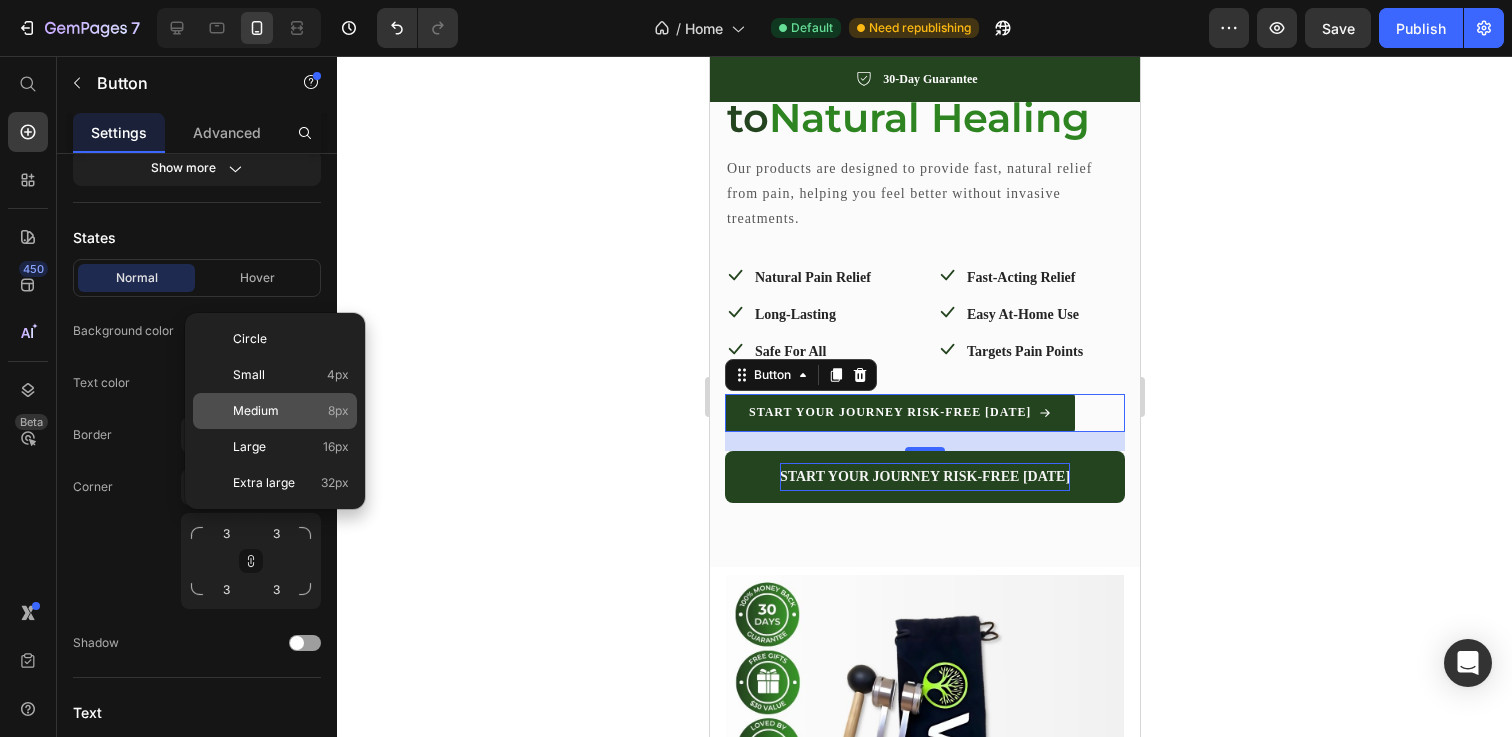 click on "Medium 8px" 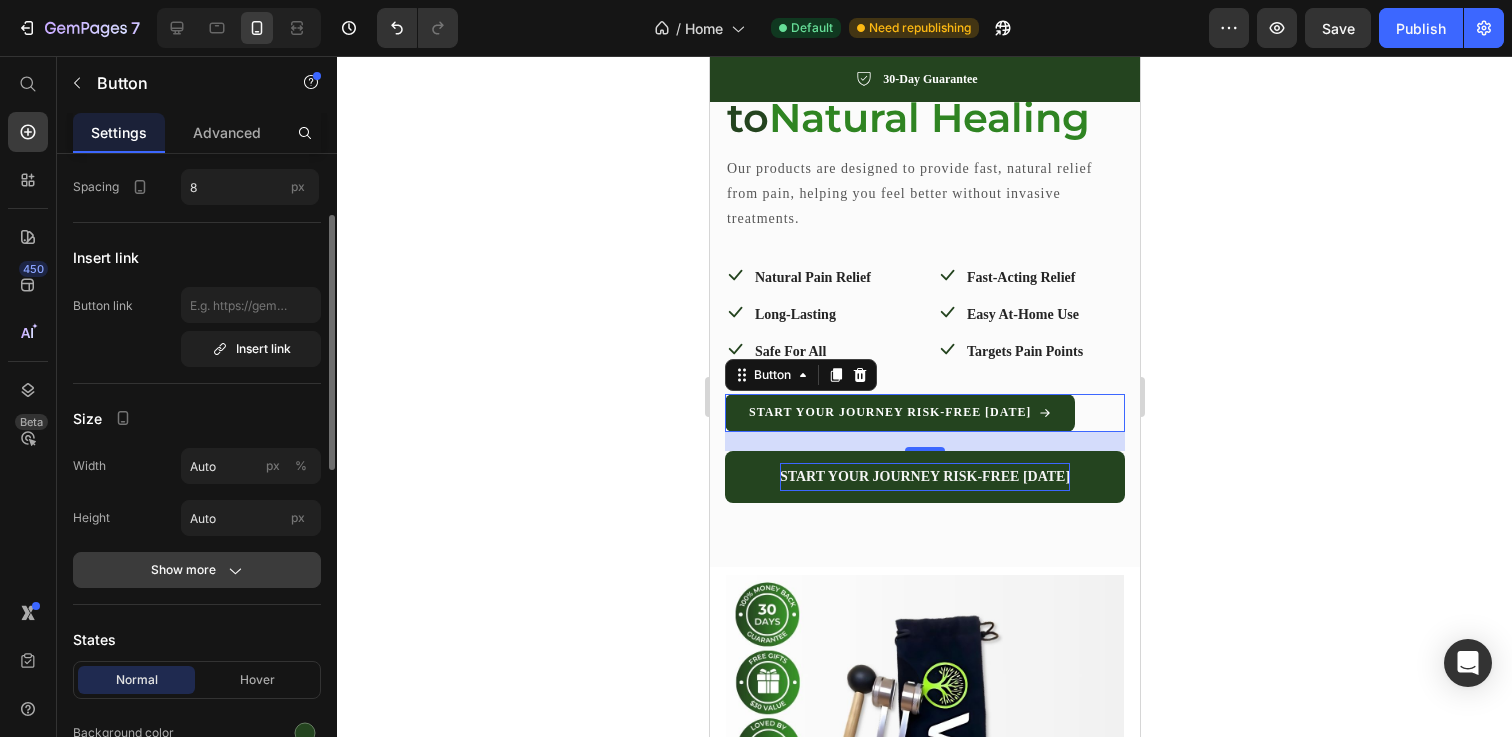 click on "Show more" at bounding box center [197, 570] 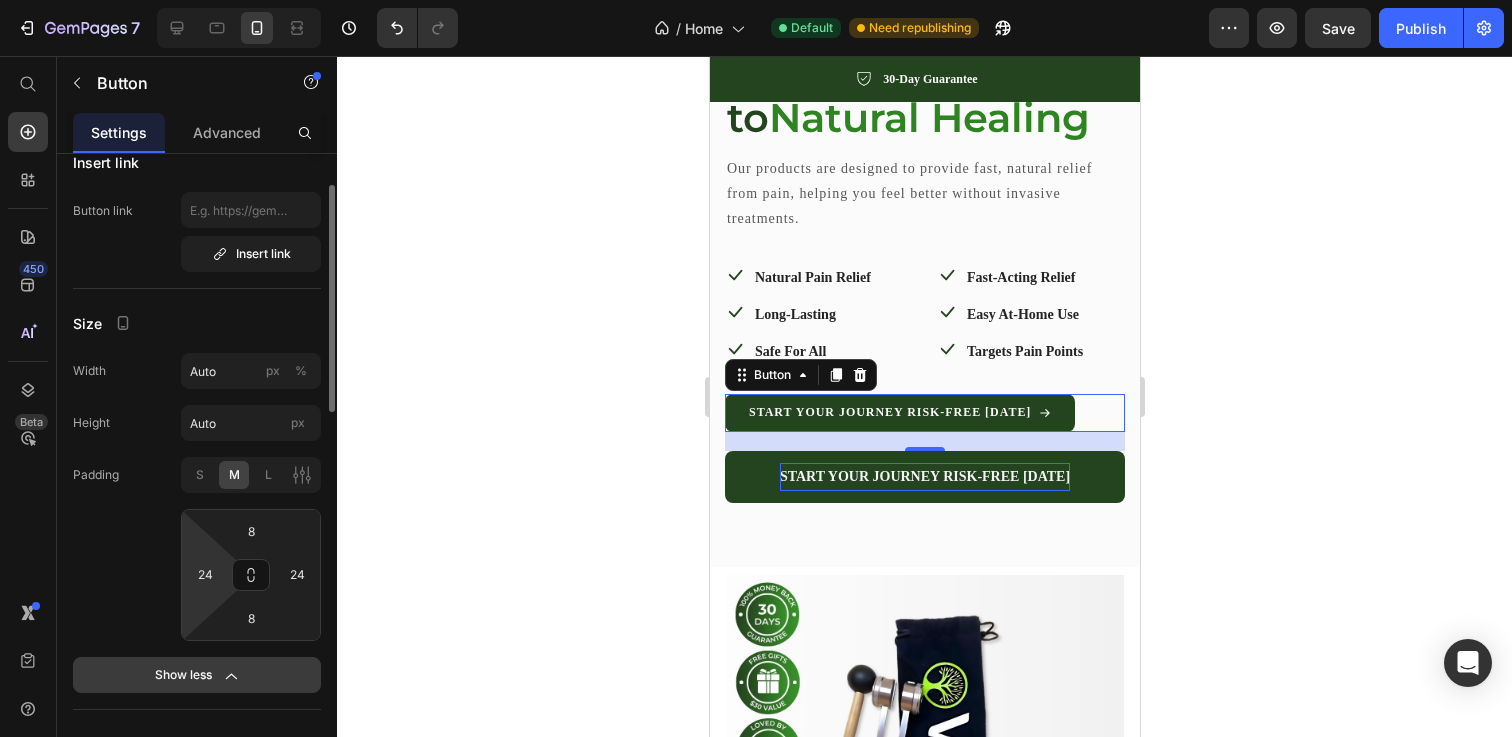scroll, scrollTop: 278, scrollLeft: 0, axis: vertical 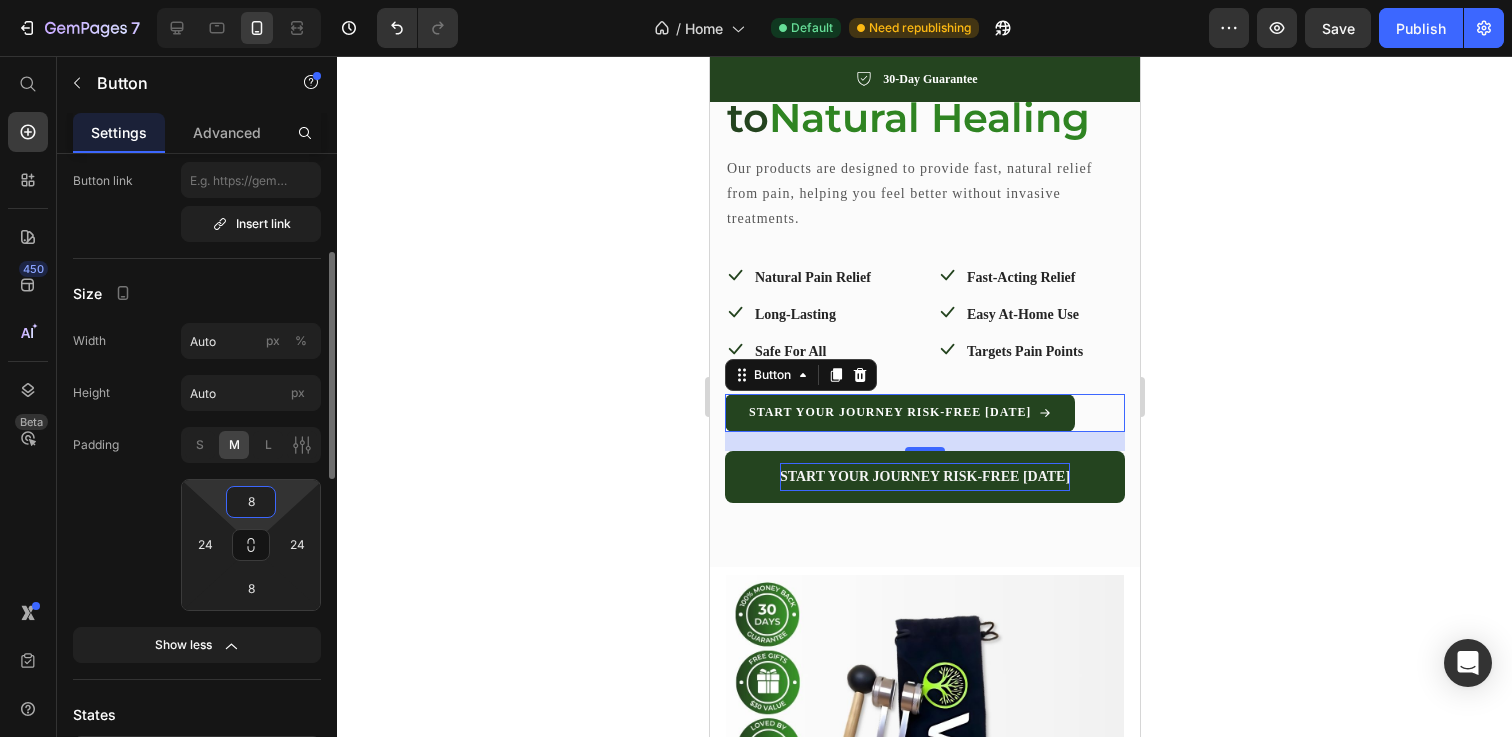 click on "8" at bounding box center (251, 502) 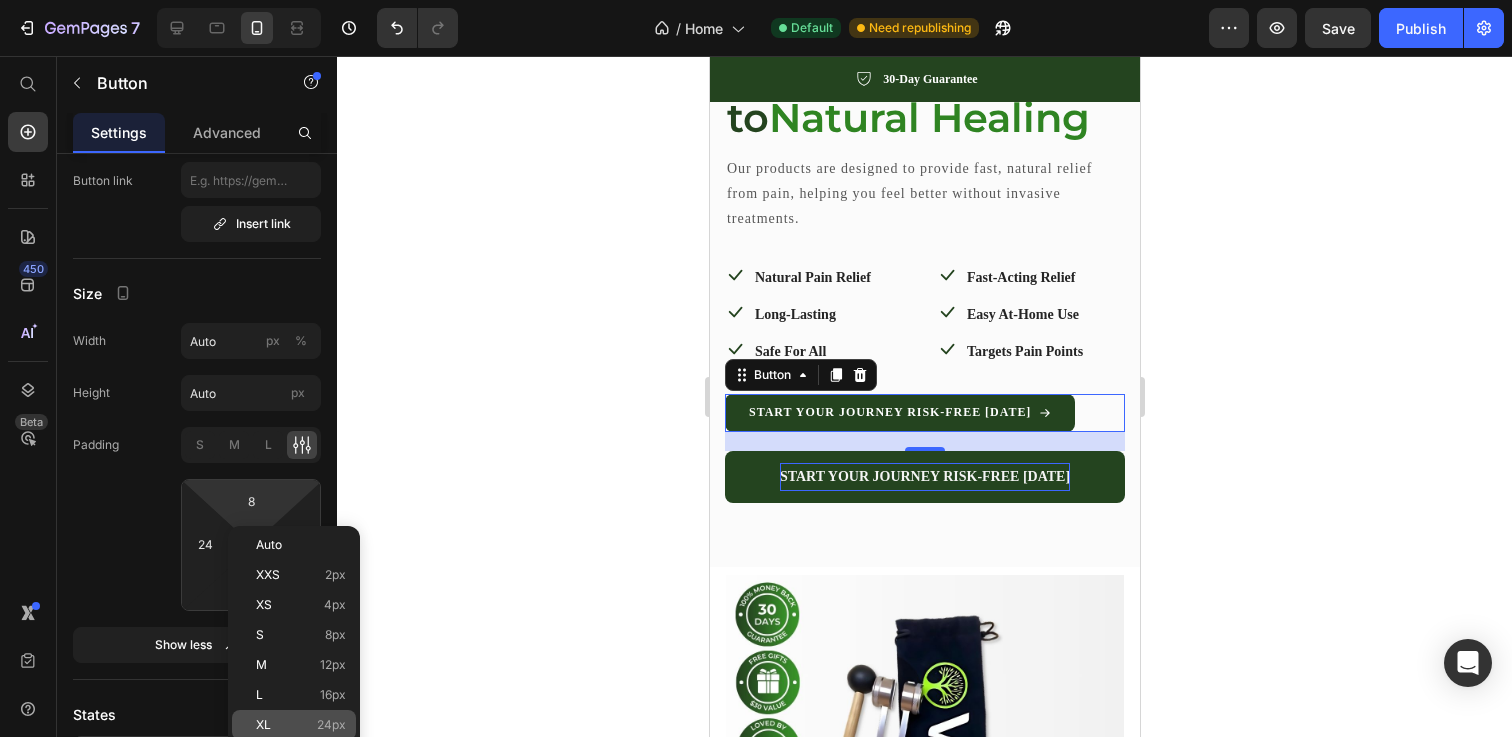 click on "XL 24px" at bounding box center (301, 725) 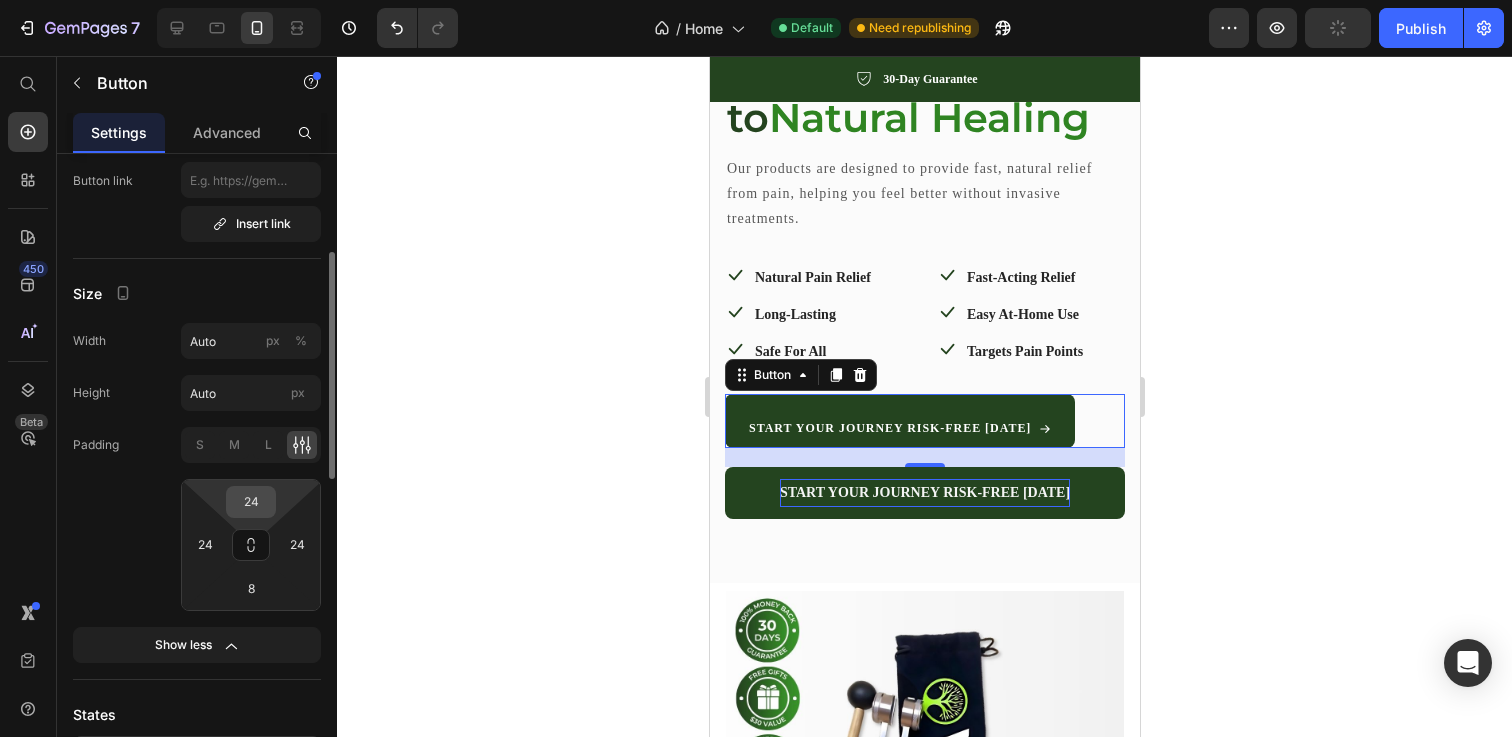 click on "24" at bounding box center [251, 502] 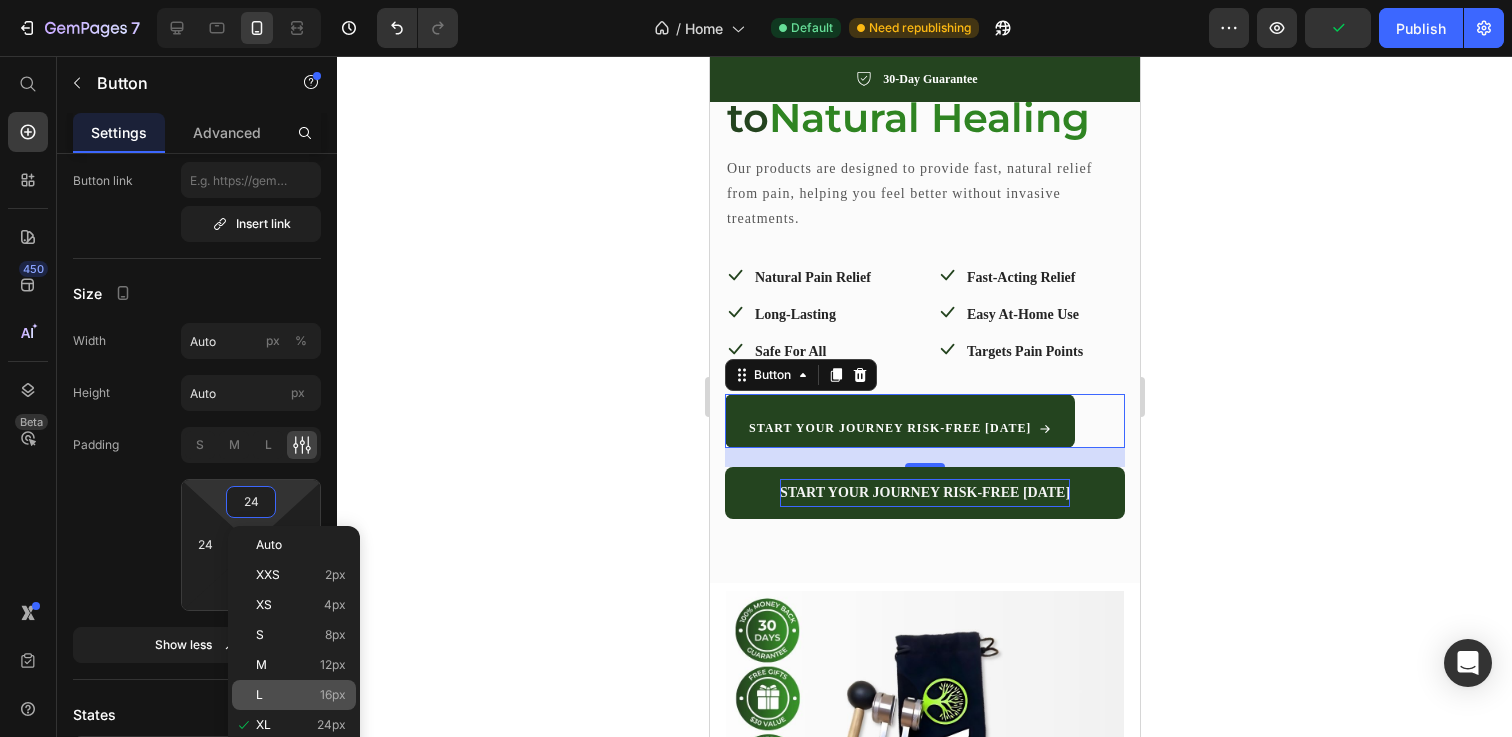 click on "L 16px" at bounding box center [301, 695] 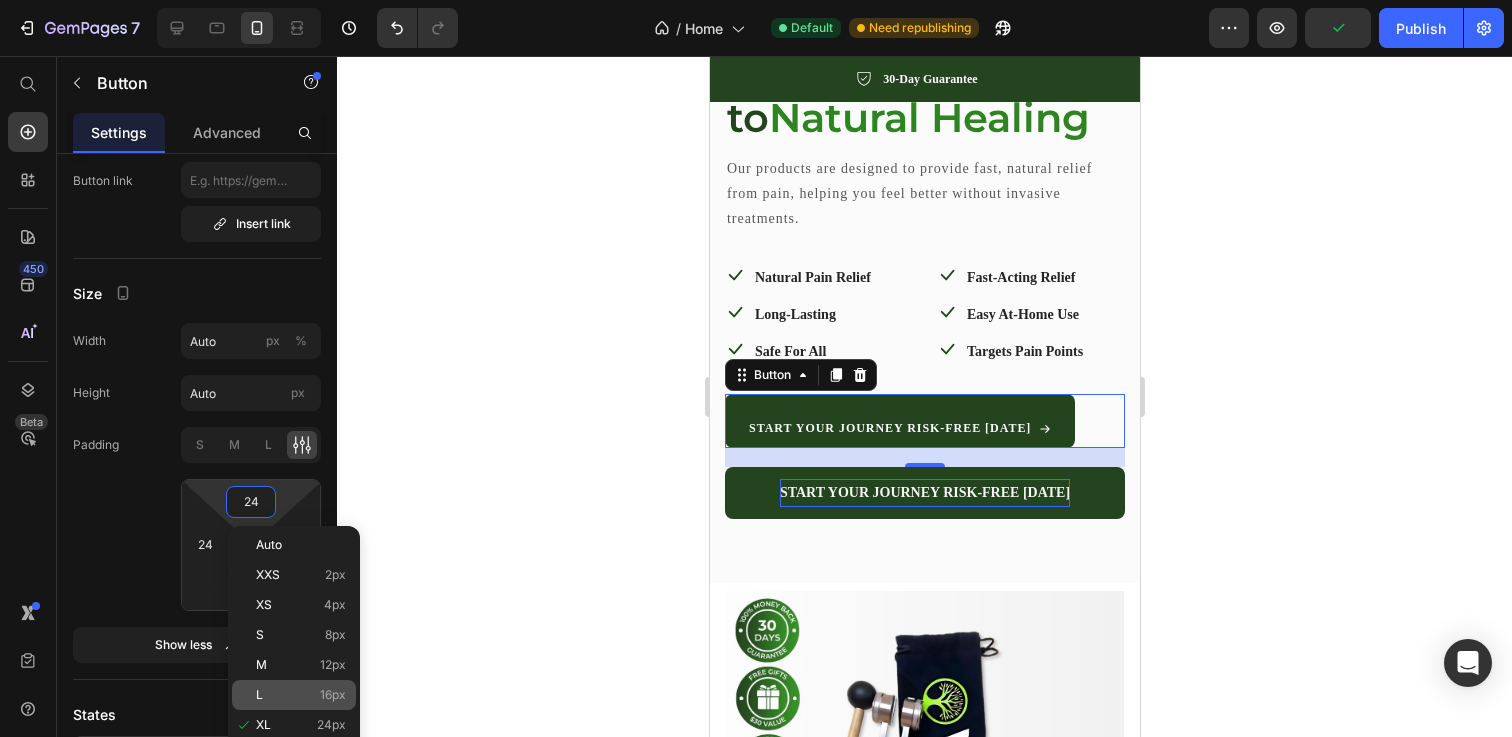 type on "16" 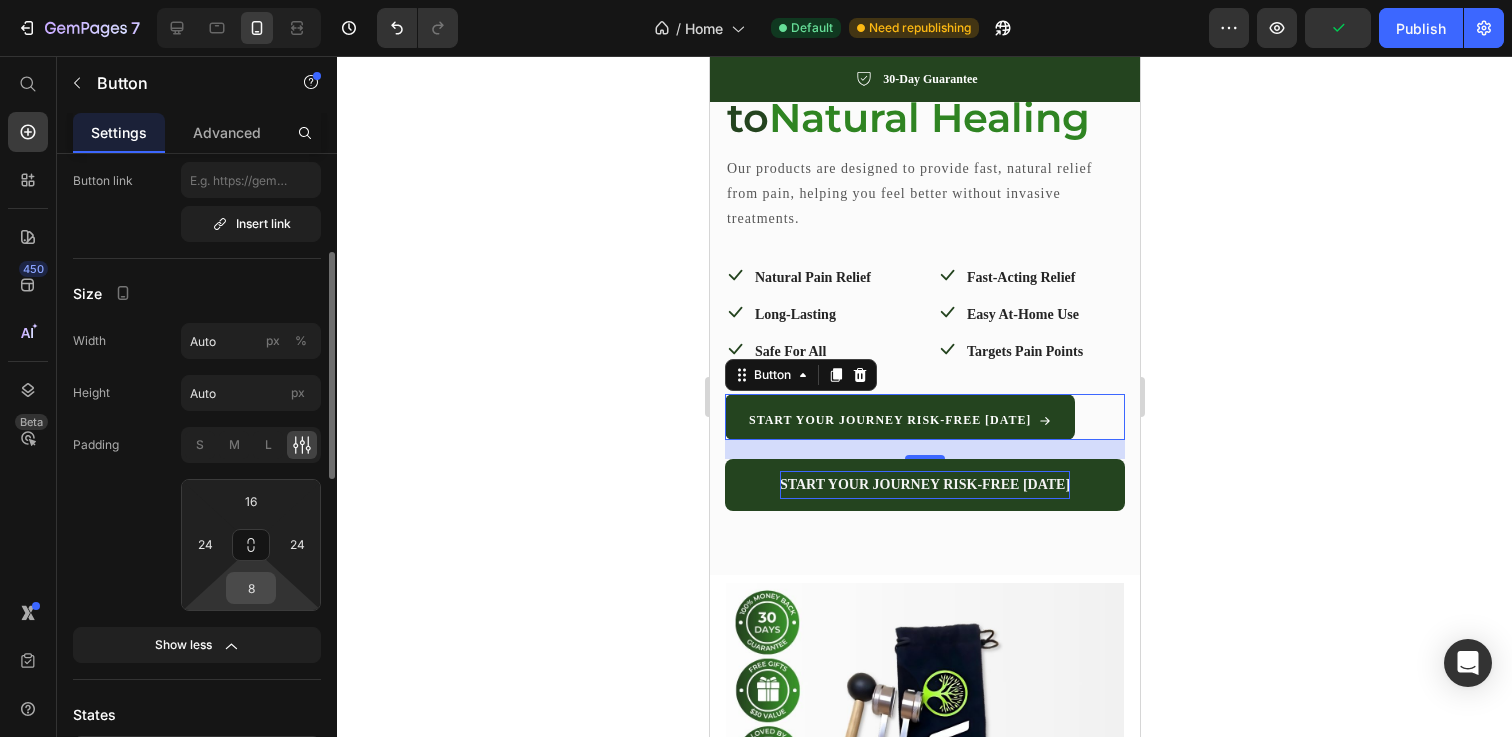 click on "8" at bounding box center [251, 588] 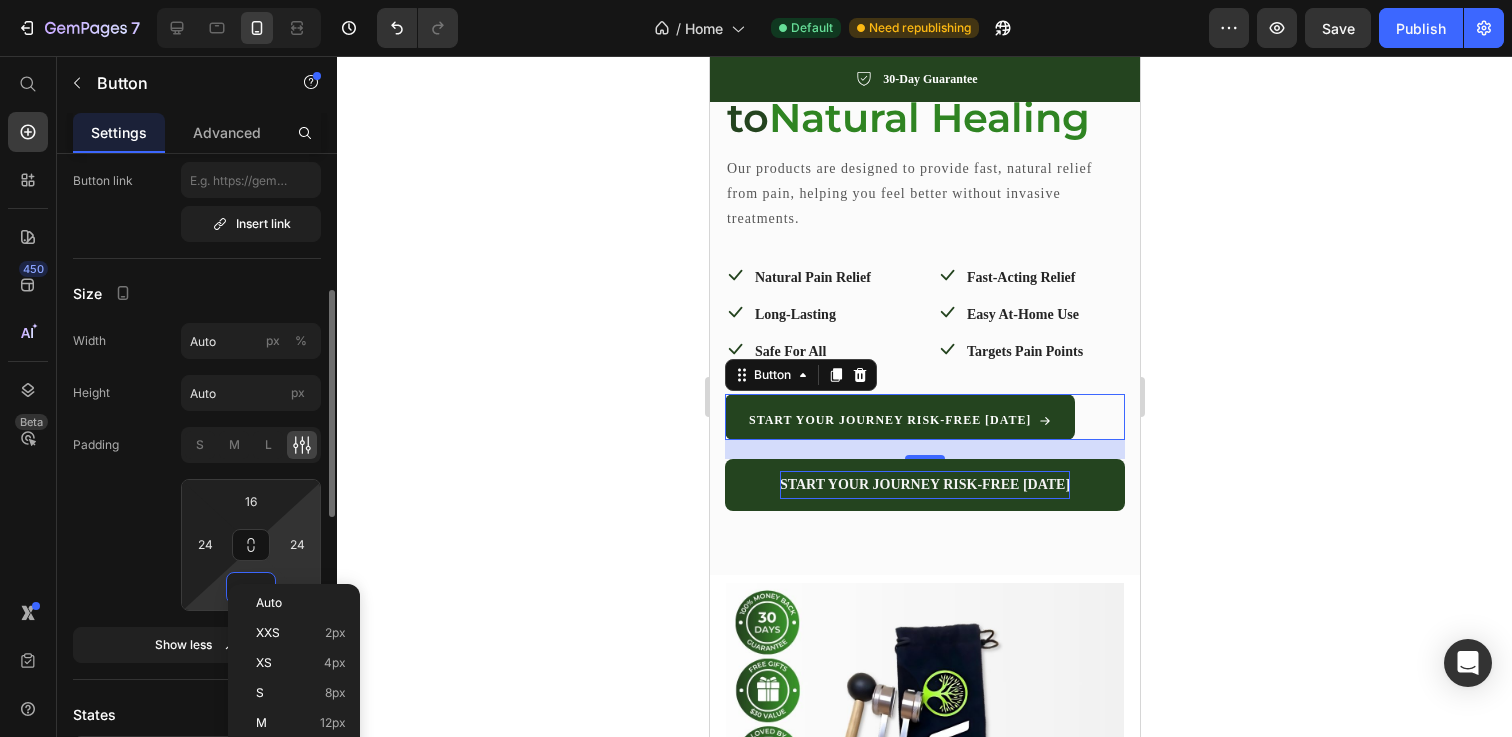 scroll, scrollTop: 369, scrollLeft: 0, axis: vertical 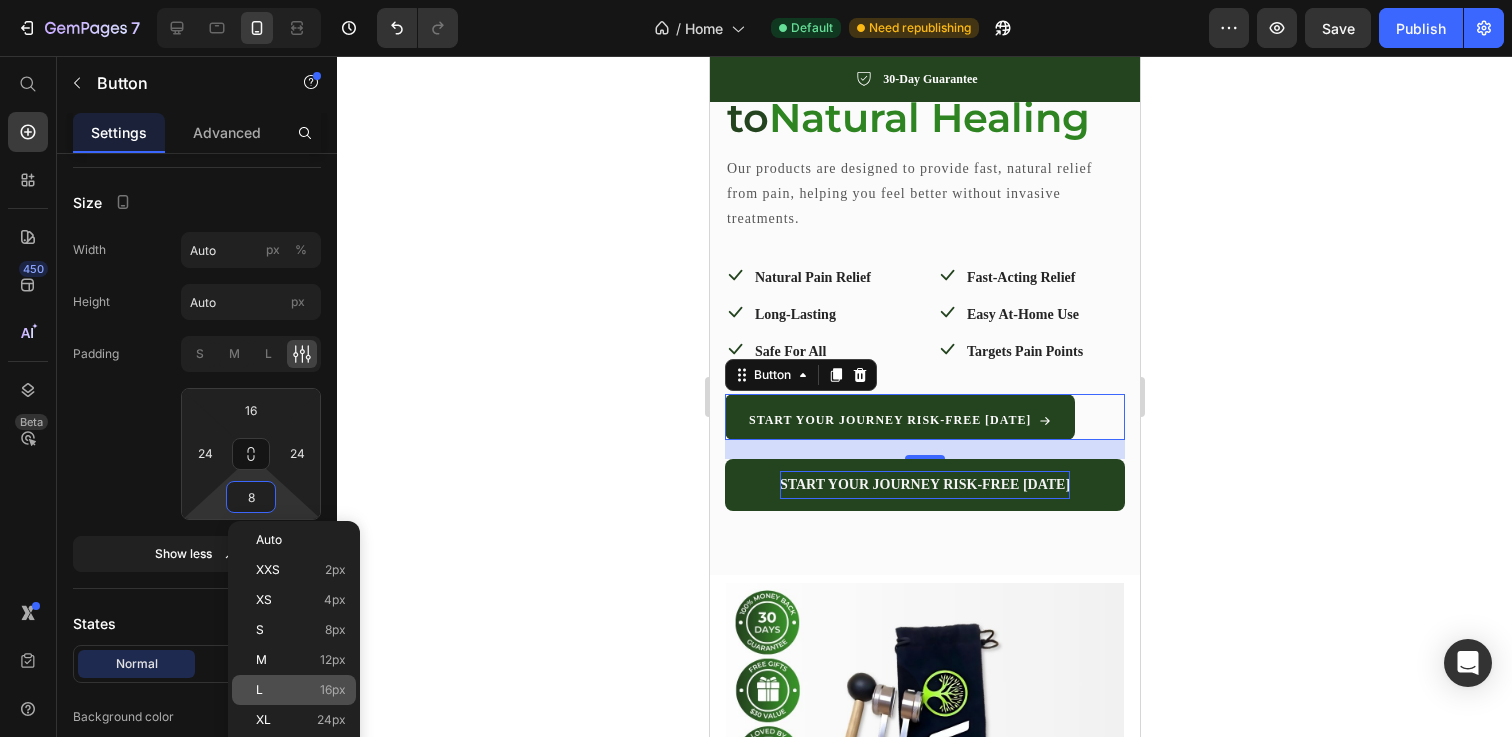 click on "L 16px" 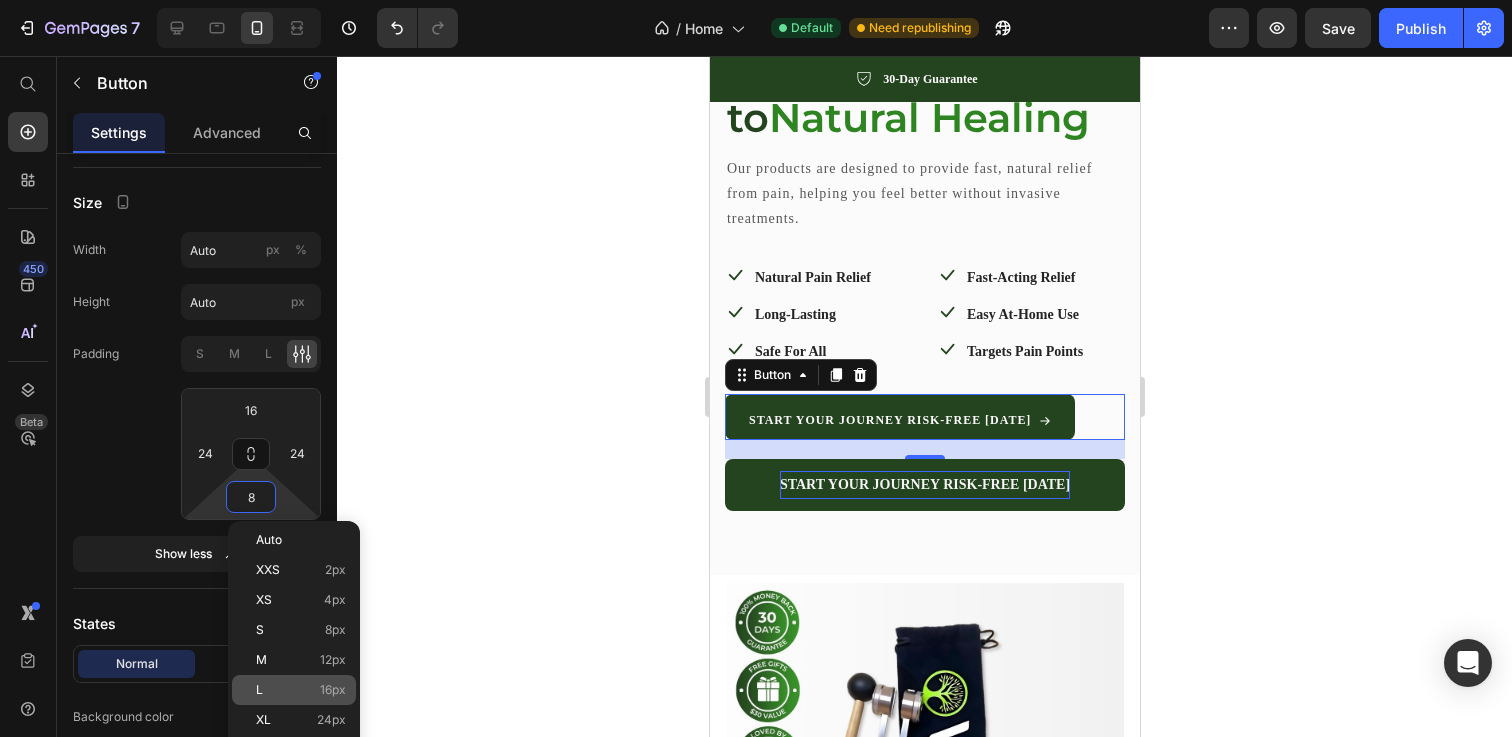 type on "16" 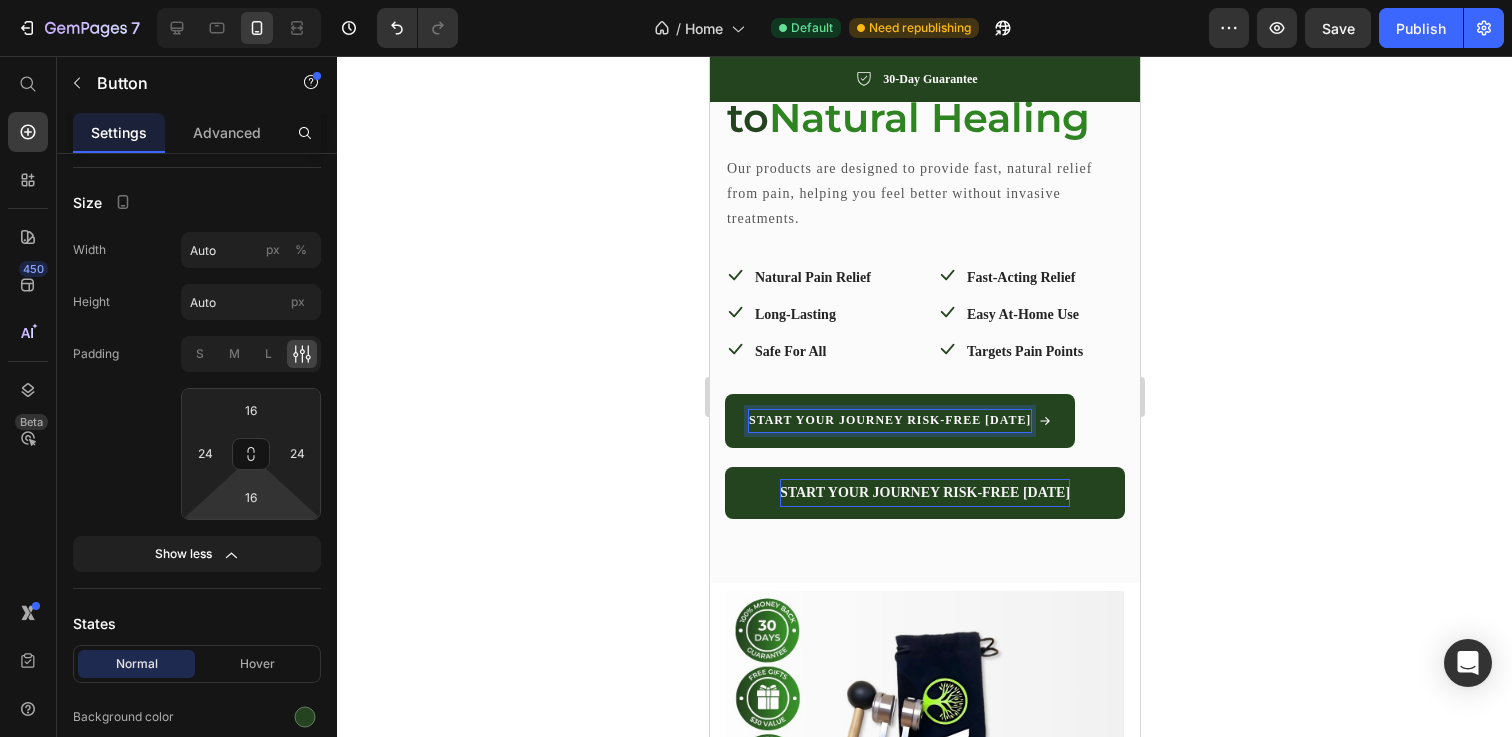 click on "START YOUR JOURNEY RISK-FREE [DATE]" at bounding box center (889, 421) 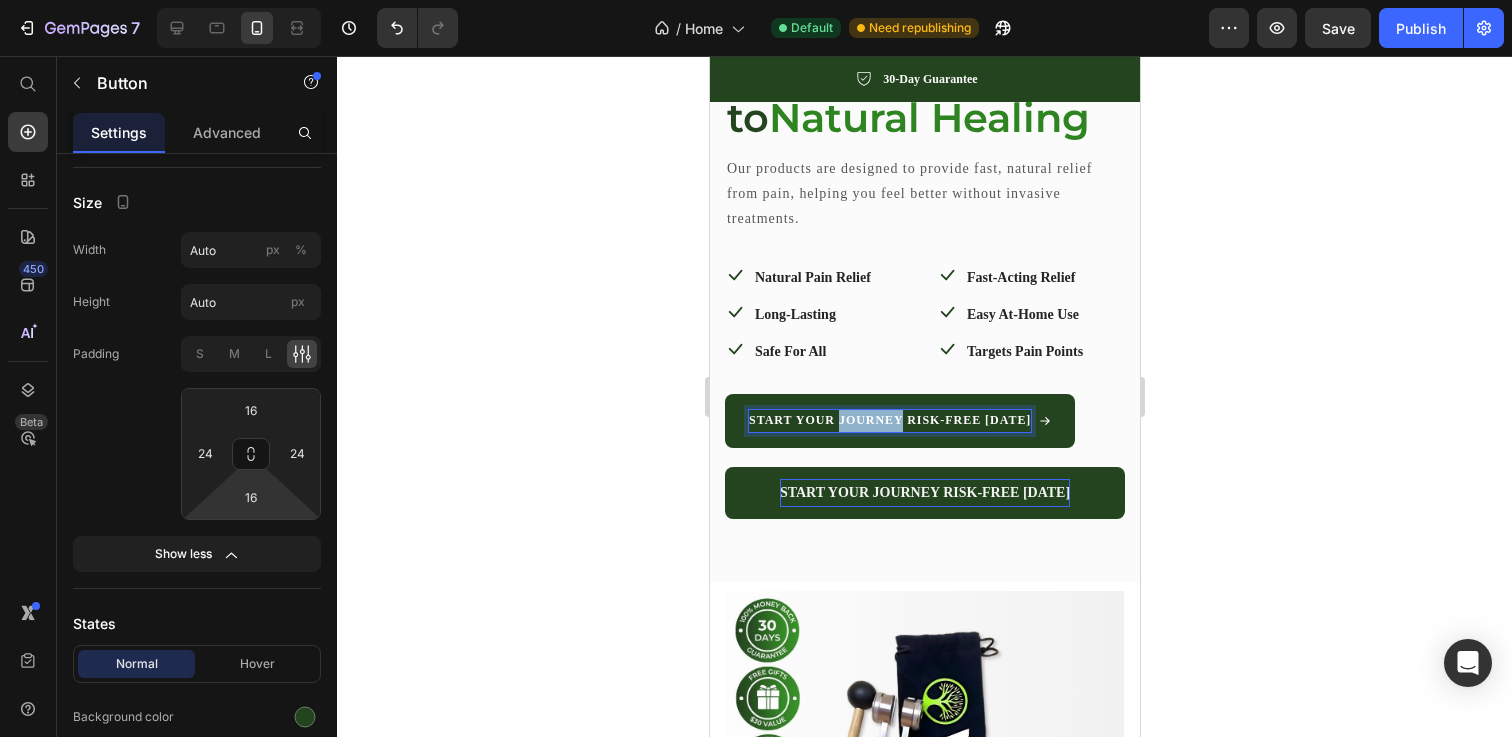 click on "START YOUR JOURNEY RISK-FREE [DATE]" at bounding box center (889, 421) 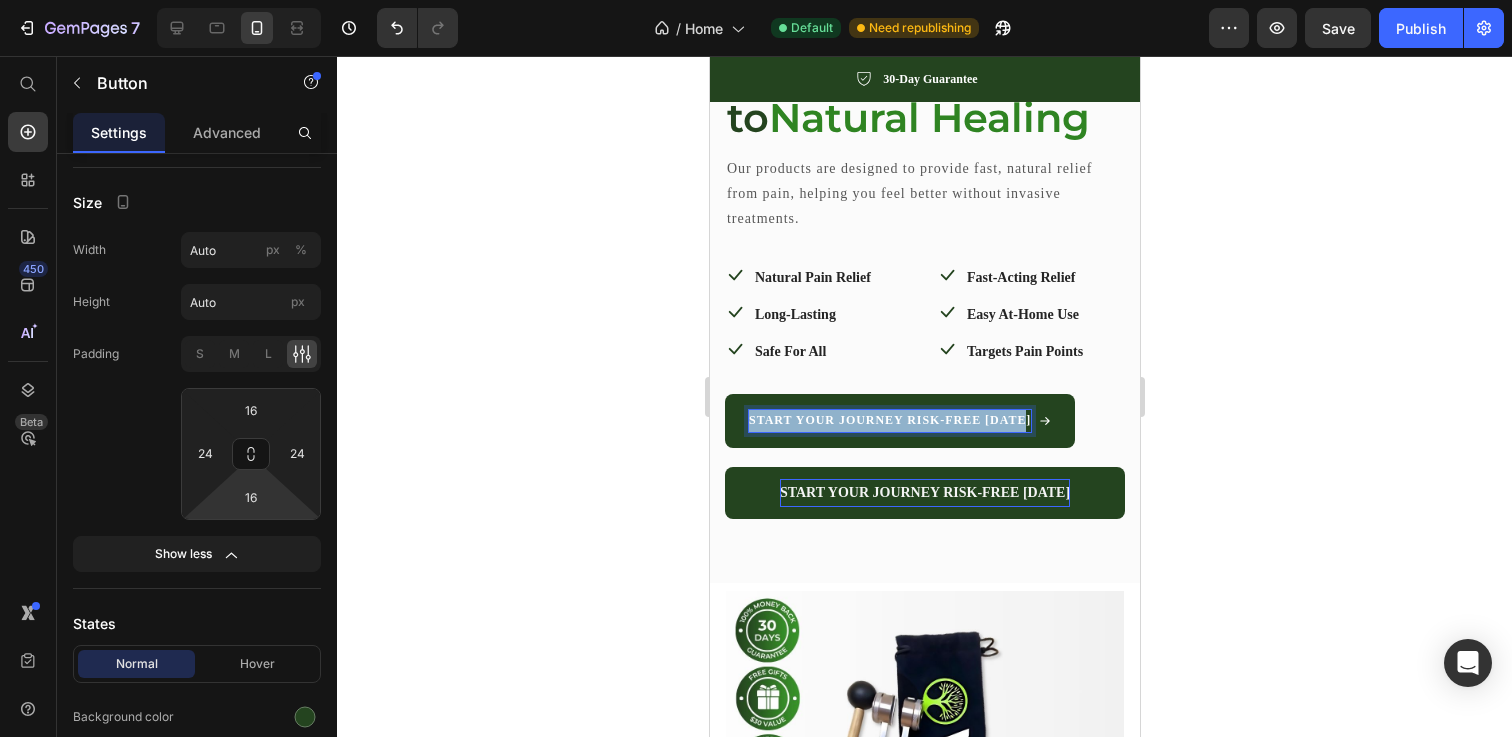 click on "START YOUR JOURNEY RISK-FREE [DATE]" at bounding box center (889, 421) 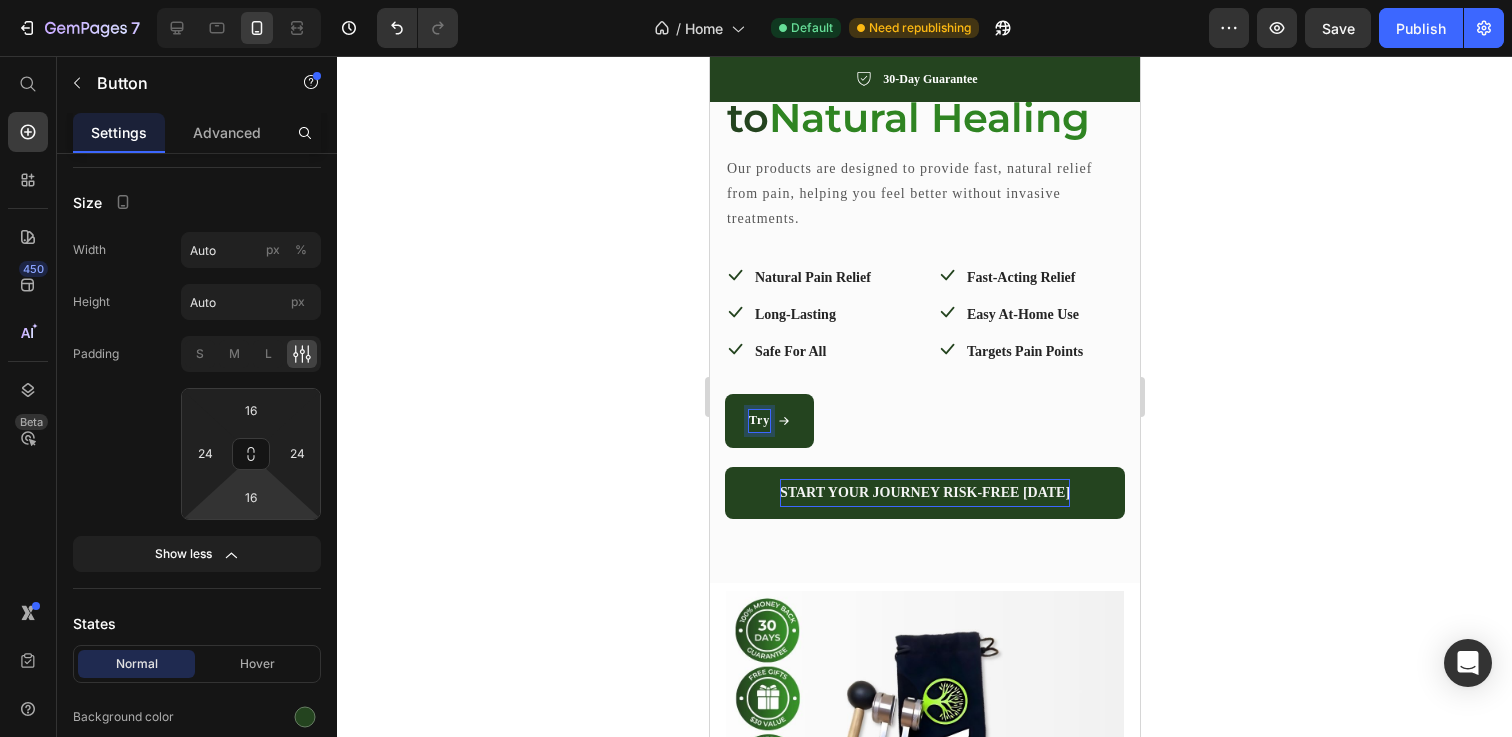 click on "Try" at bounding box center (768, 421) 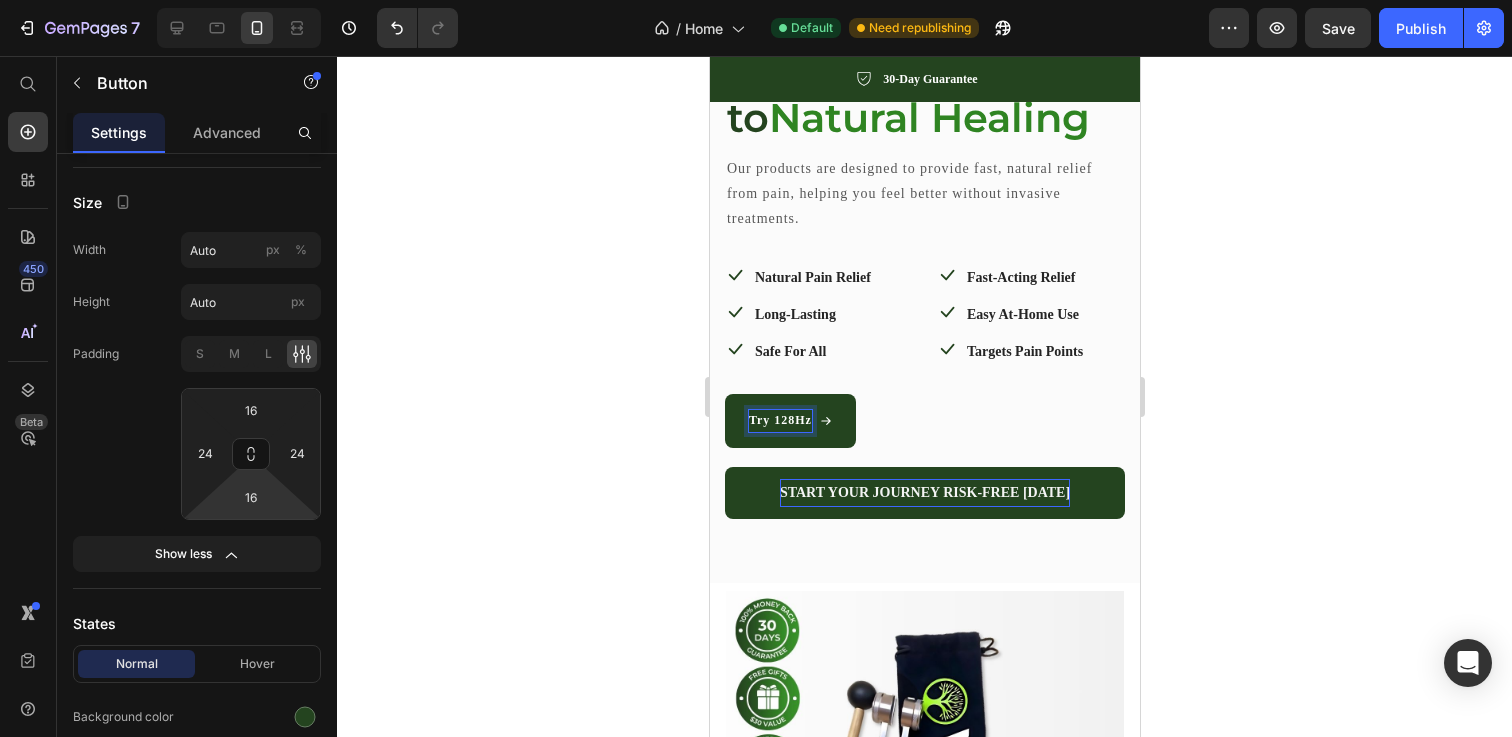click on "Try 128Hz" at bounding box center (789, 421) 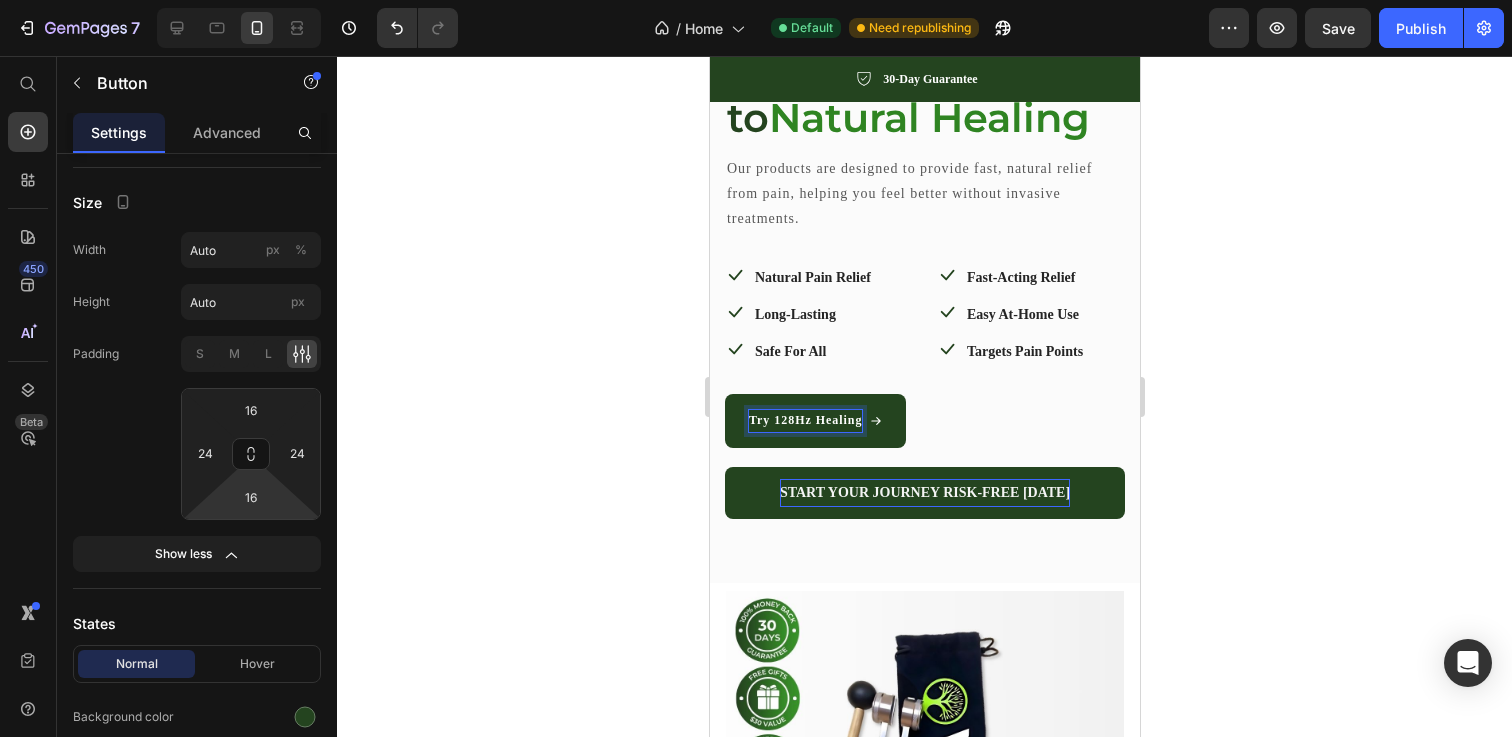 click on "Try 128Hz Healing" at bounding box center [814, 421] 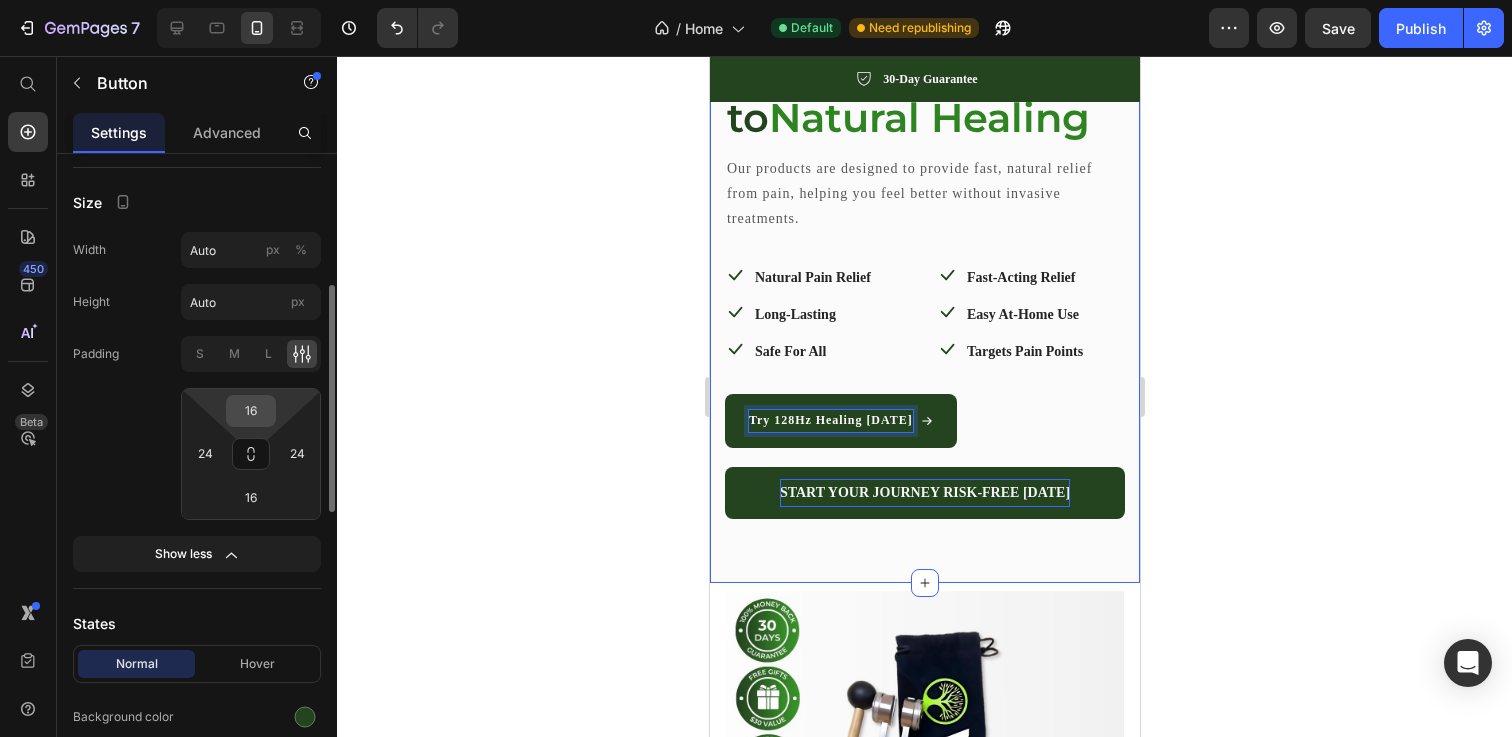click on "16" at bounding box center (251, 411) 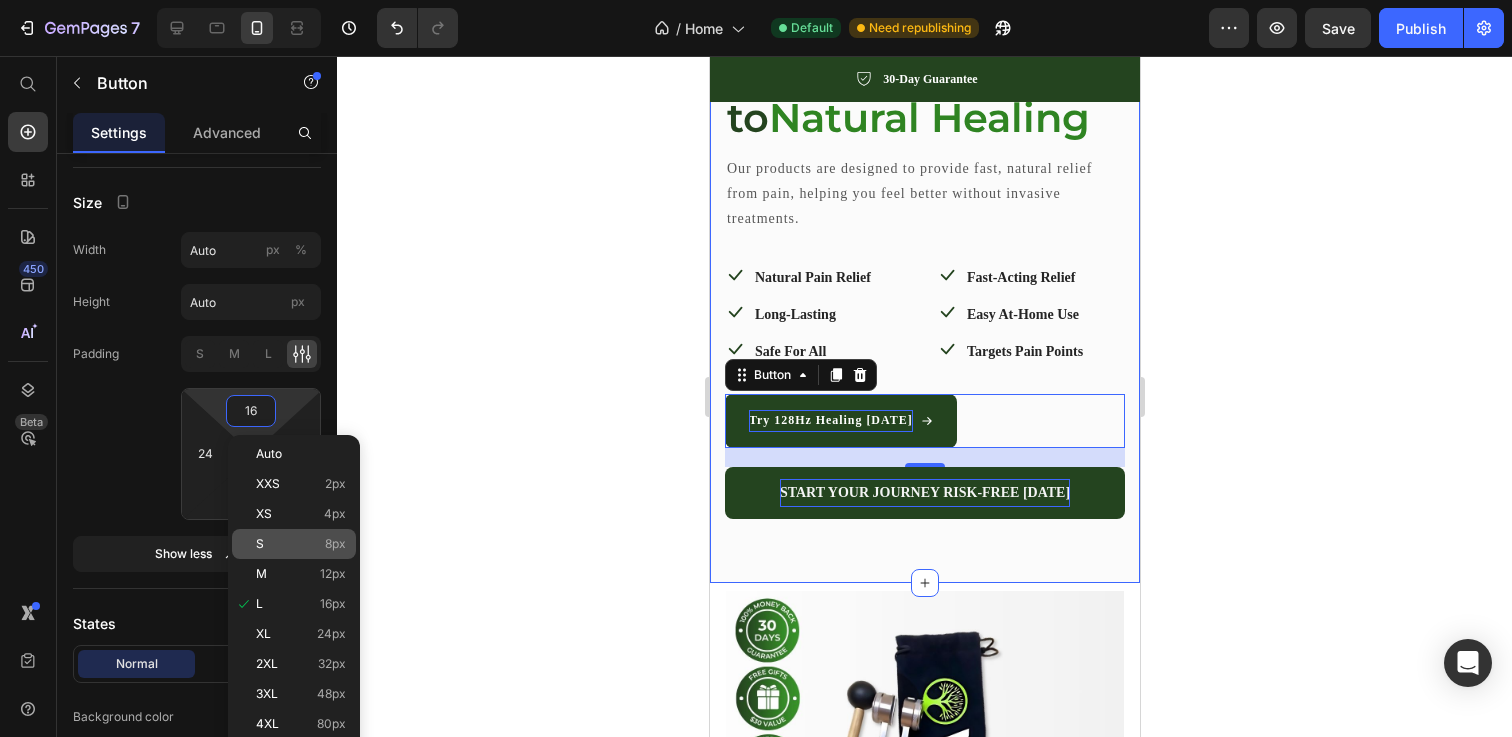 click on "S 8px" at bounding box center [301, 544] 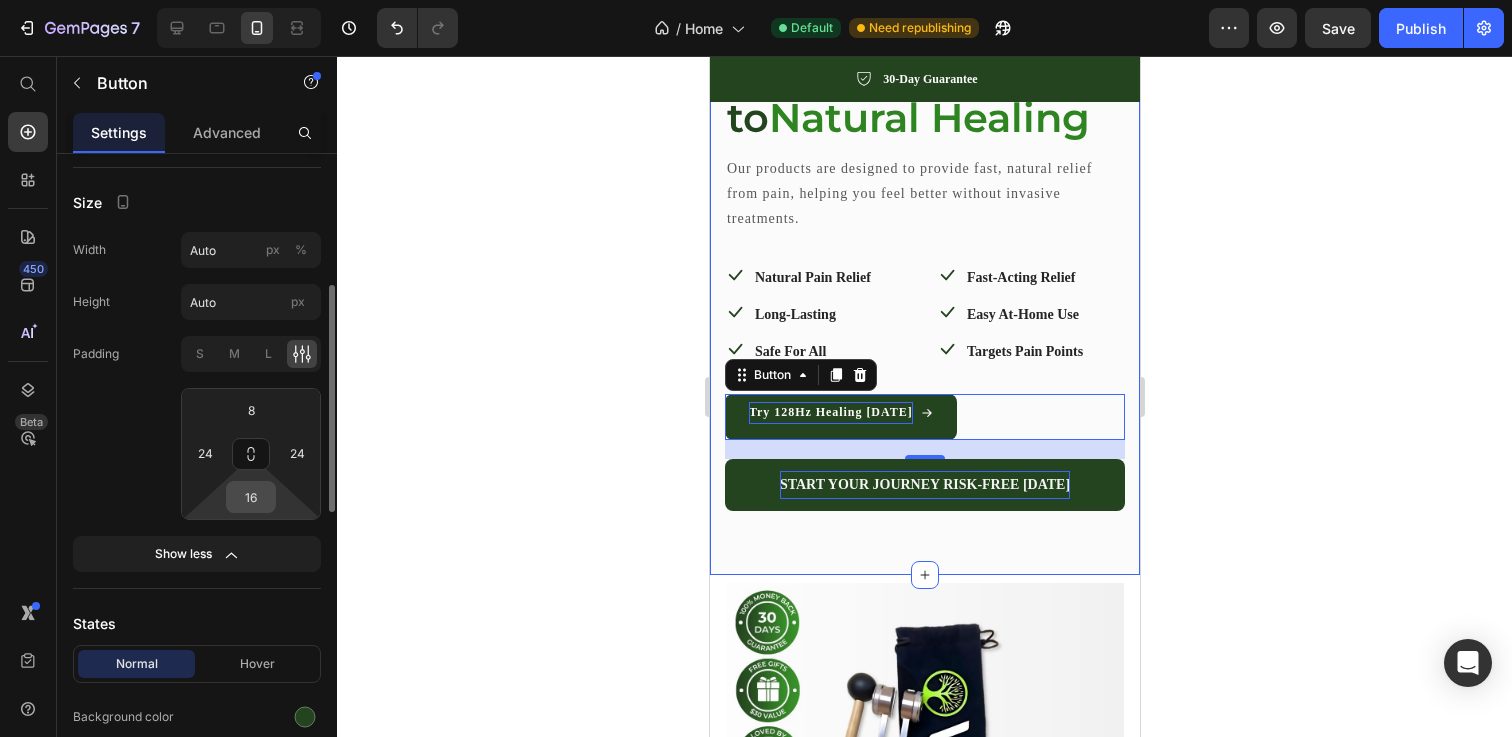 click on "16" at bounding box center [251, 497] 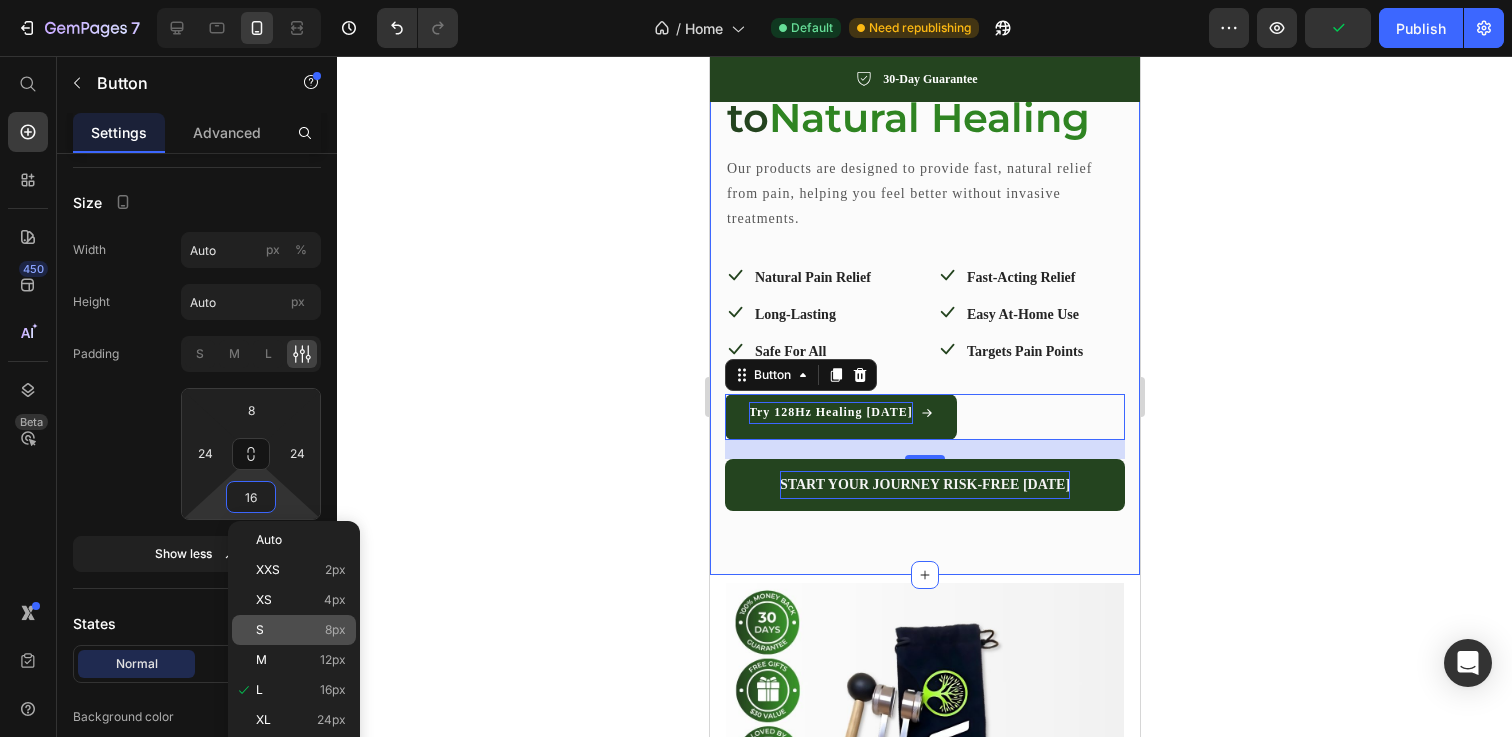 click on "S 8px" 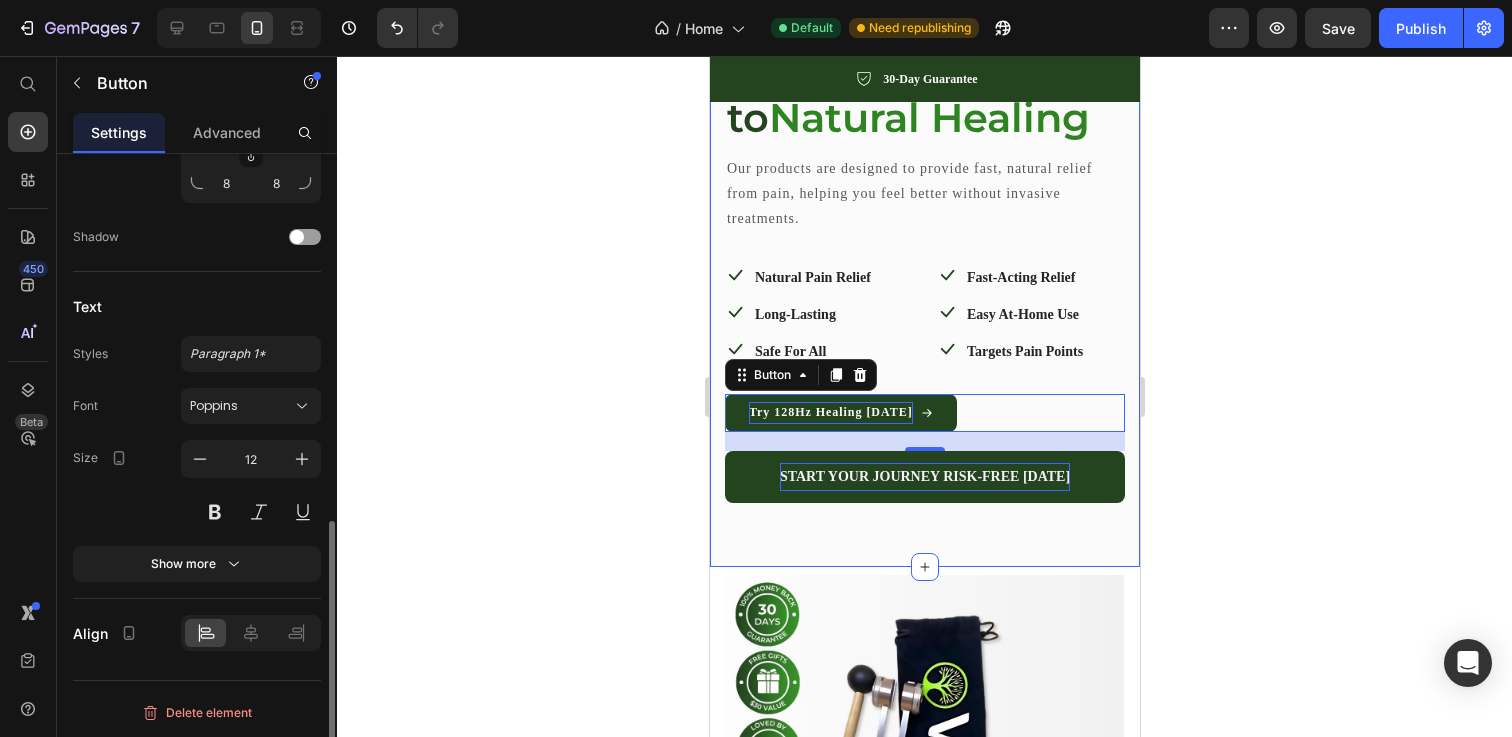 scroll, scrollTop: 1162, scrollLeft: 0, axis: vertical 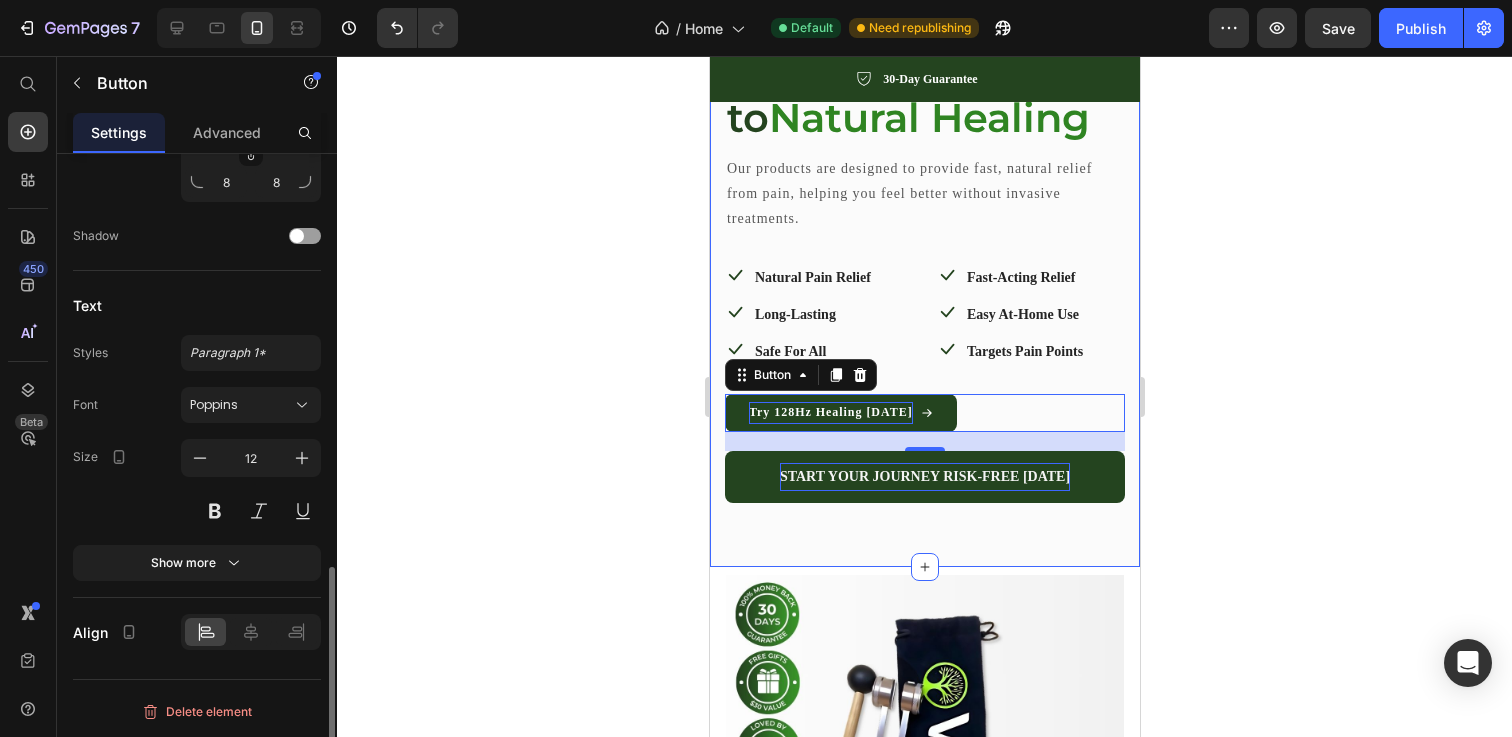 click on "Text Styles Paragraph 1* Font Poppins Size 12 Show more" 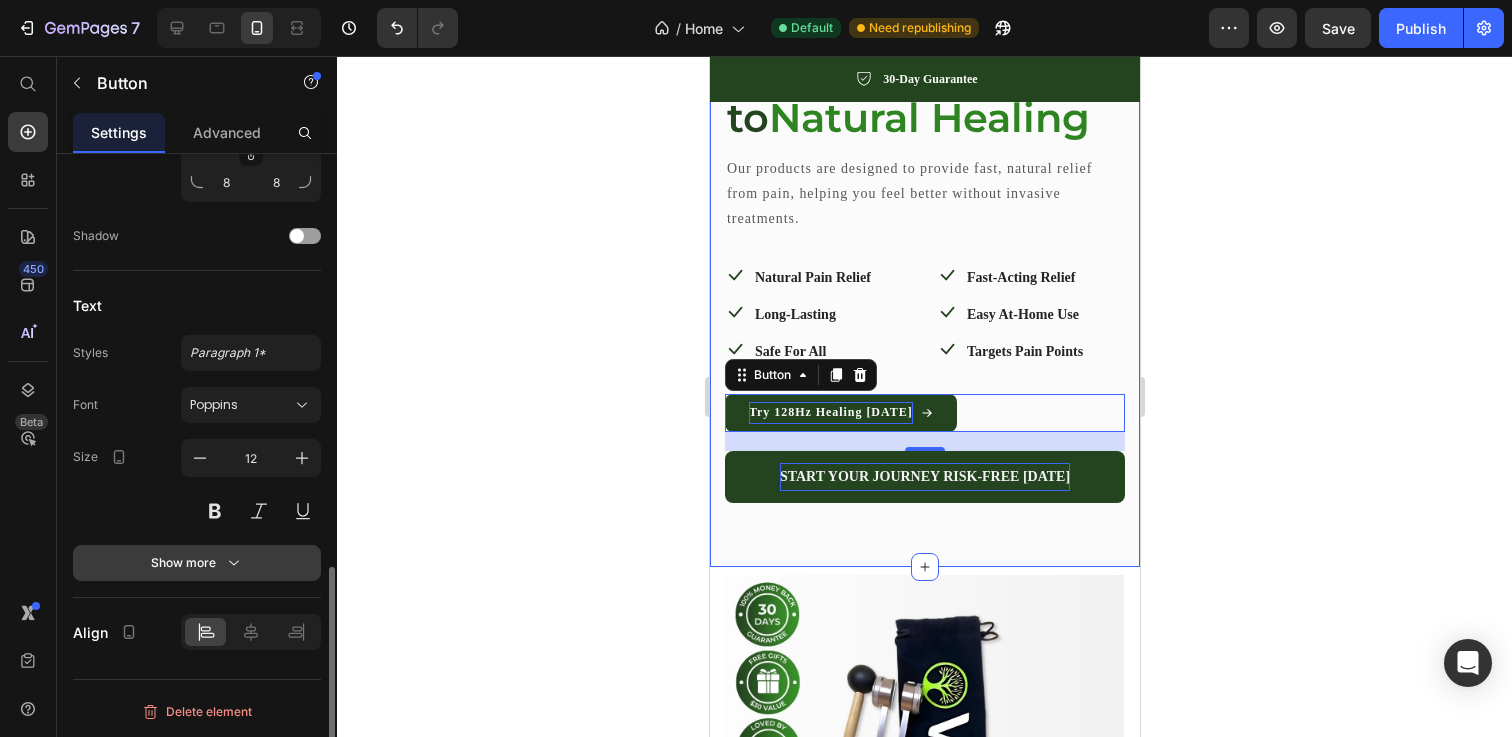 click on "Show more" at bounding box center (197, 563) 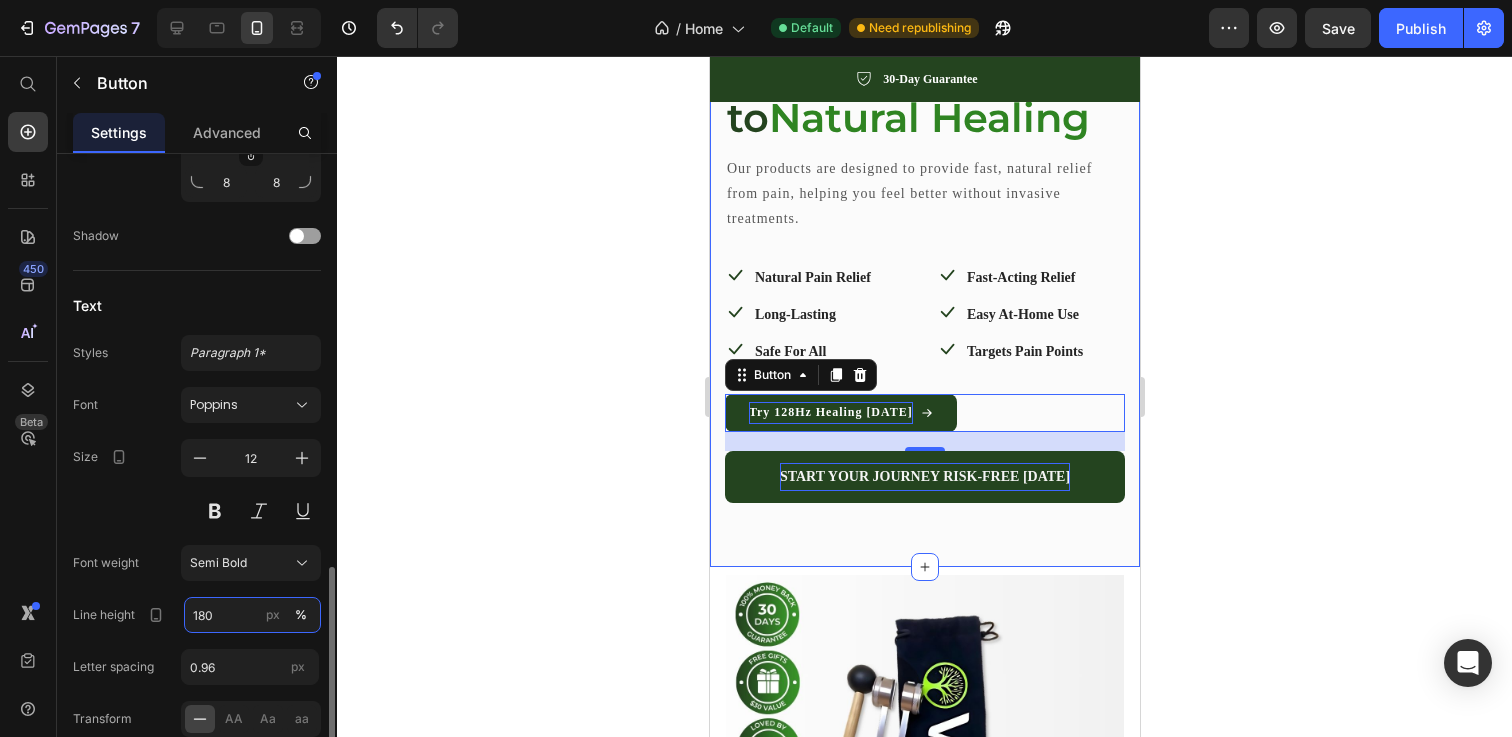 click on "180" at bounding box center [252, 615] 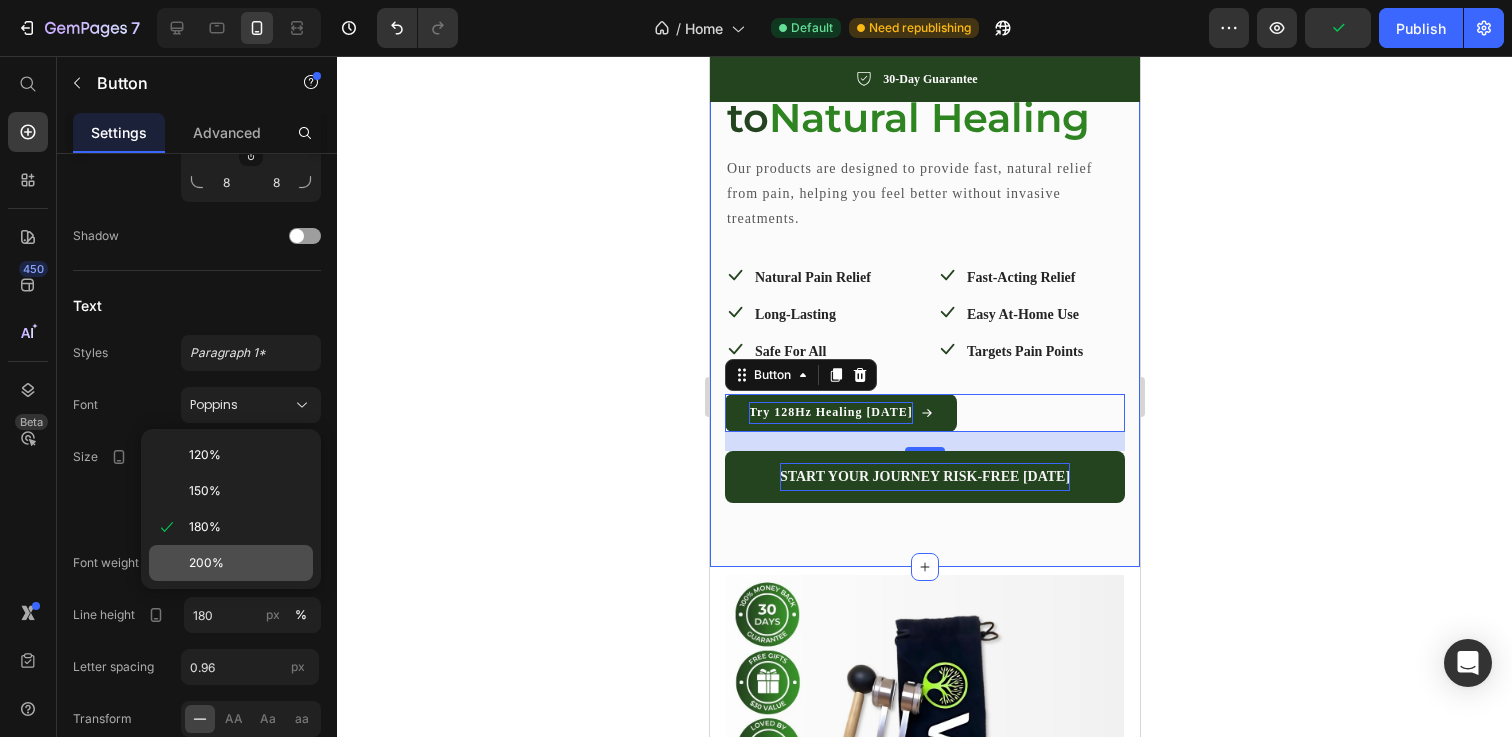 click on "200%" 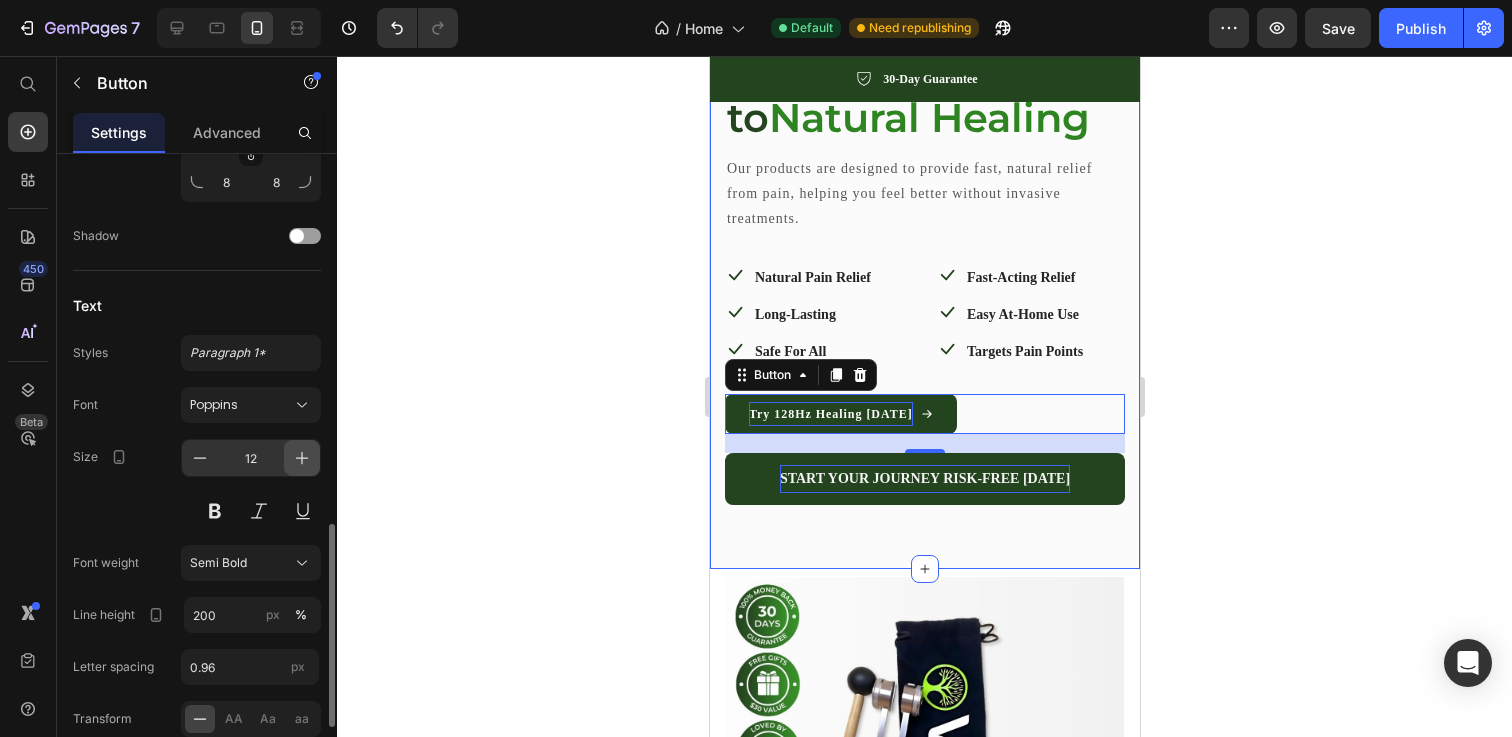 click at bounding box center [302, 458] 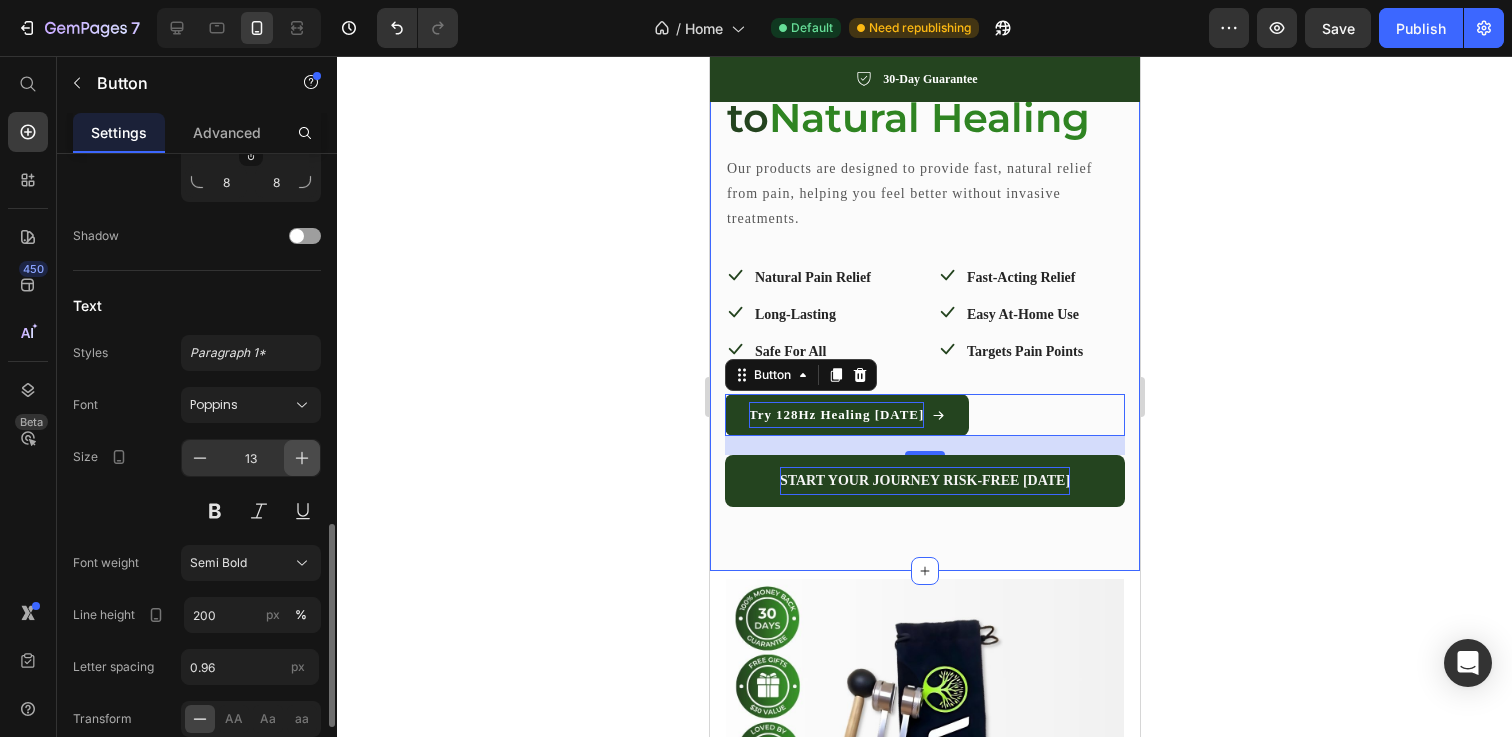 click at bounding box center [302, 458] 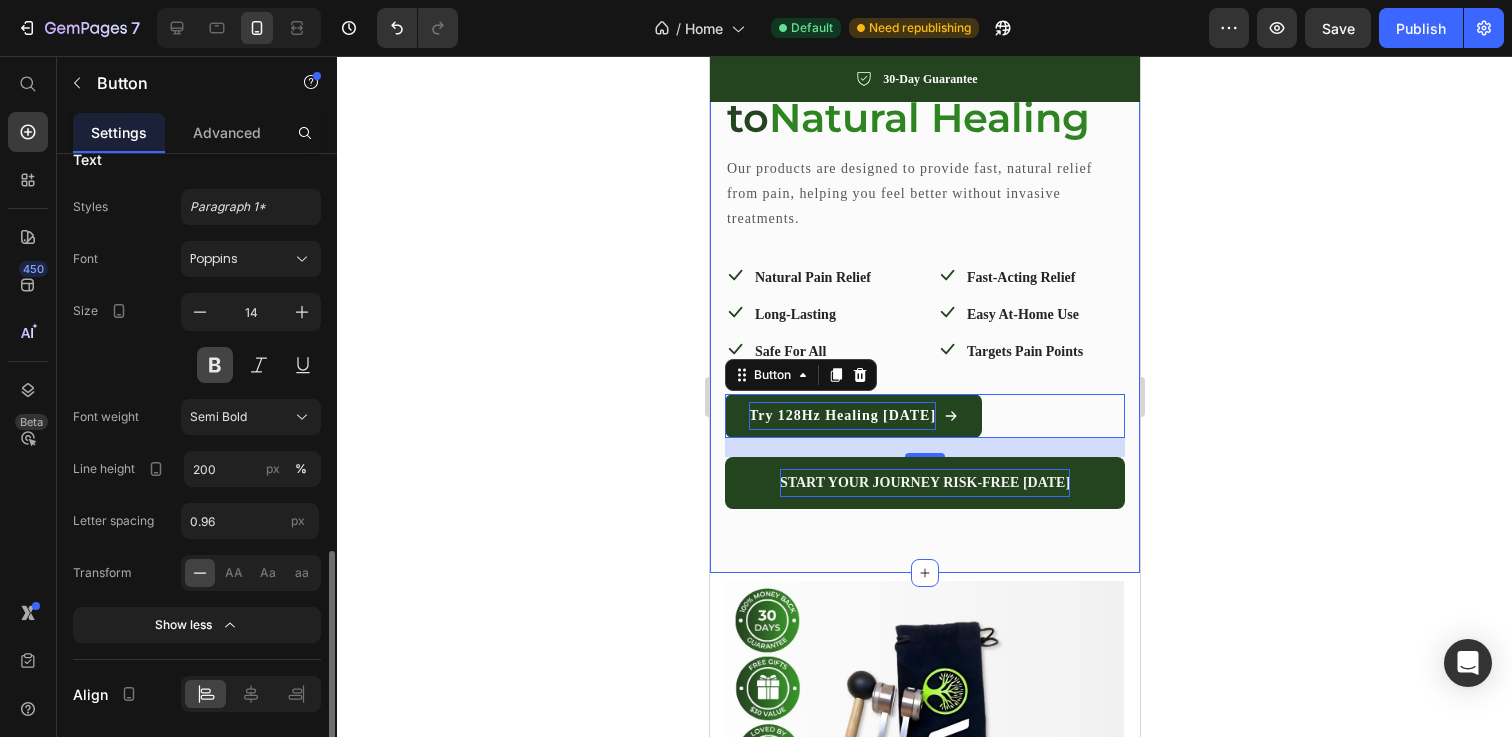 scroll, scrollTop: 1313, scrollLeft: 0, axis: vertical 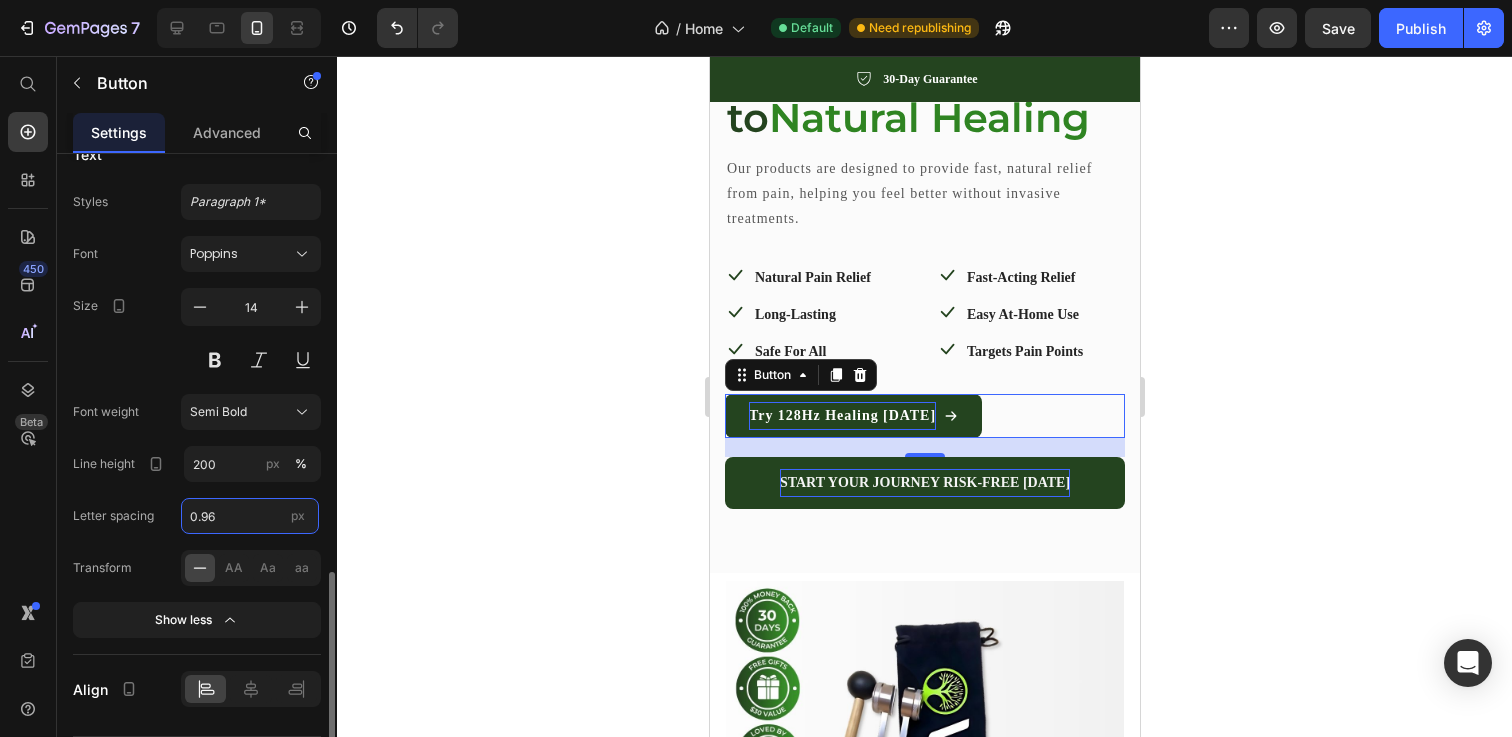 click on "0.96" at bounding box center (250, 516) 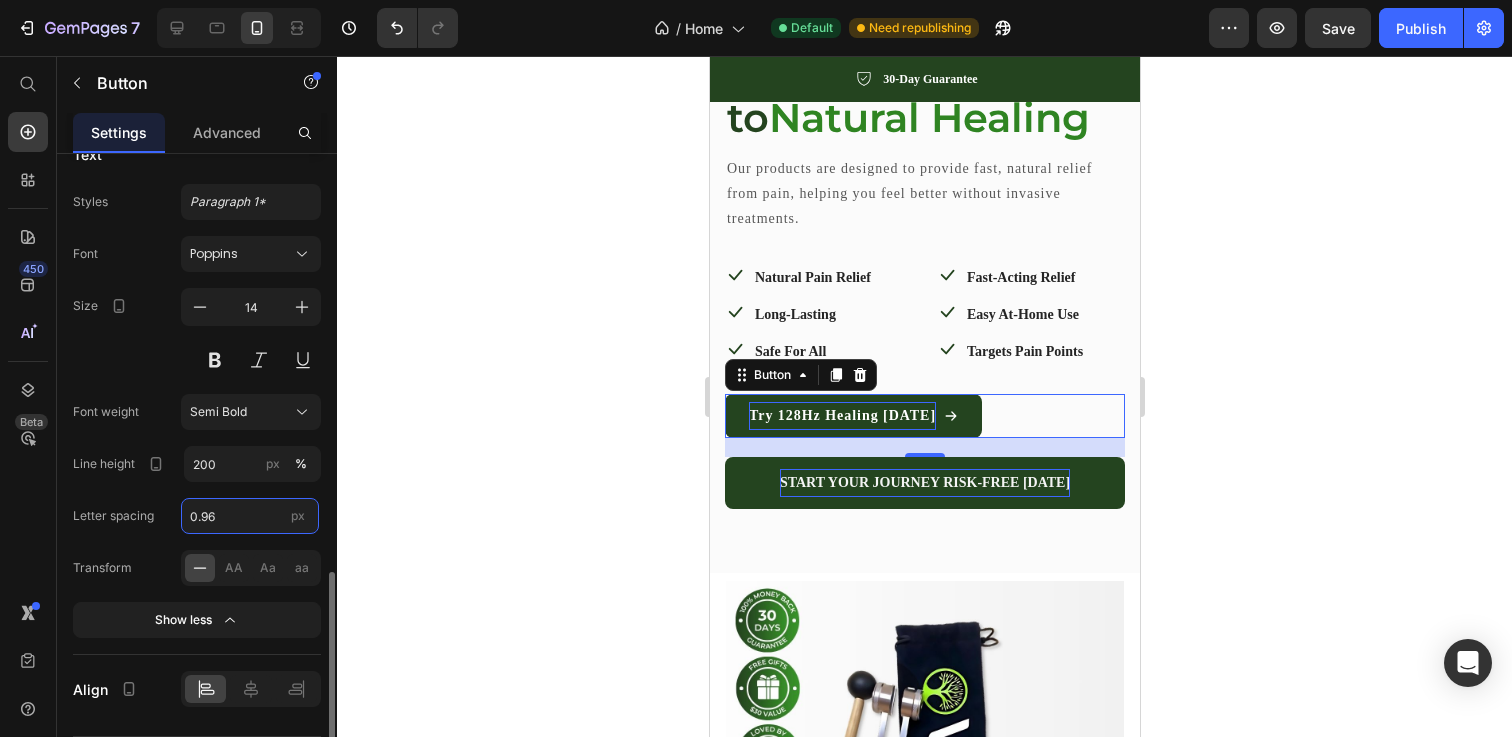 click on "0.96" at bounding box center (250, 516) 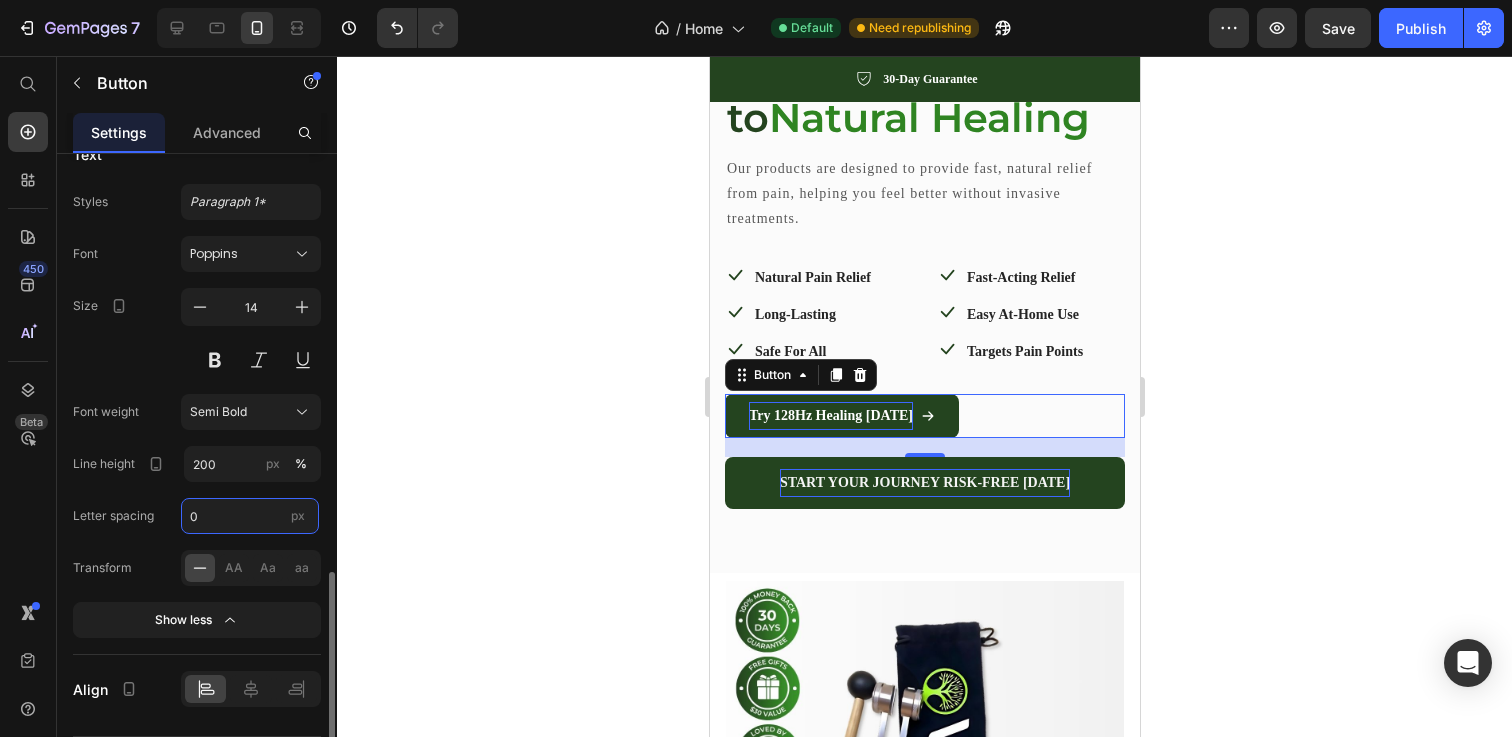 type on "0" 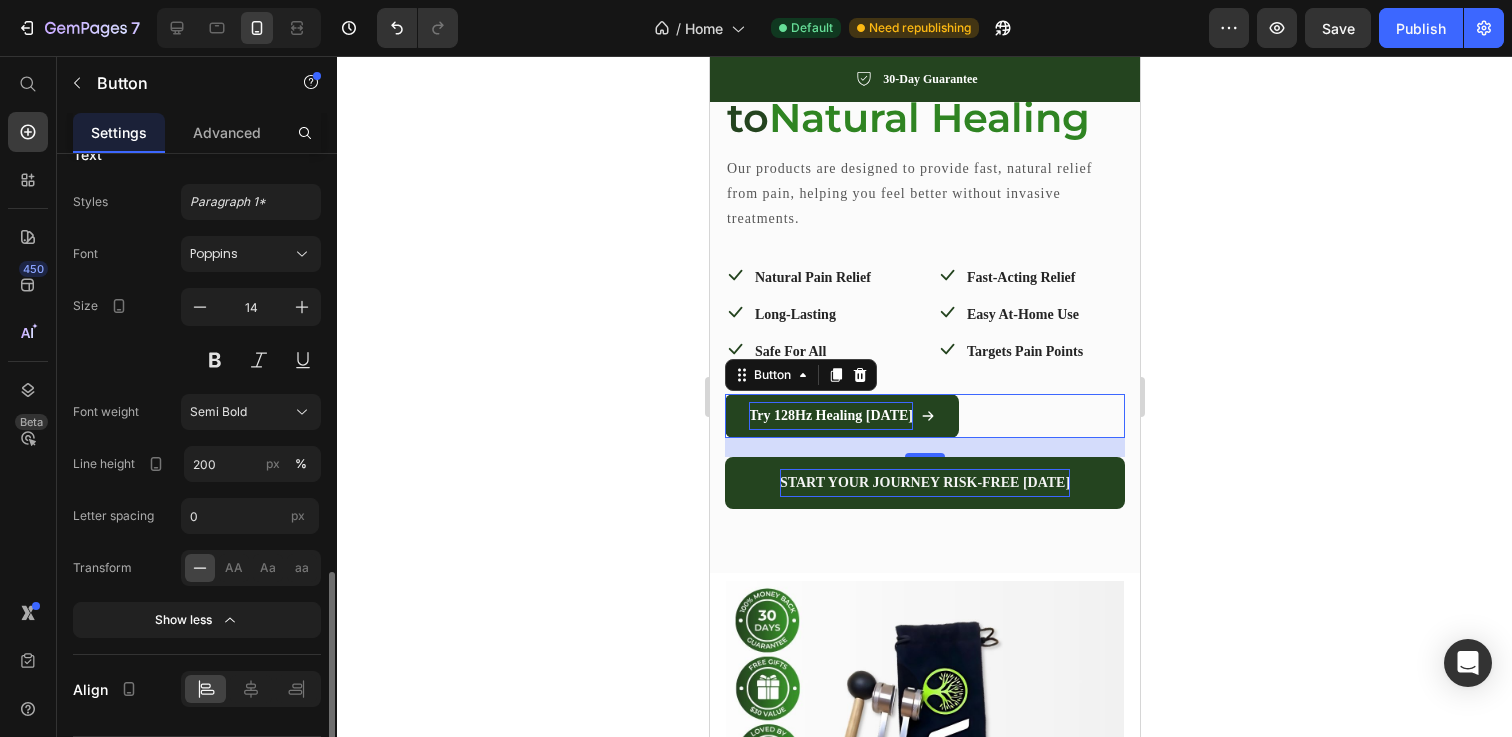 click on "Font Poppins Size 14 Font weight Semi Bold Line height 200 px % Letter spacing 0 px Transform
AA Aa aa Show less" at bounding box center (197, 437) 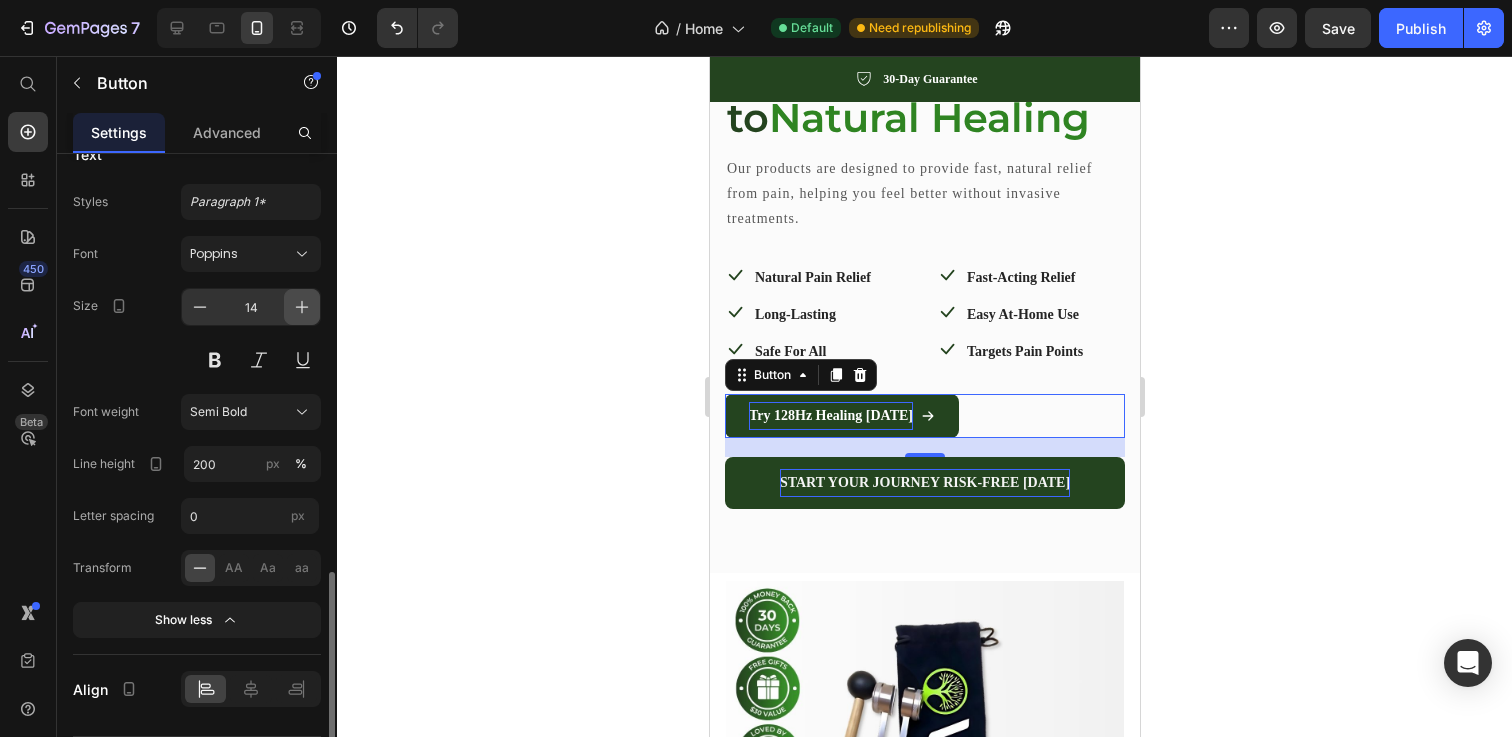 click 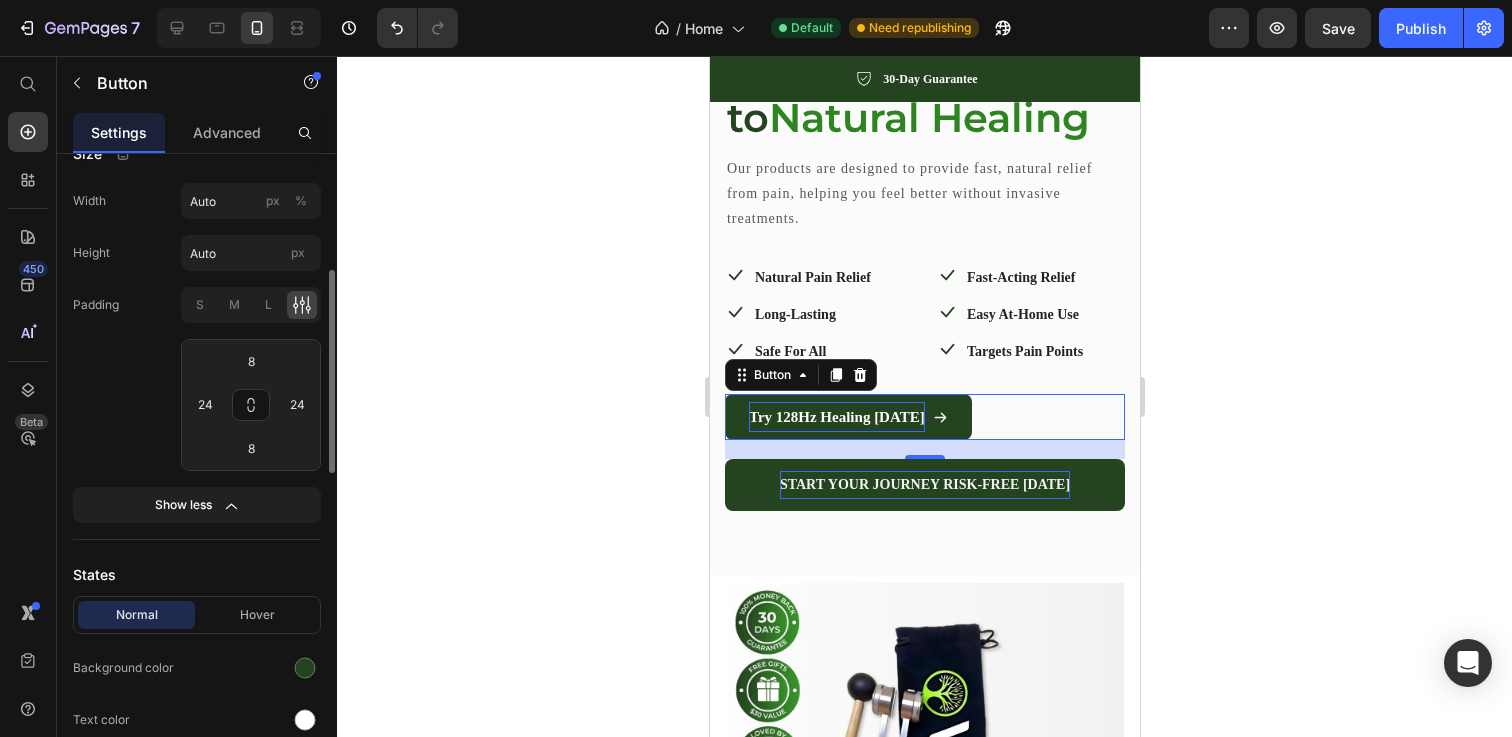 scroll, scrollTop: 389, scrollLeft: 0, axis: vertical 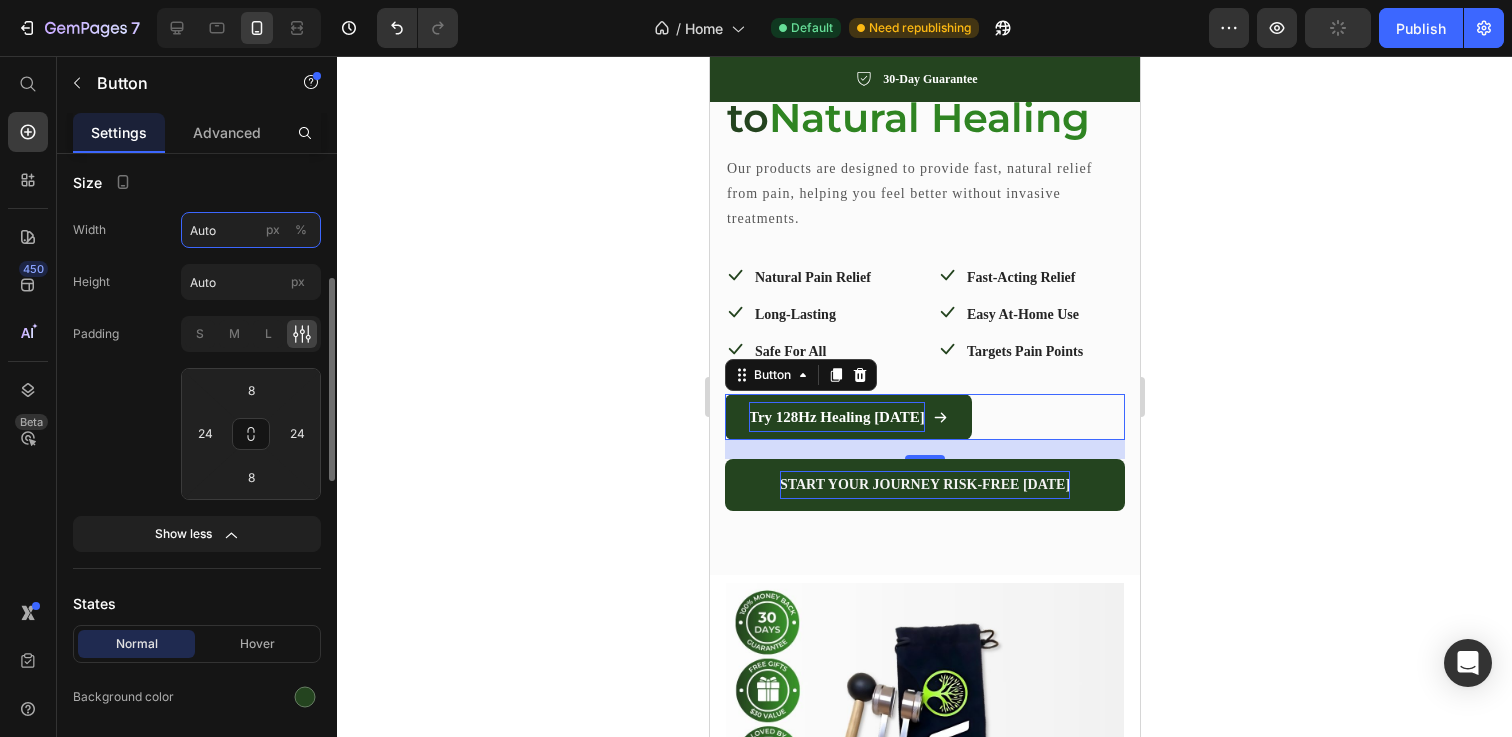 click on "Auto" at bounding box center [251, 230] 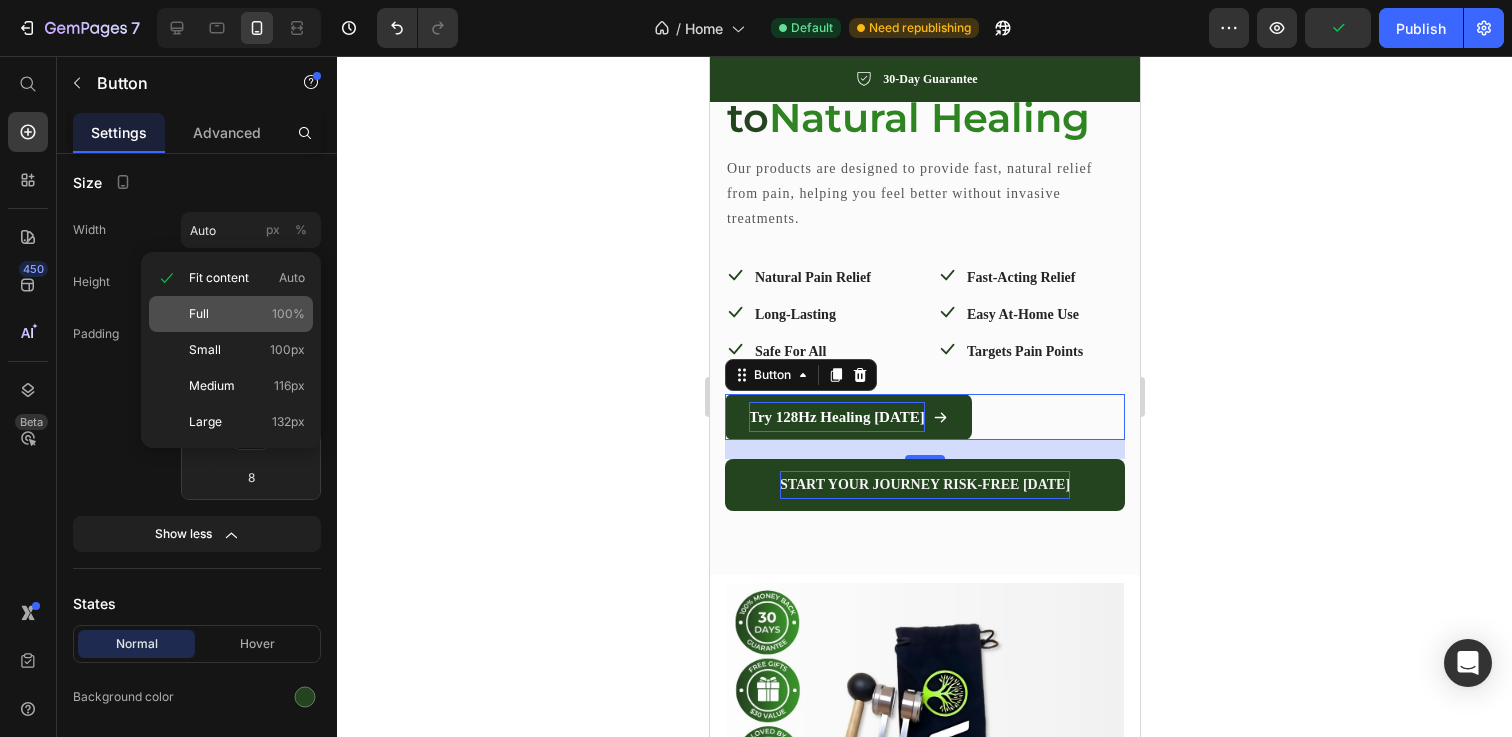 click on "Full 100%" at bounding box center [247, 314] 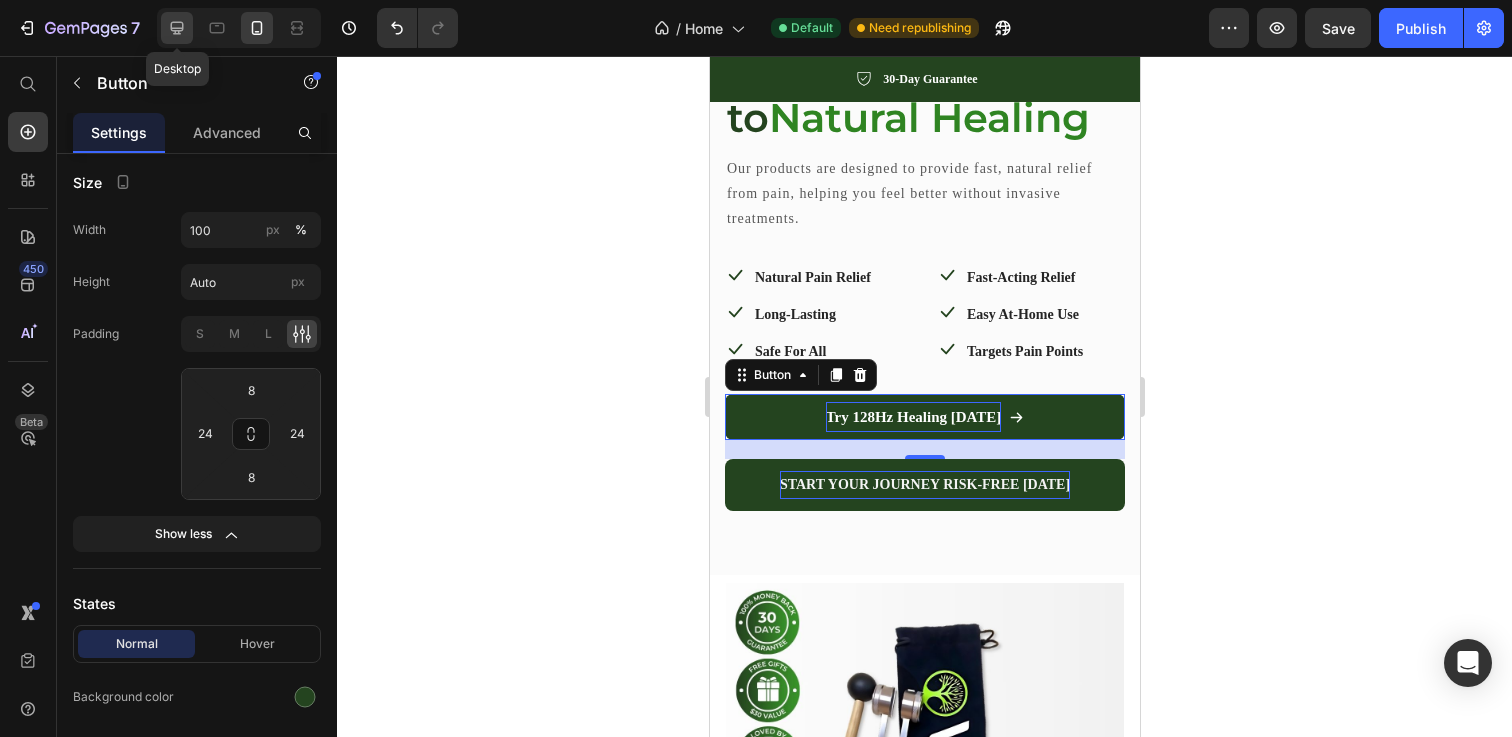 click 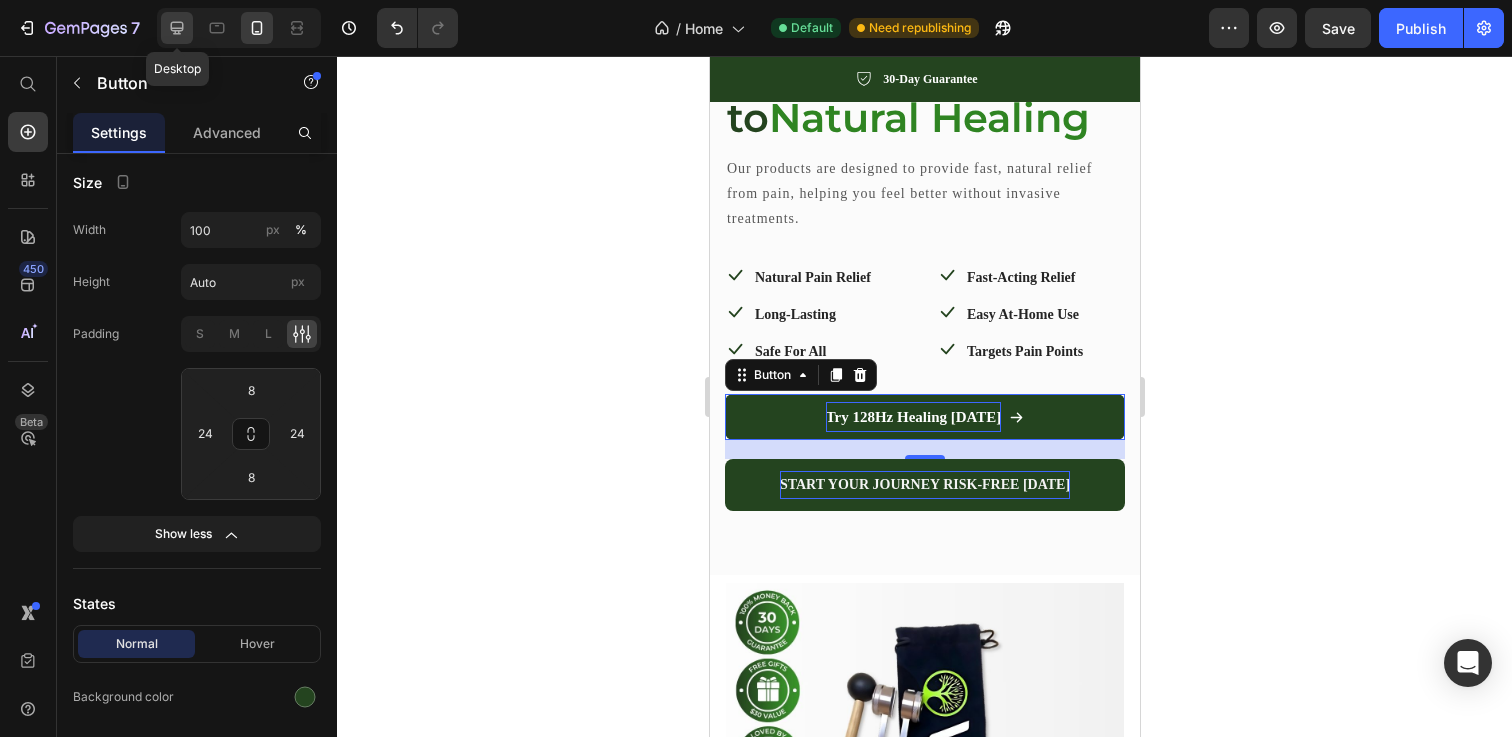 type on "18" 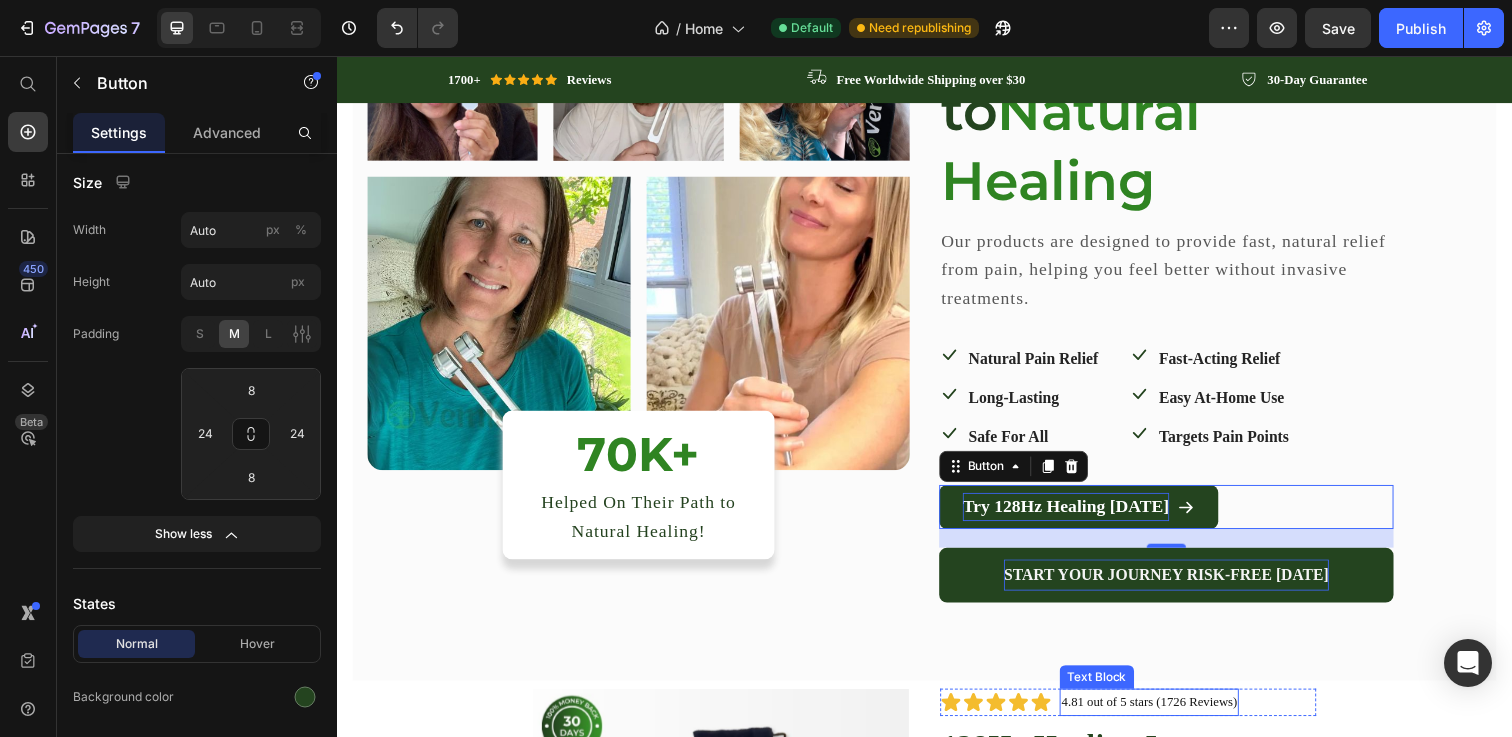 scroll, scrollTop: 223, scrollLeft: 0, axis: vertical 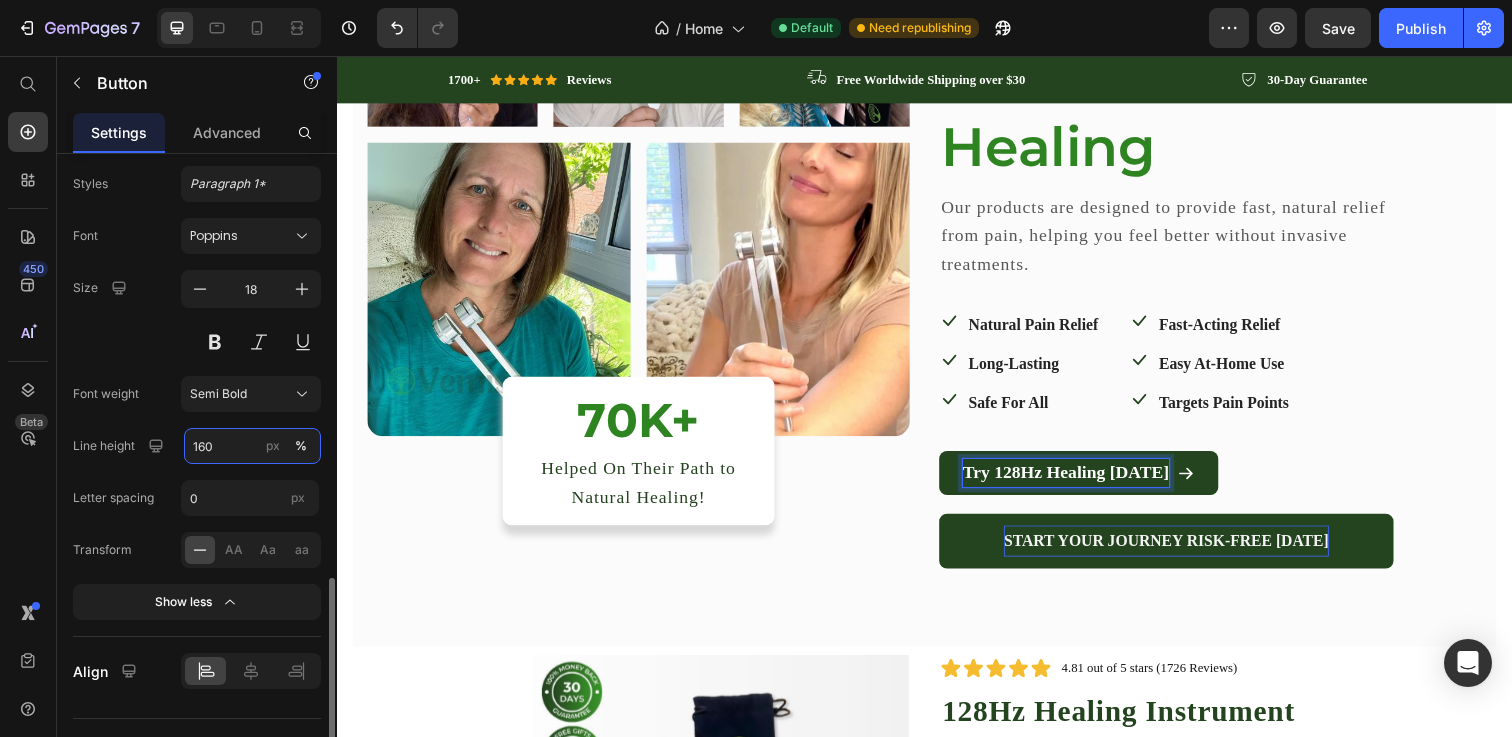 click on "160" at bounding box center [252, 446] 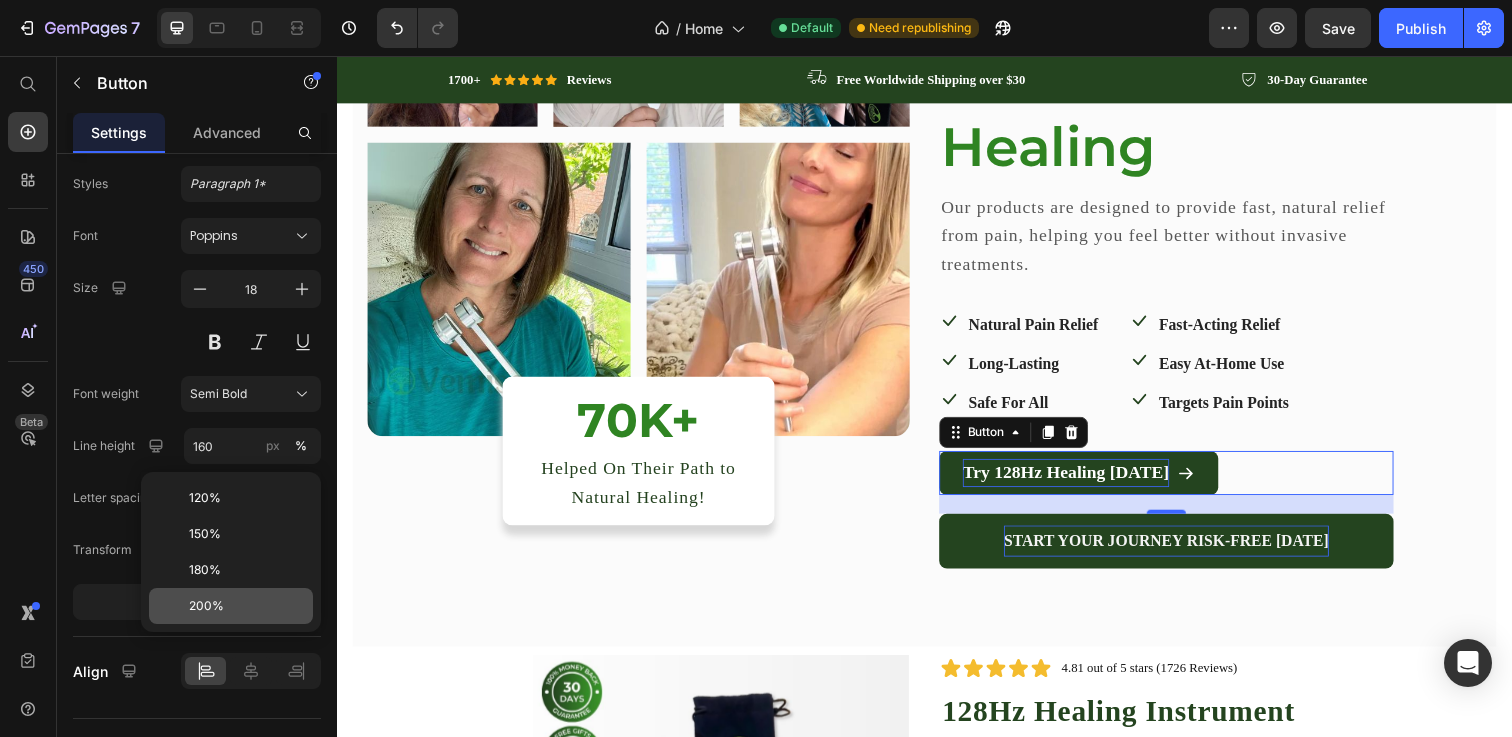 click on "200%" at bounding box center (206, 606) 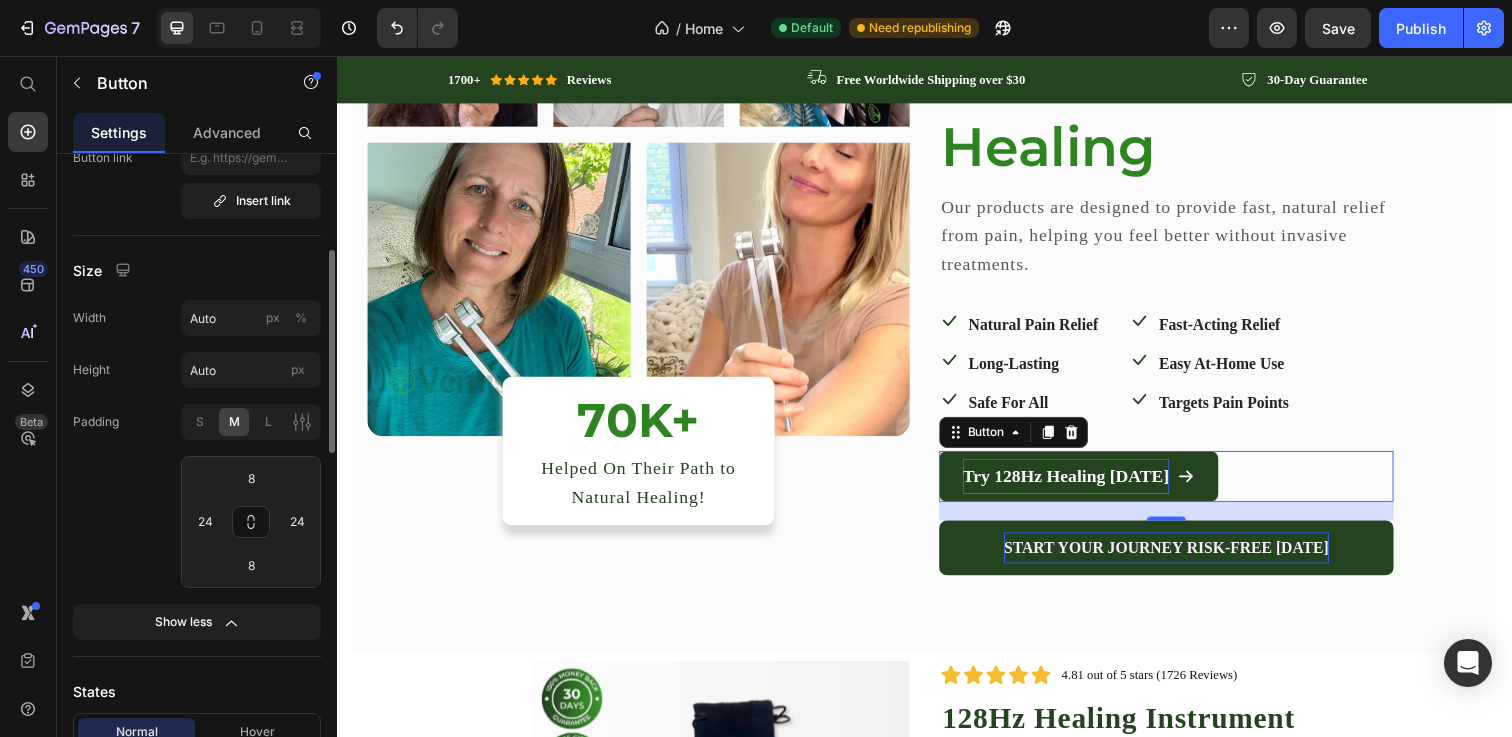 scroll, scrollTop: 297, scrollLeft: 0, axis: vertical 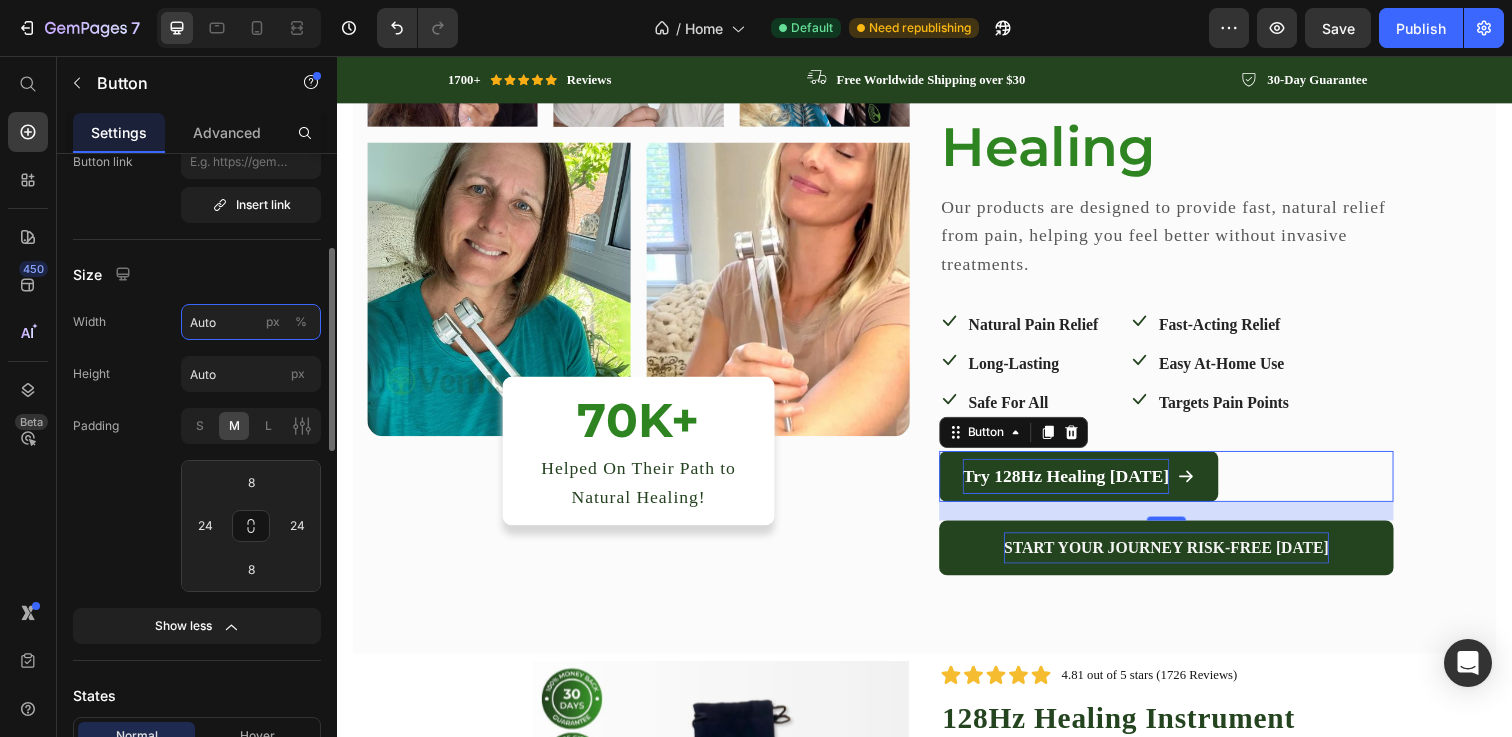 click on "Auto" at bounding box center [251, 322] 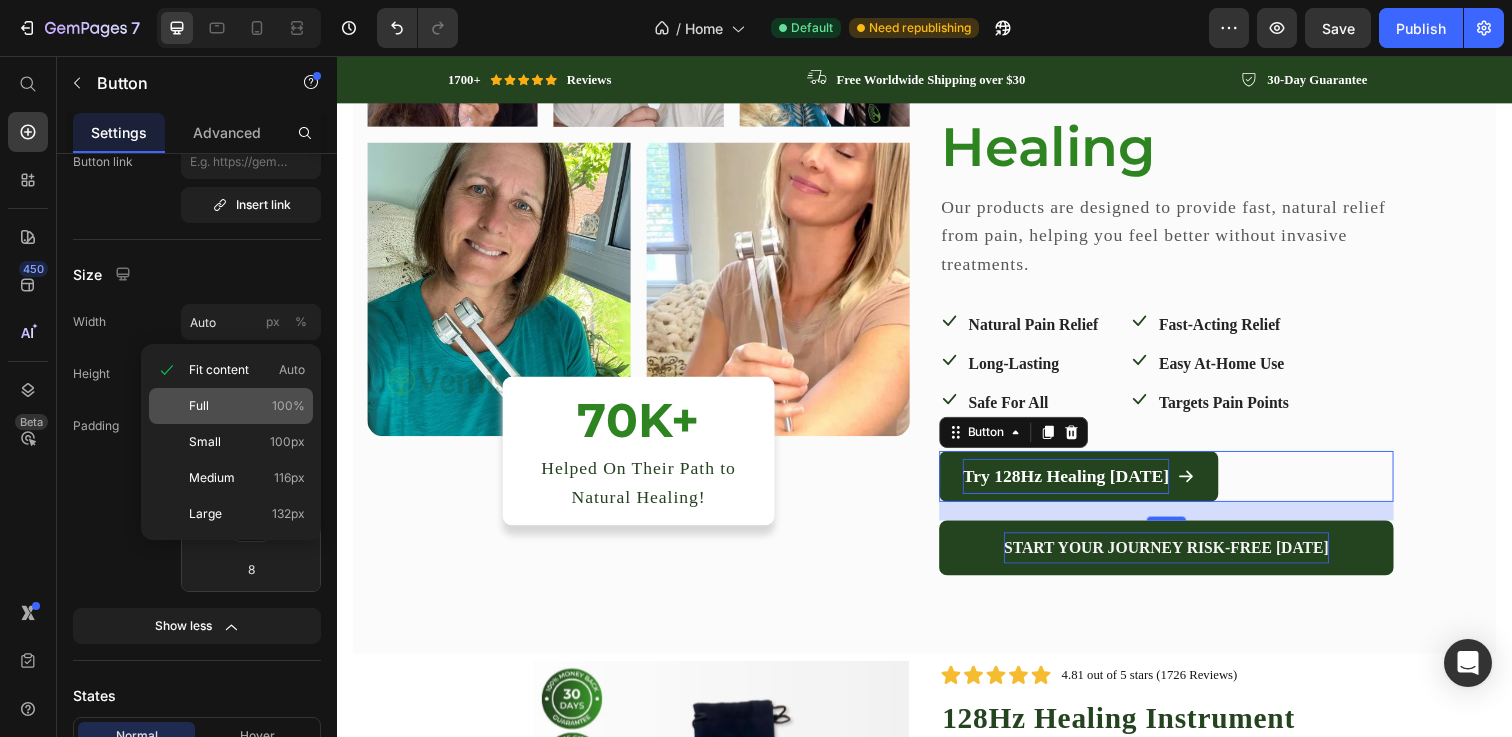 click on "Full 100%" at bounding box center (247, 406) 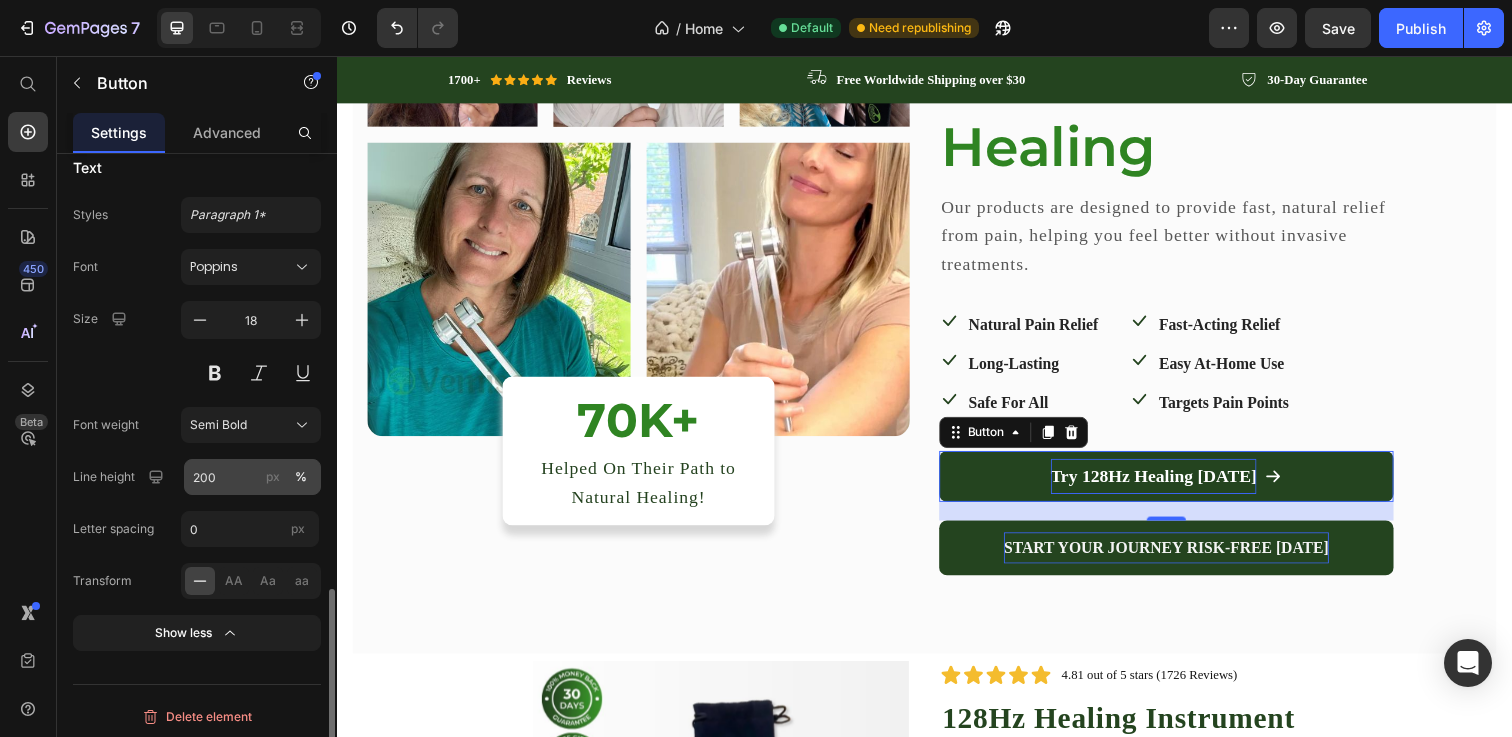 scroll, scrollTop: 1305, scrollLeft: 0, axis: vertical 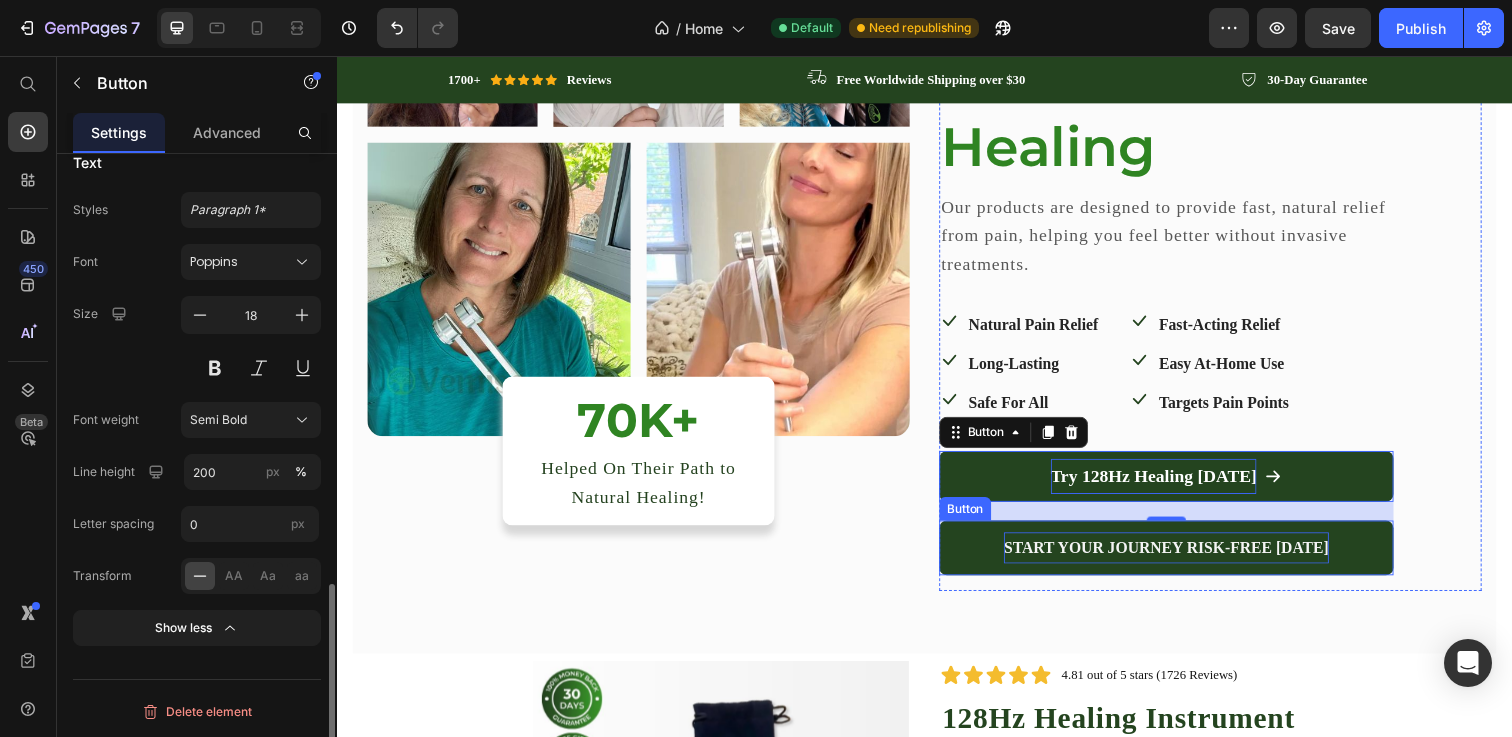 click on "START YOUR JOURNEY RISK-FREE [DATE]" at bounding box center (1184, 558) 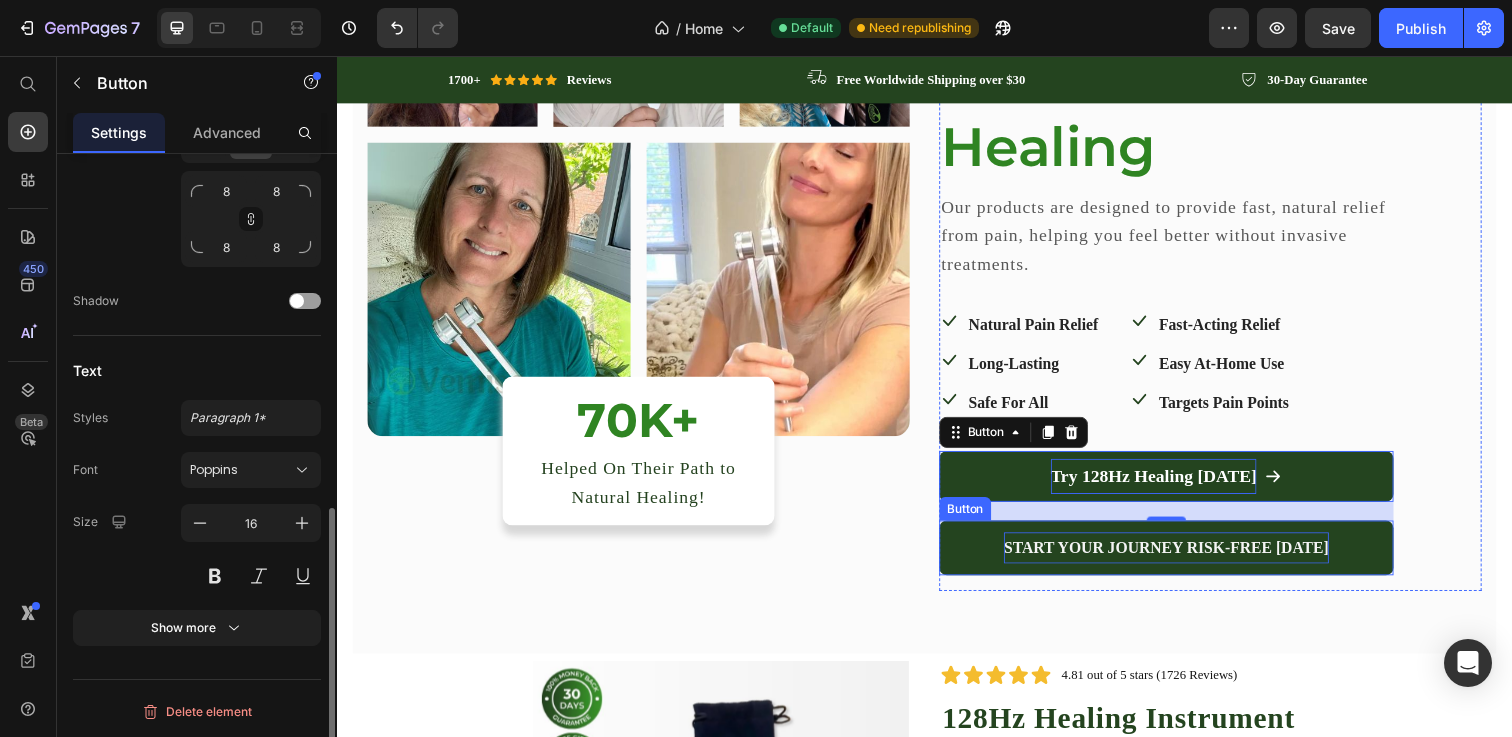scroll, scrollTop: 792, scrollLeft: 0, axis: vertical 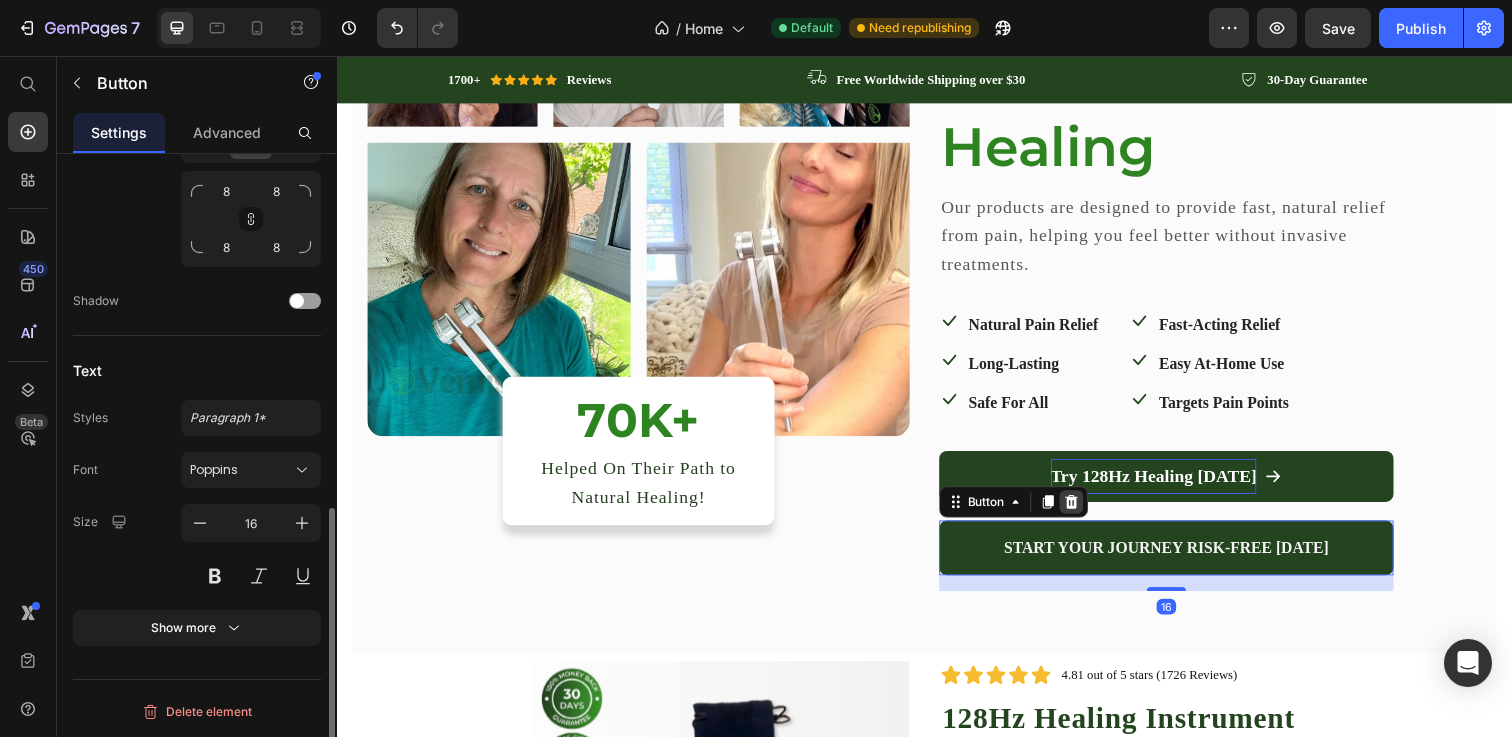 click at bounding box center [1087, 511] 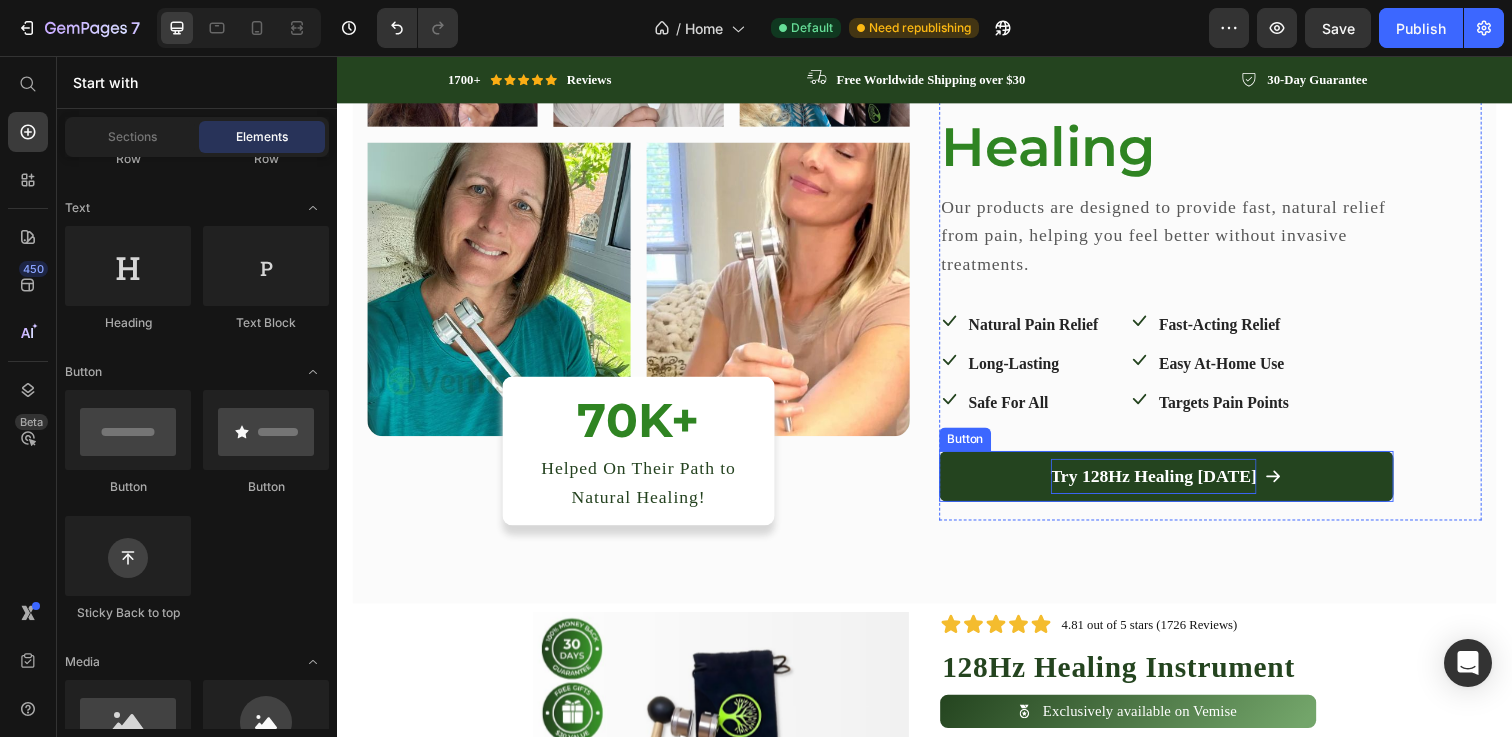 click on "Try 128Hz Healing Today" at bounding box center (1184, 485) 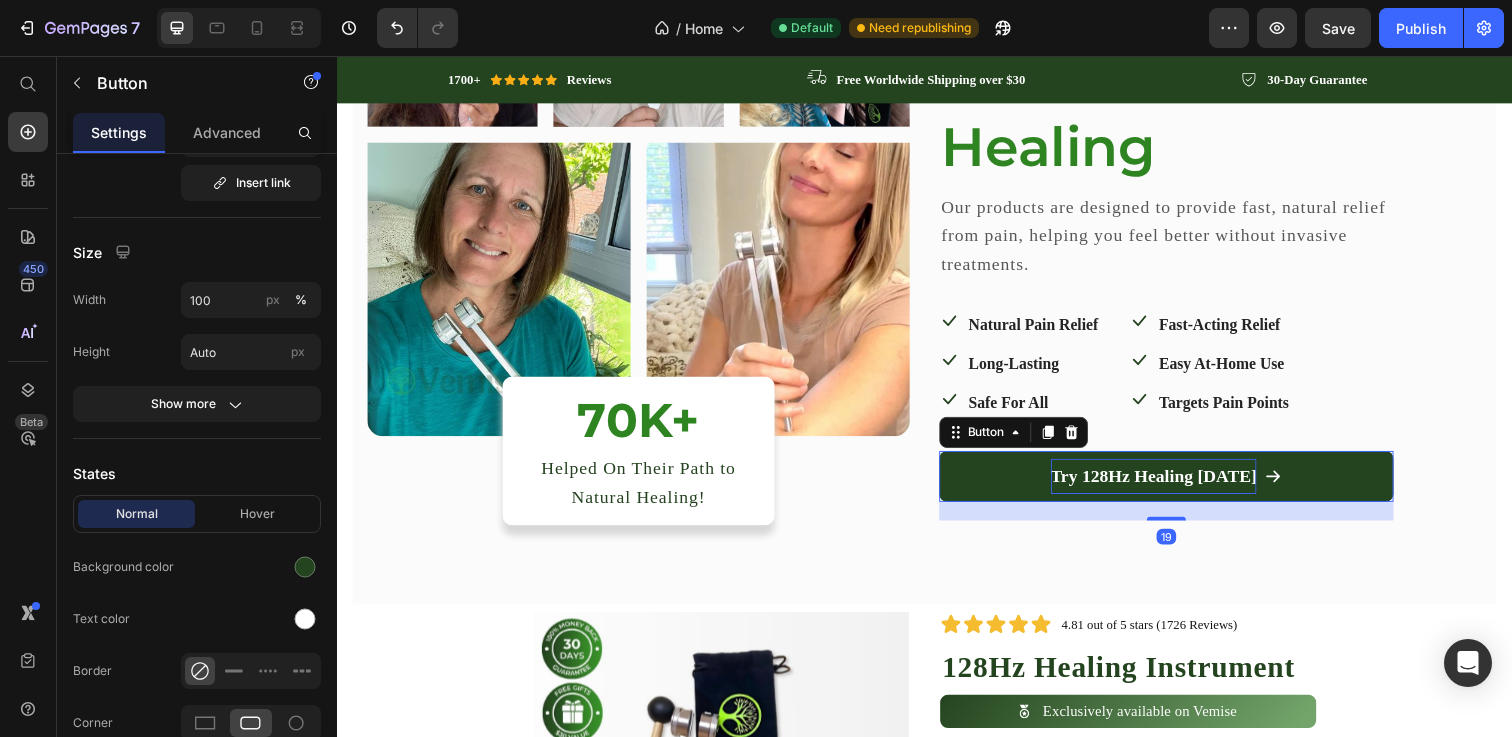 scroll, scrollTop: 0, scrollLeft: 0, axis: both 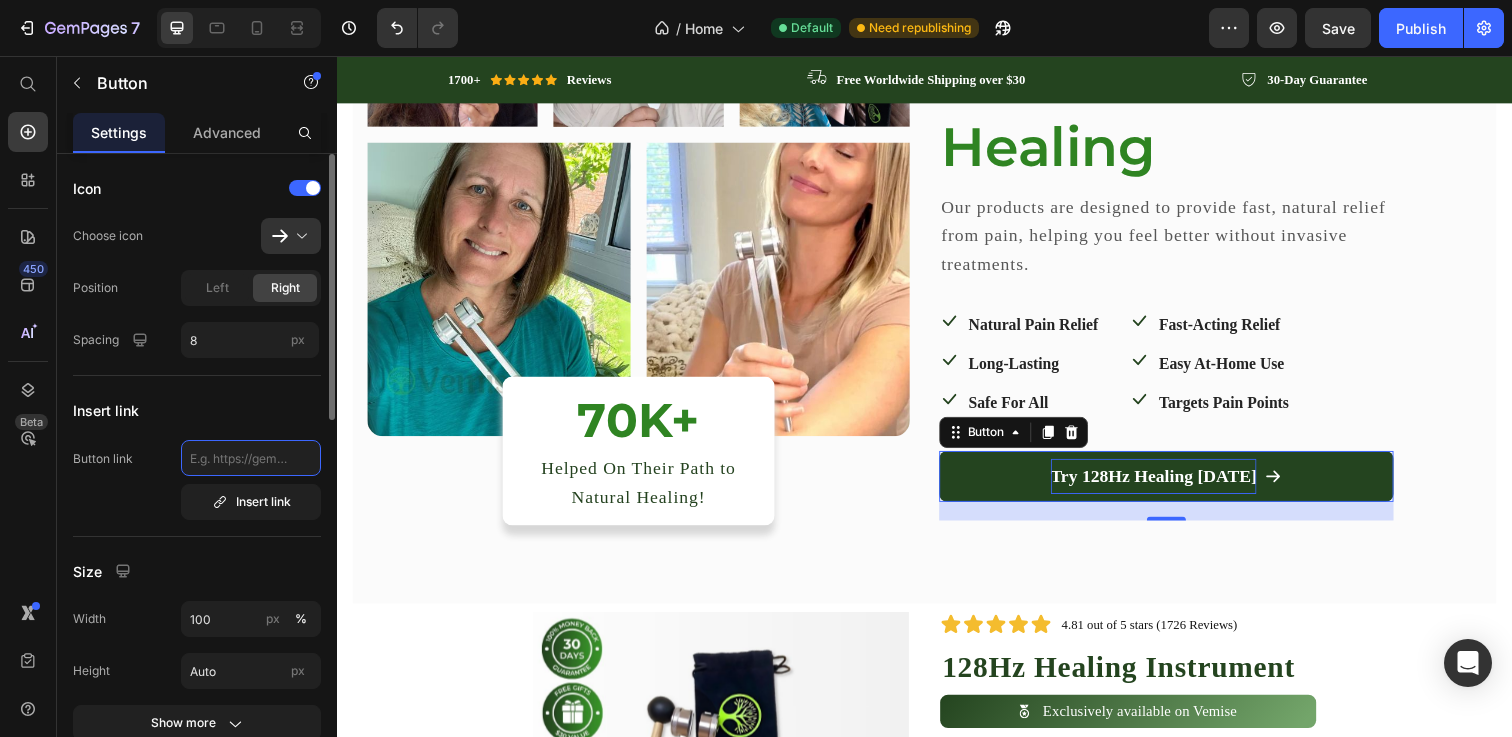 click 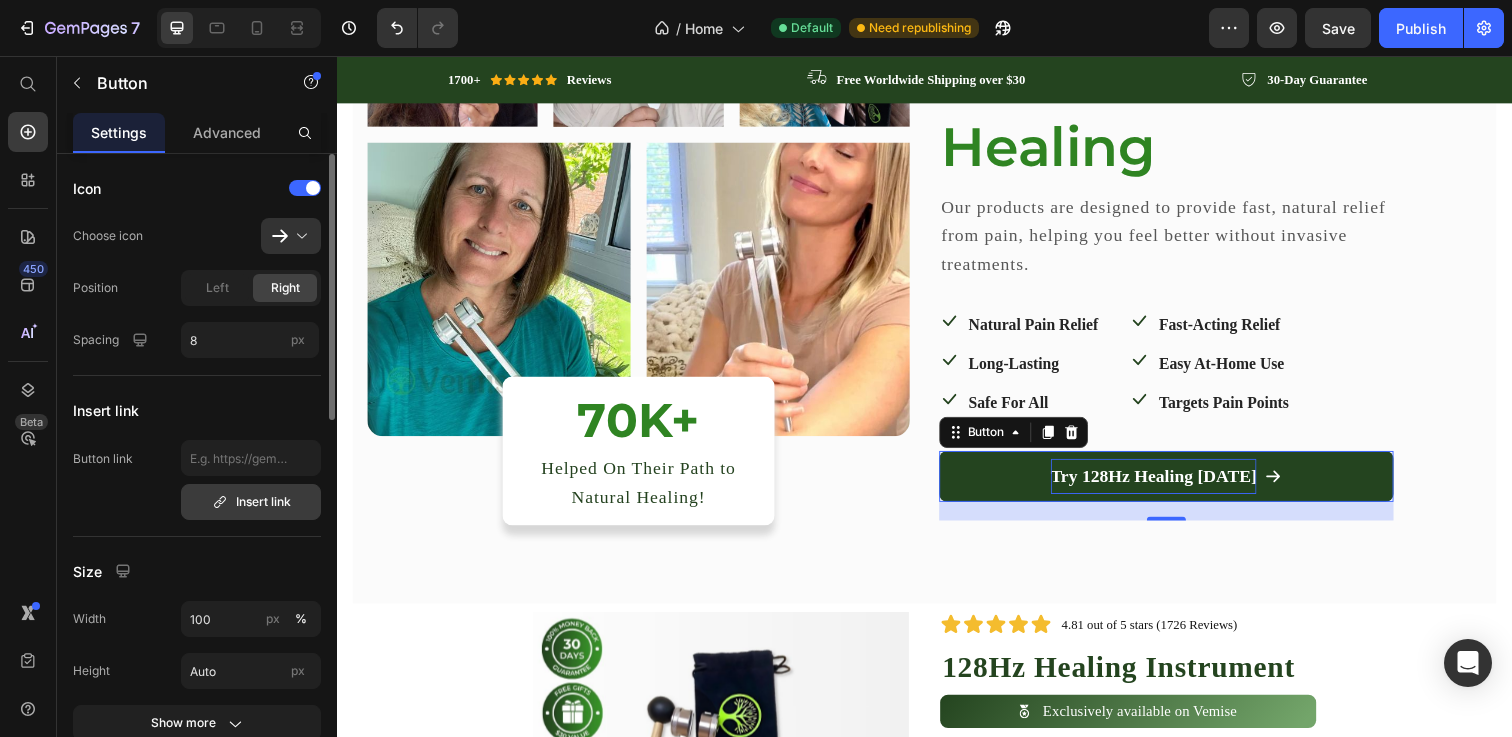 click on "Insert link" at bounding box center [251, 502] 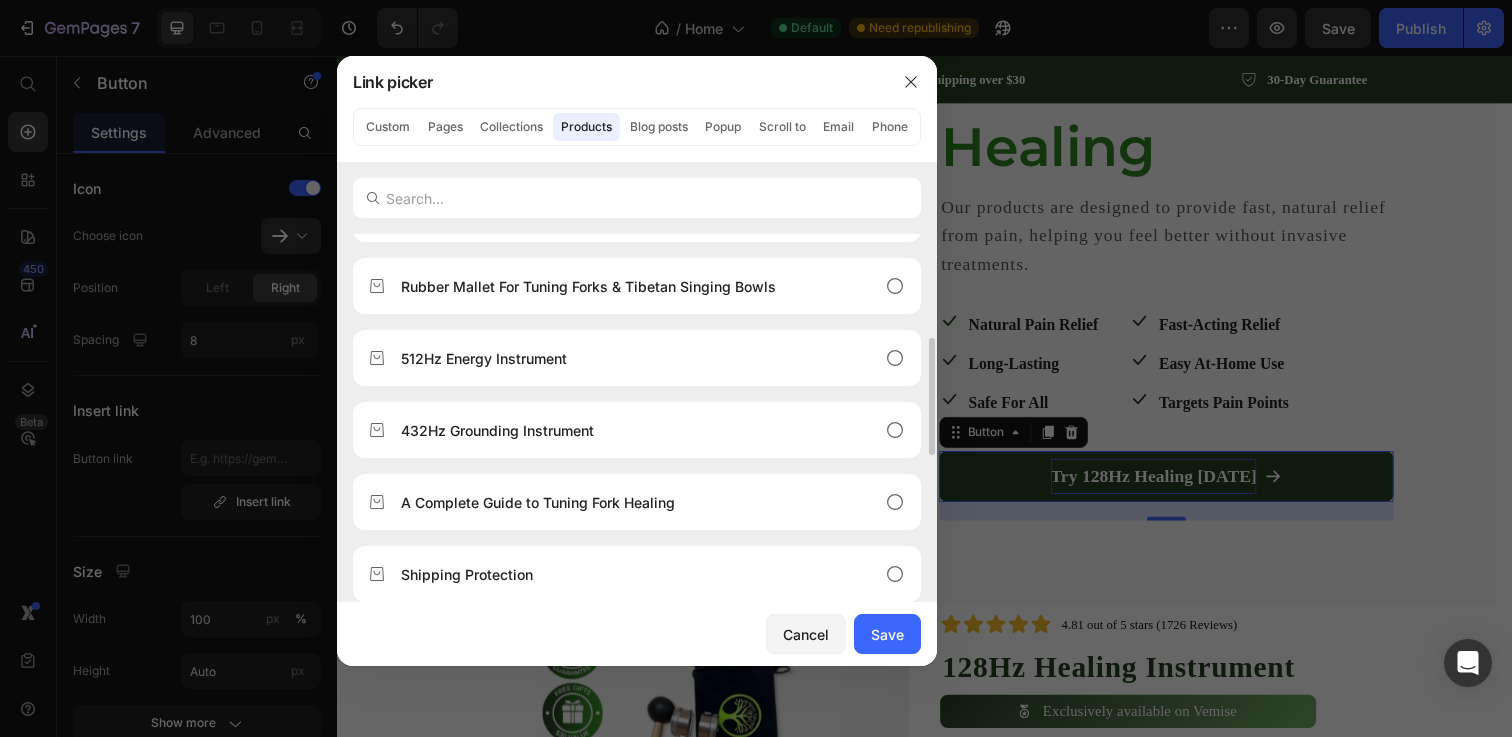 scroll, scrollTop: 784, scrollLeft: 0, axis: vertical 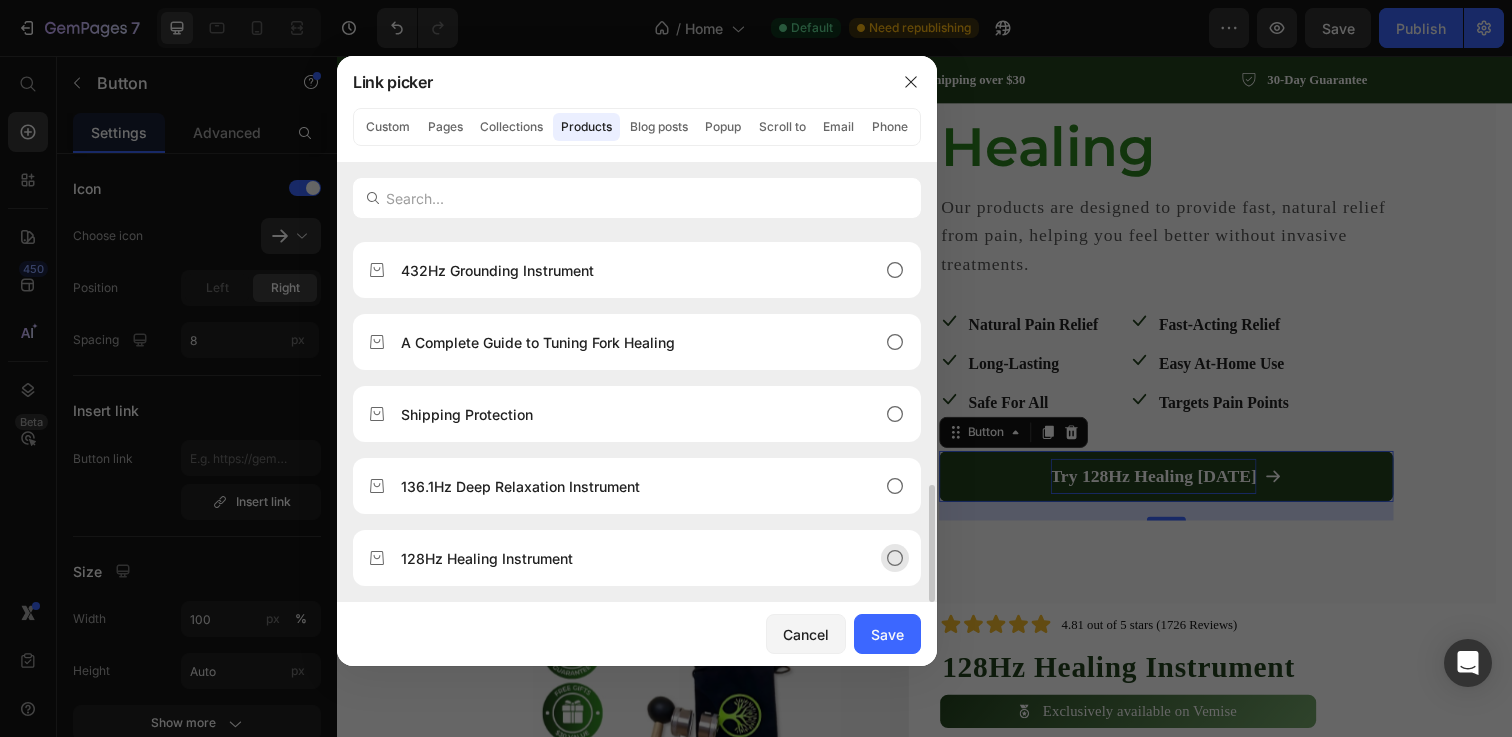 click on "128Hz Healing Instrument" at bounding box center [487, 558] 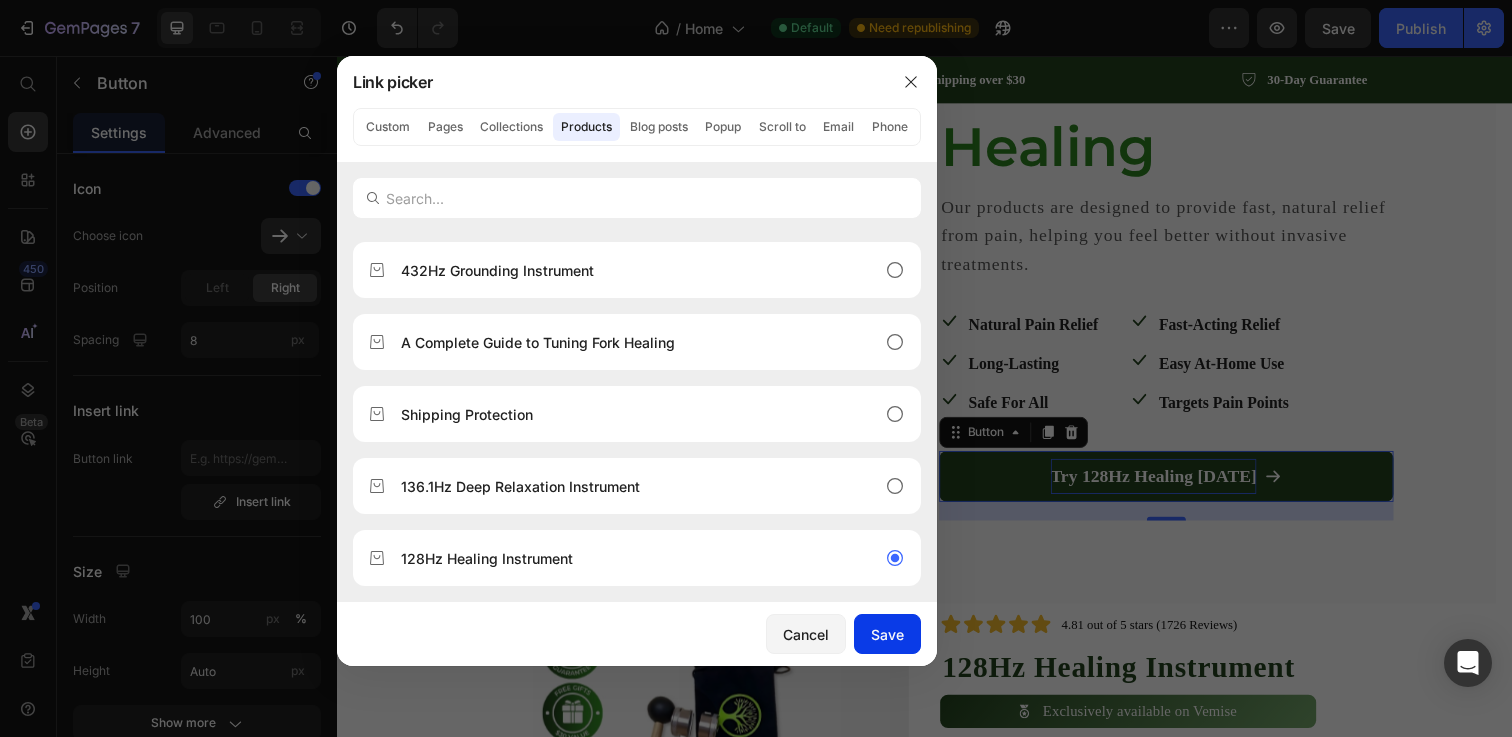 click on "Save" at bounding box center (887, 634) 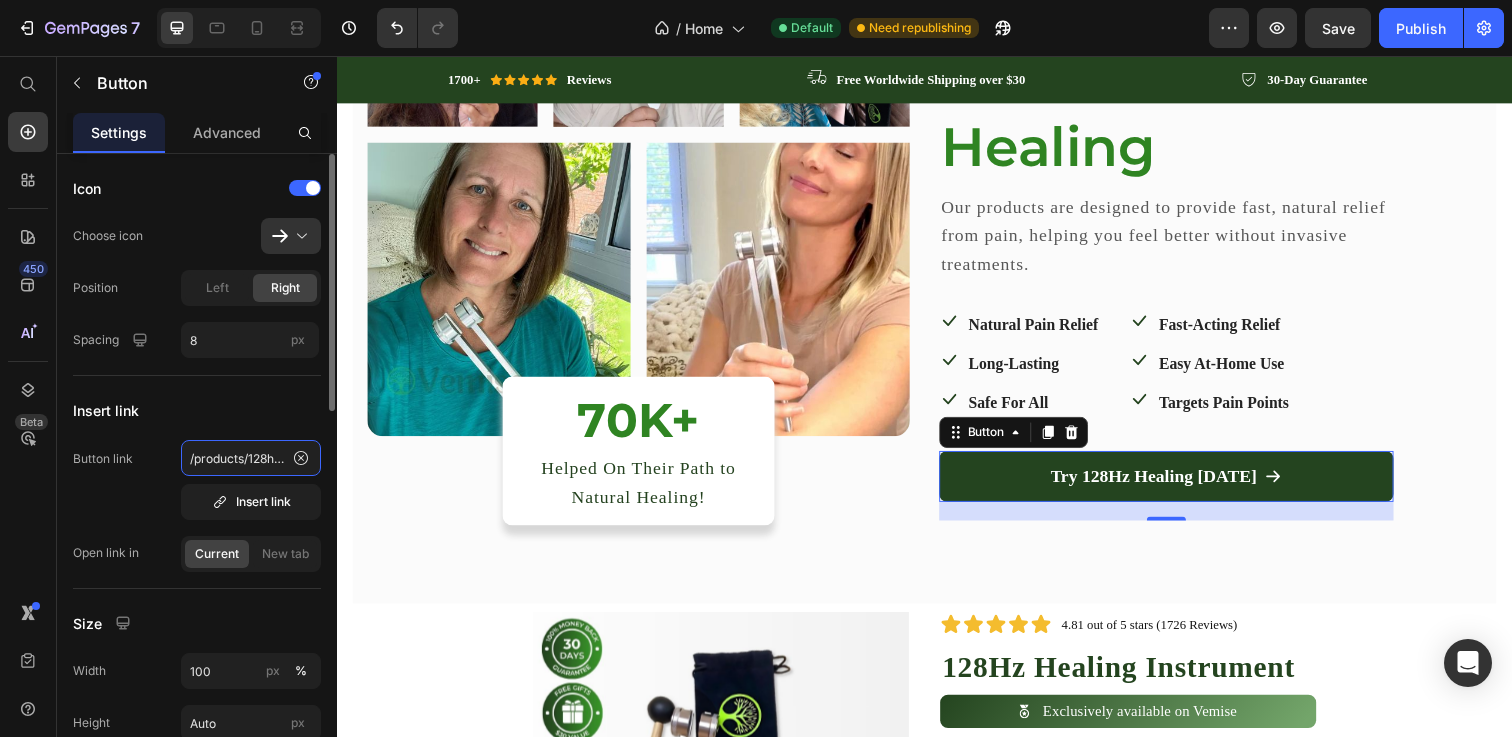 click on "/products/128hz-healing-instrument" 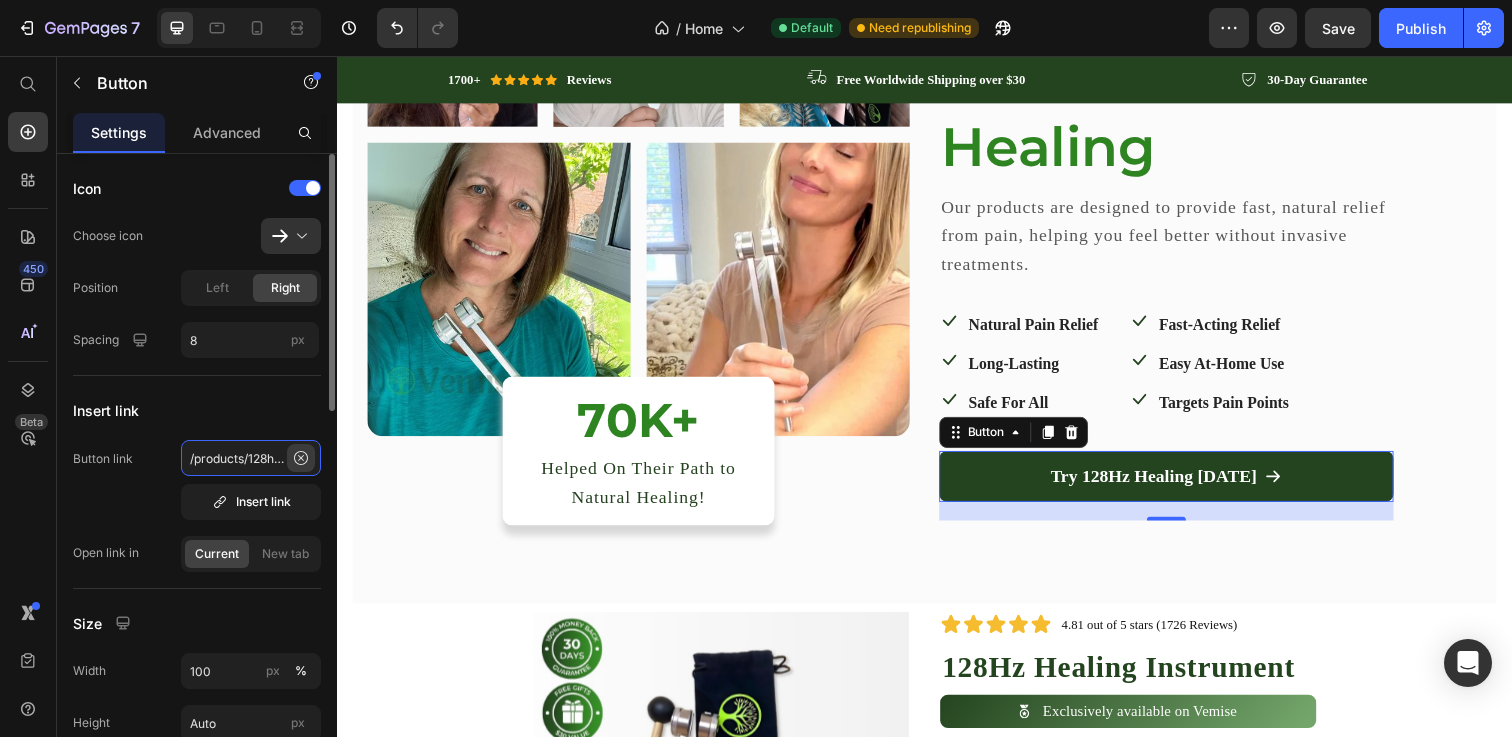 scroll, scrollTop: 0, scrollLeft: 107, axis: horizontal 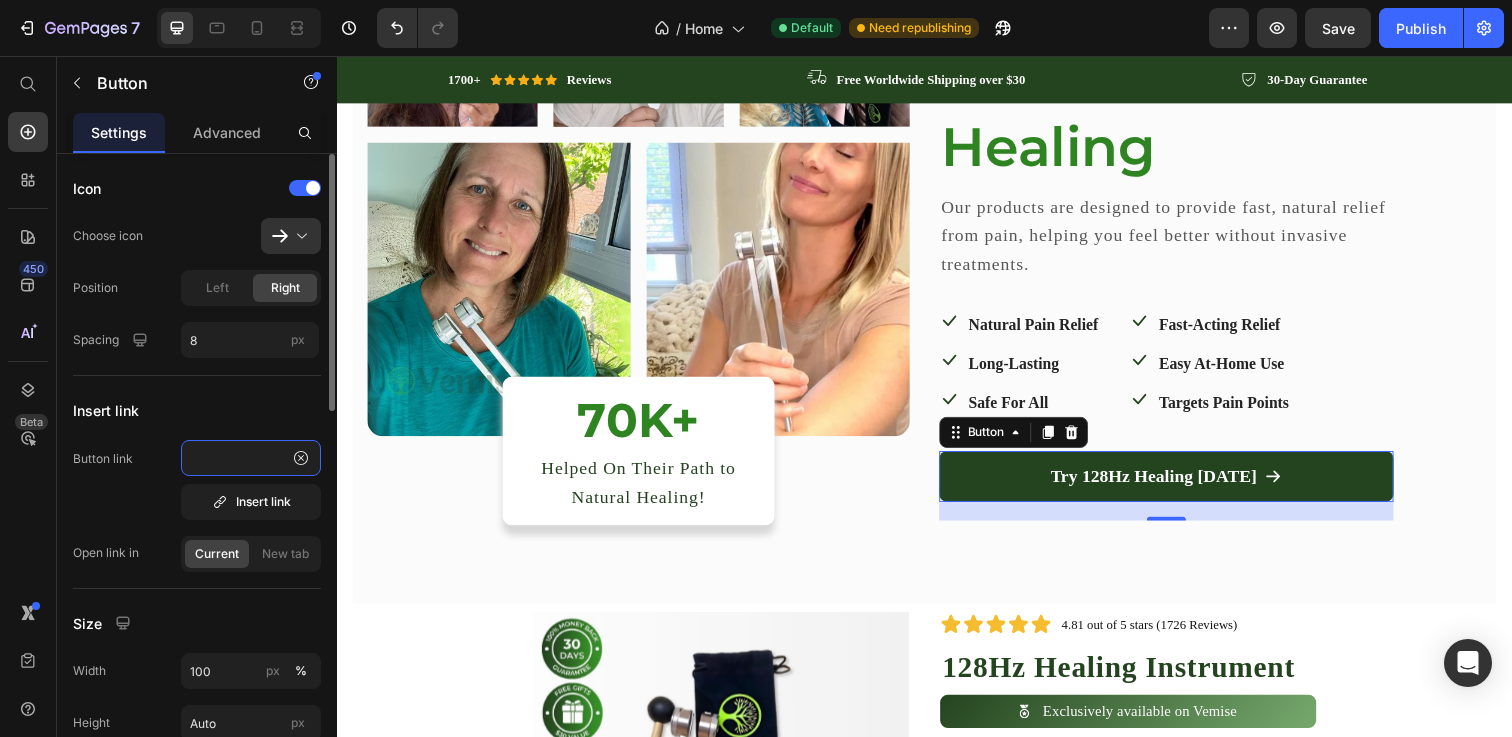 drag, startPoint x: 231, startPoint y: 455, endPoint x: 286, endPoint y: 455, distance: 55 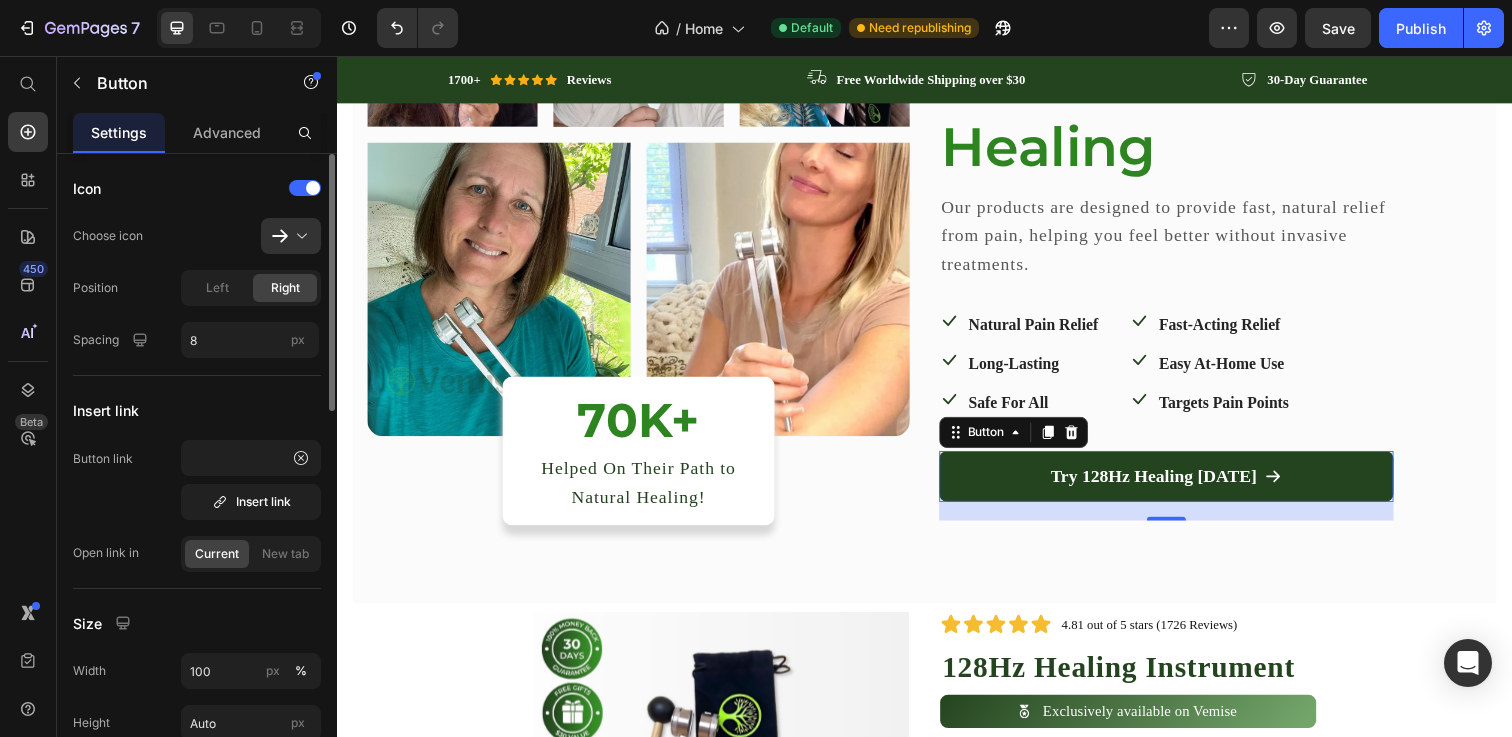 scroll, scrollTop: 0, scrollLeft: 0, axis: both 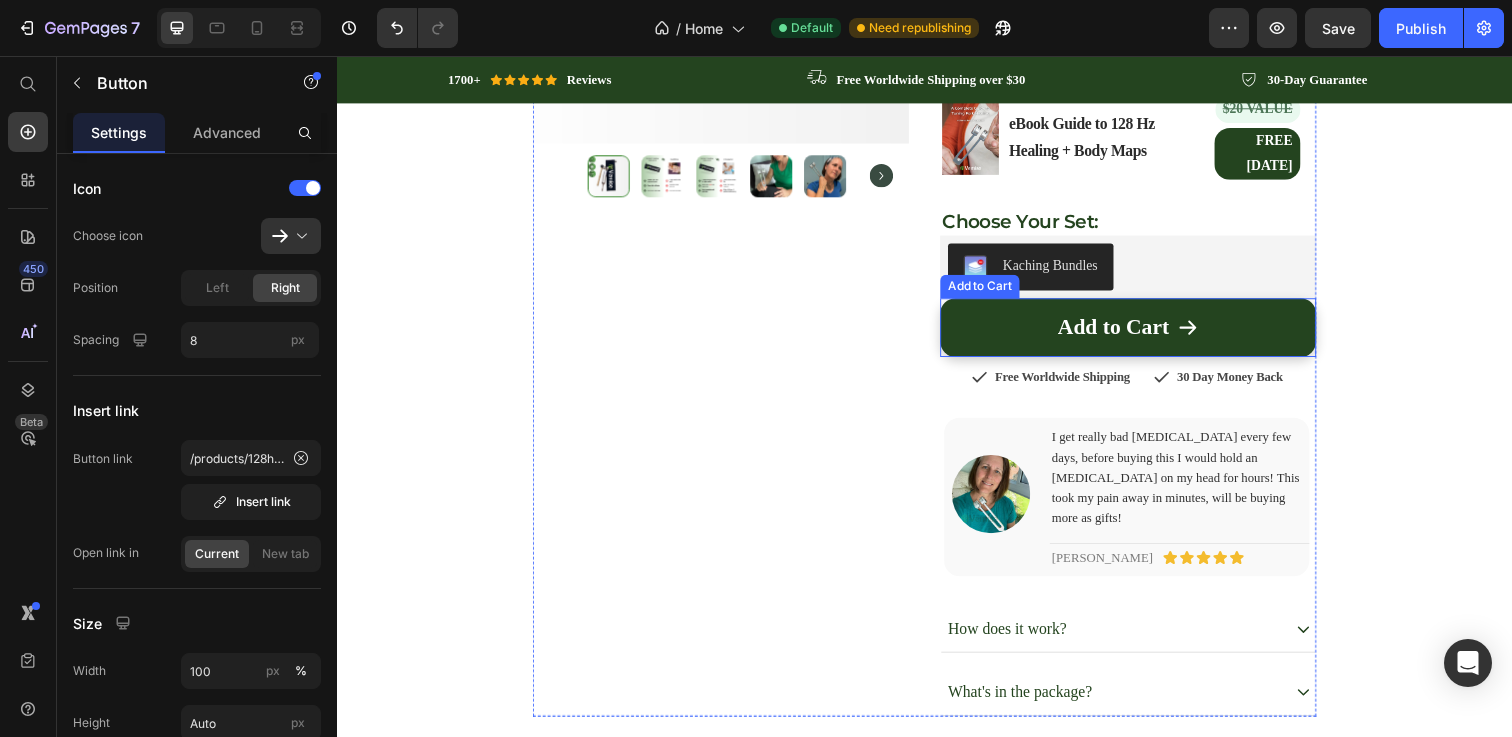 click on "Add to Cart" at bounding box center (1145, 333) 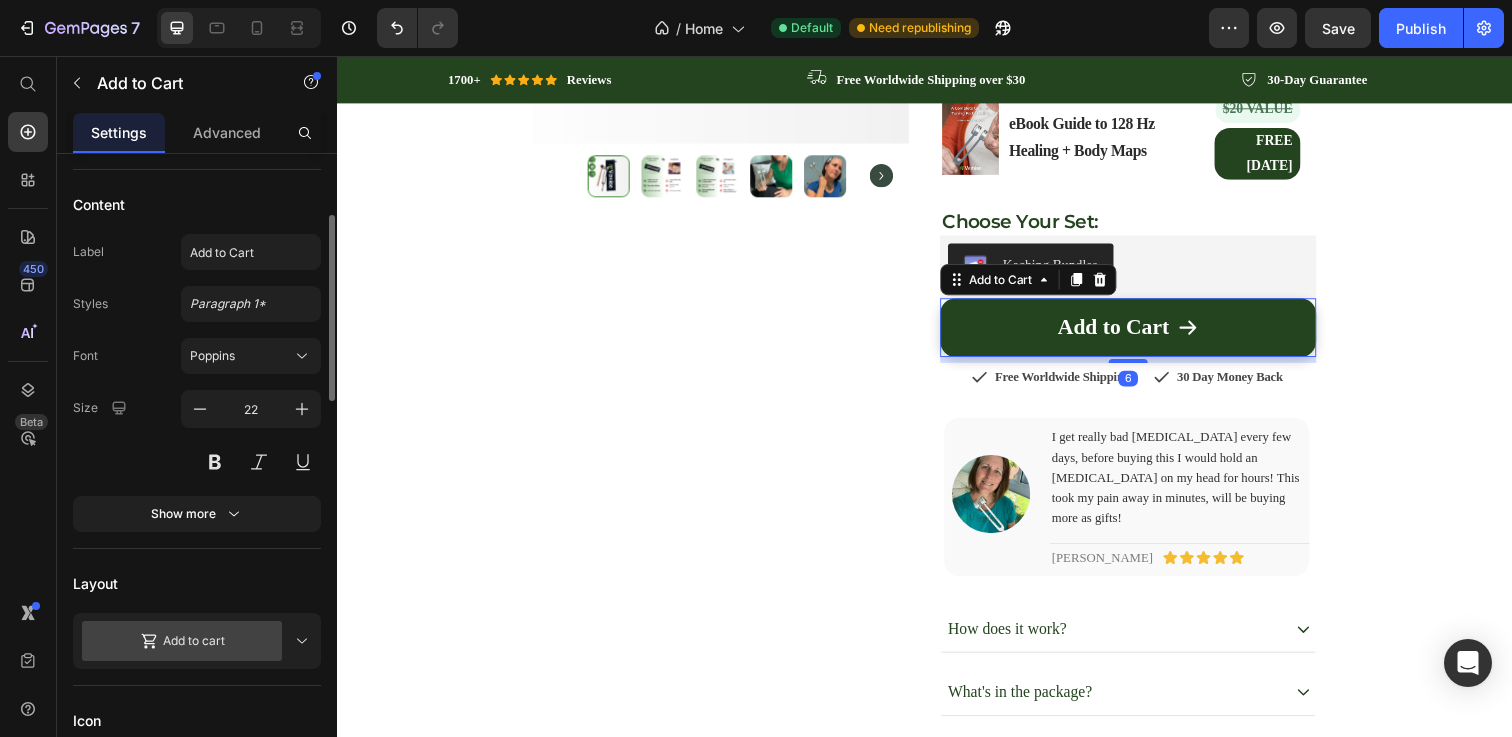 scroll, scrollTop: 131, scrollLeft: 0, axis: vertical 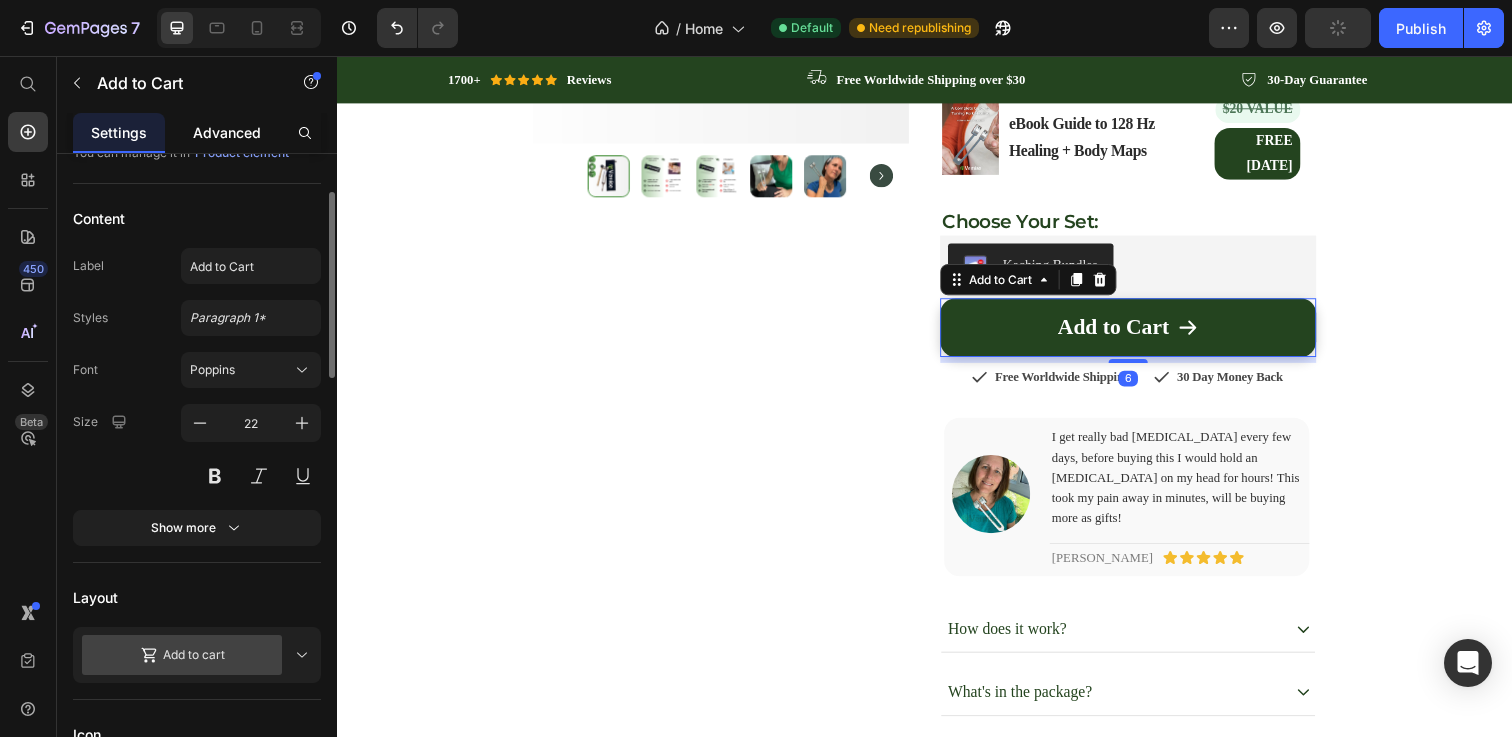 click on "Advanced" at bounding box center (227, 132) 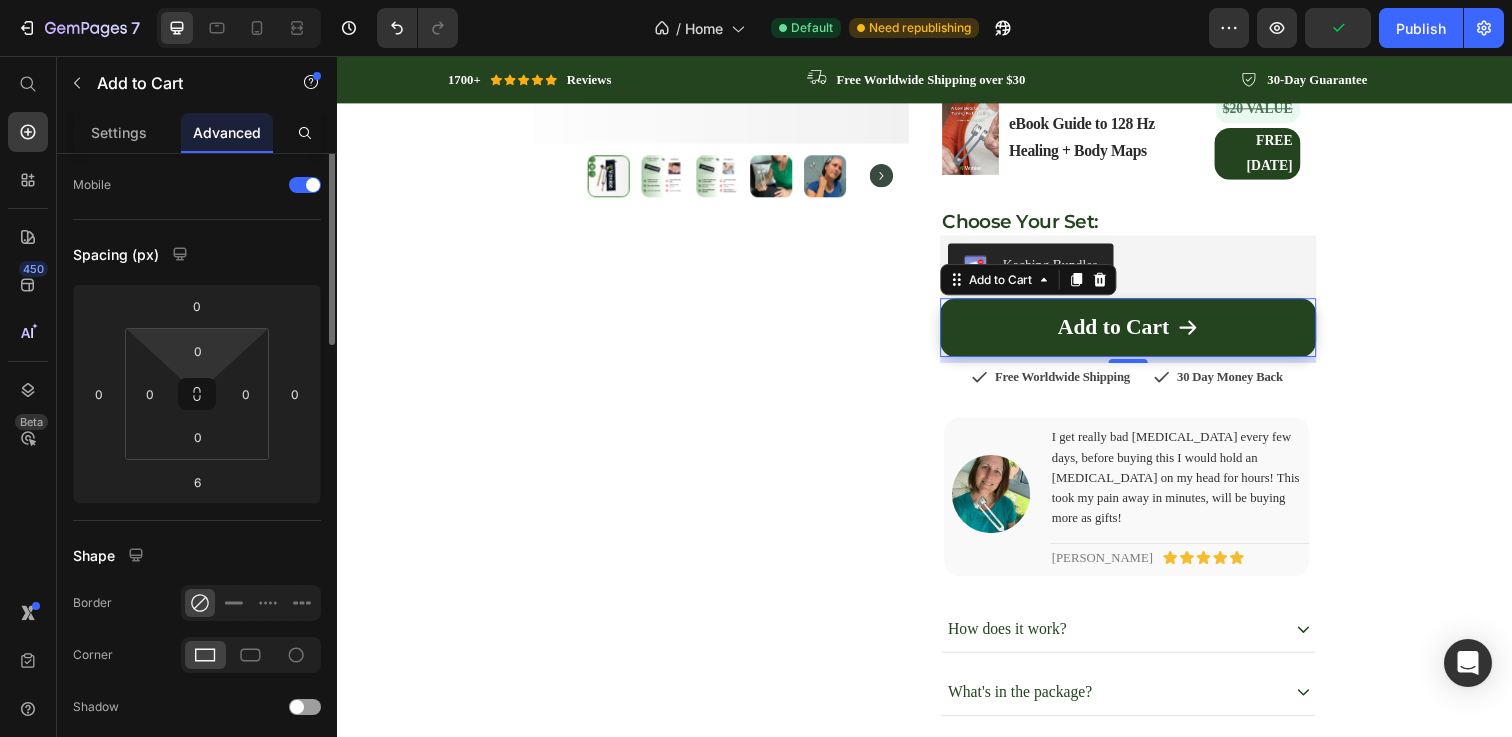 scroll, scrollTop: 0, scrollLeft: 0, axis: both 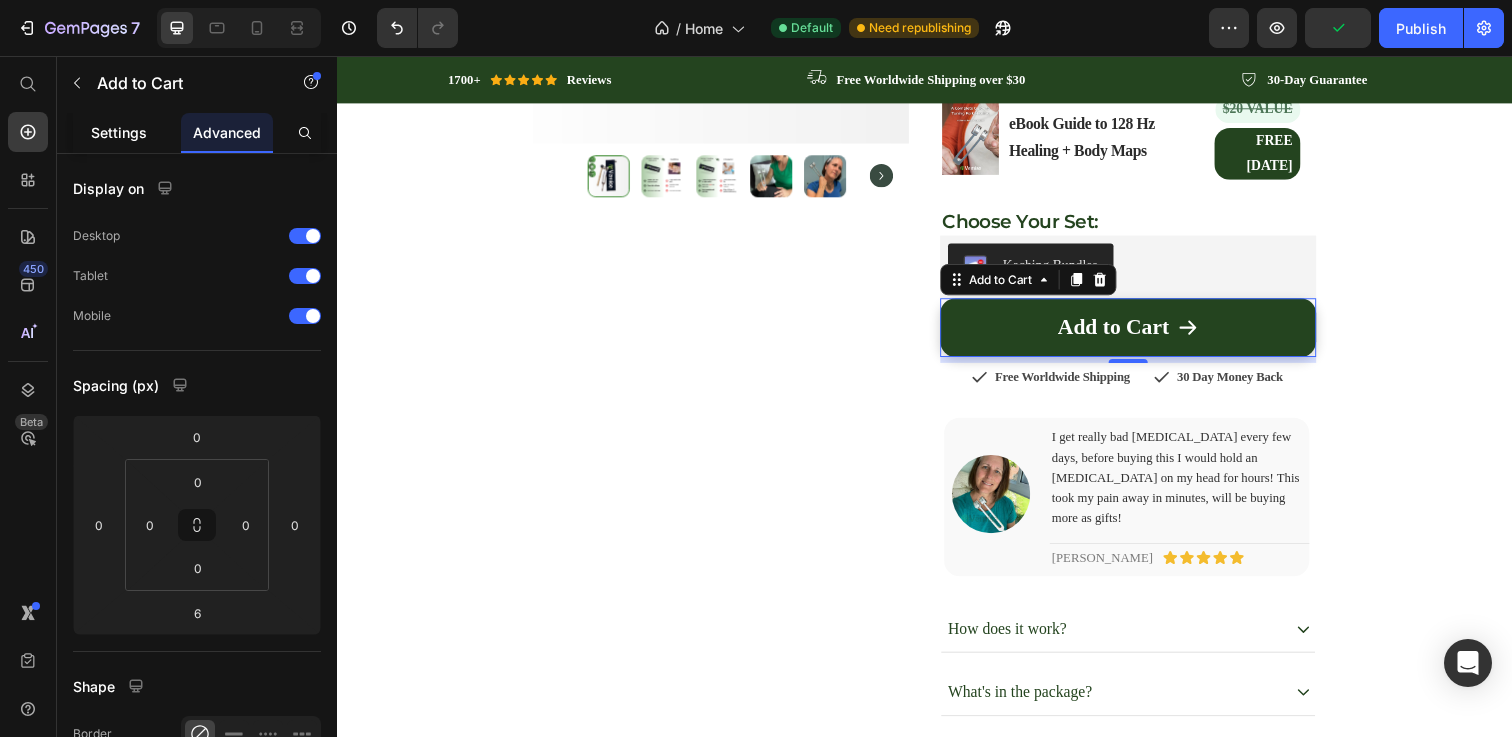 click on "Settings" at bounding box center [119, 132] 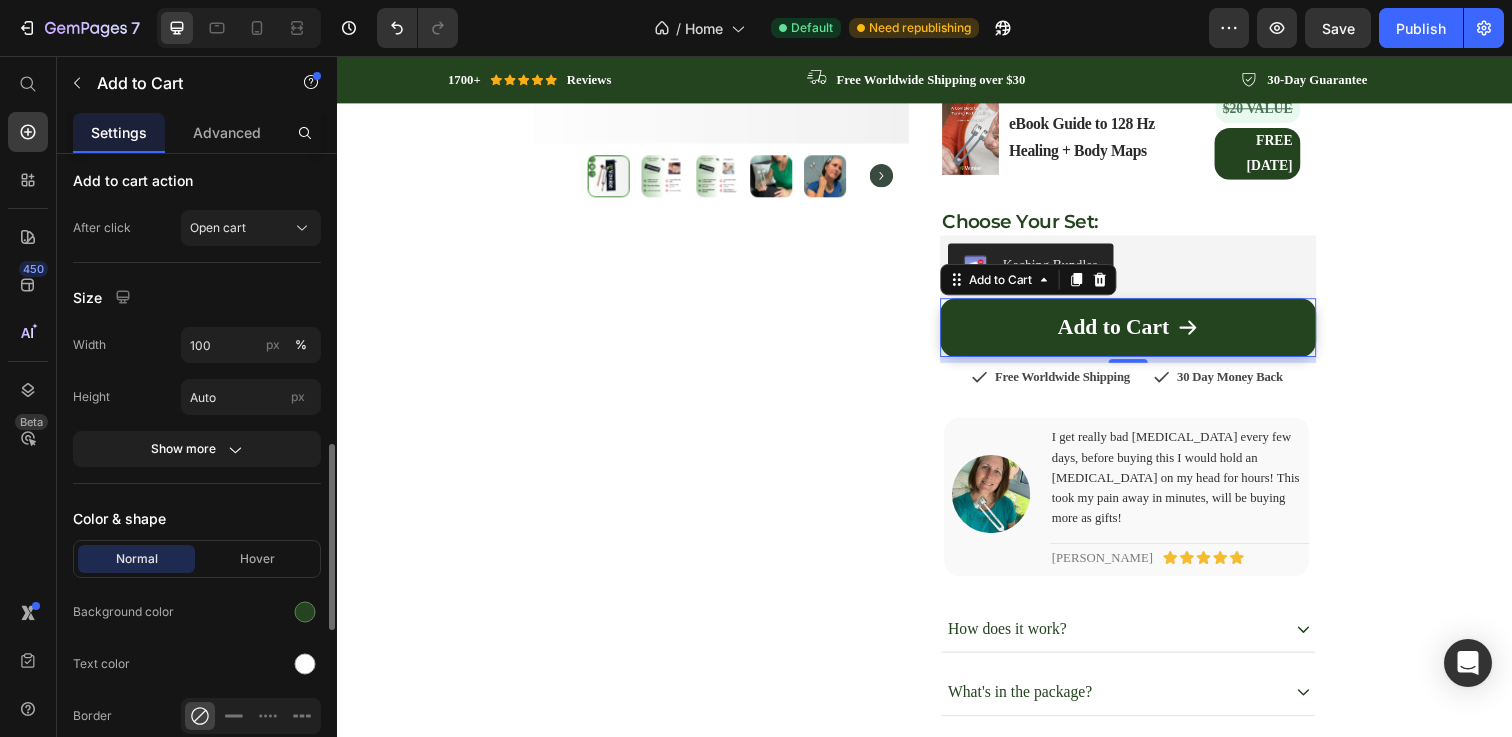 scroll, scrollTop: 927, scrollLeft: 0, axis: vertical 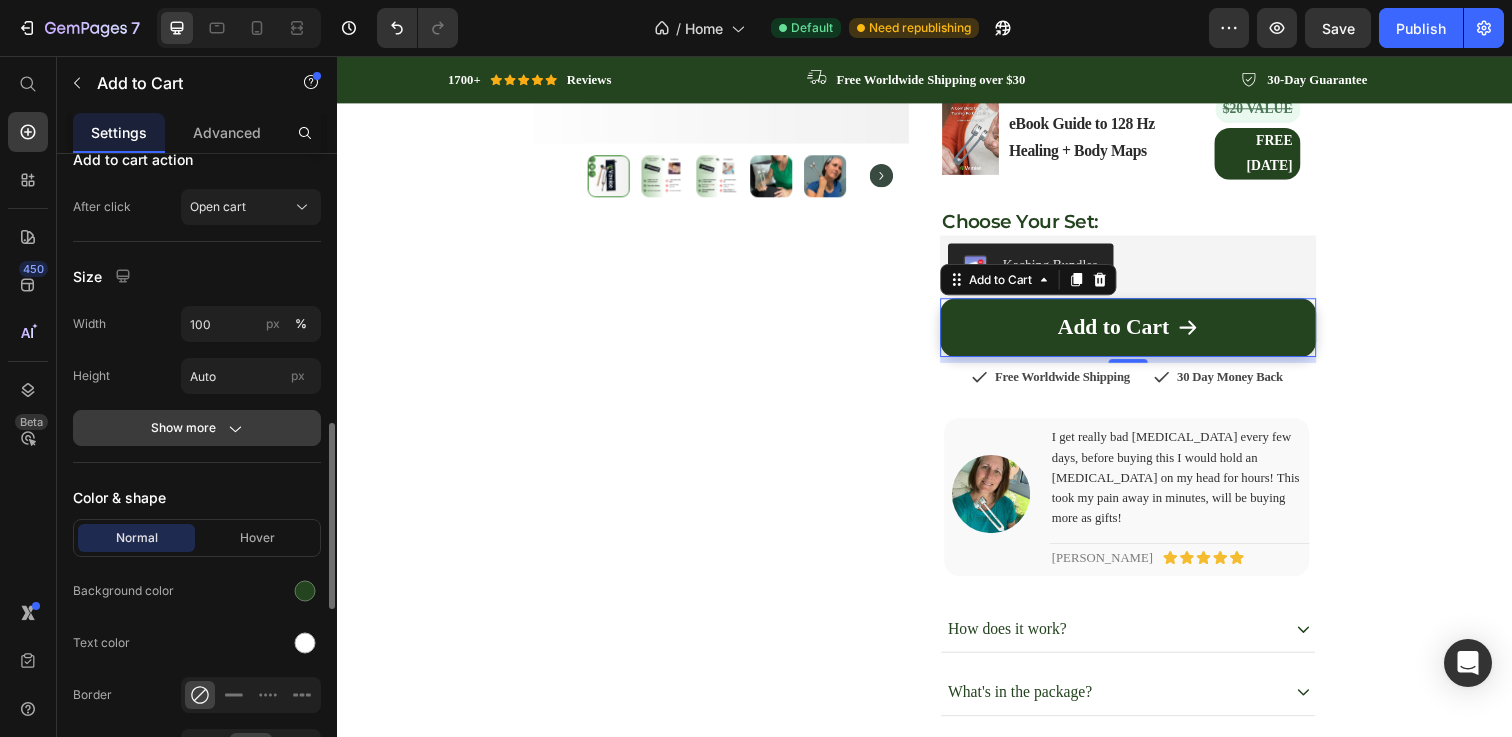 click on "Show more" 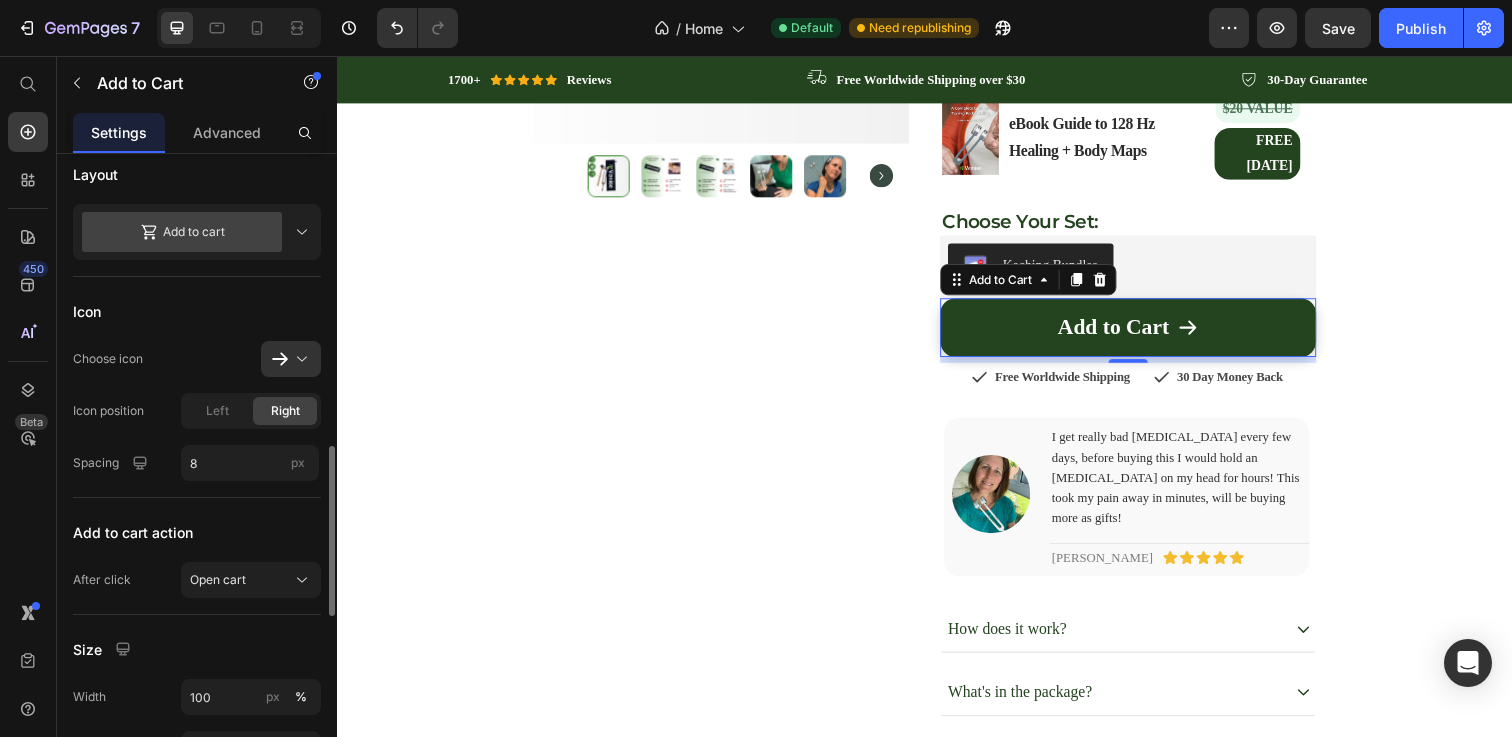 scroll, scrollTop: 227, scrollLeft: 0, axis: vertical 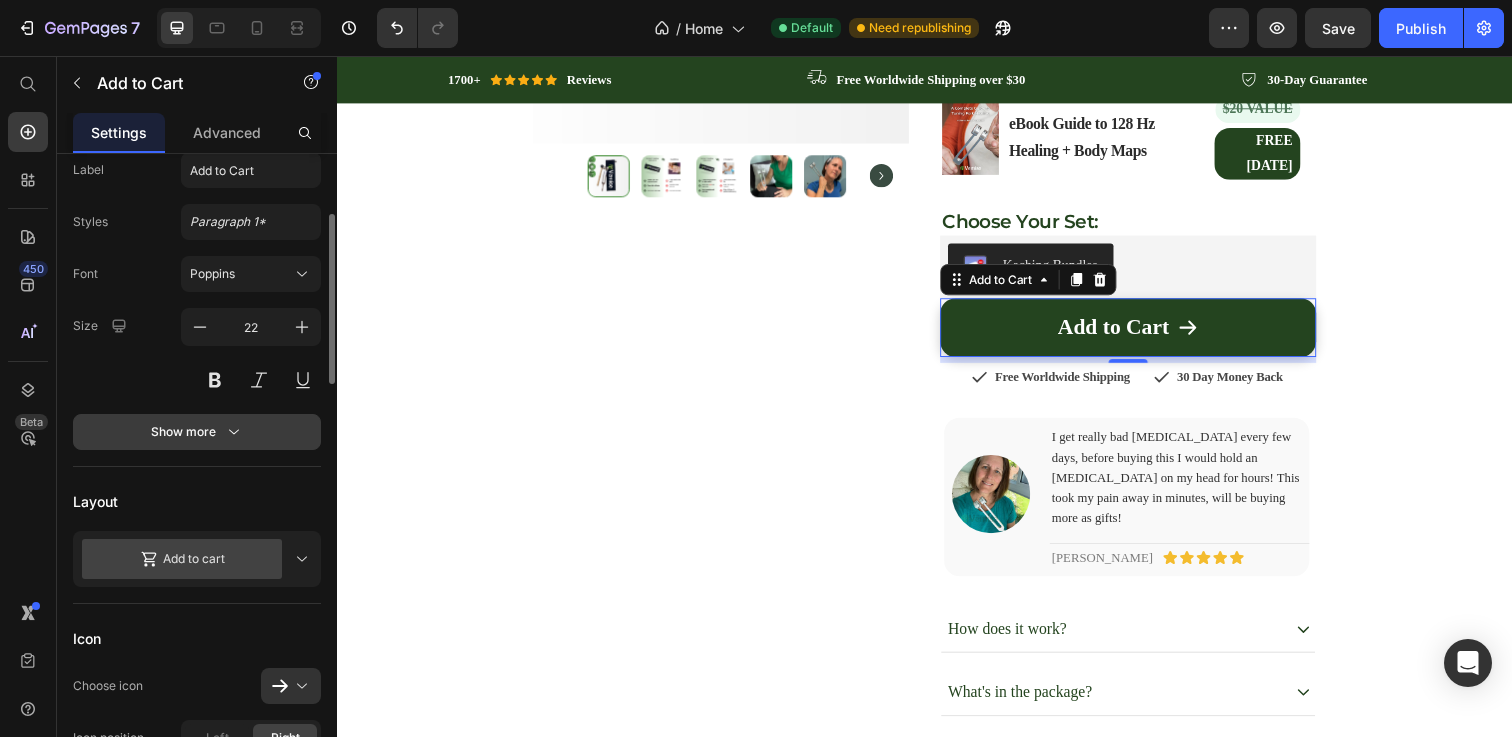 click on "Show more" at bounding box center (197, 432) 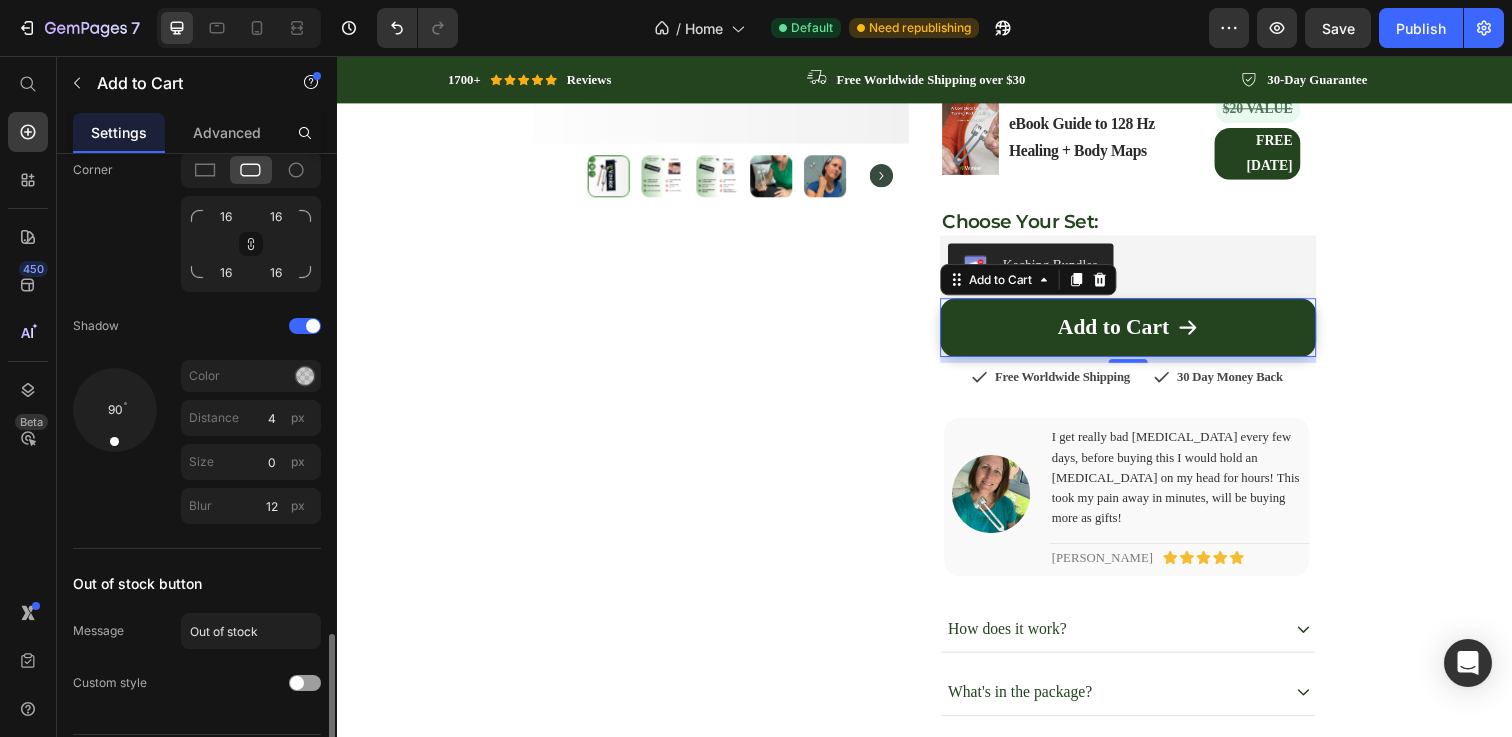 scroll, scrollTop: 1967, scrollLeft: 0, axis: vertical 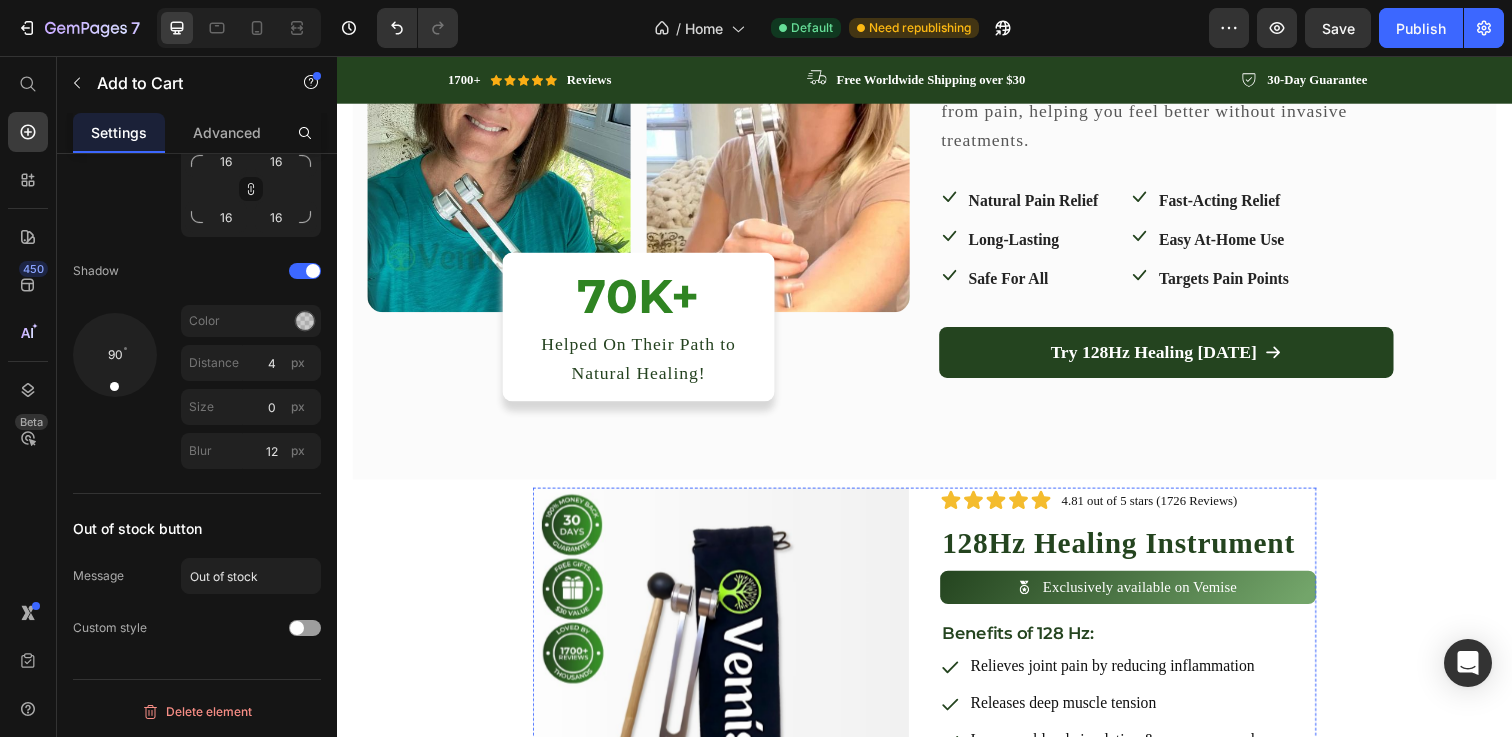 click on "Try 128Hz Healing Today" at bounding box center [1184, 358] 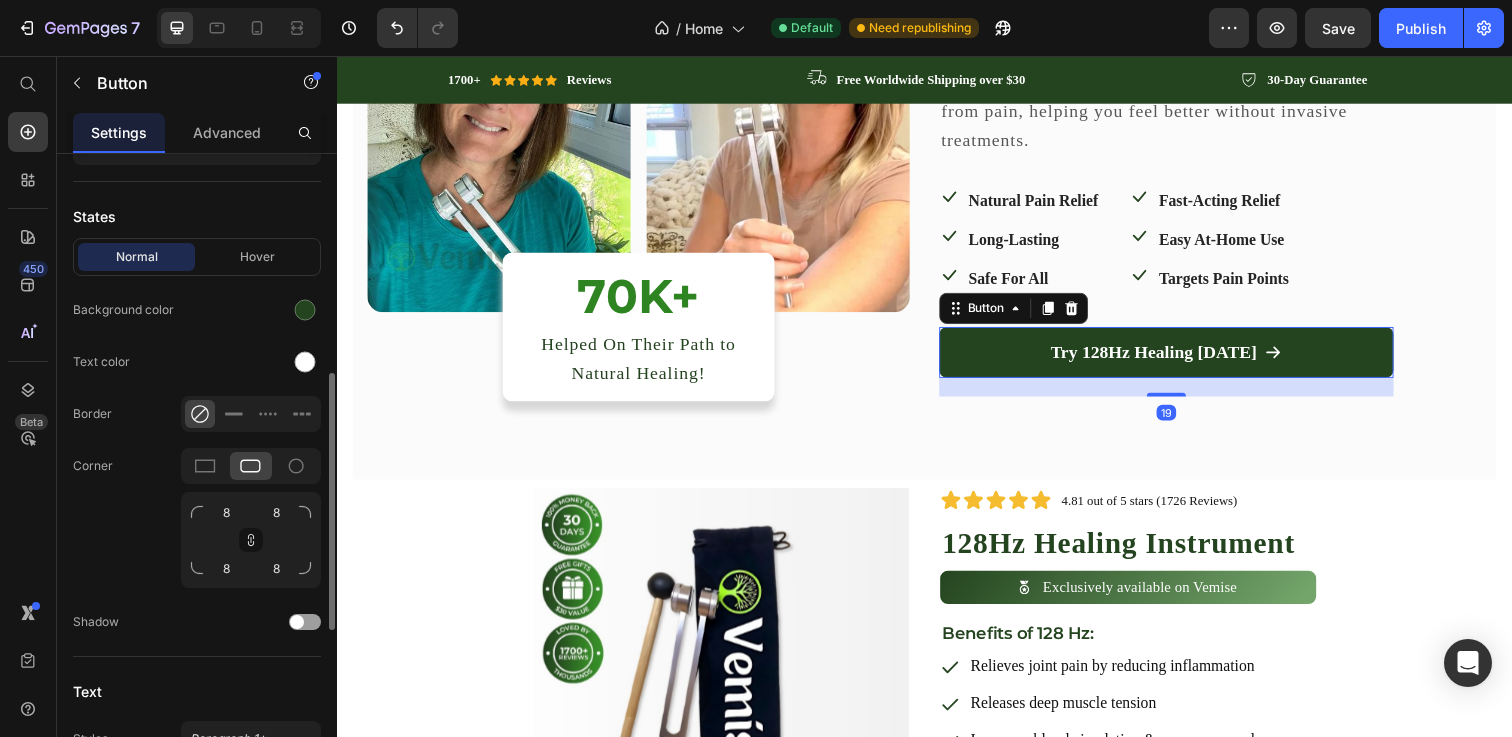scroll, scrollTop: 721, scrollLeft: 0, axis: vertical 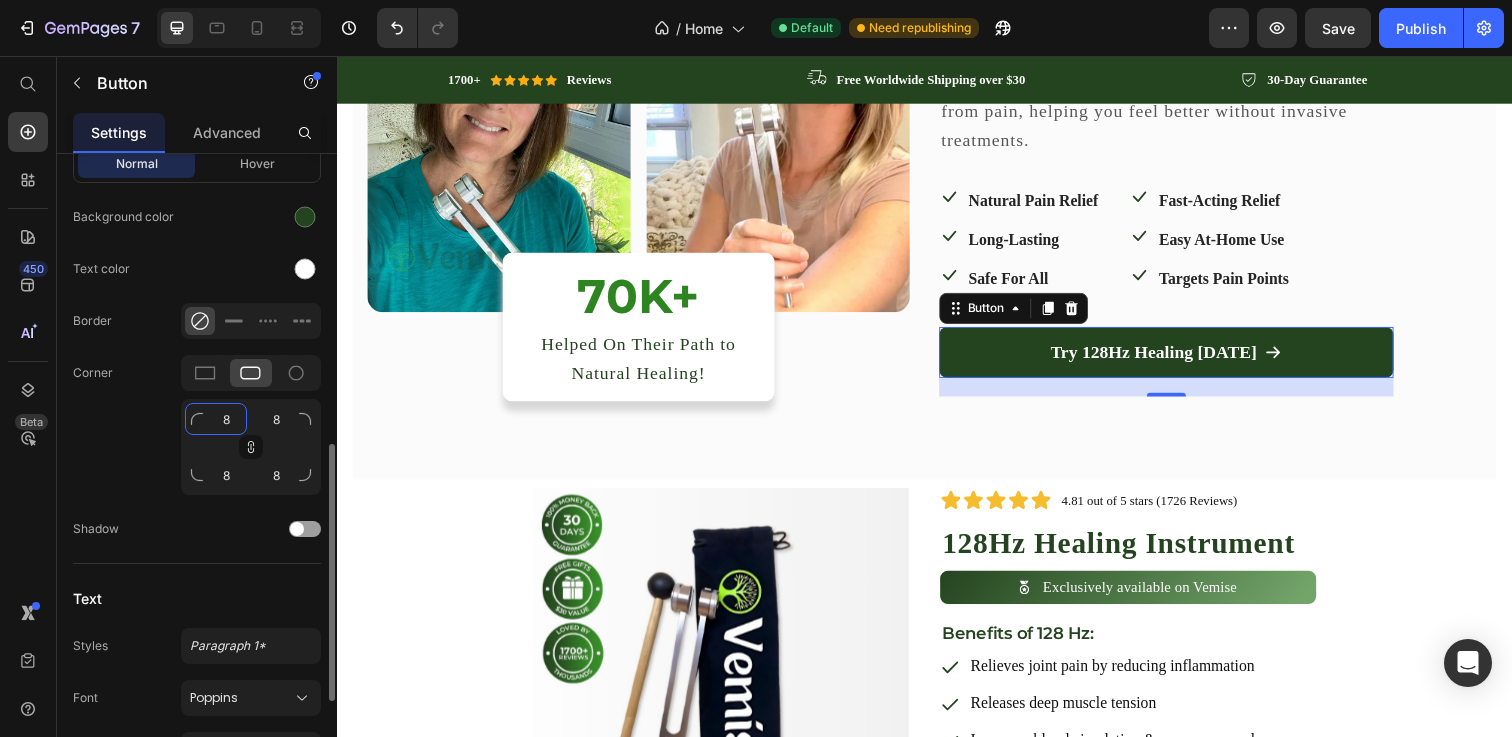 click on "8" 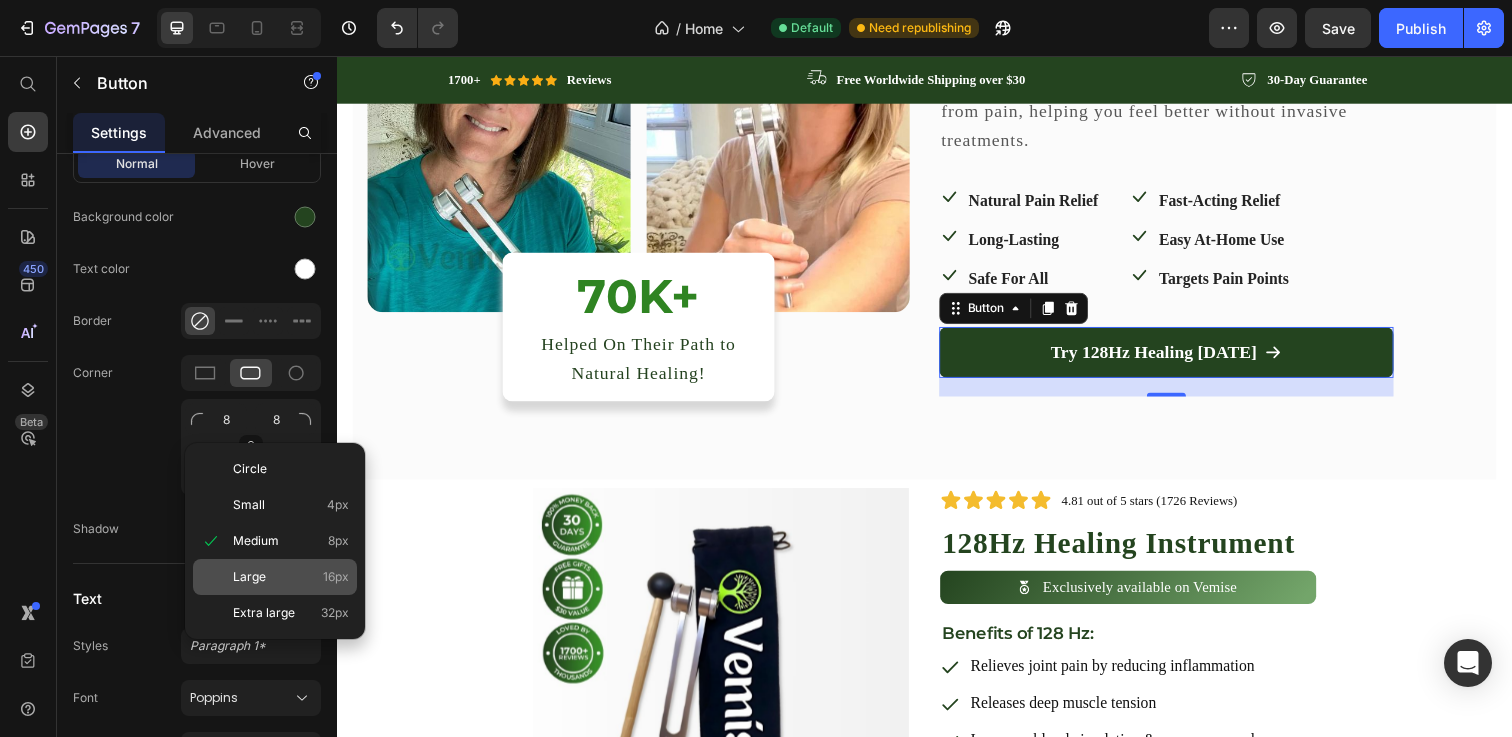 click on "Large 16px" at bounding box center (291, 577) 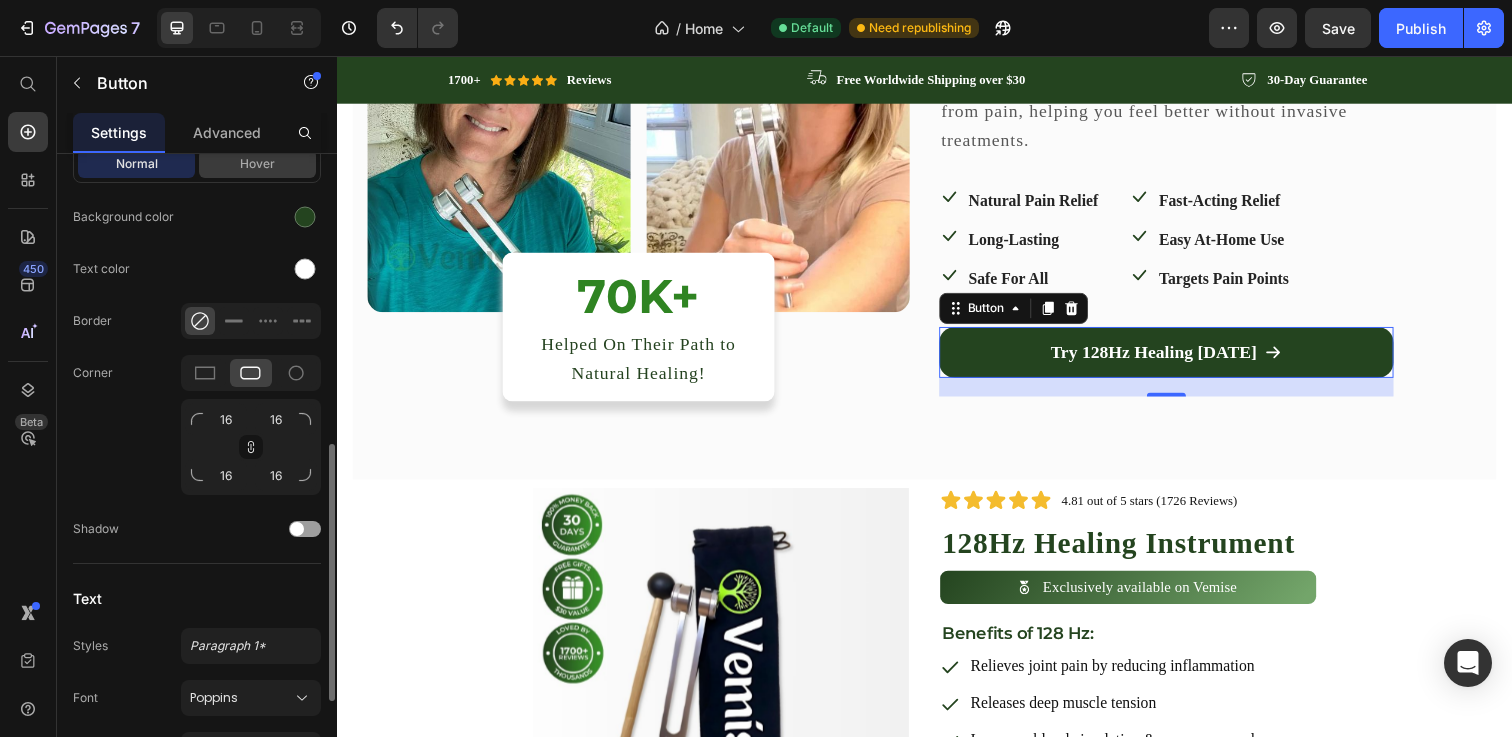 click on "Hover" at bounding box center (257, 164) 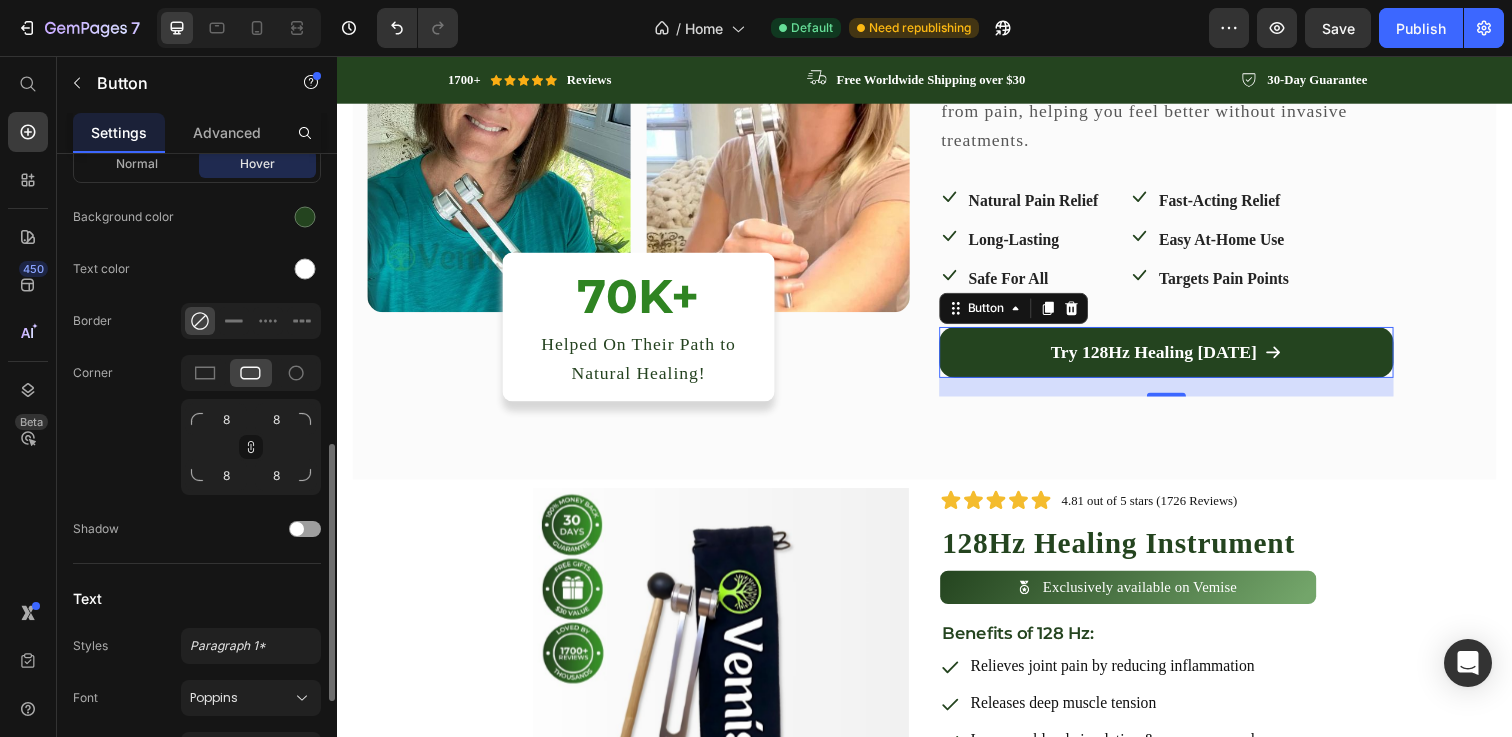 click at bounding box center (197, 419) 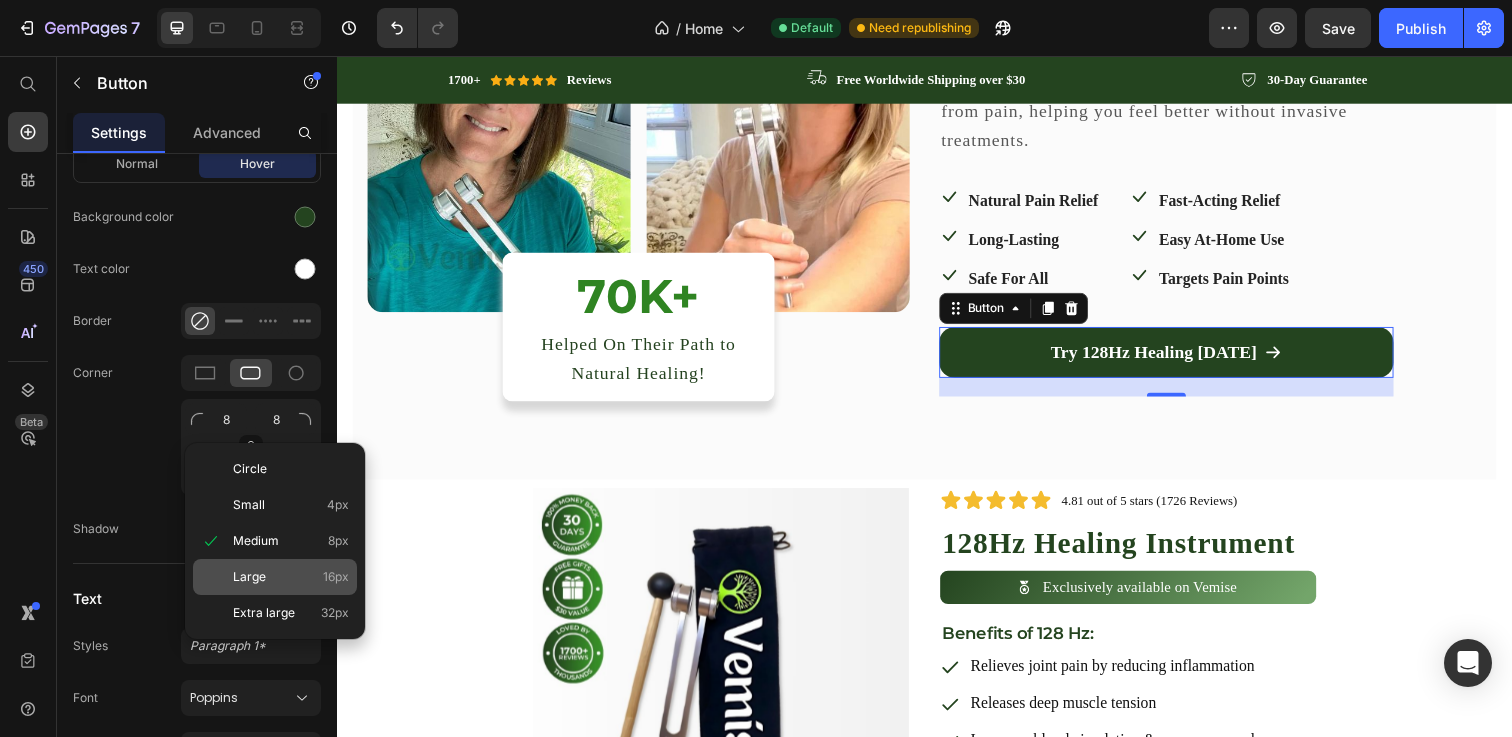 click on "Large 16px" at bounding box center [291, 577] 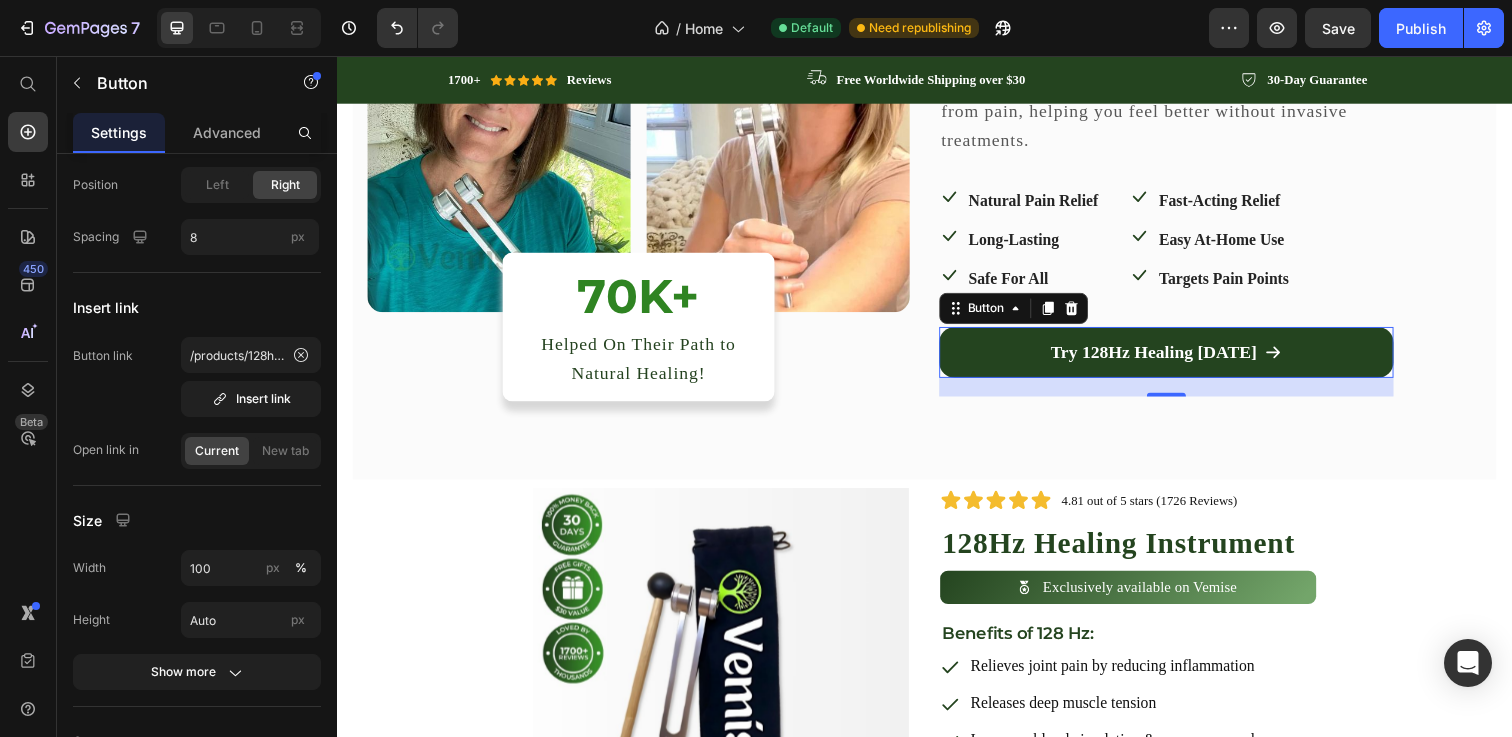 scroll, scrollTop: 0, scrollLeft: 0, axis: both 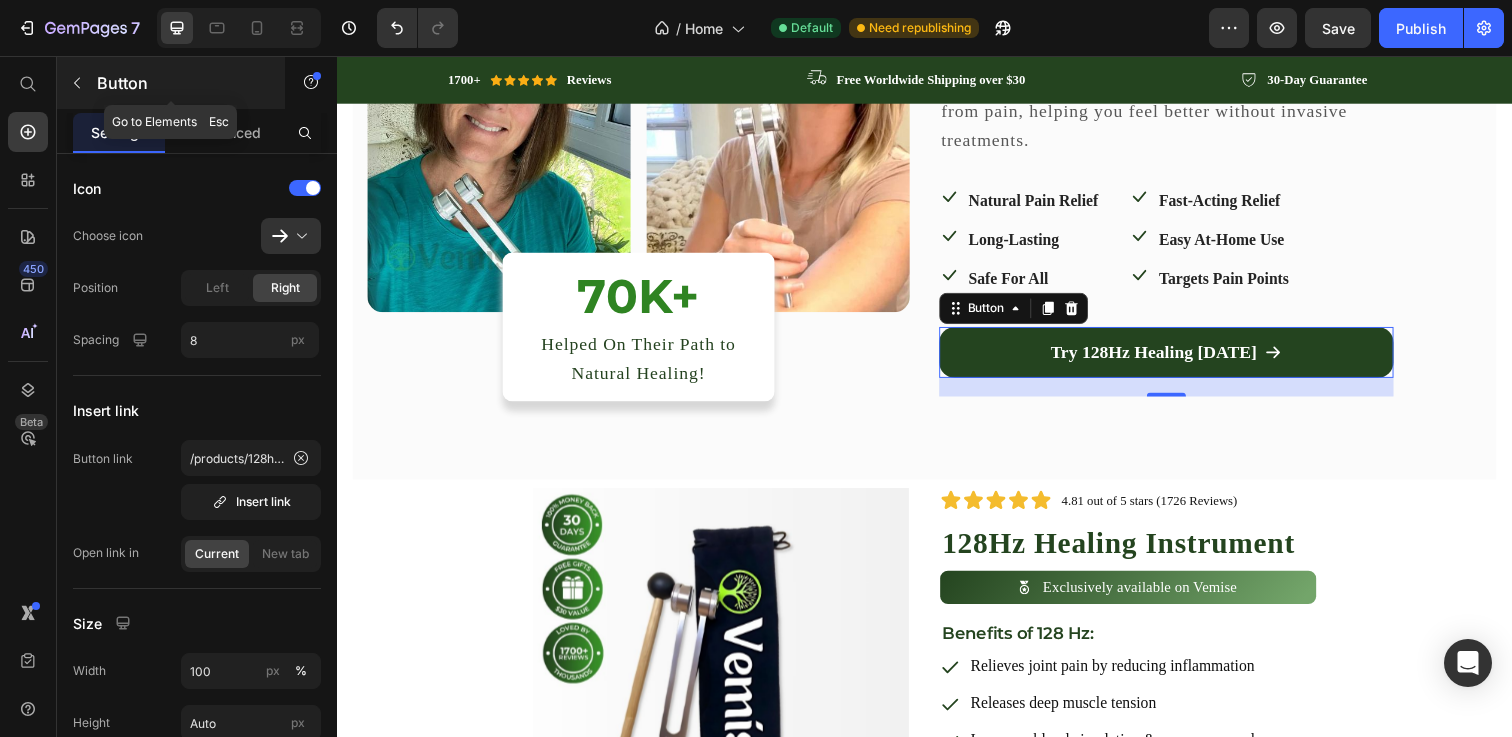 click 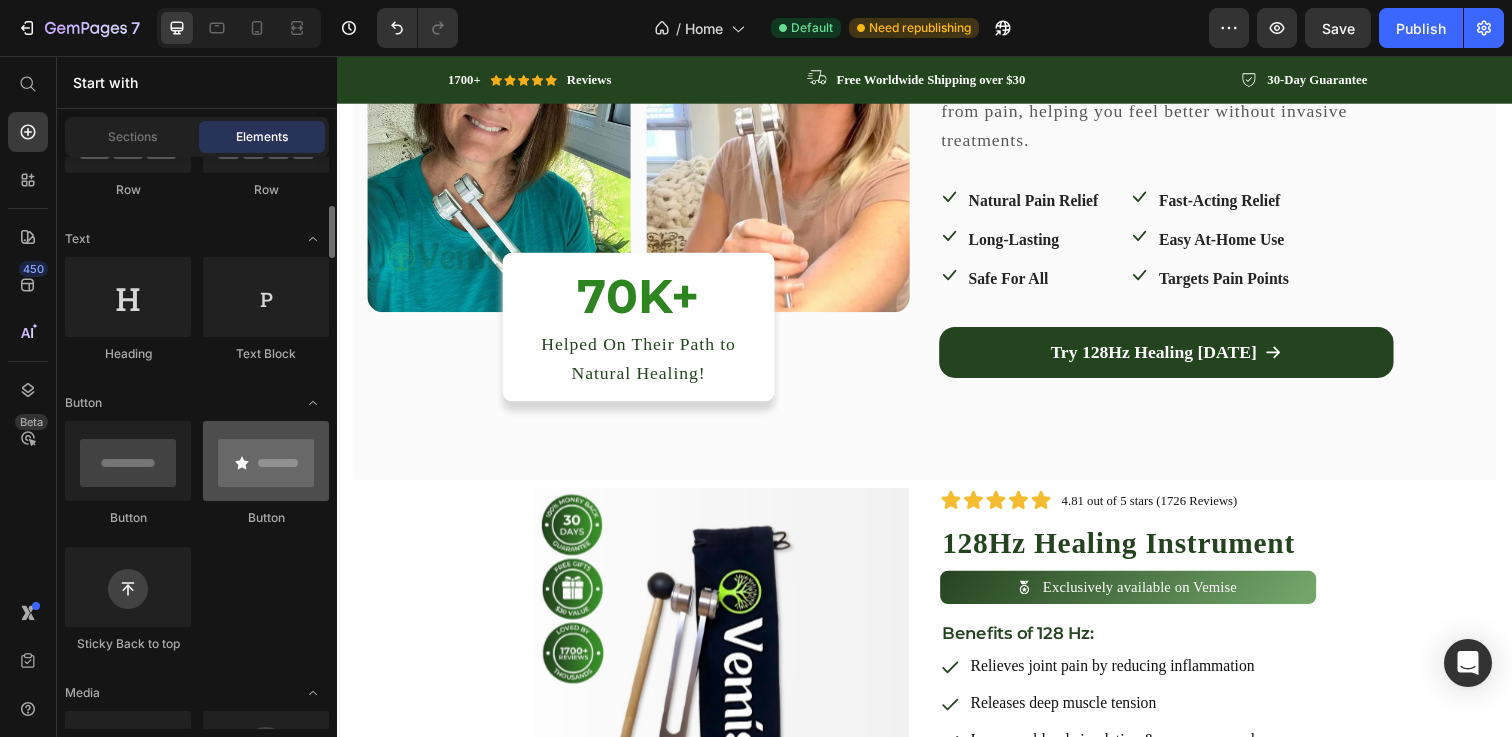 scroll, scrollTop: 233, scrollLeft: 0, axis: vertical 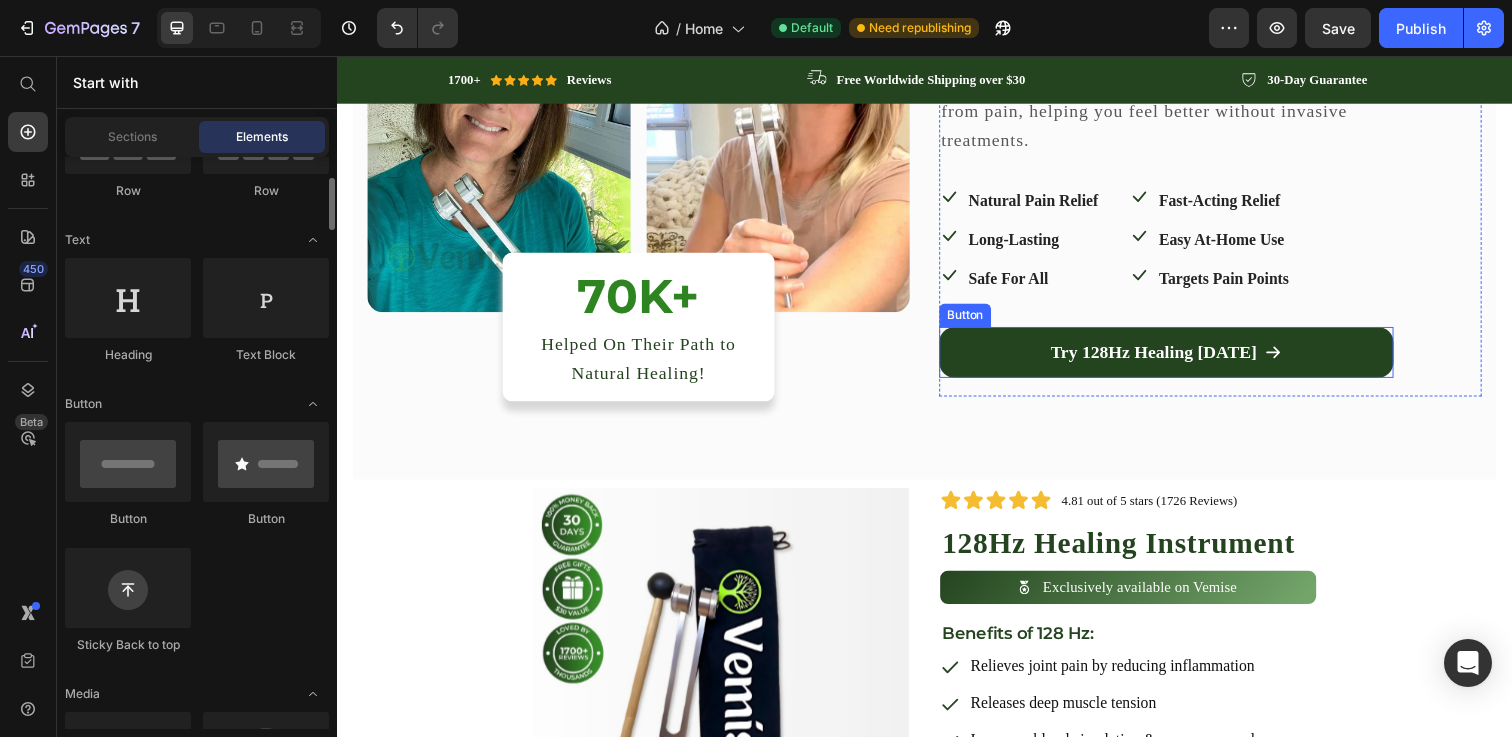 click on "Try 128Hz Healing Today" at bounding box center [1184, 358] 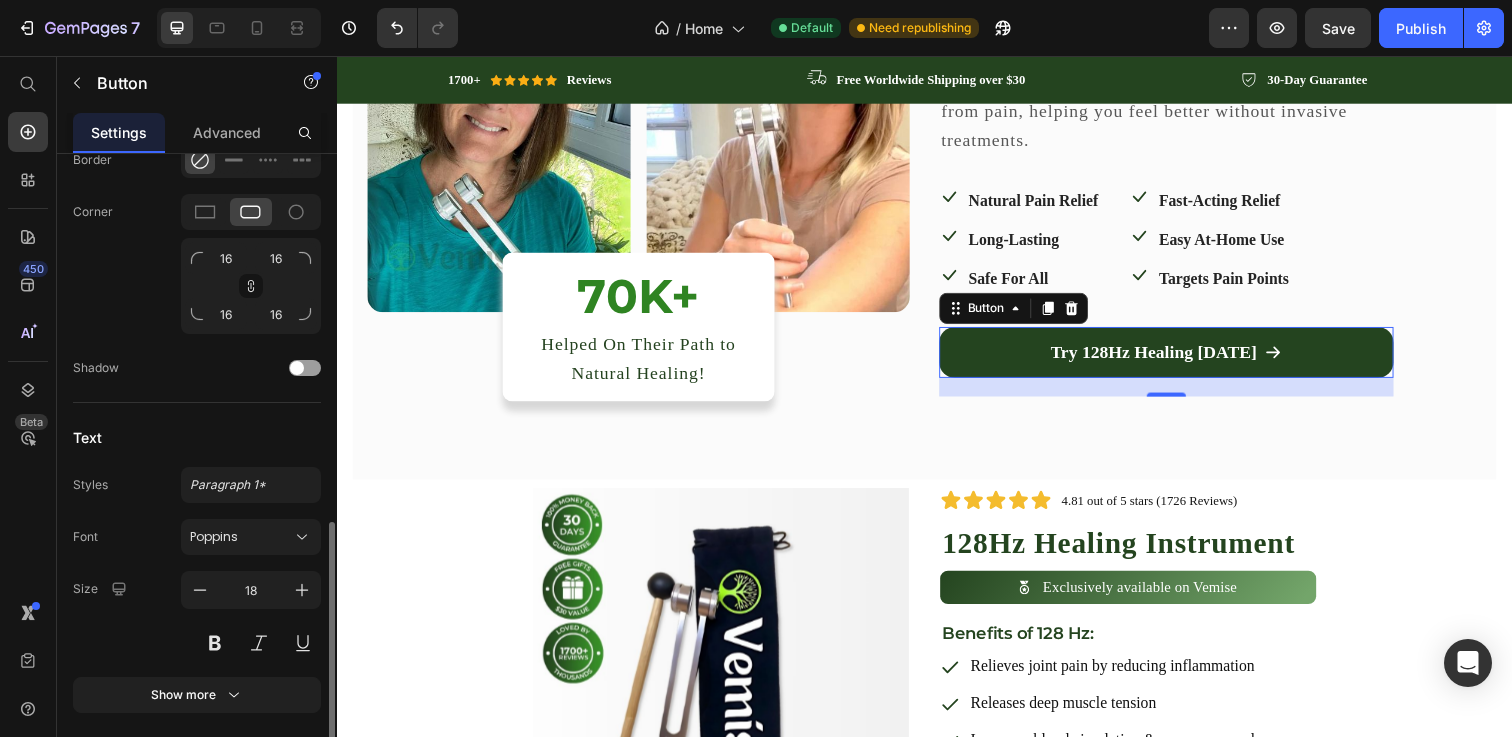 scroll, scrollTop: 949, scrollLeft: 0, axis: vertical 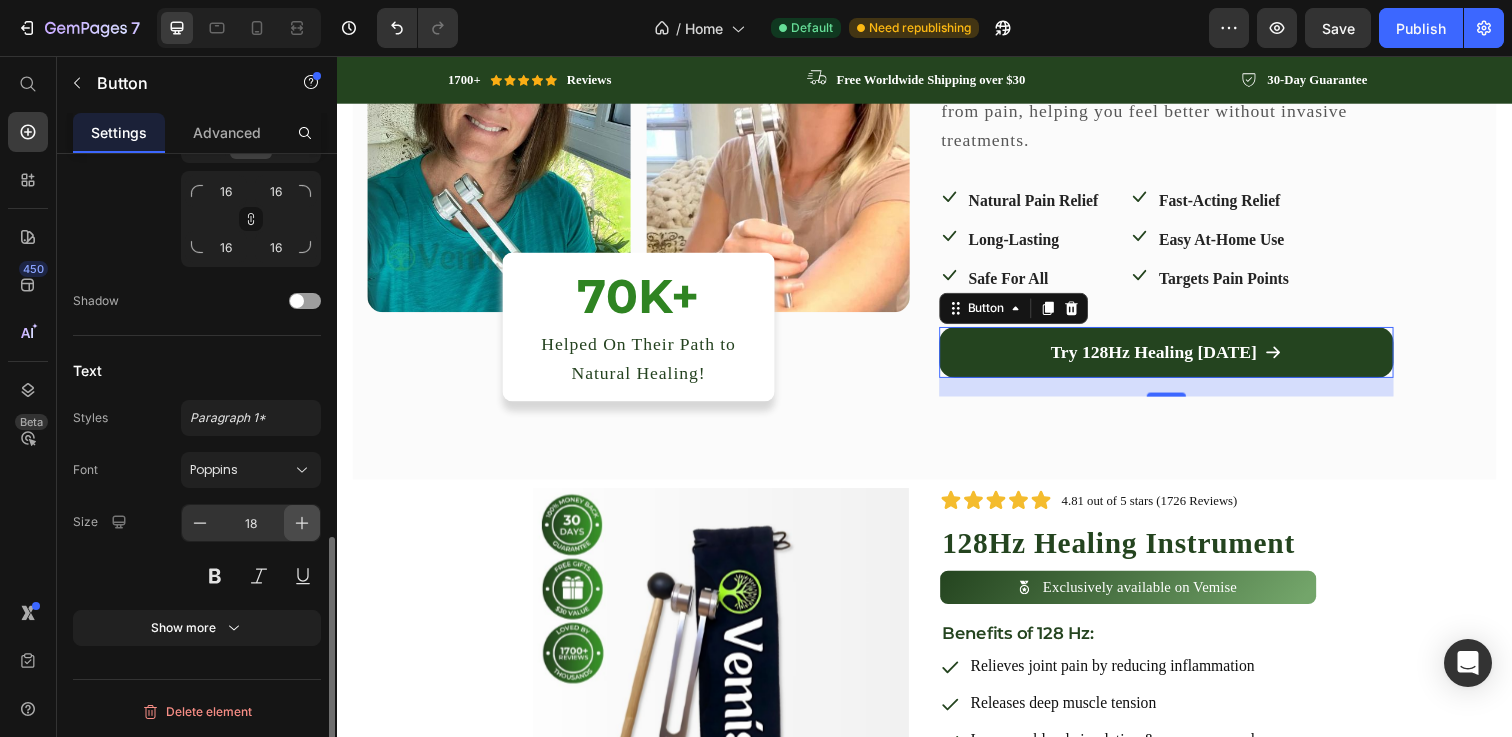 click 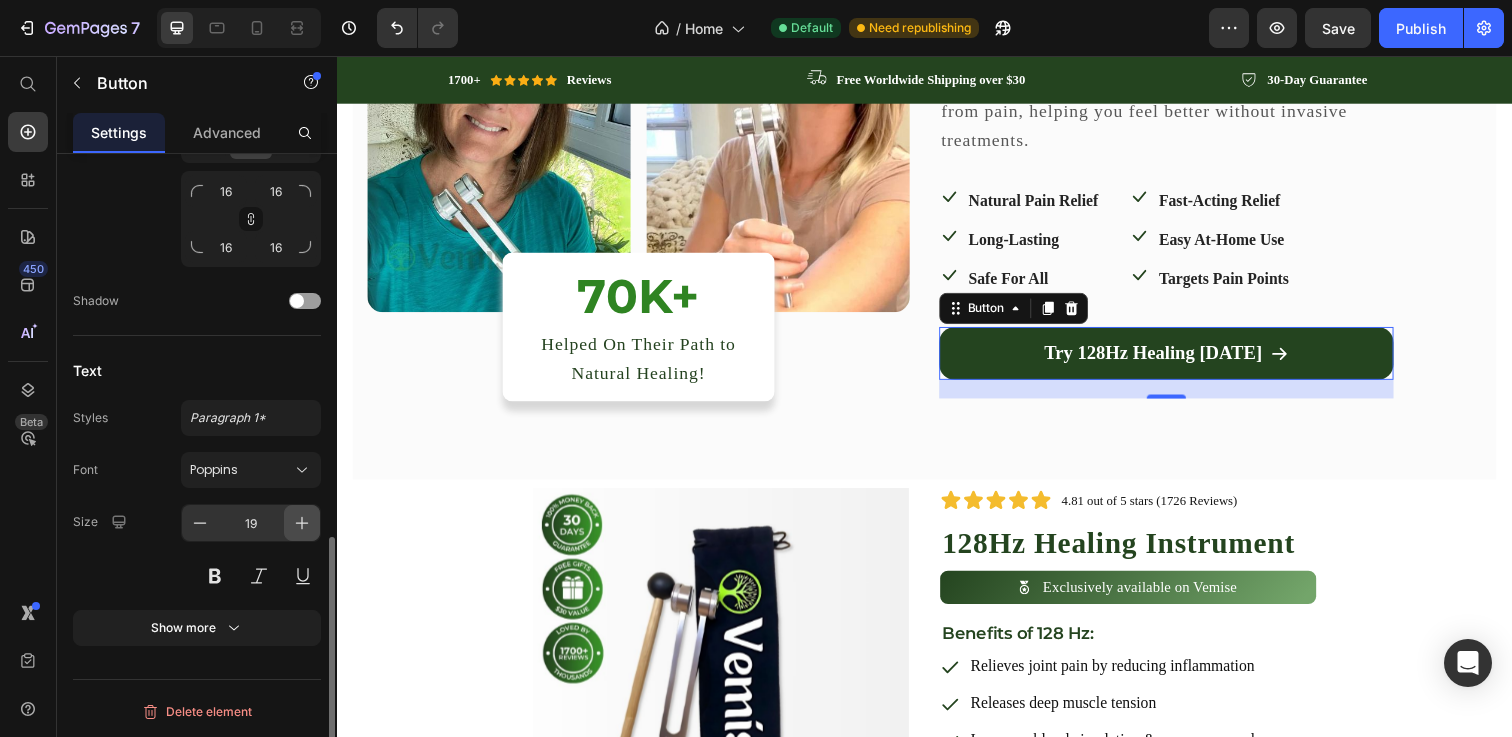 click 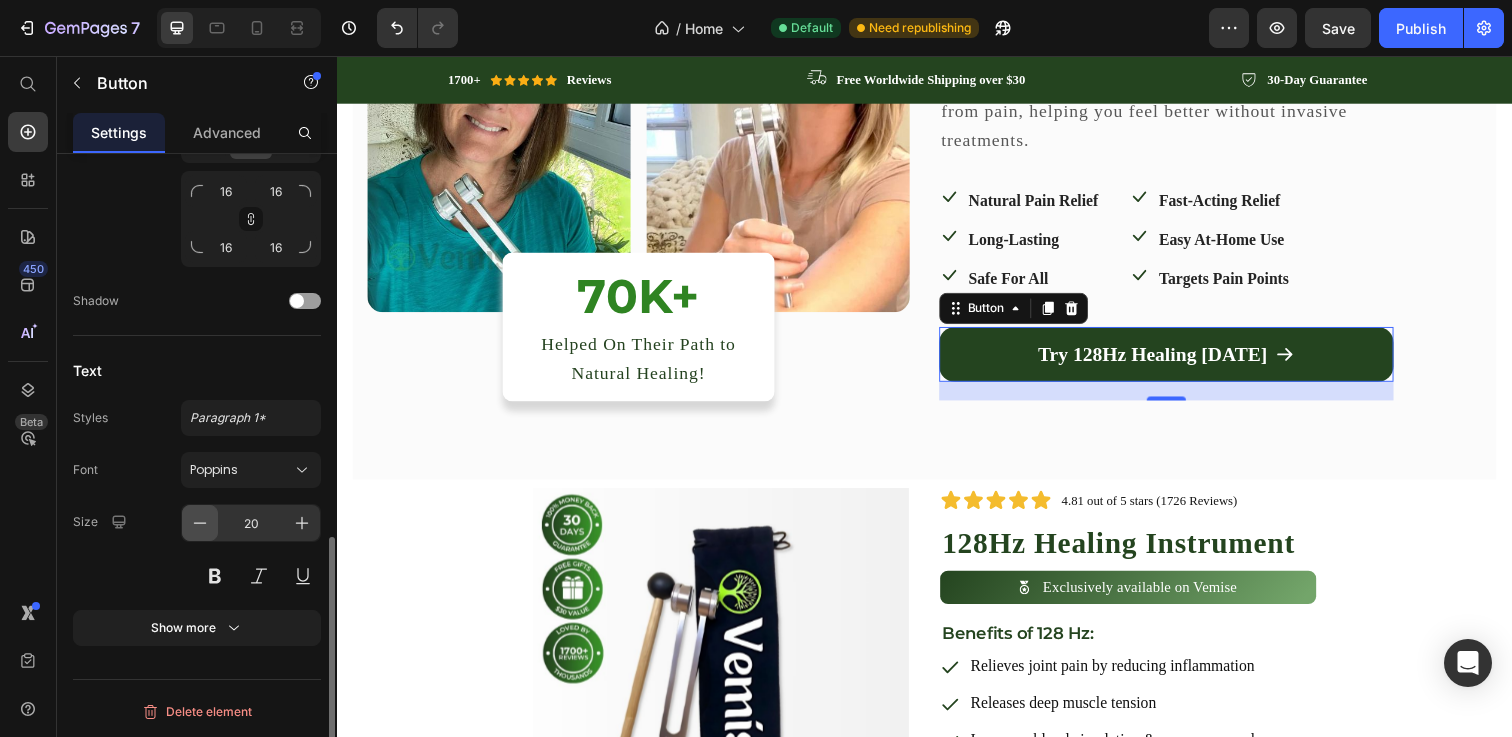 click at bounding box center [200, 523] 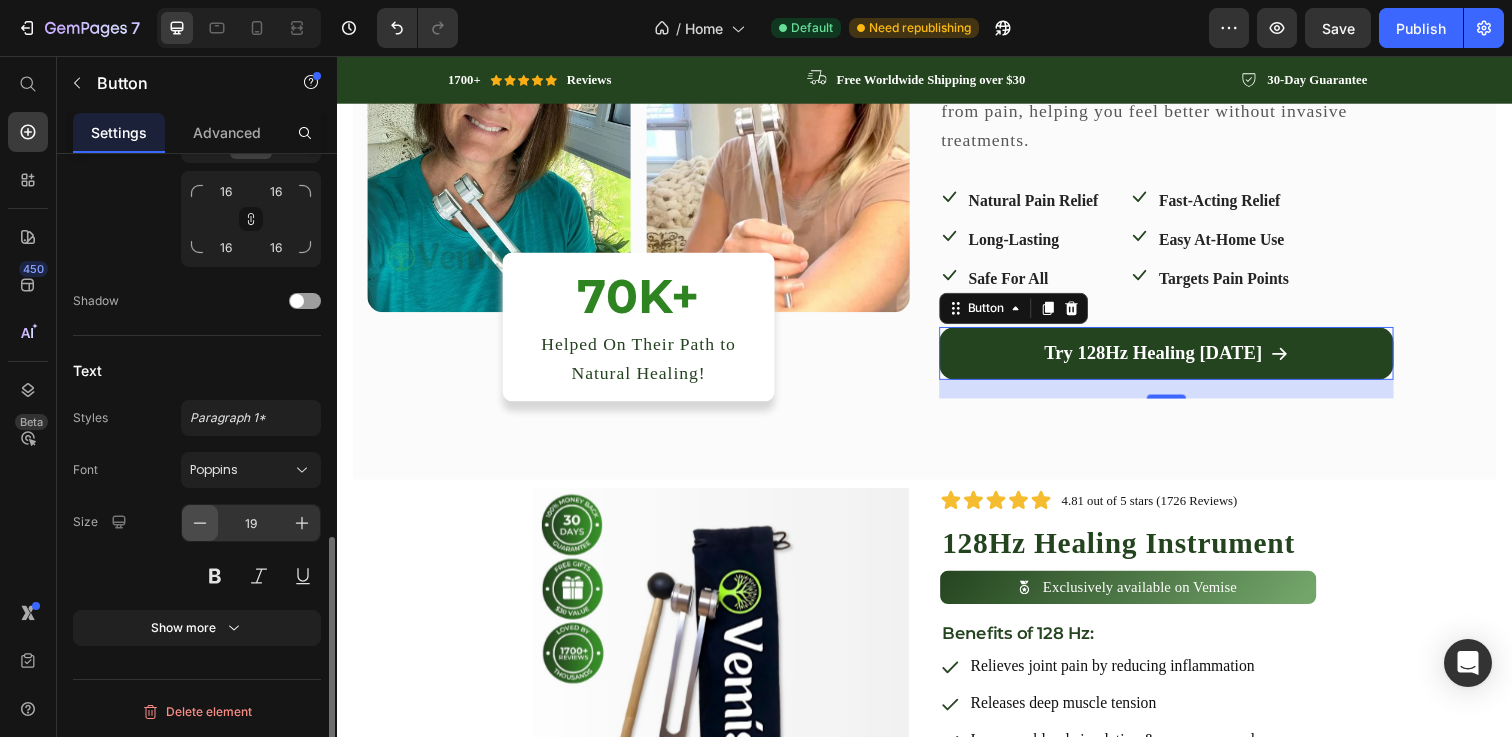 click at bounding box center (200, 523) 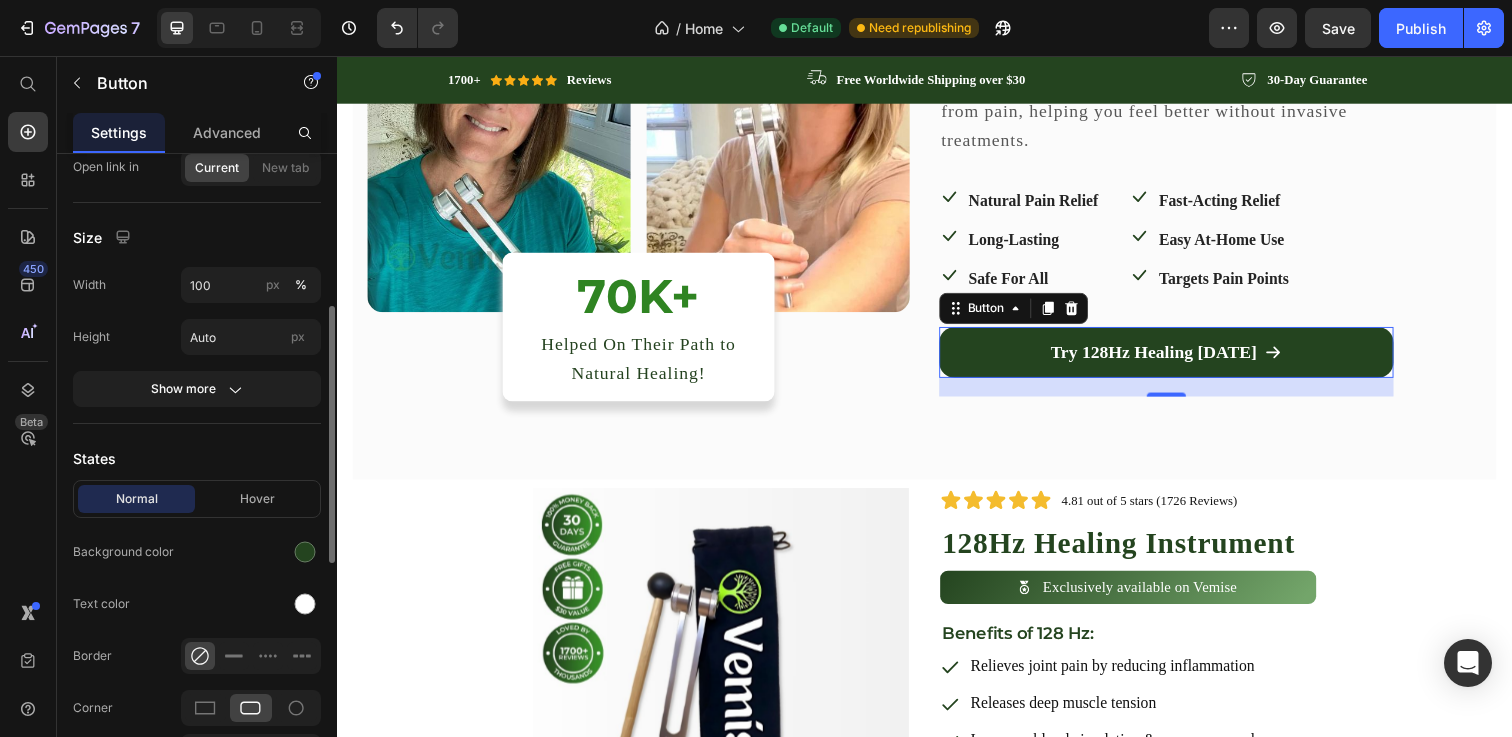 scroll, scrollTop: 384, scrollLeft: 0, axis: vertical 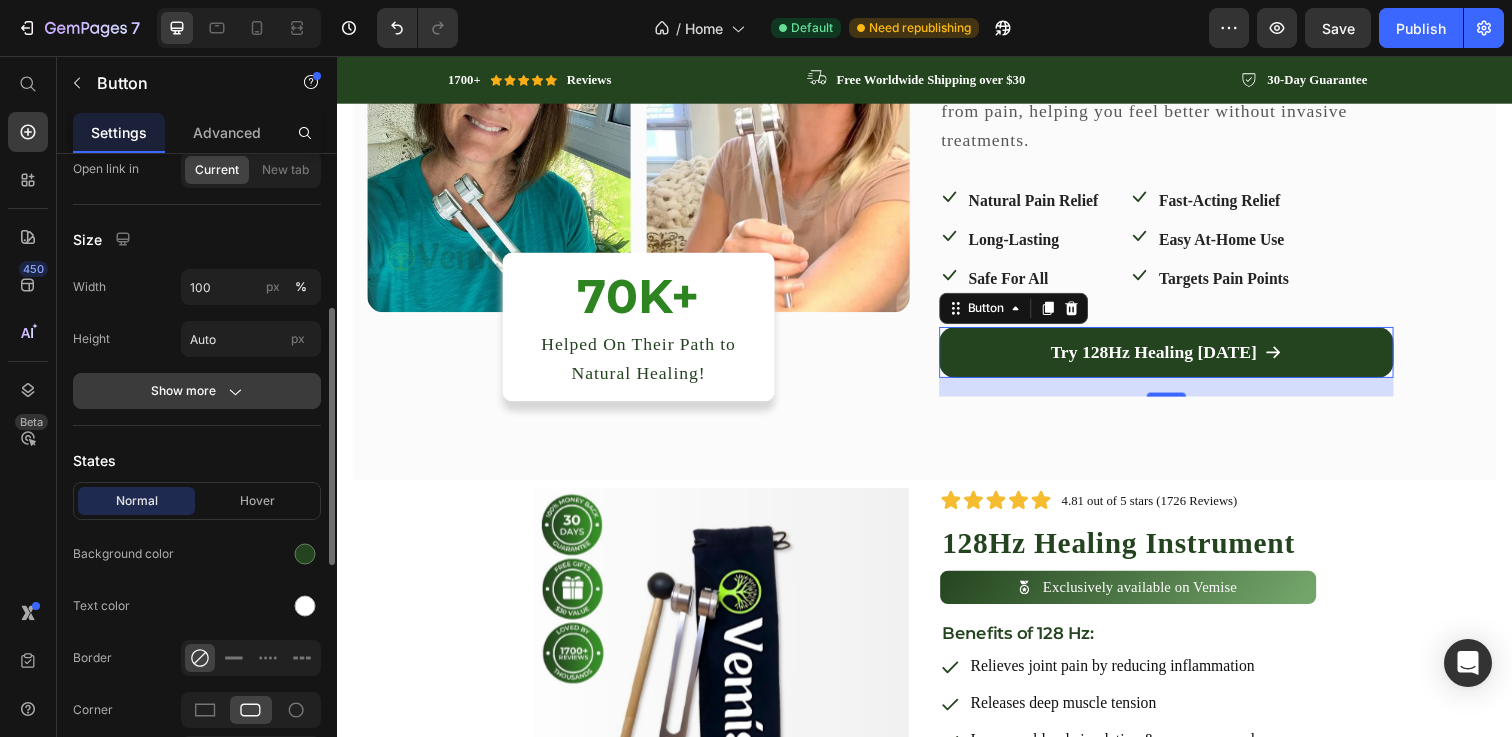 click on "Show more" at bounding box center [197, 391] 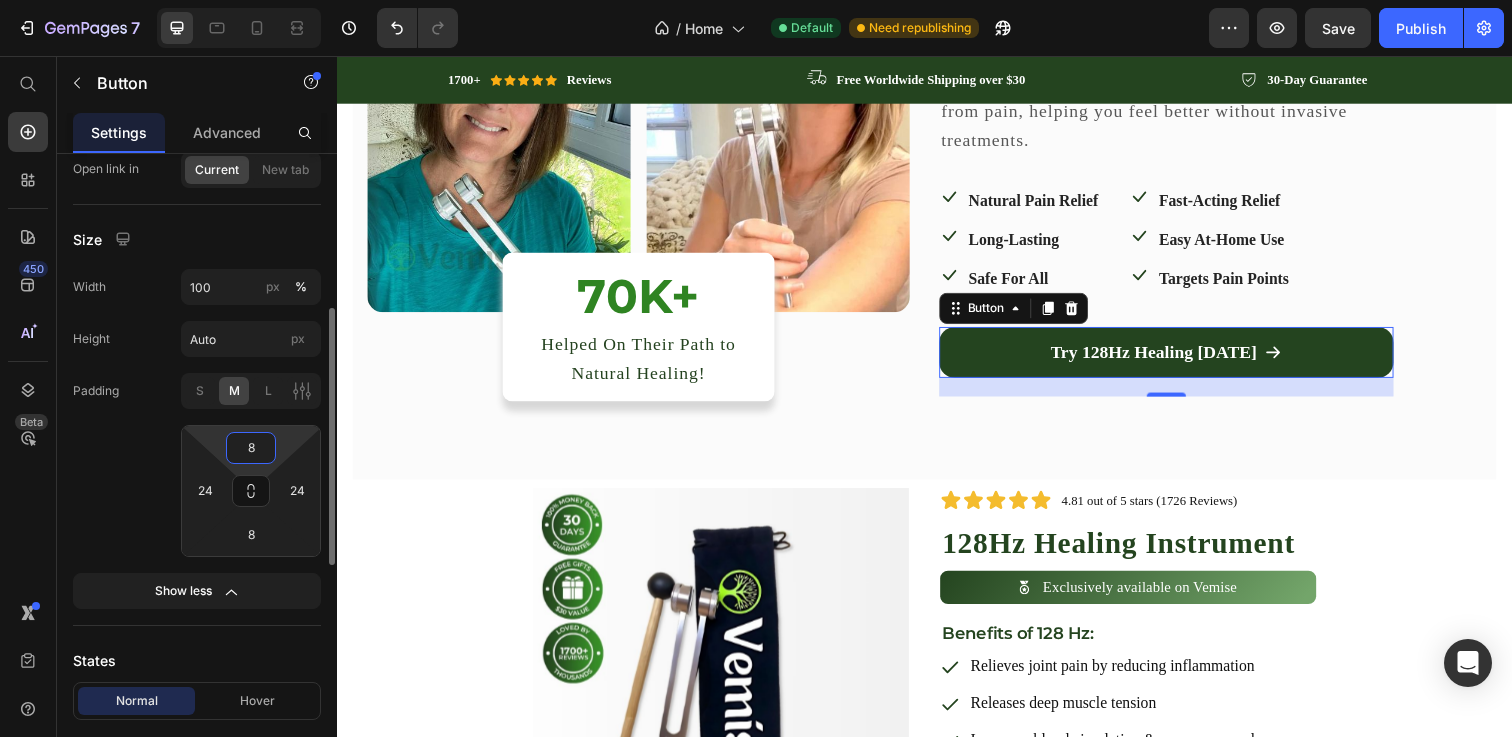 click on "8" at bounding box center (251, 448) 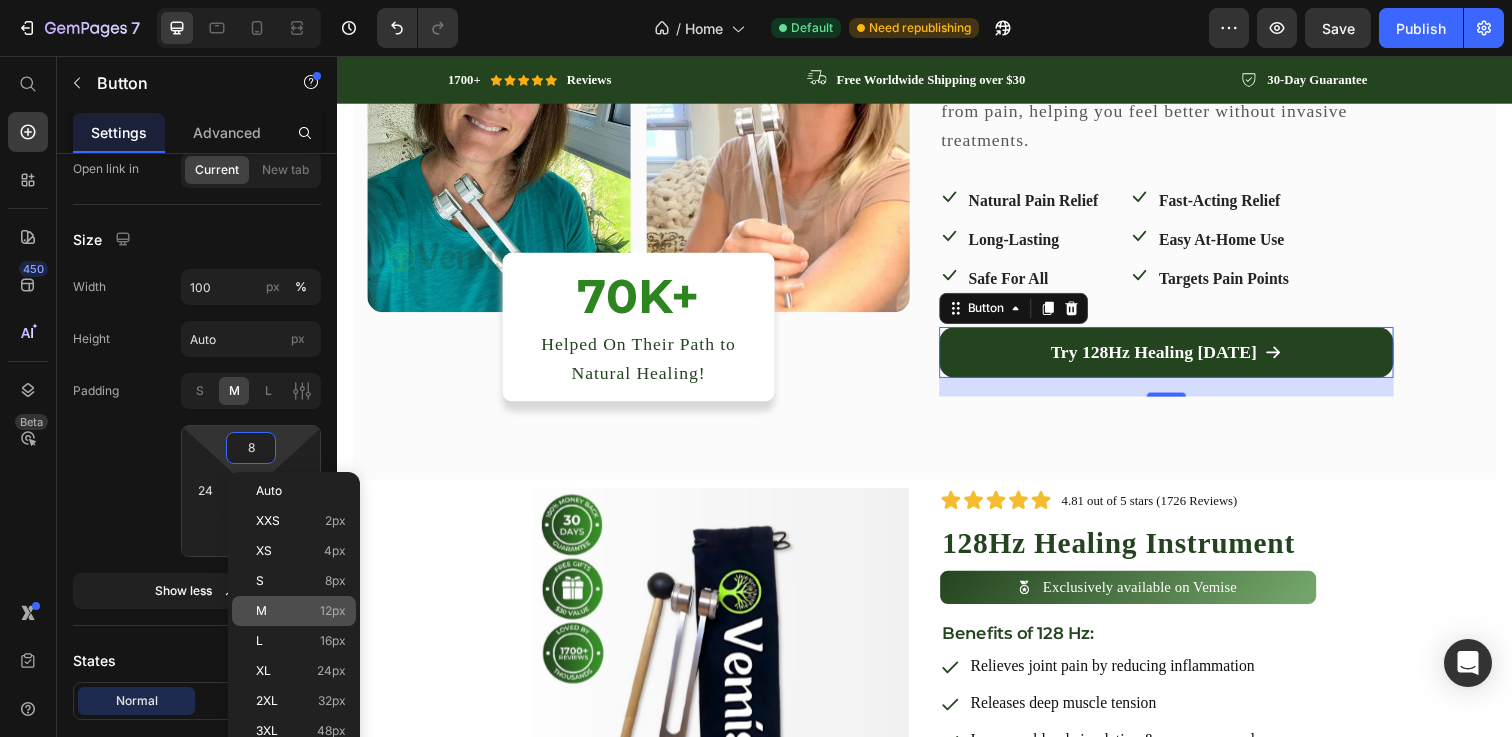 click on "M 12px" at bounding box center (301, 611) 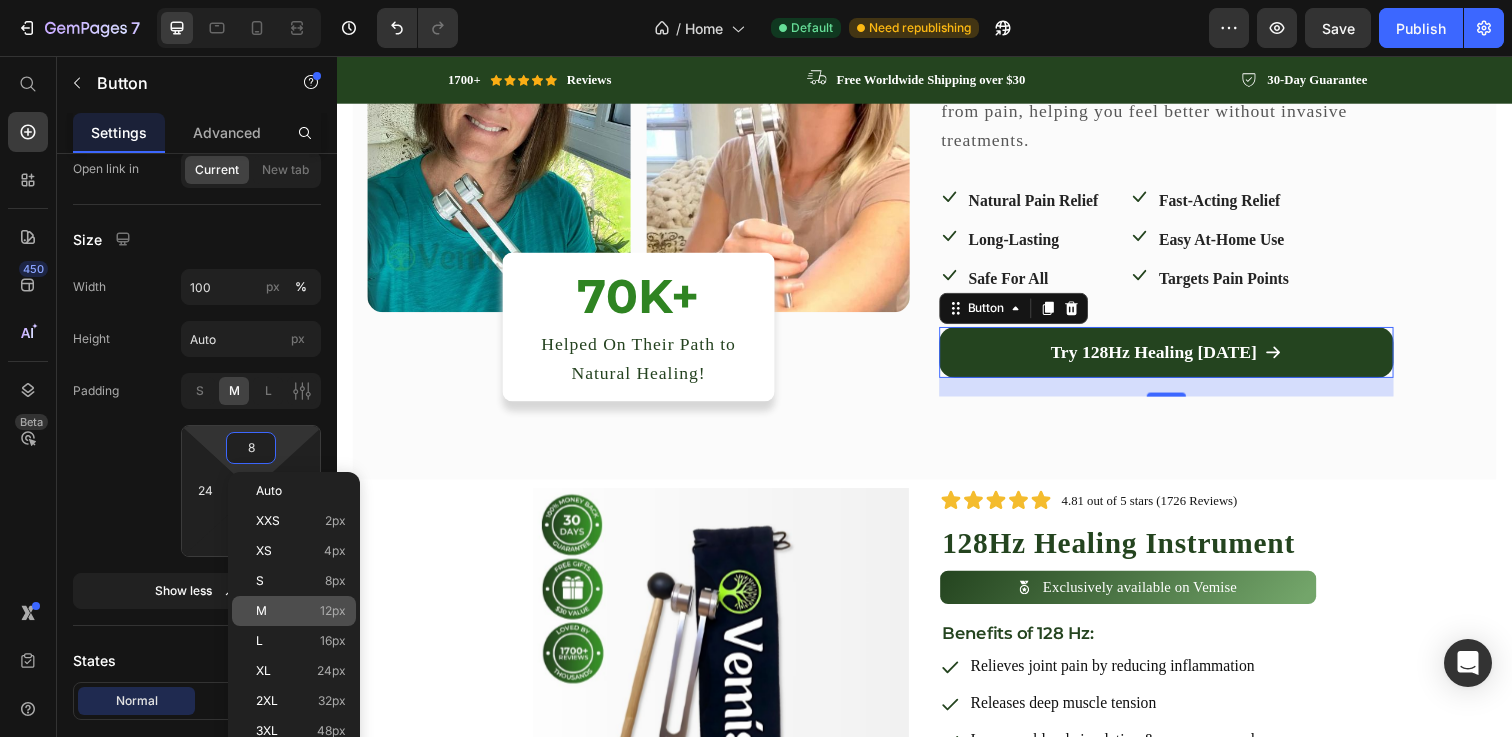 type on "12" 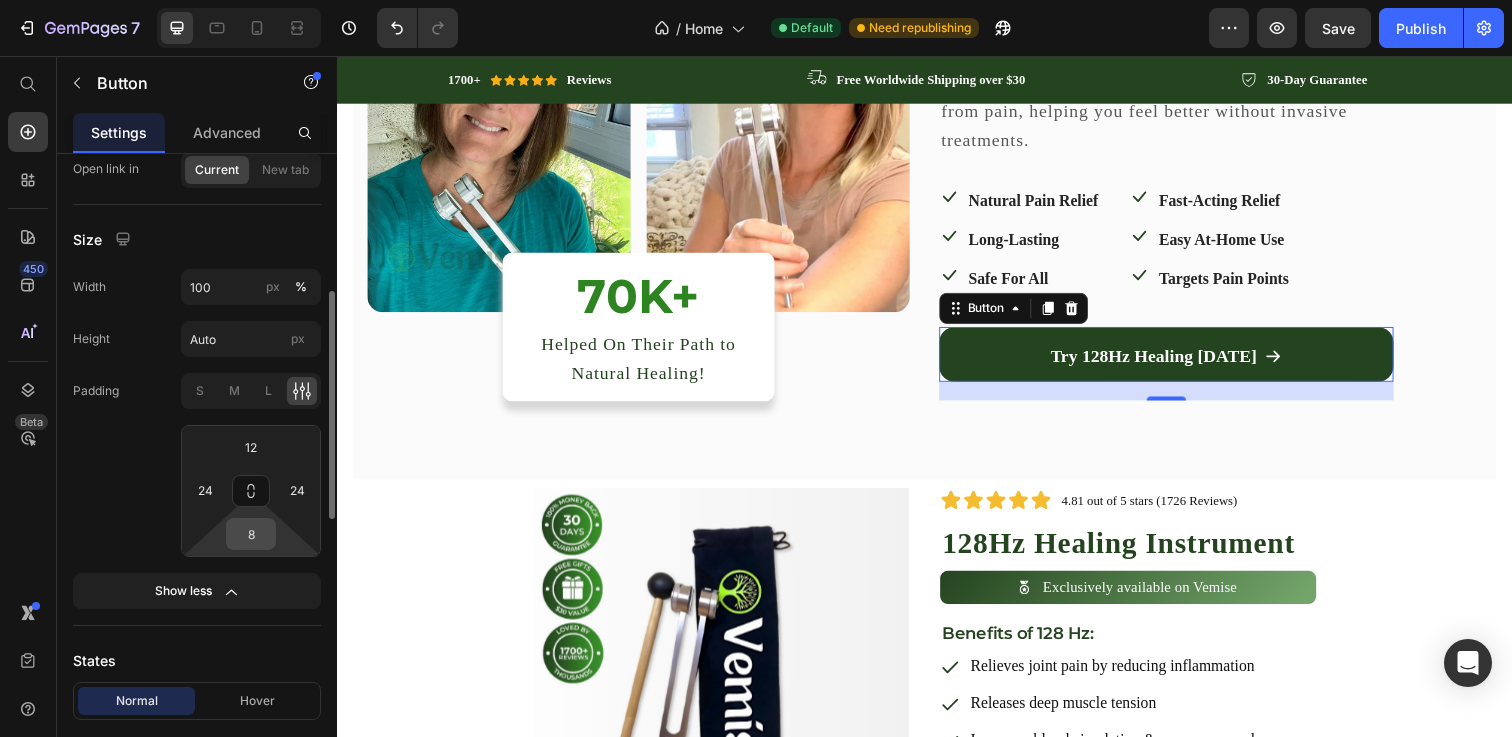 click on "8" at bounding box center [251, 534] 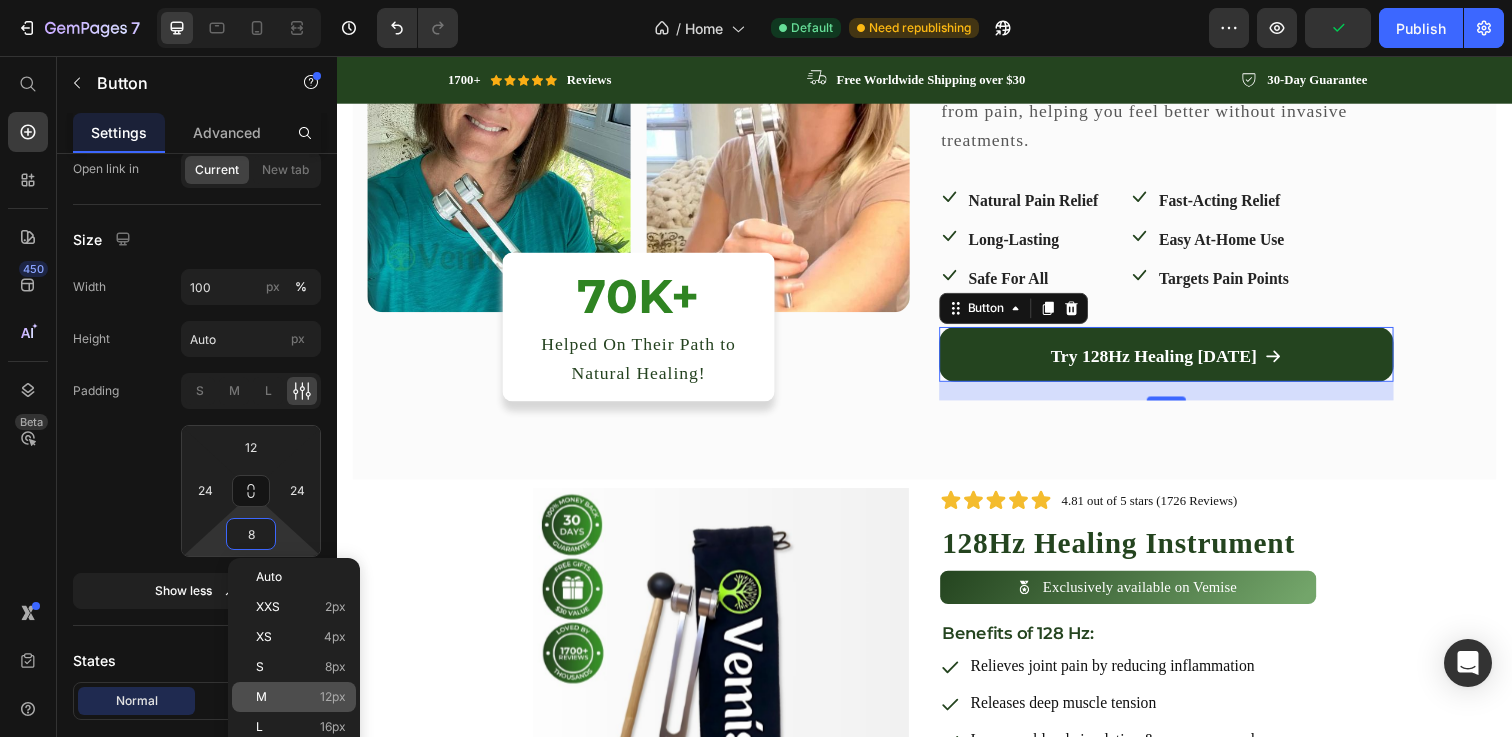 click on "M 12px" 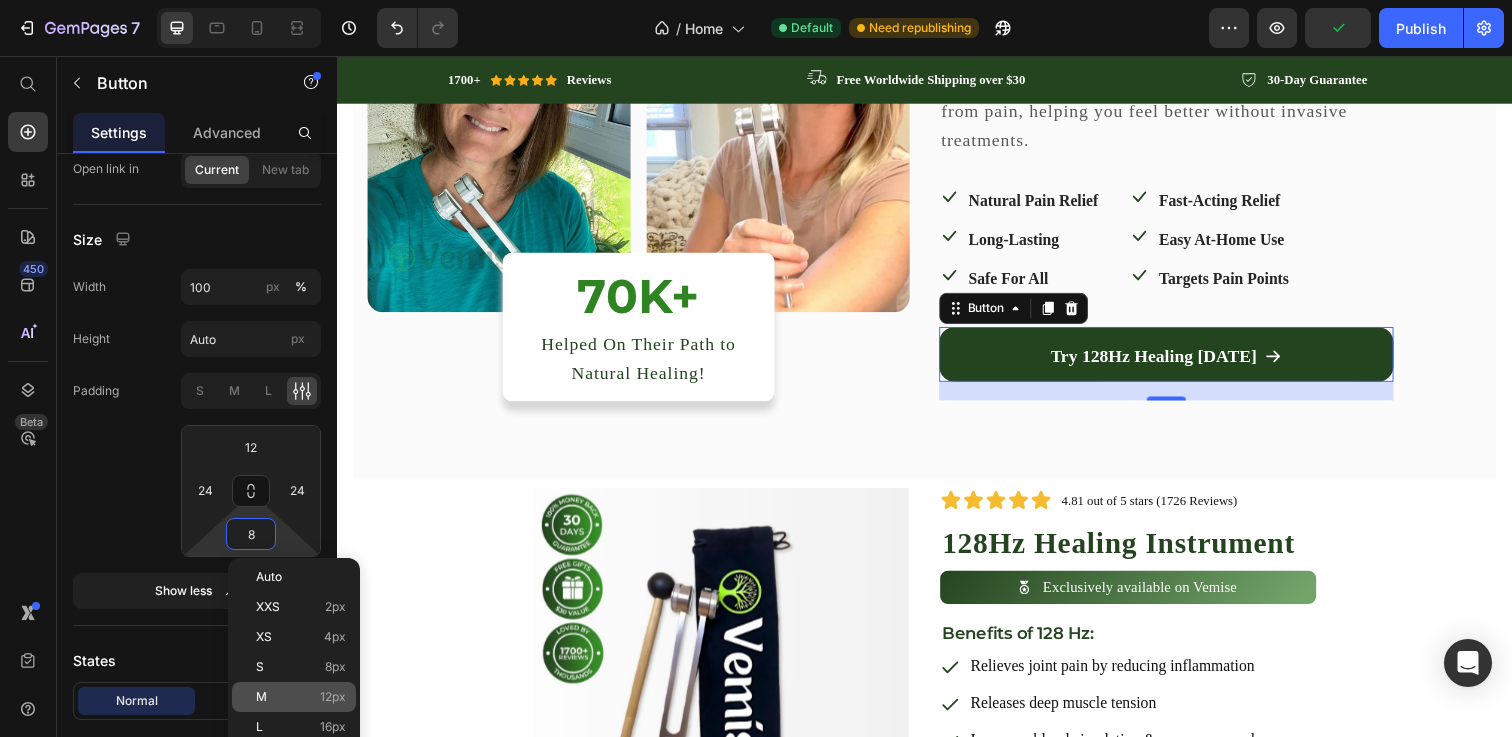 type on "12" 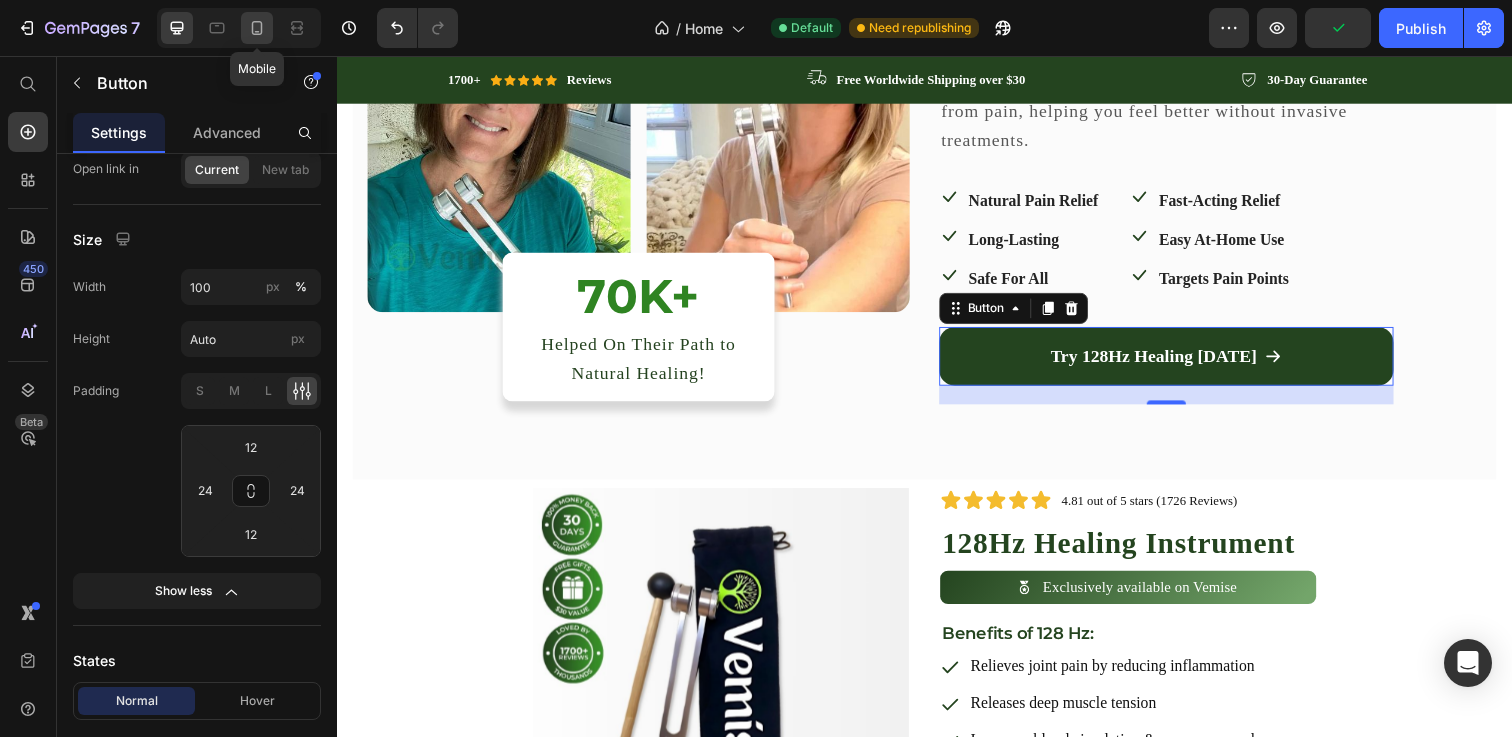 click 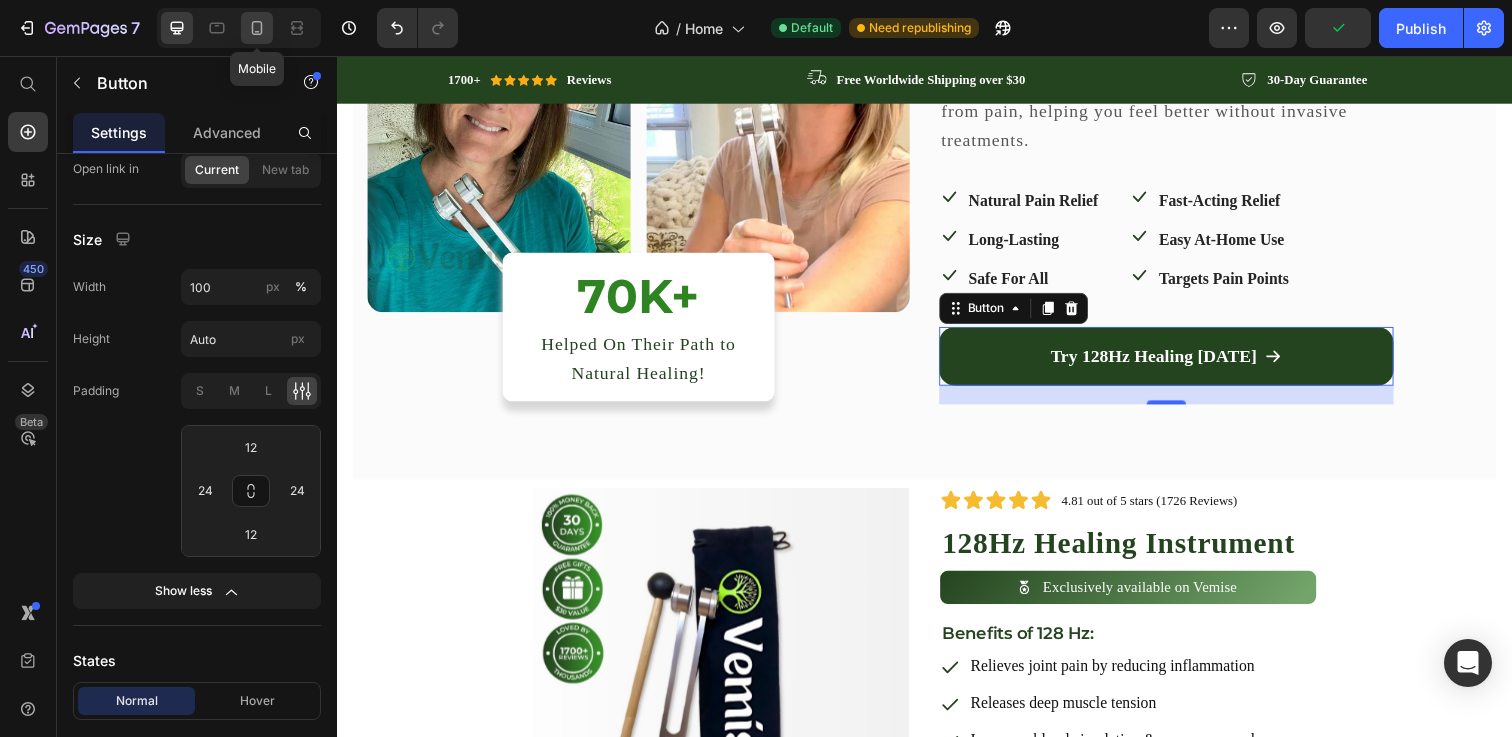 type on "15" 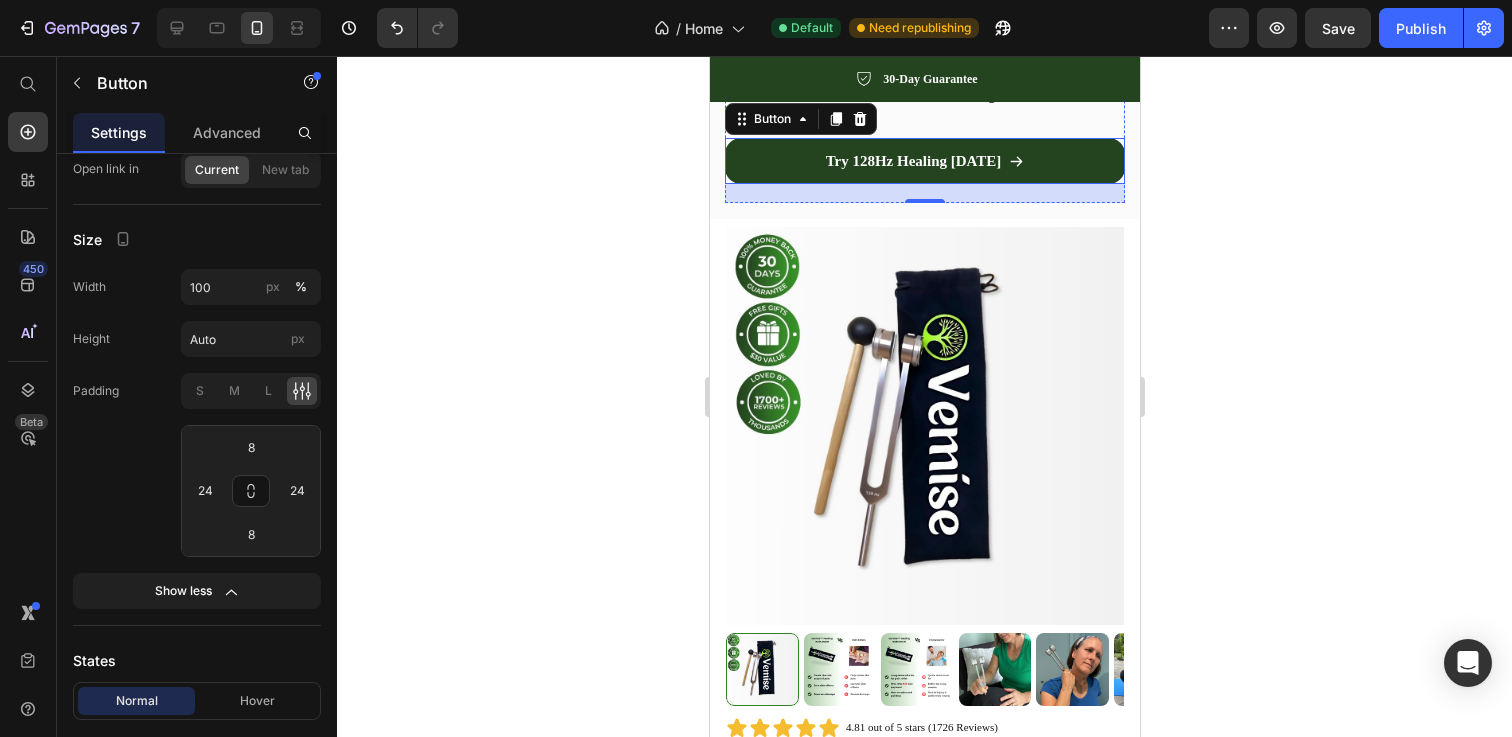scroll, scrollTop: 847, scrollLeft: 0, axis: vertical 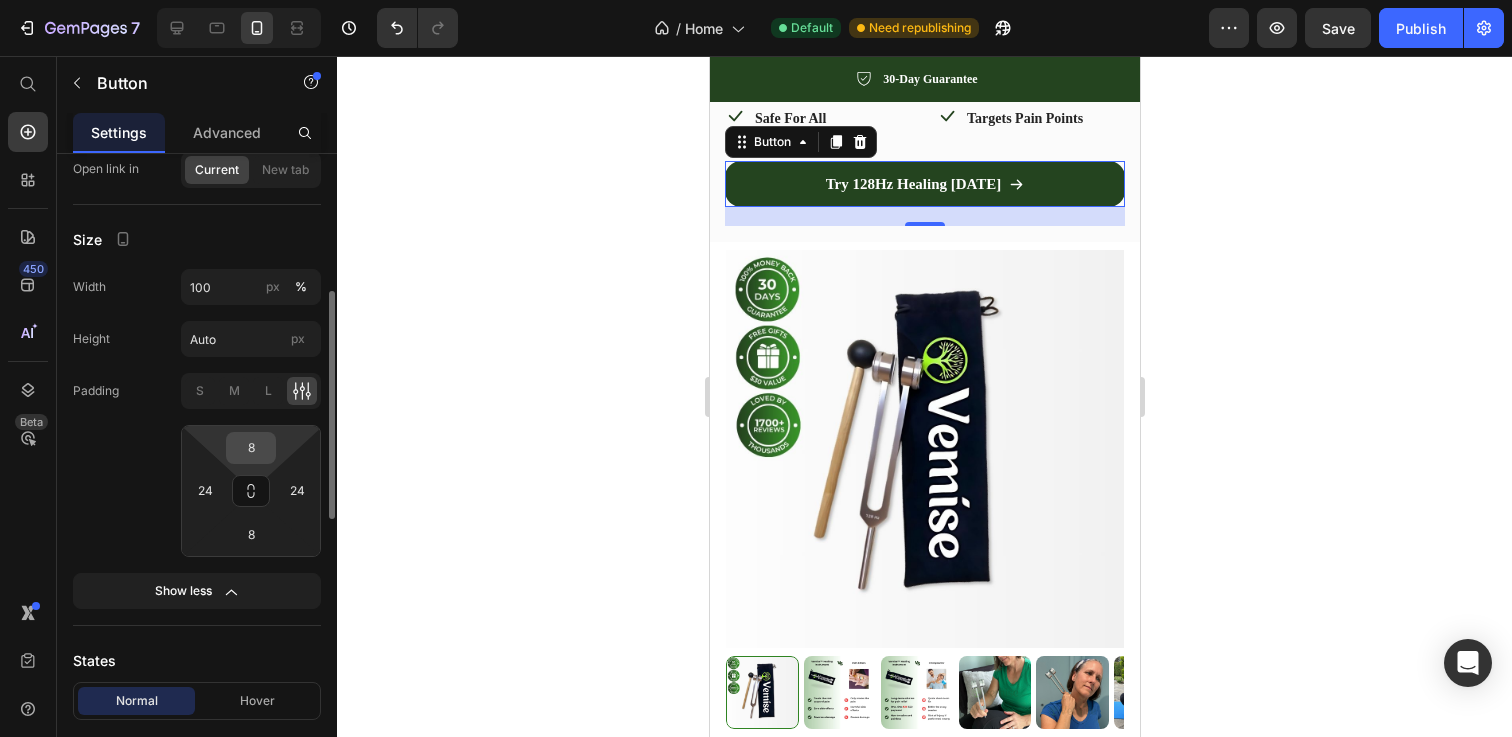 click on "8" at bounding box center (251, 448) 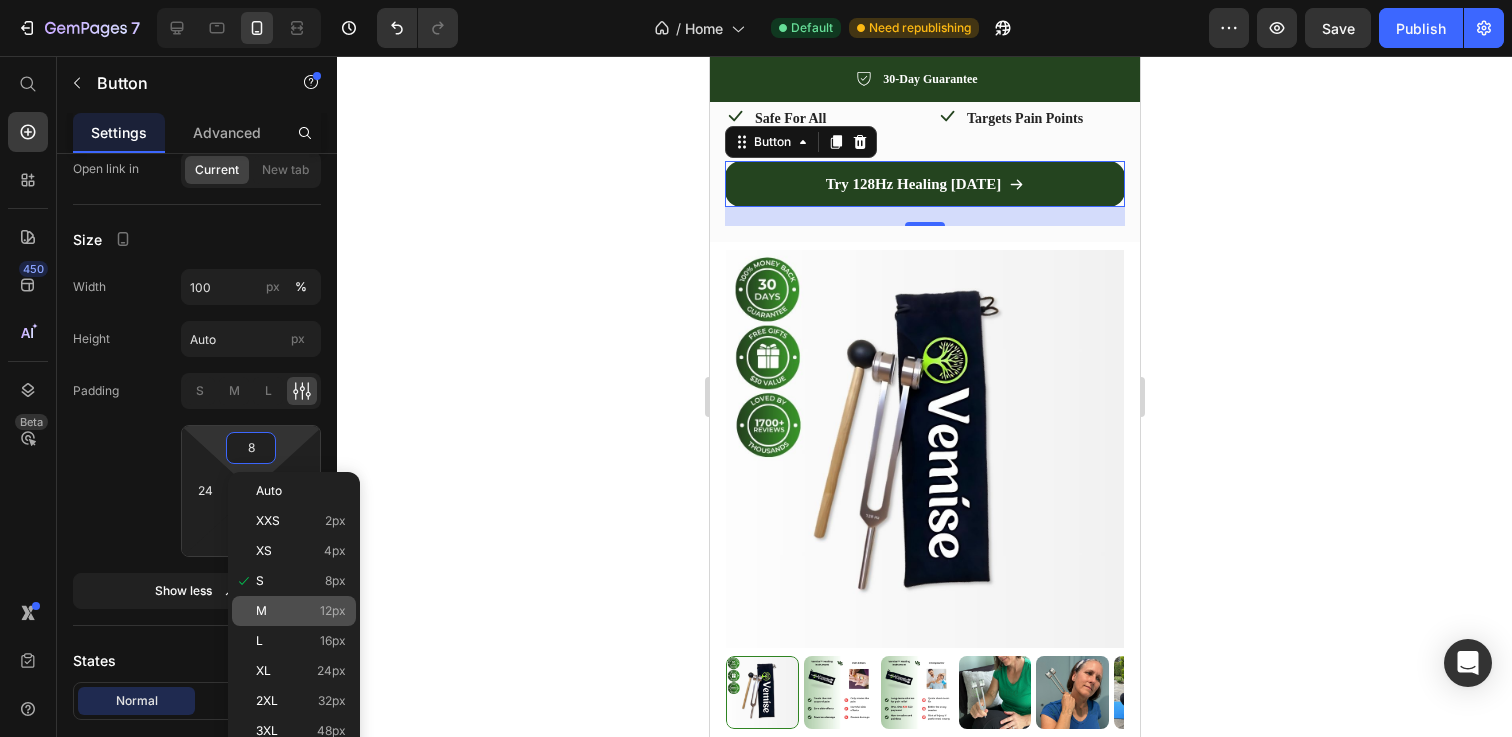 click on "M 12px" at bounding box center [301, 611] 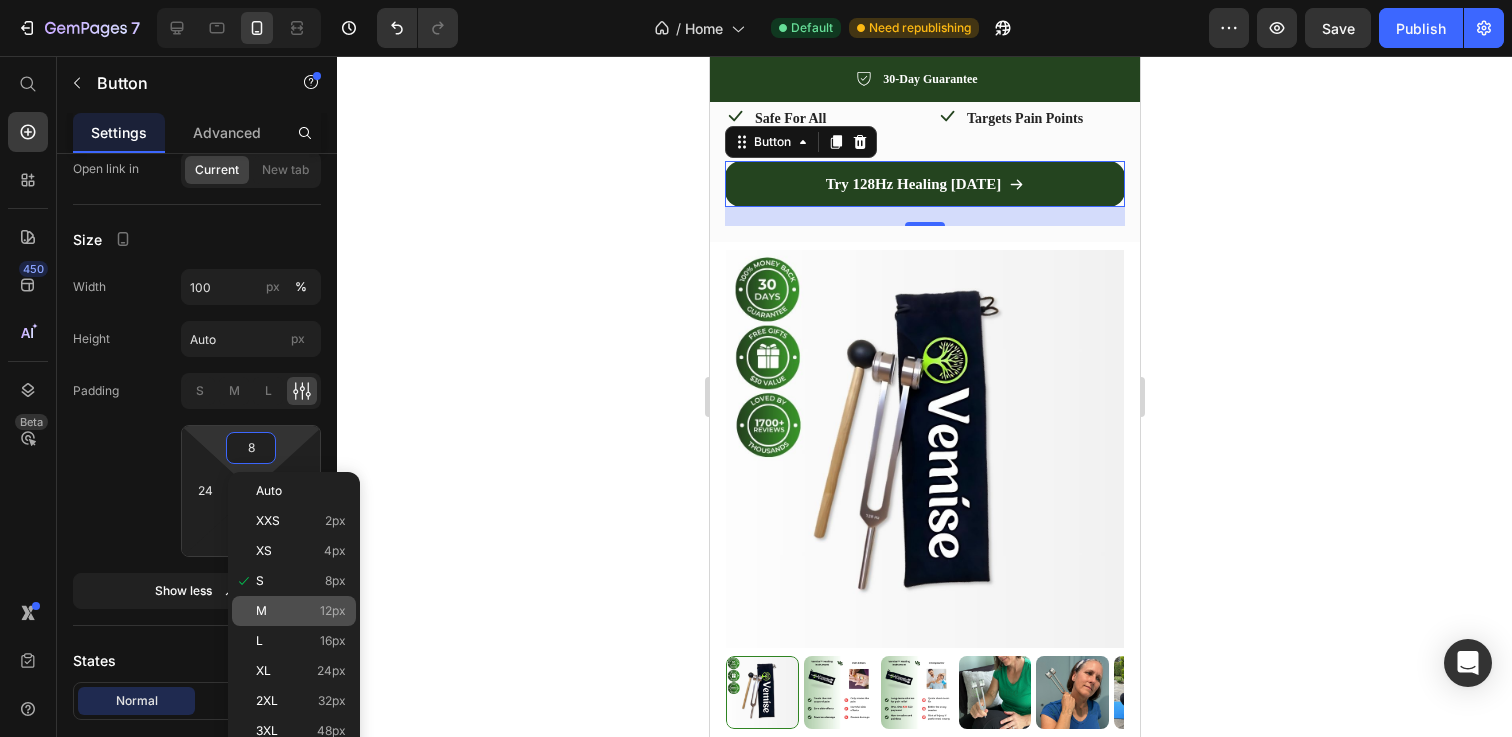 type on "12" 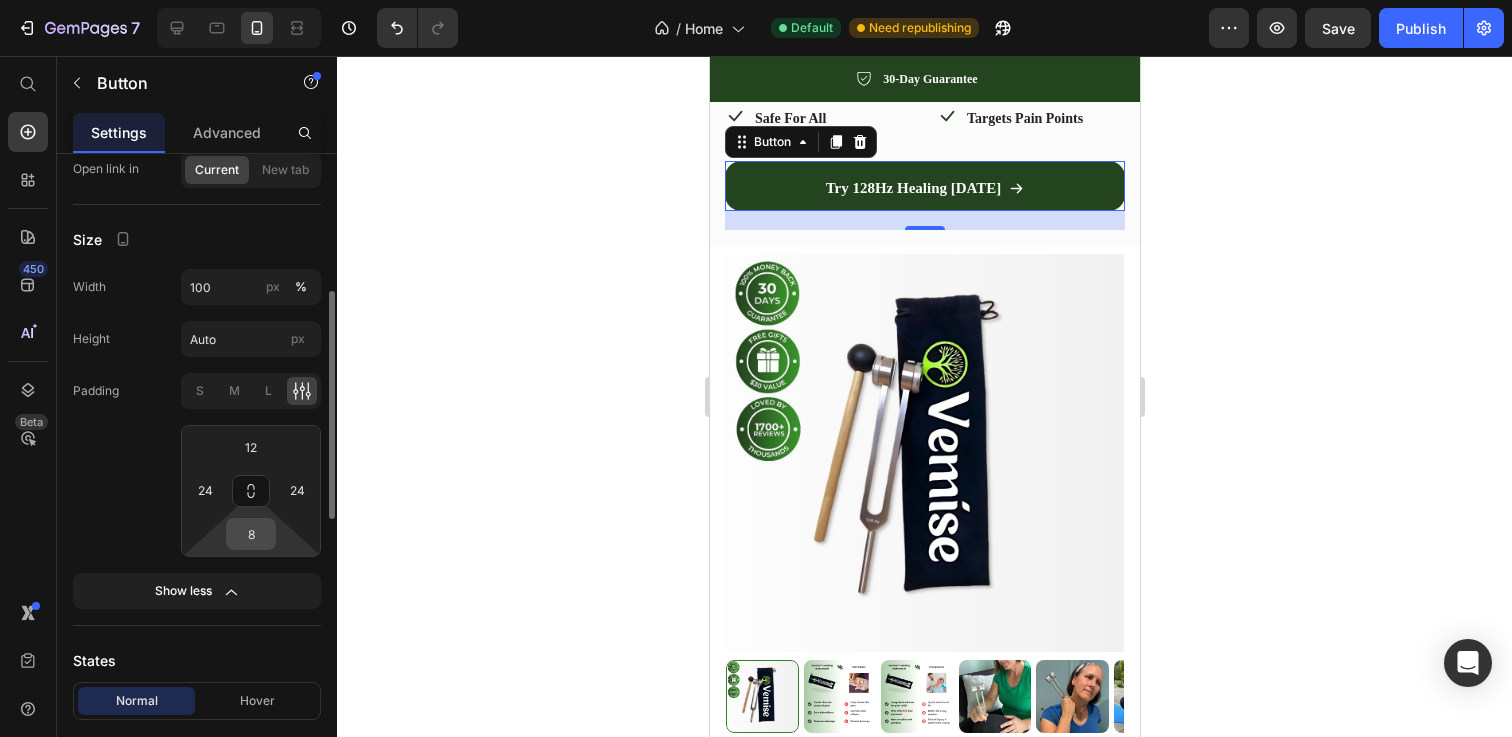 click on "8" at bounding box center (251, 534) 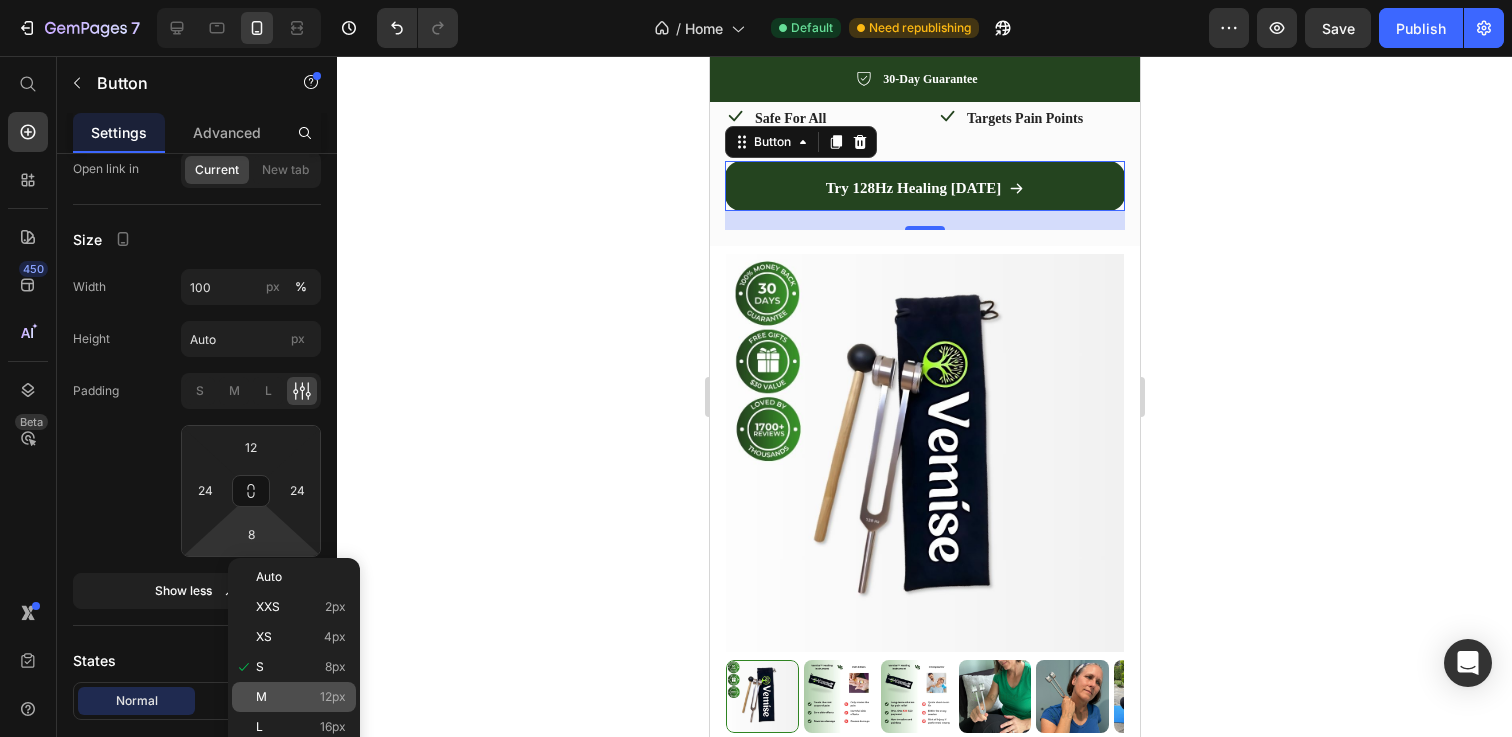 click on "M 12px" at bounding box center [301, 697] 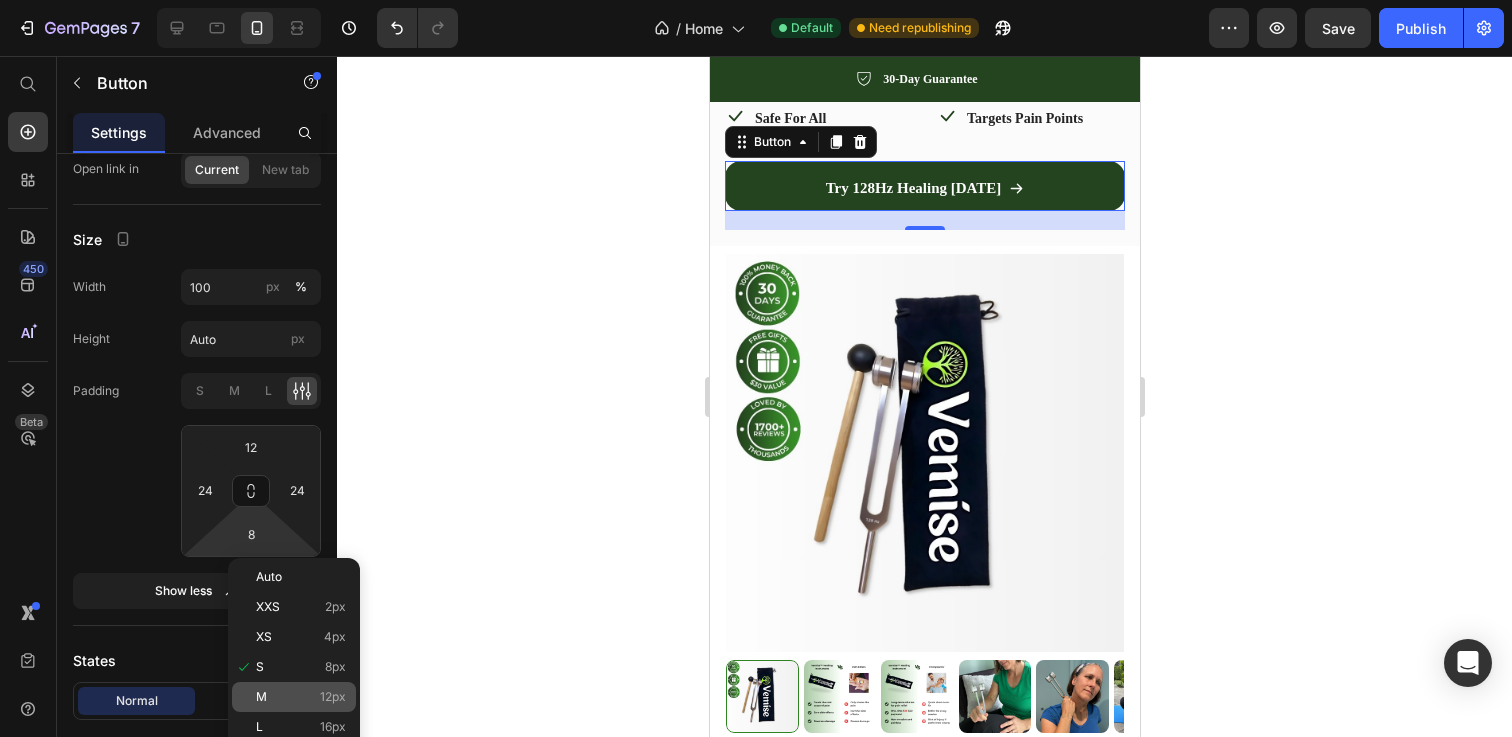 type on "12" 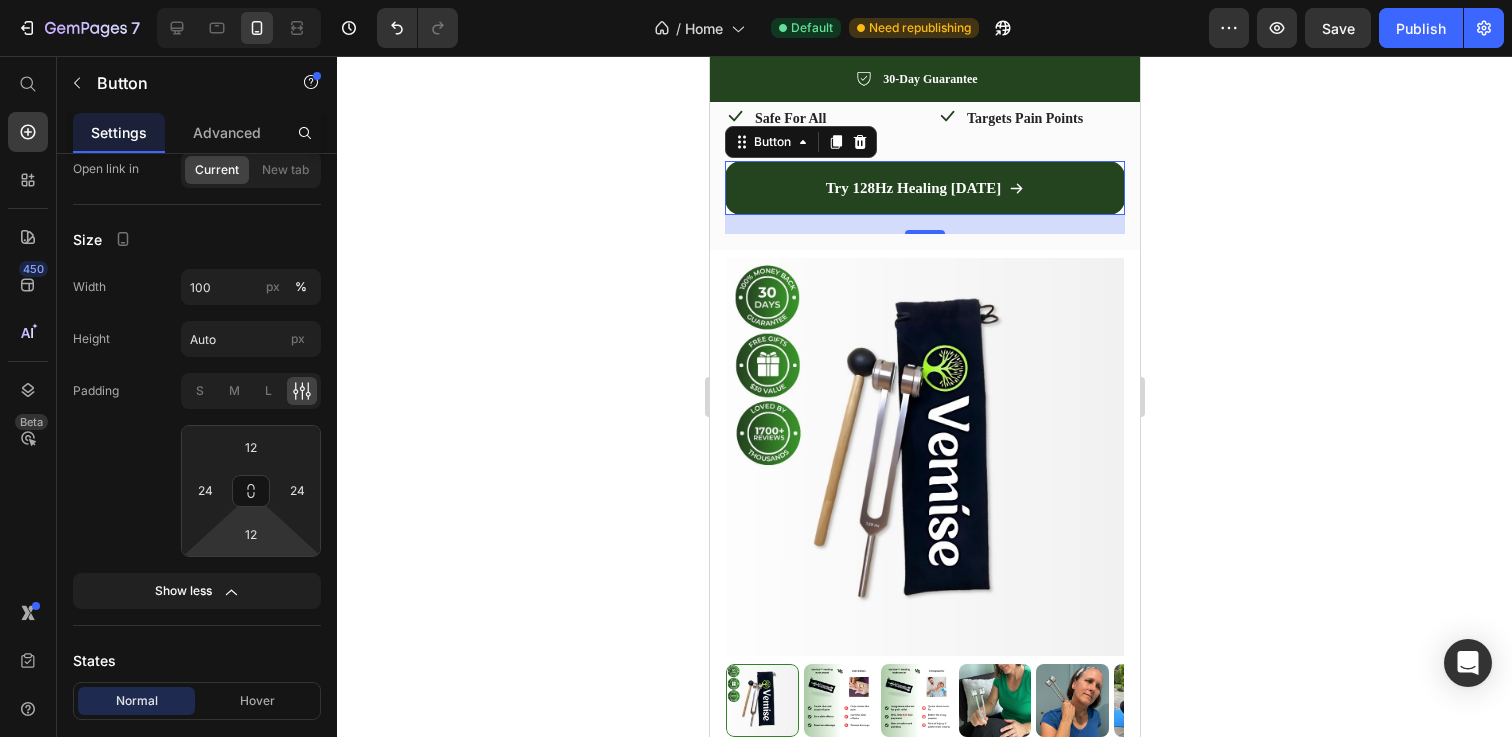 click 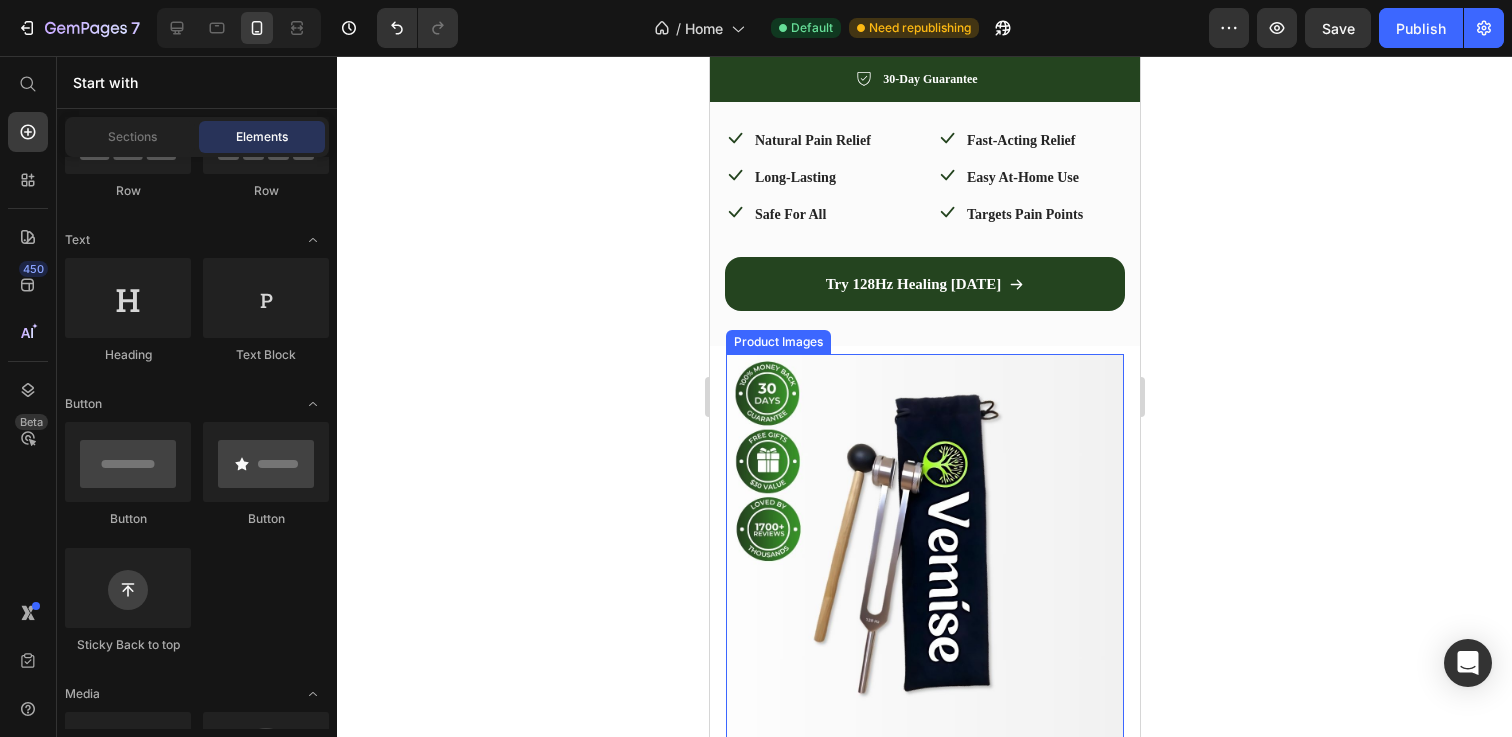 scroll, scrollTop: 720, scrollLeft: 0, axis: vertical 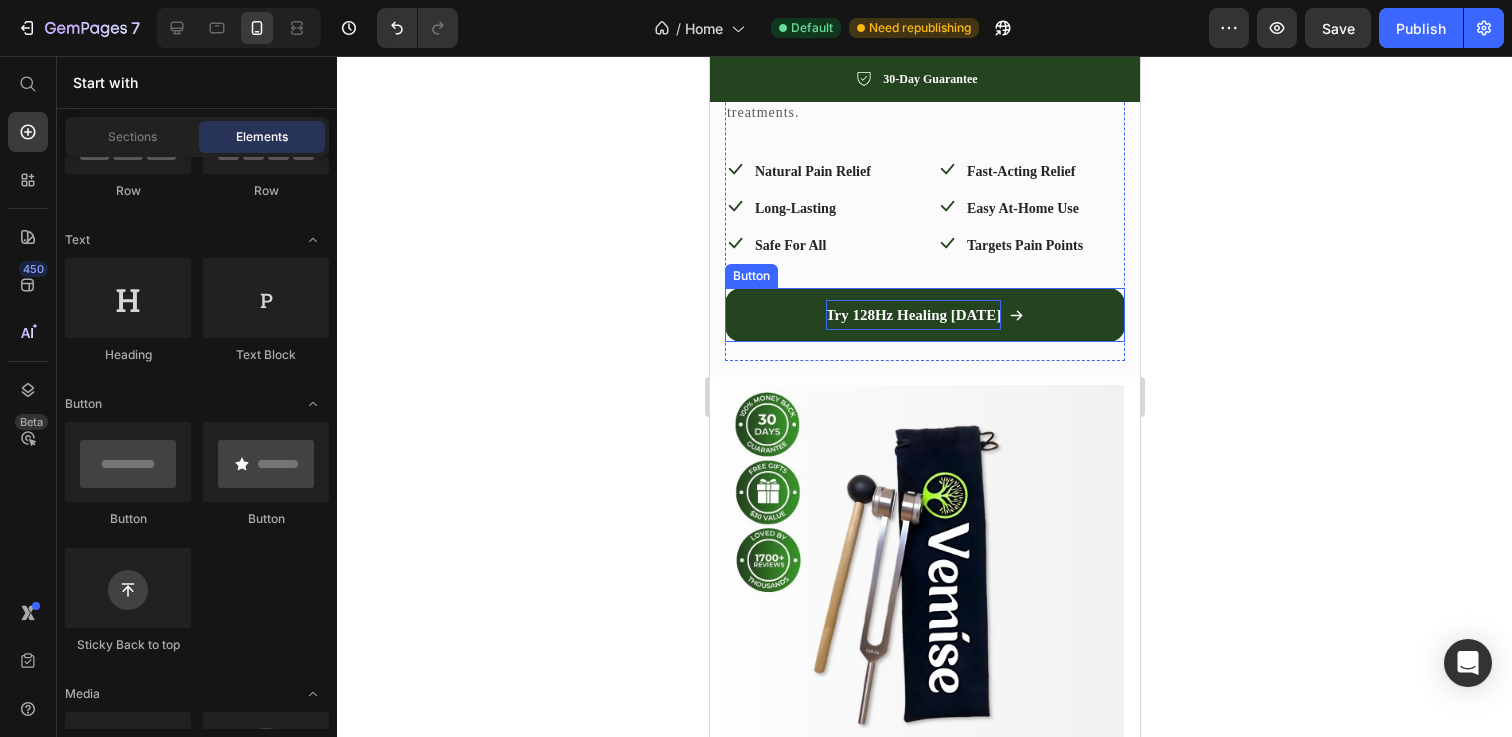 click on "Try 128Hz Healing Today" at bounding box center [913, 315] 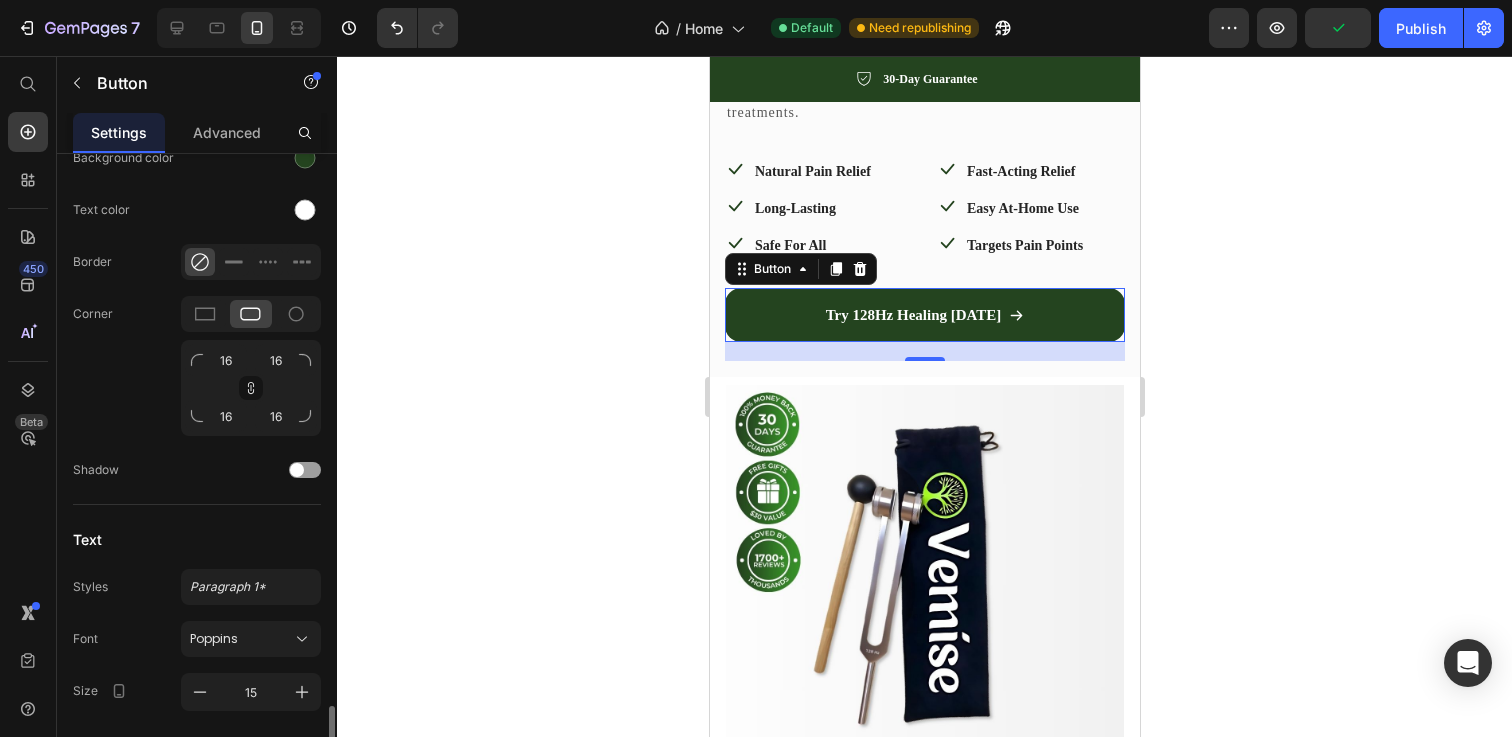scroll, scrollTop: 949, scrollLeft: 0, axis: vertical 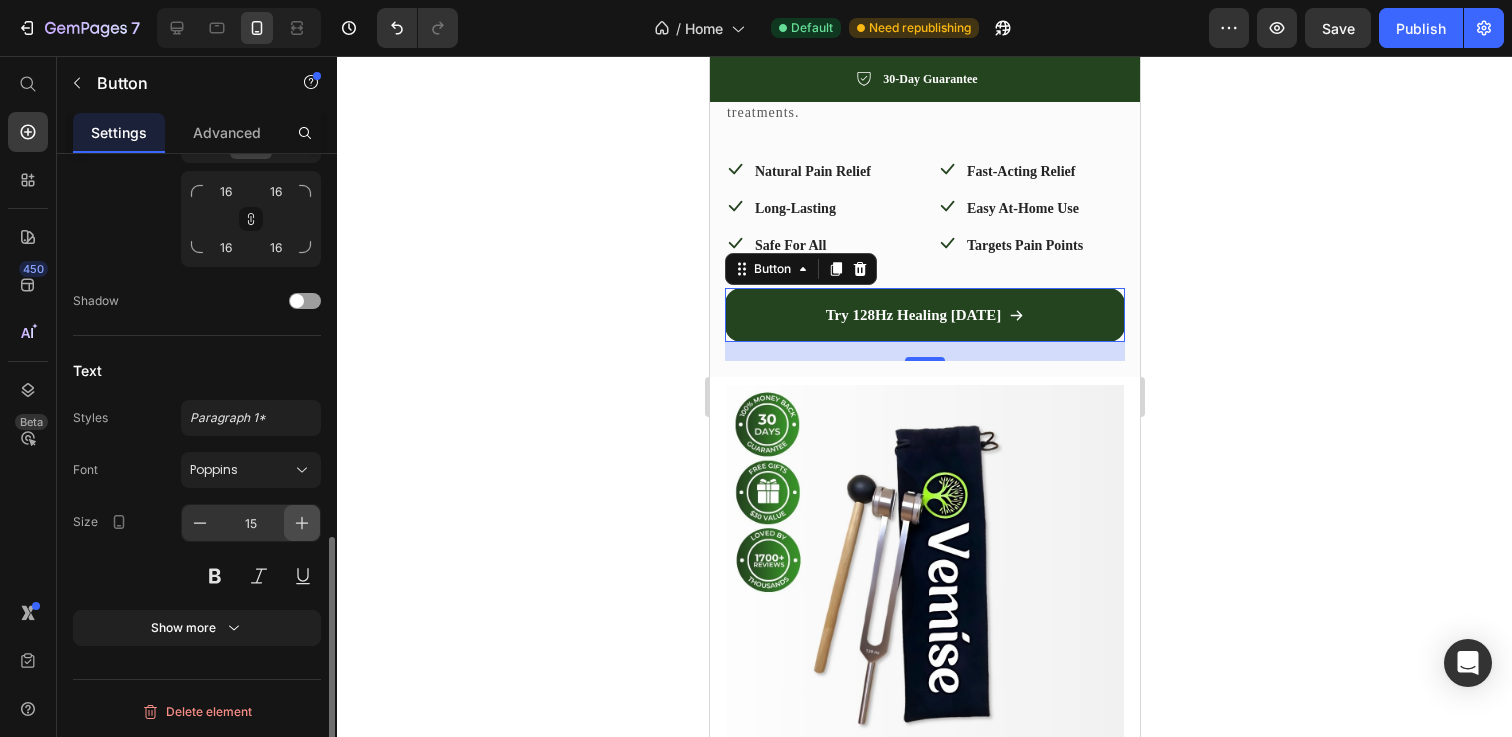 click 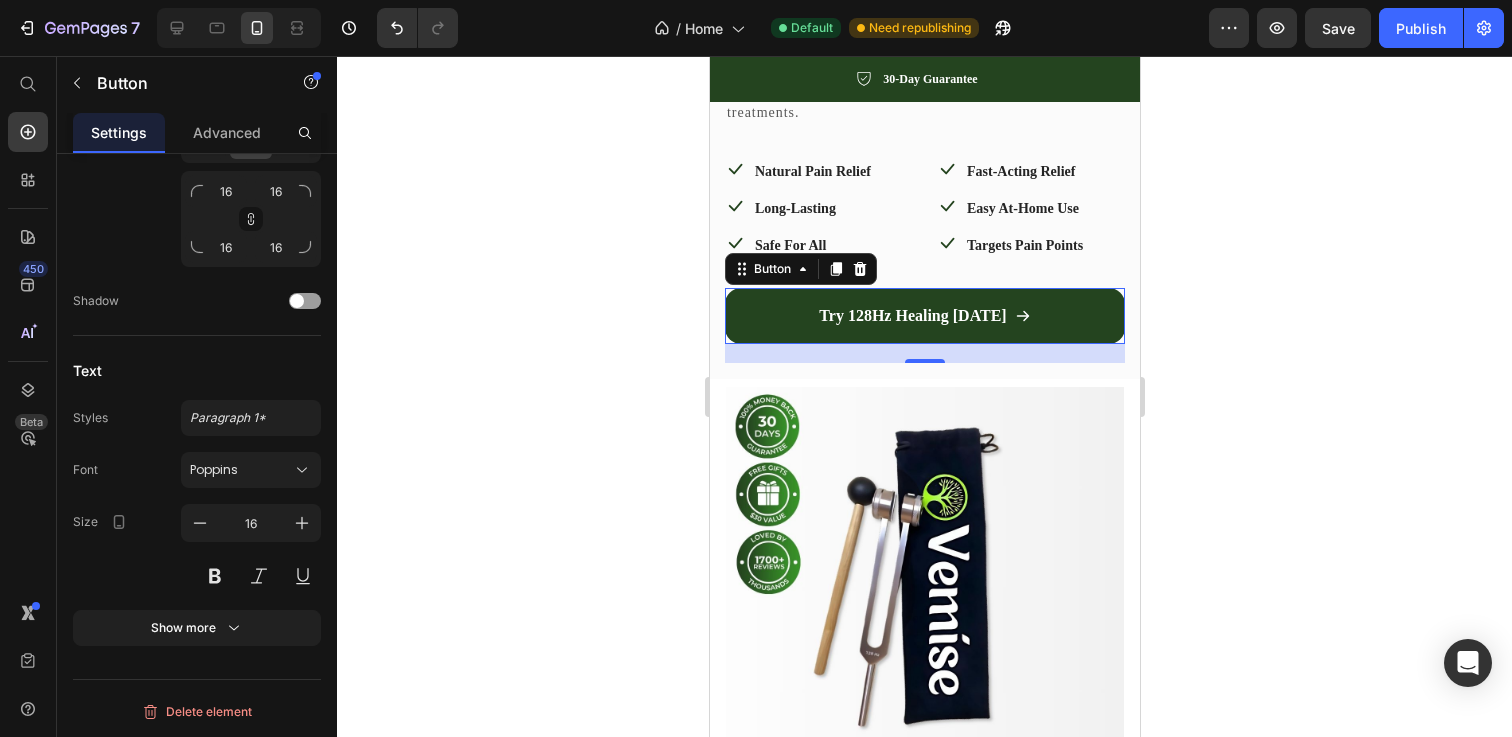 click 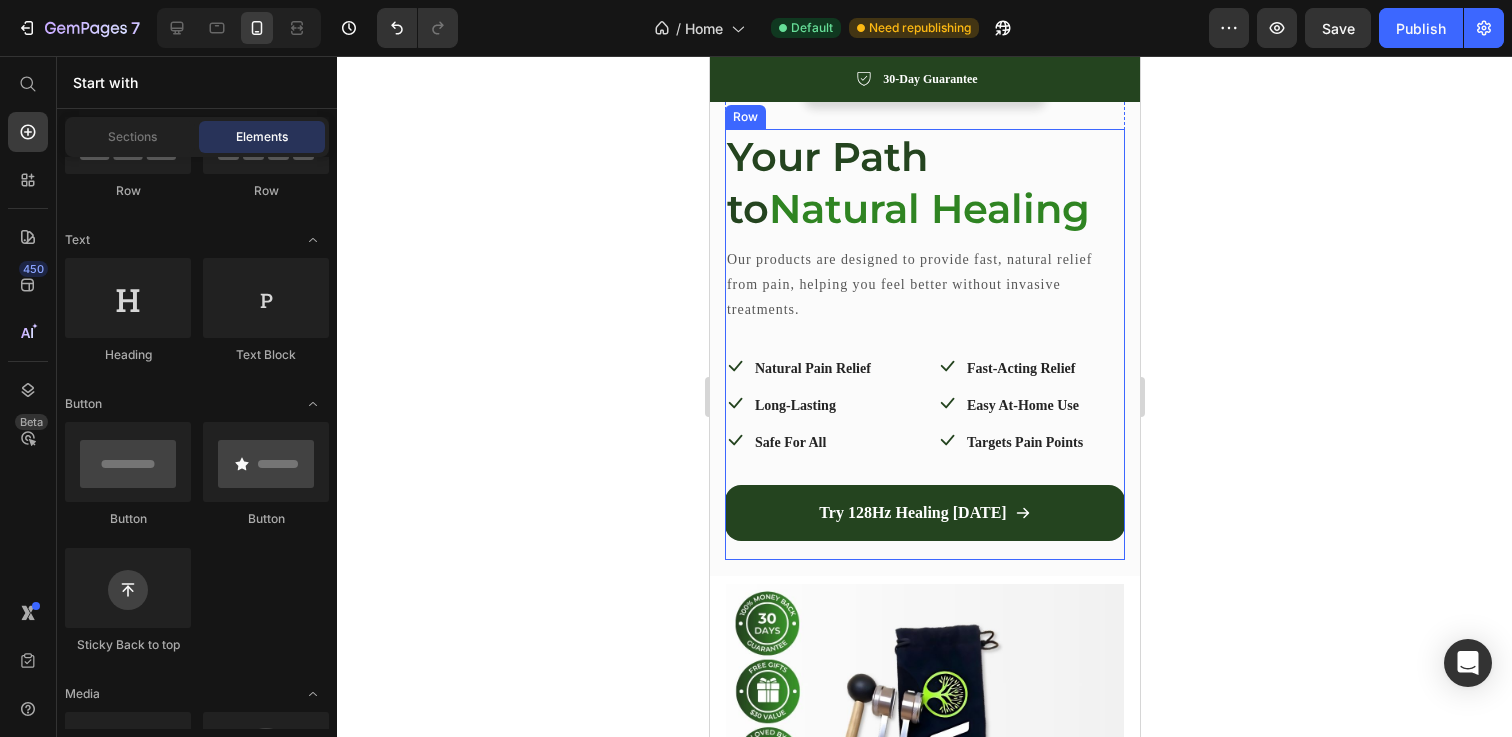 scroll, scrollTop: 520, scrollLeft: 0, axis: vertical 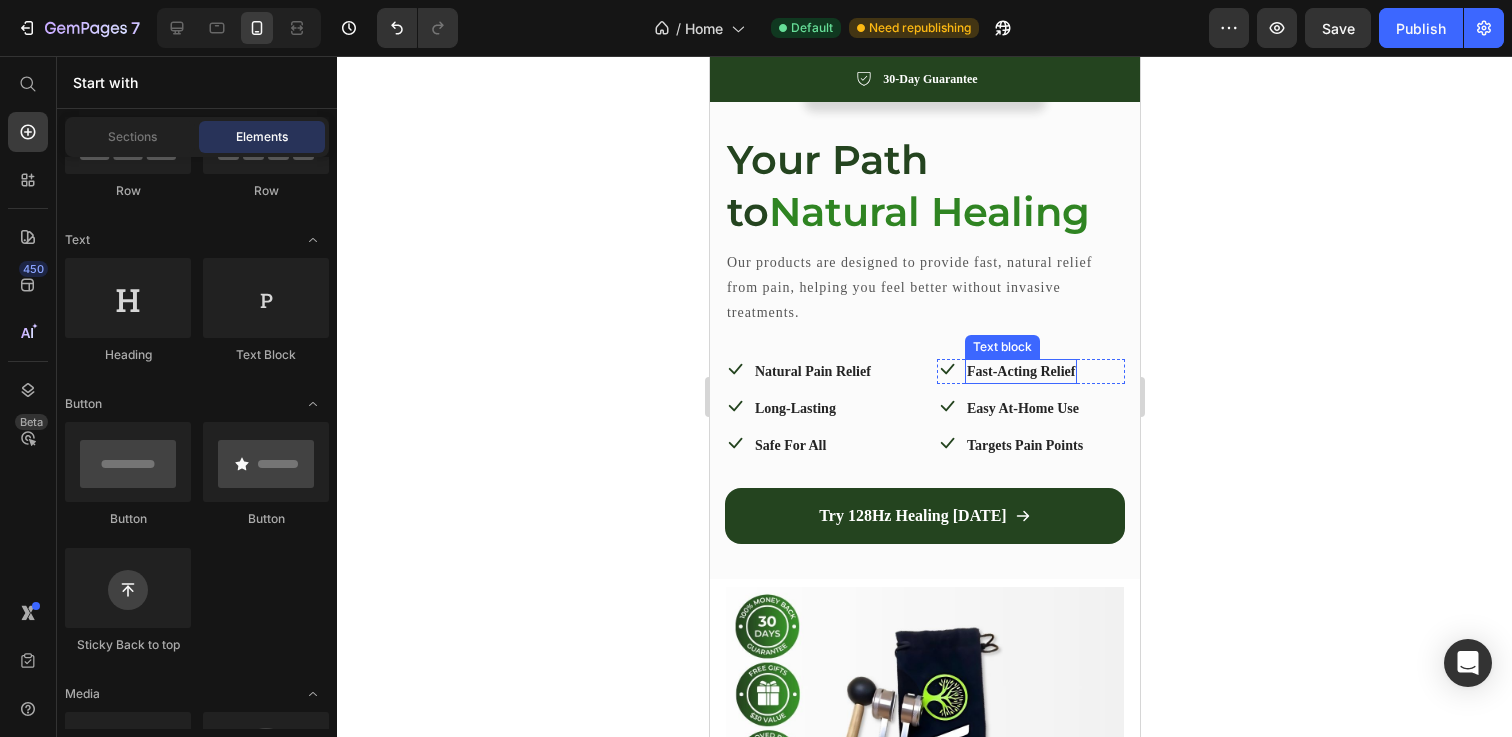 click on "Fast-Acting Relief" at bounding box center [1020, 371] 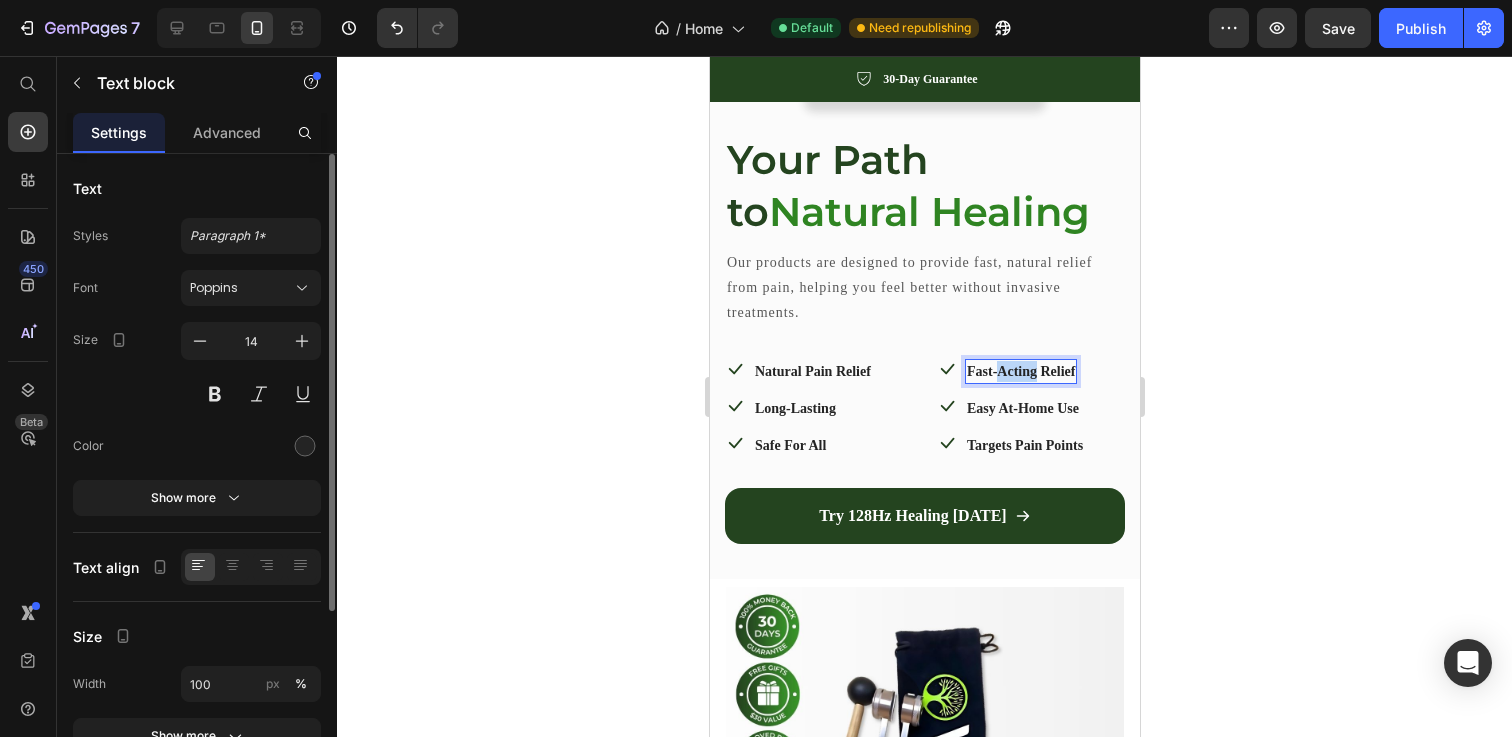 click on "Fast-Acting Relief" at bounding box center (1020, 371) 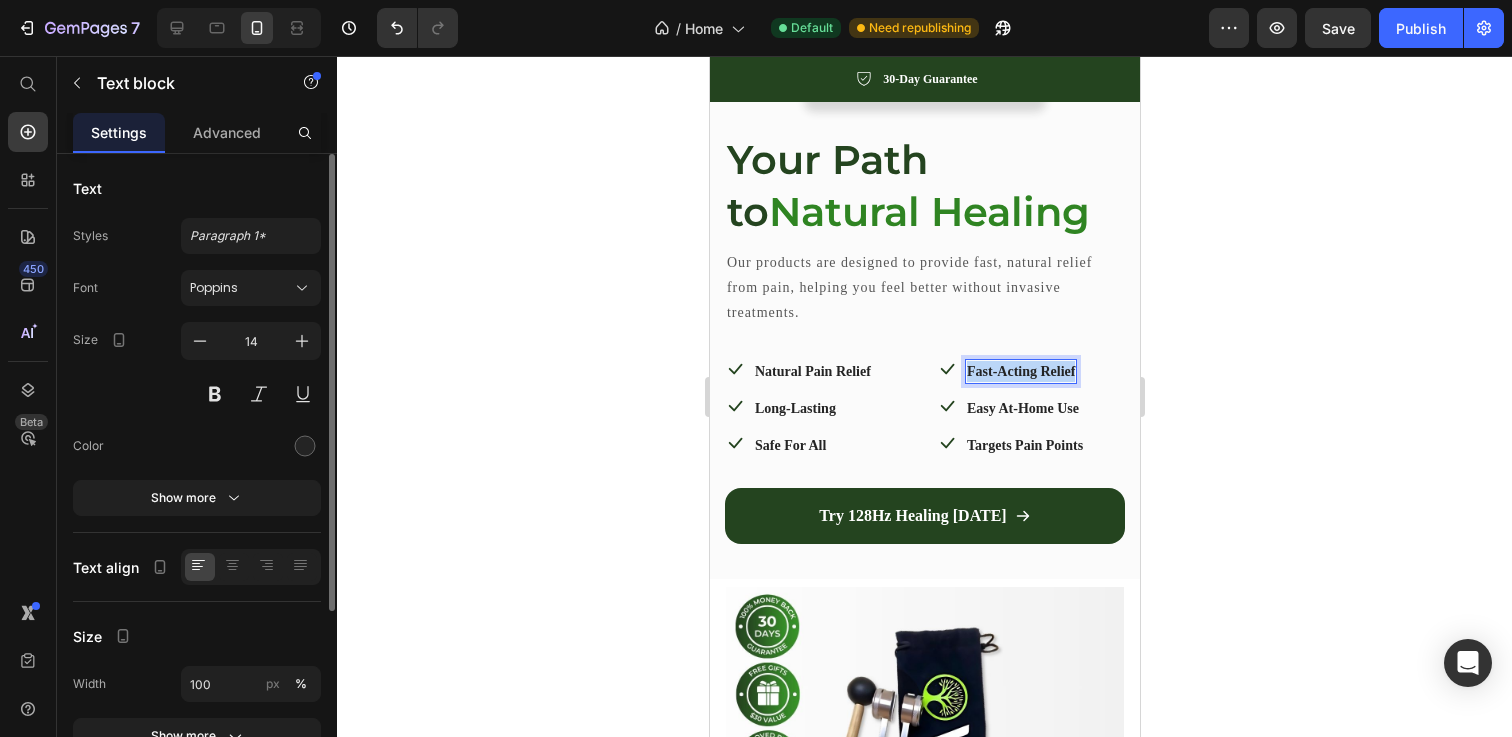 click on "Fast-Acting Relief" at bounding box center [1020, 371] 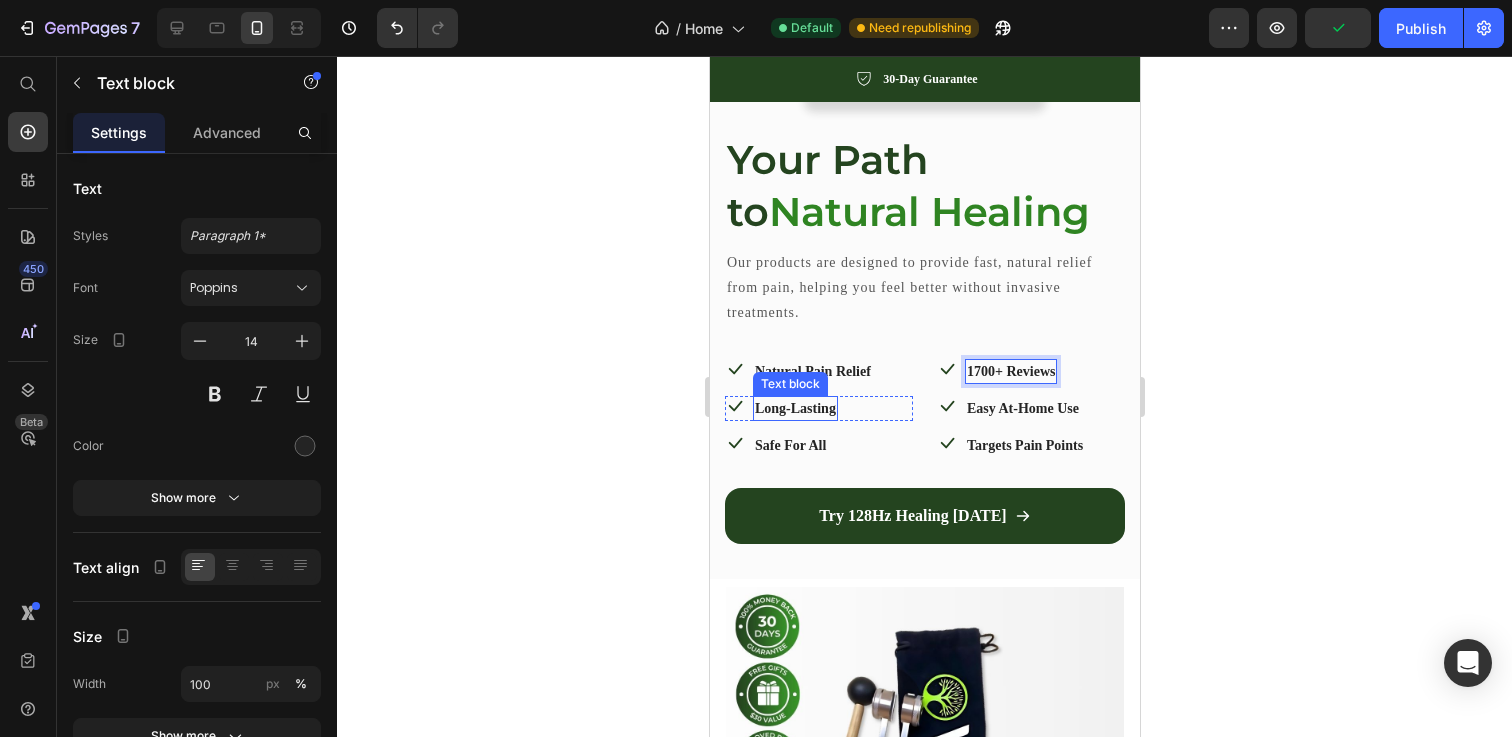 click on "Long-Lasting" at bounding box center [794, 408] 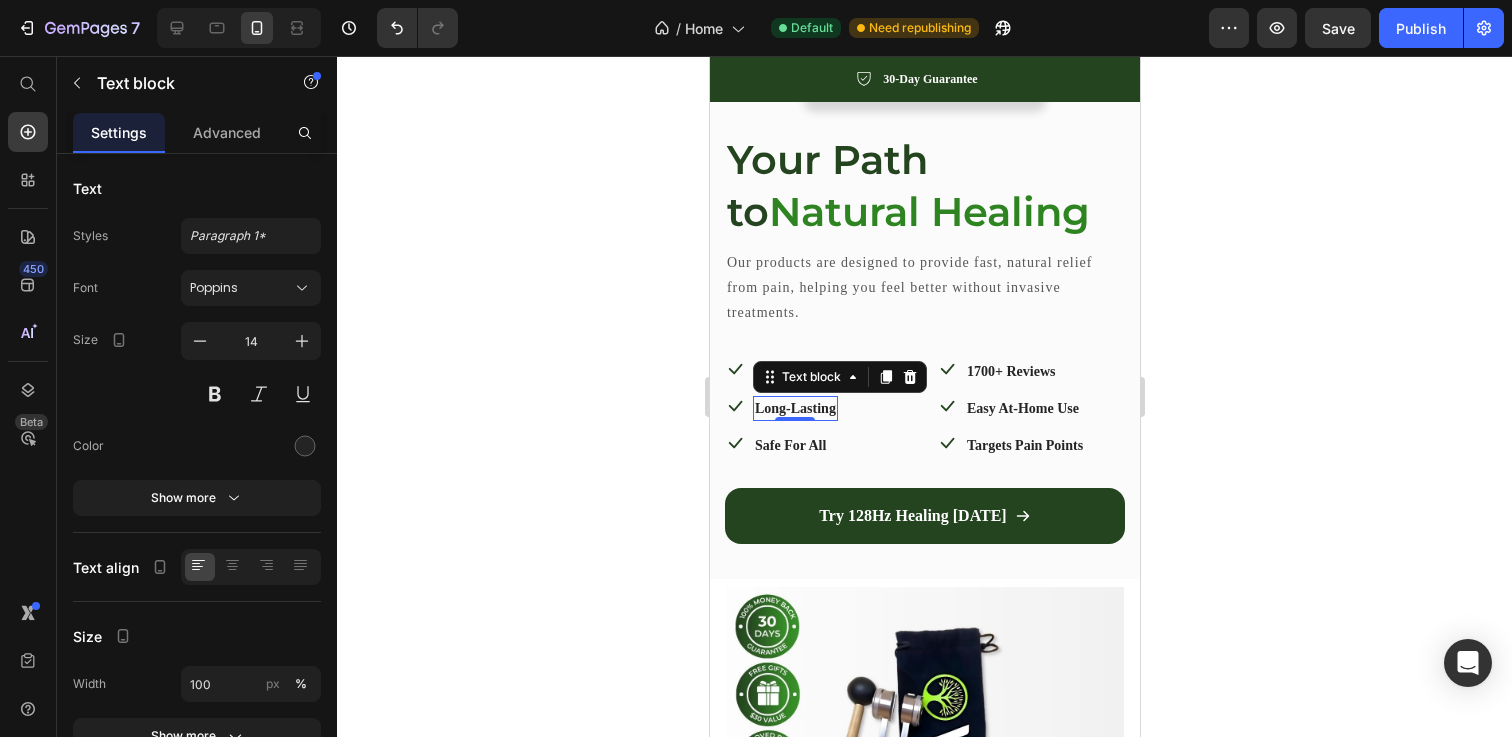 click on "Long-Lasting" at bounding box center (794, 408) 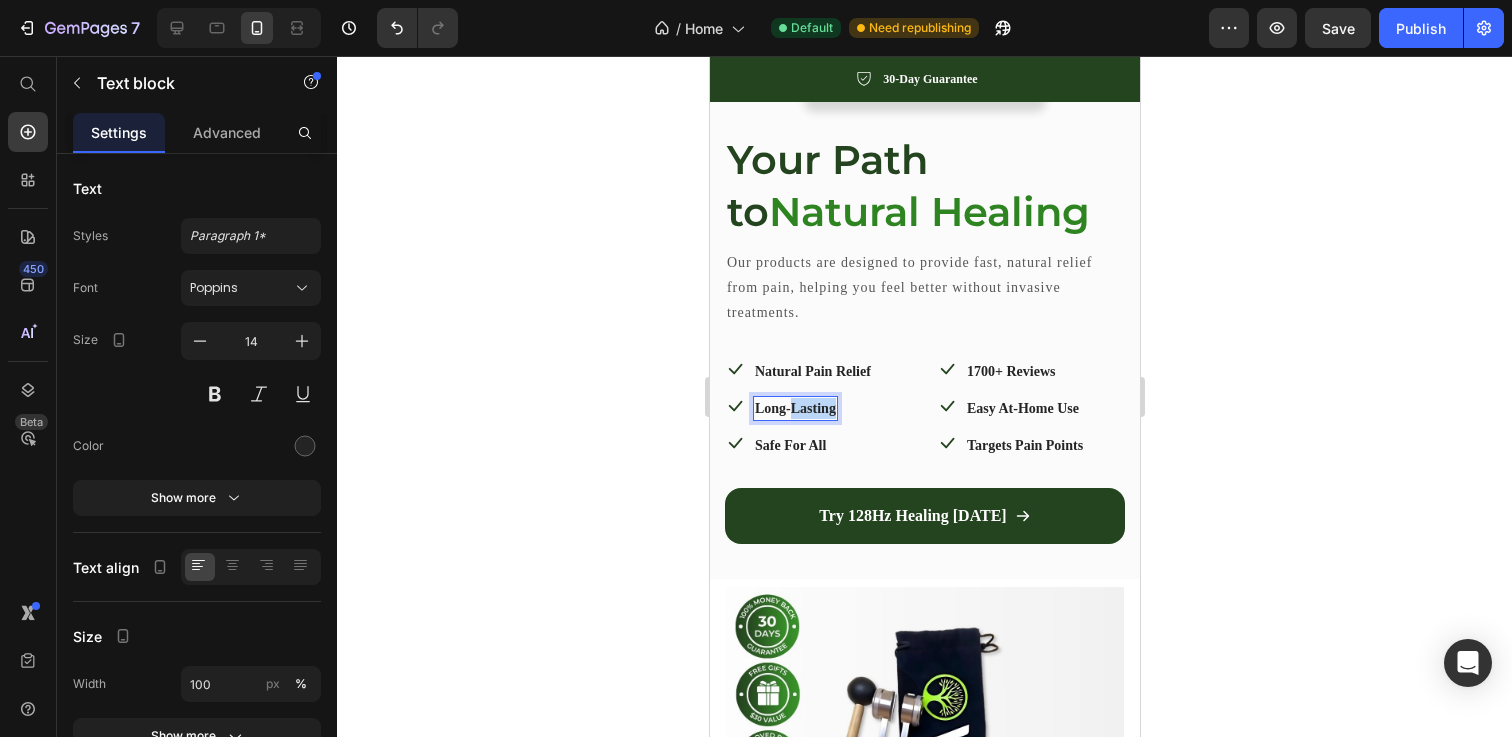 click on "Long-Lasting" at bounding box center [794, 408] 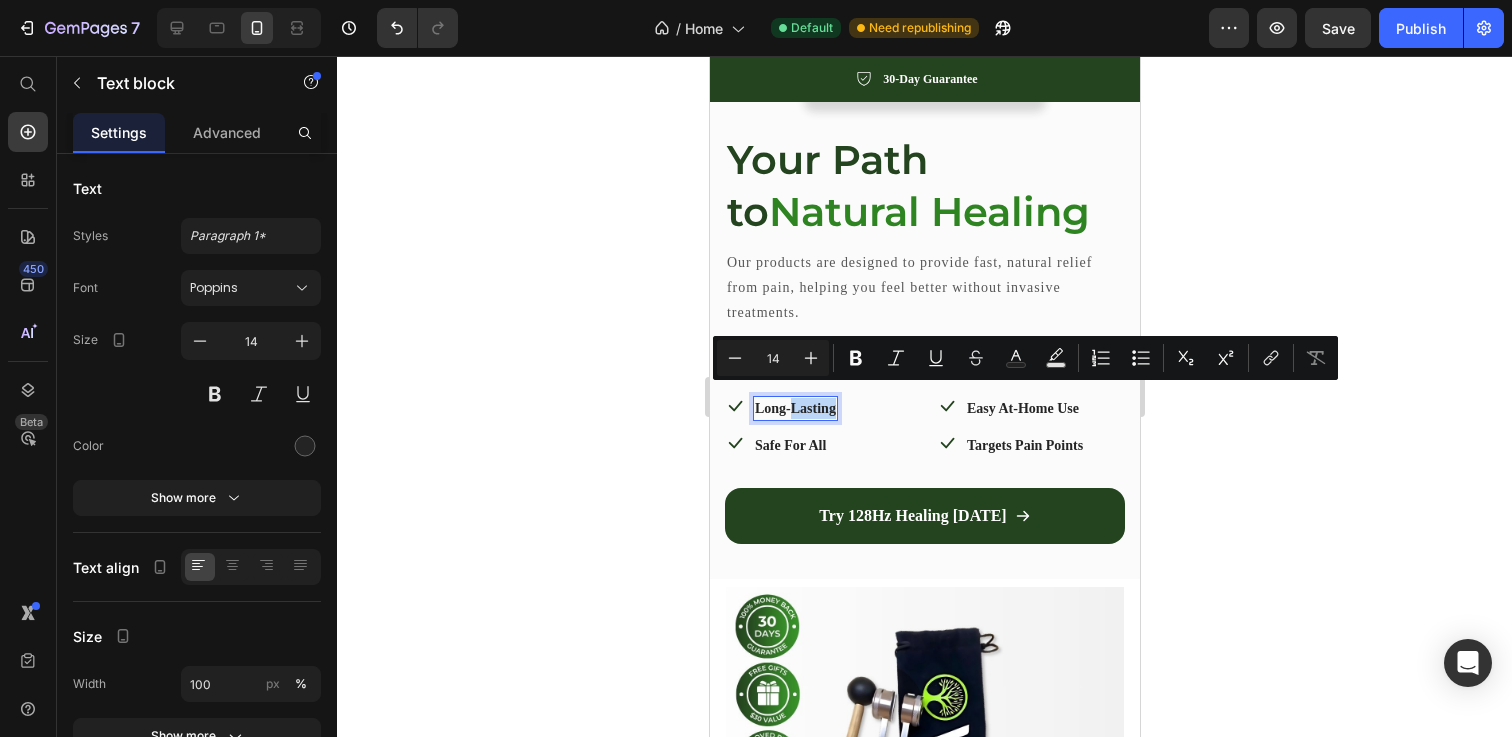 click on "Long-Lasting" at bounding box center (794, 408) 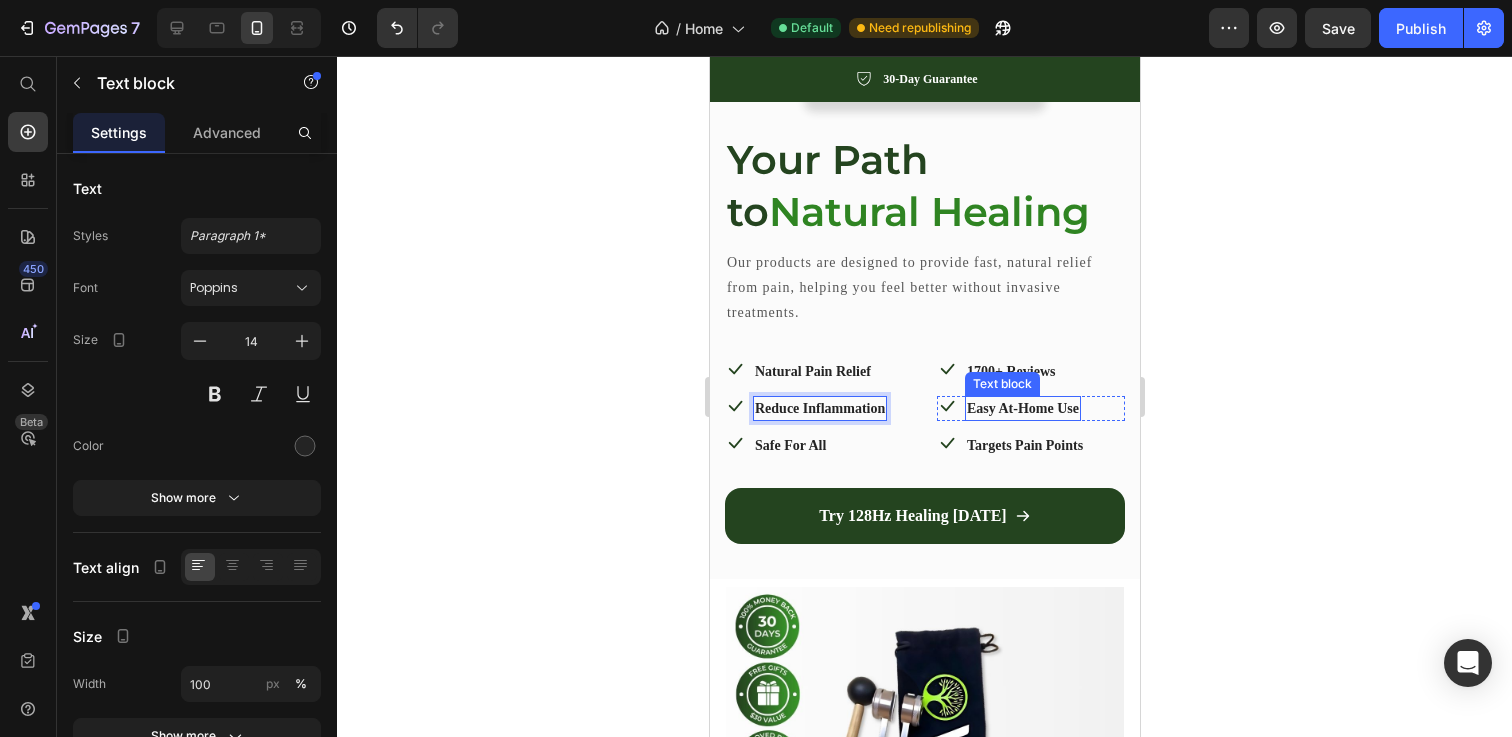 click on "Easy At-Home Use" at bounding box center (1022, 408) 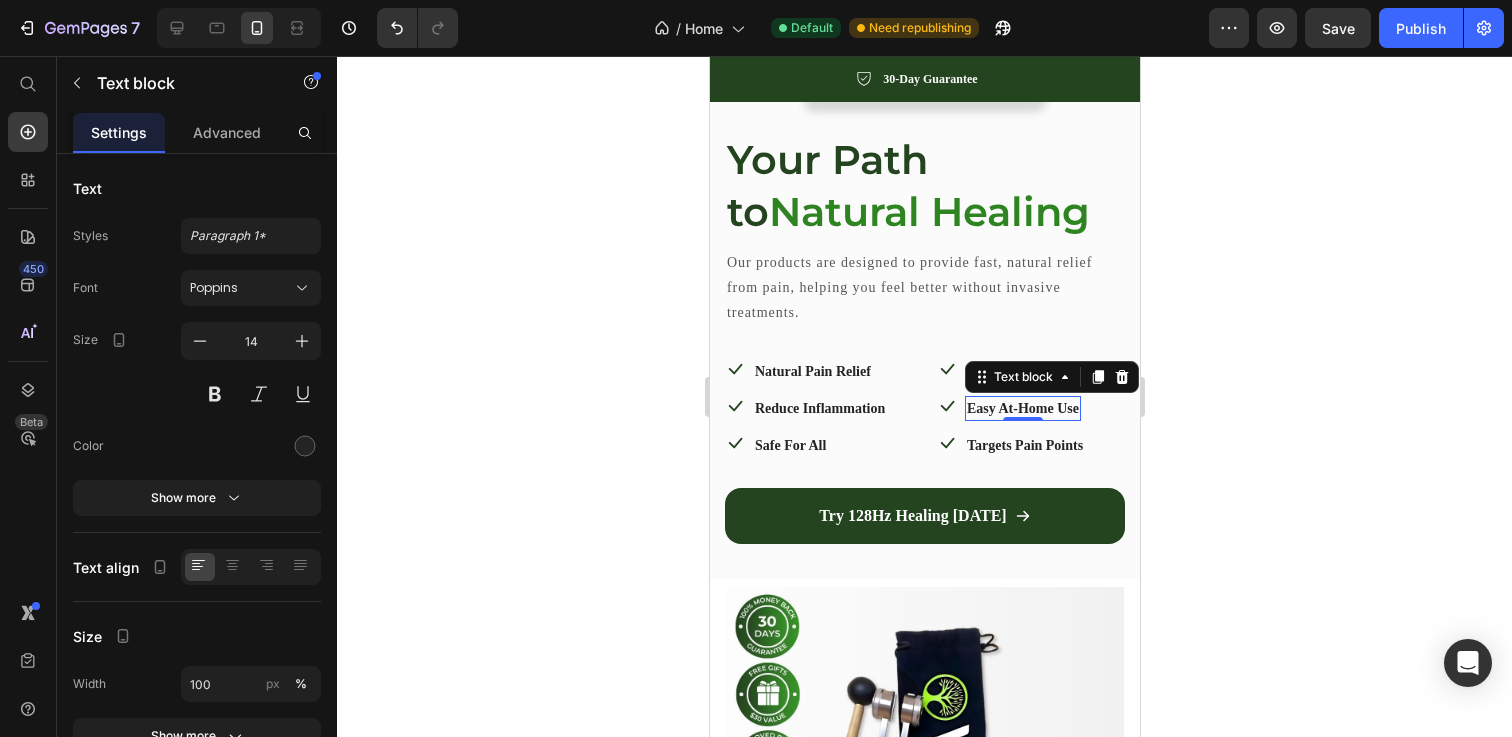 click on "0" at bounding box center [1022, 421] 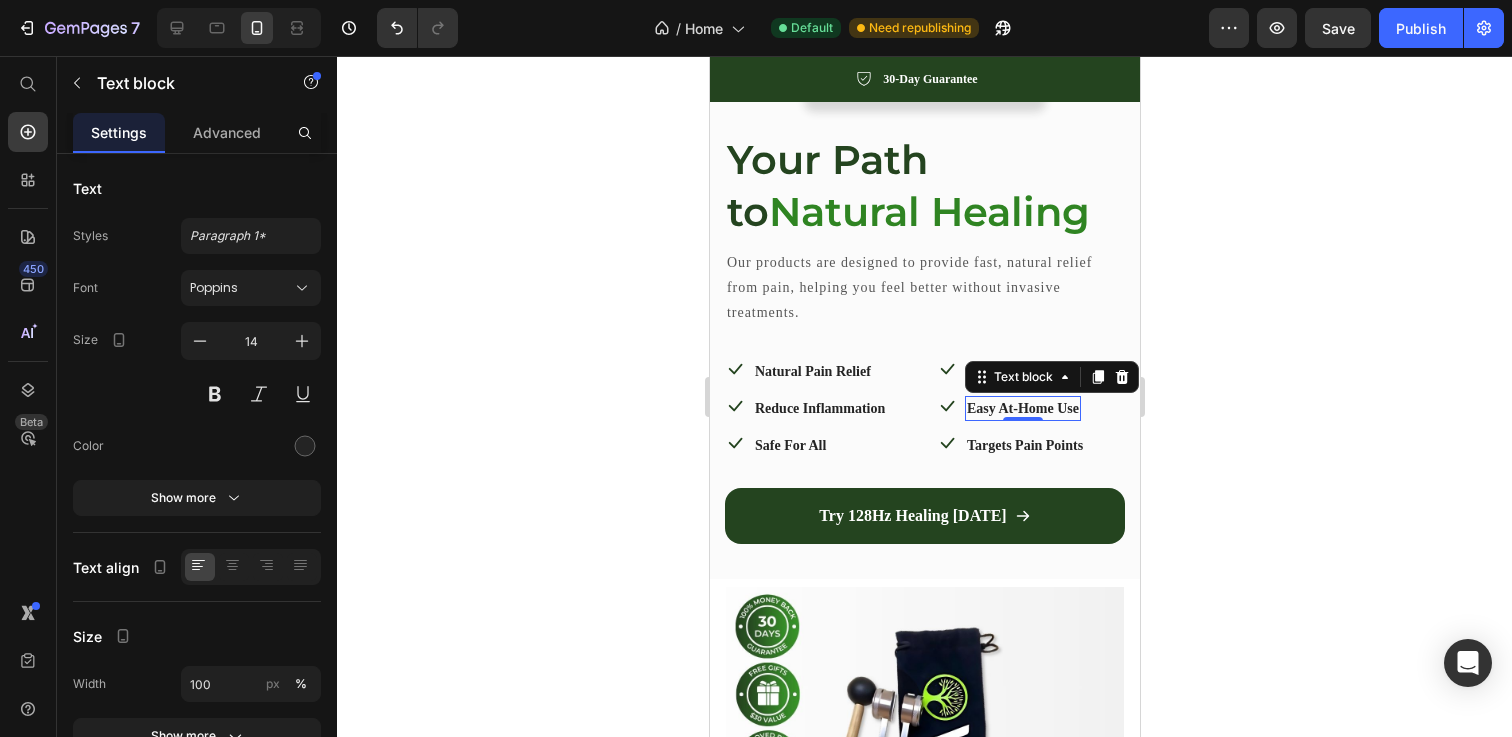 click on "0" at bounding box center (1022, 421) 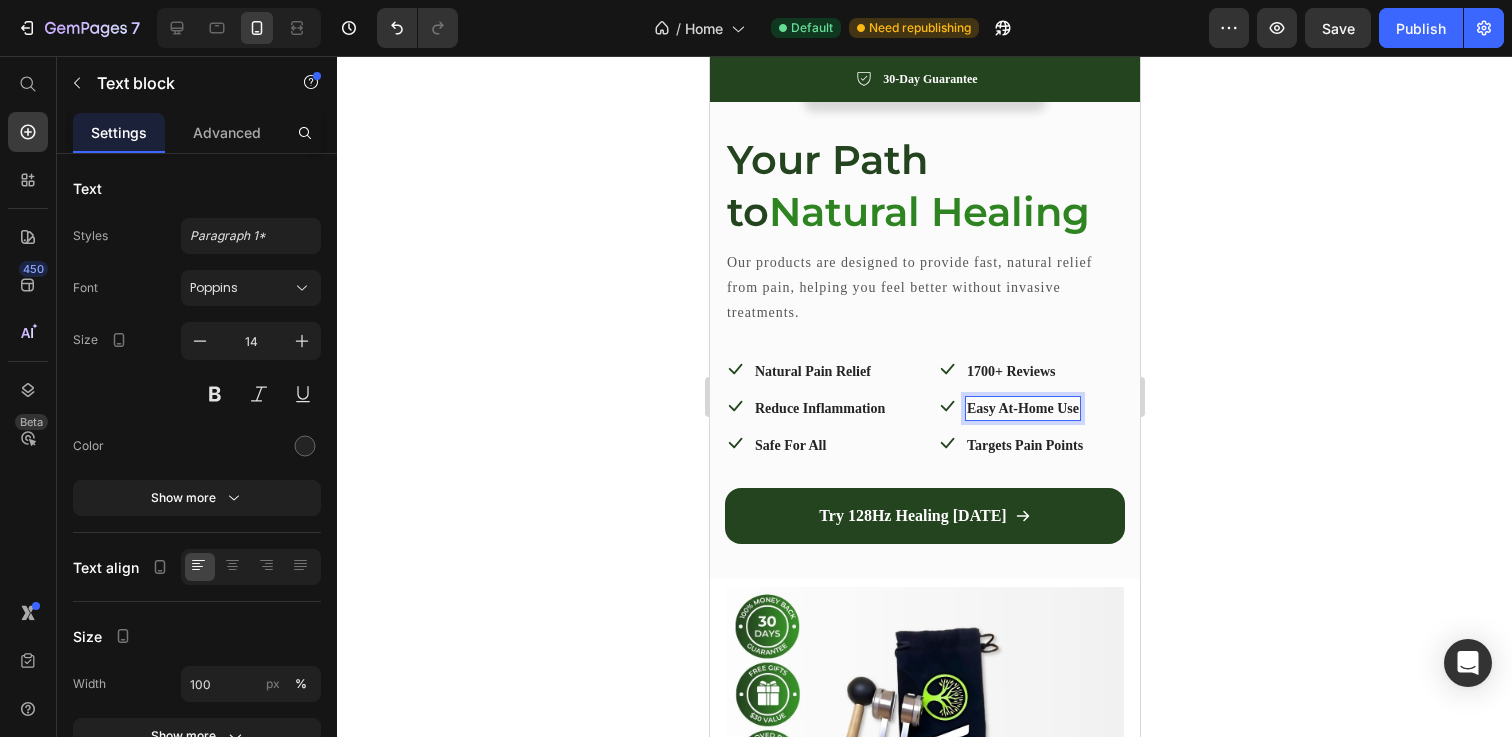 click on "Easy At-Home Use" at bounding box center (1022, 408) 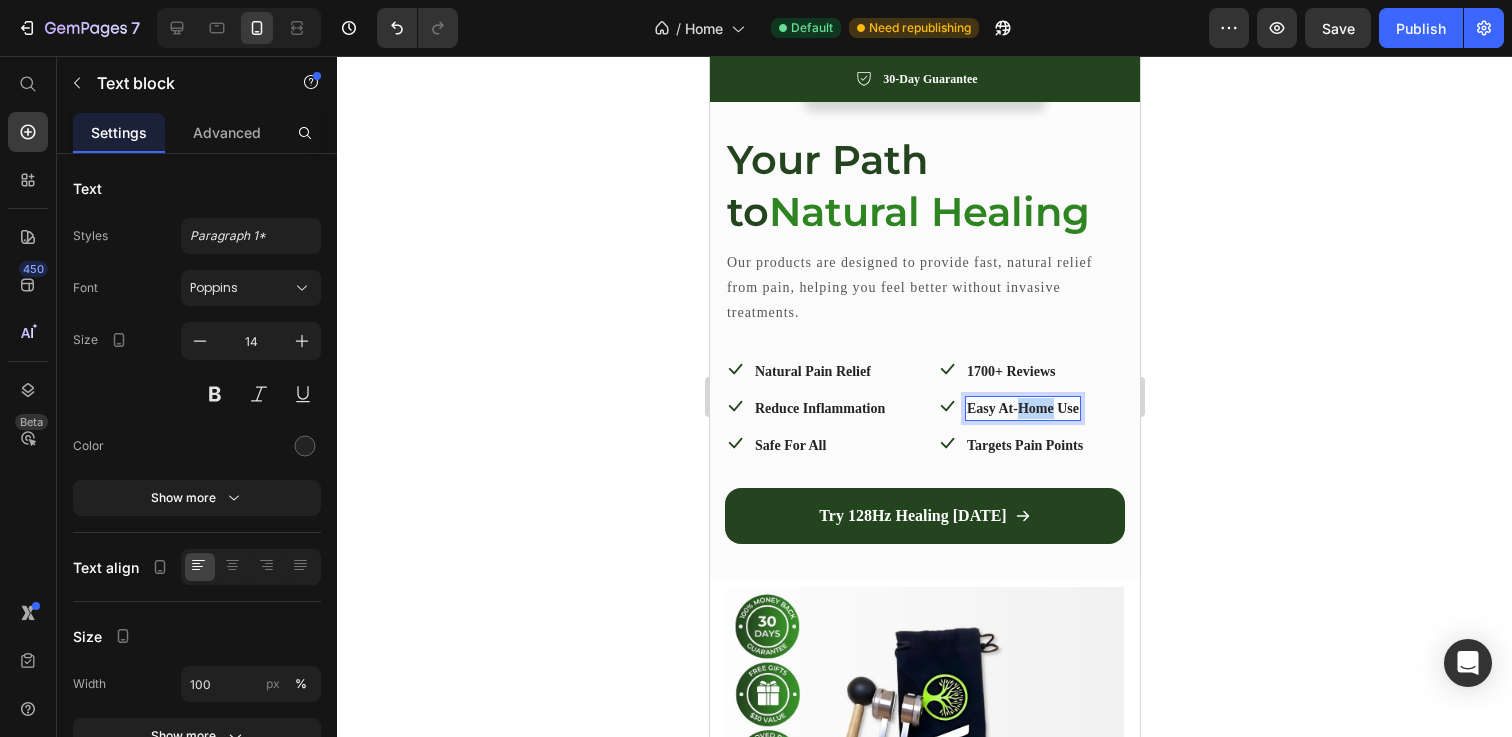click on "Easy At-Home Use" at bounding box center (1022, 408) 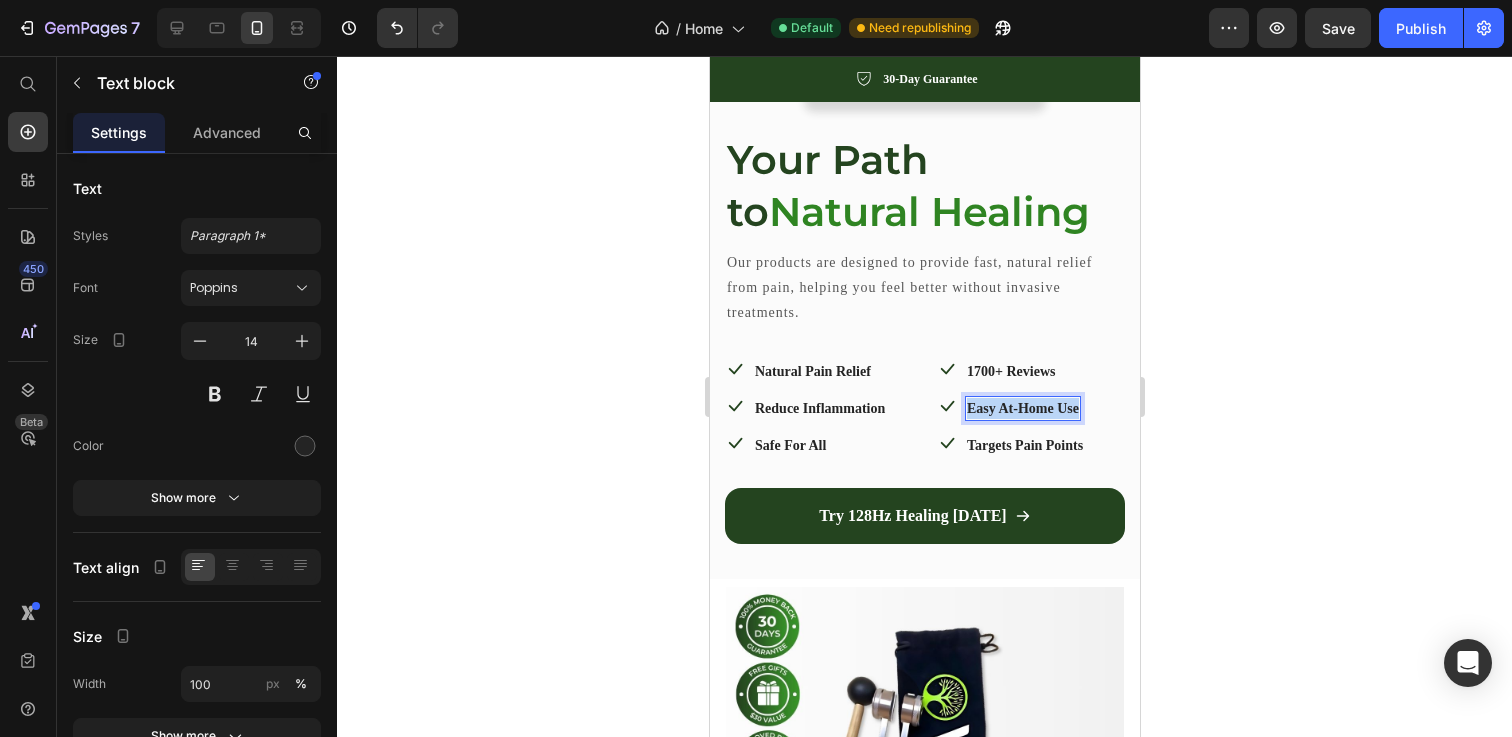 click on "Easy At-Home Use" at bounding box center [1022, 408] 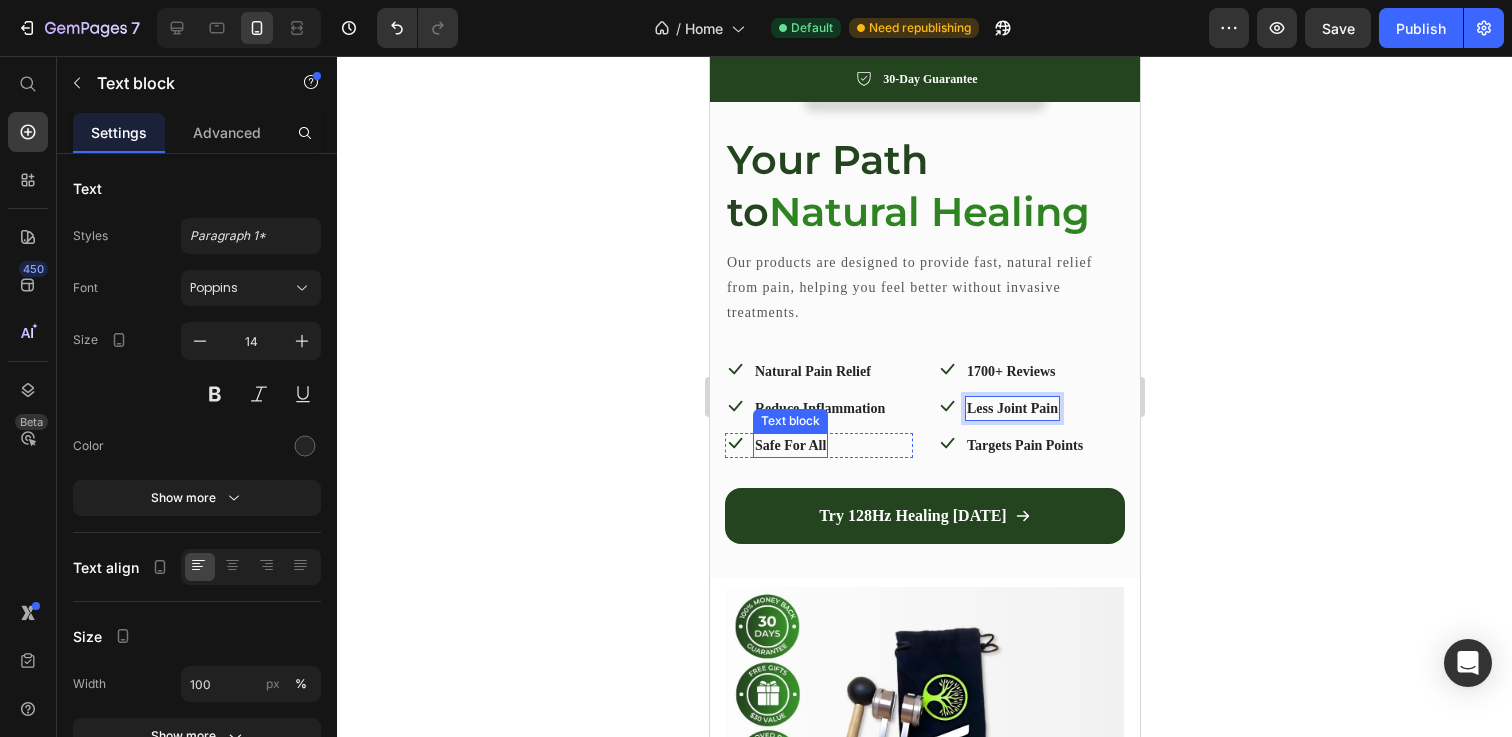 click on "Safe For All" at bounding box center (789, 445) 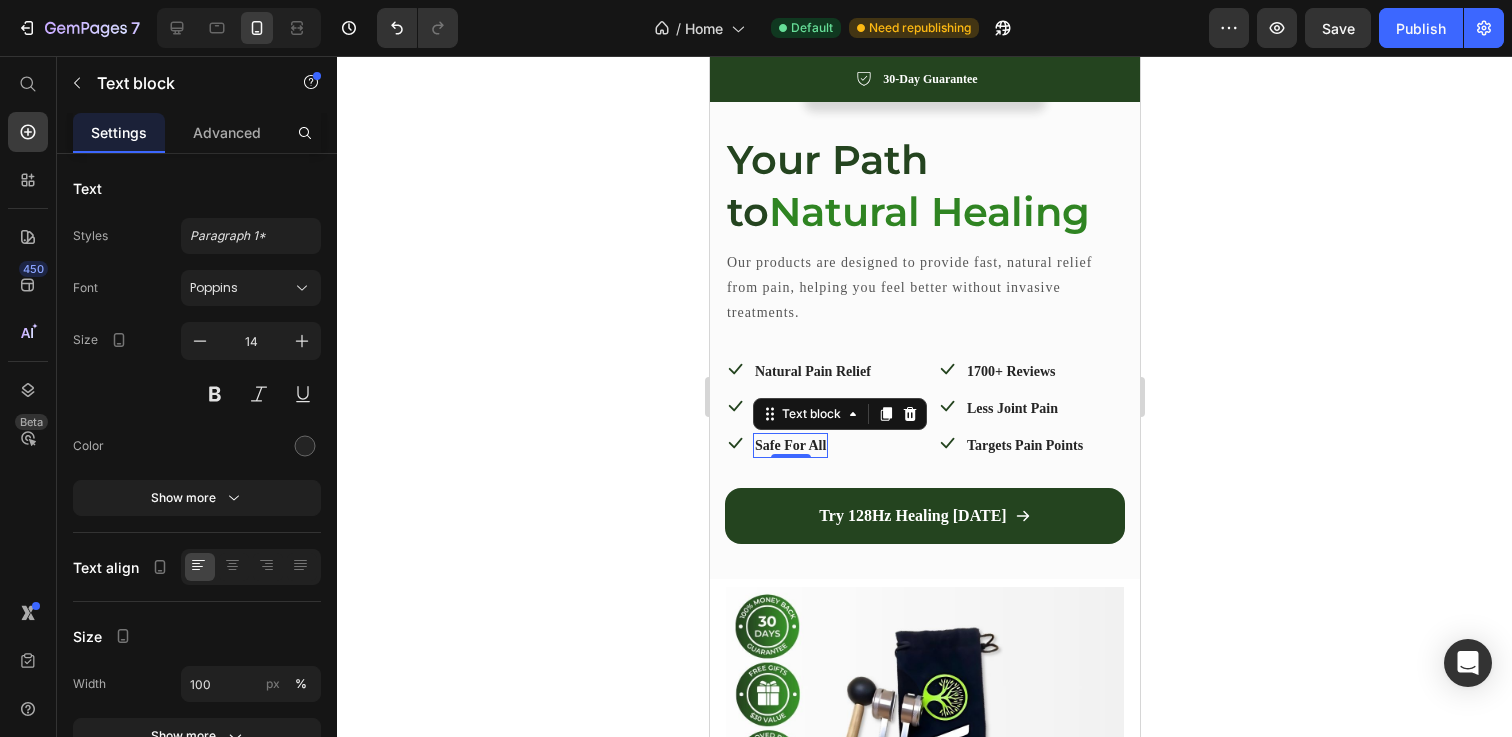 click on "Safe For All" at bounding box center (789, 445) 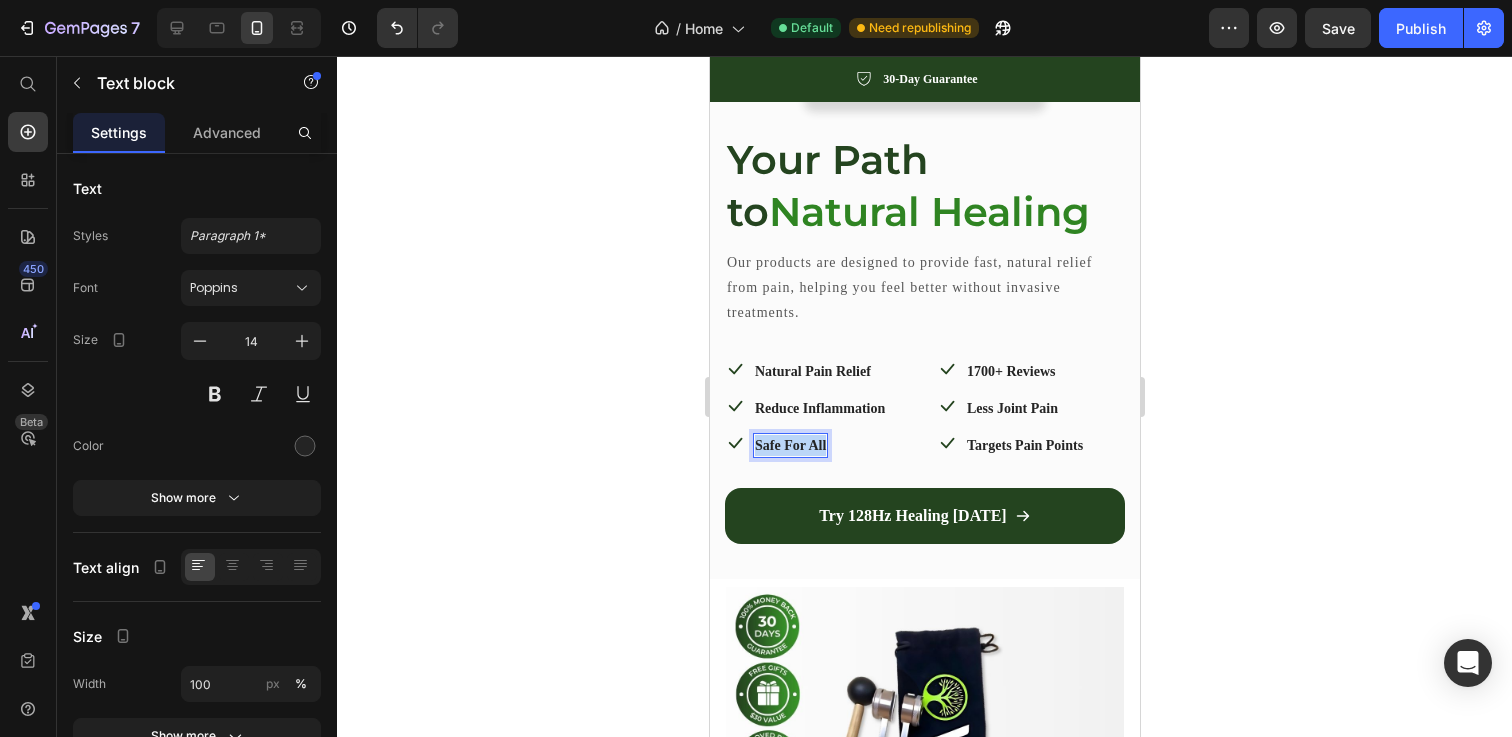 click on "Safe For All" at bounding box center (789, 445) 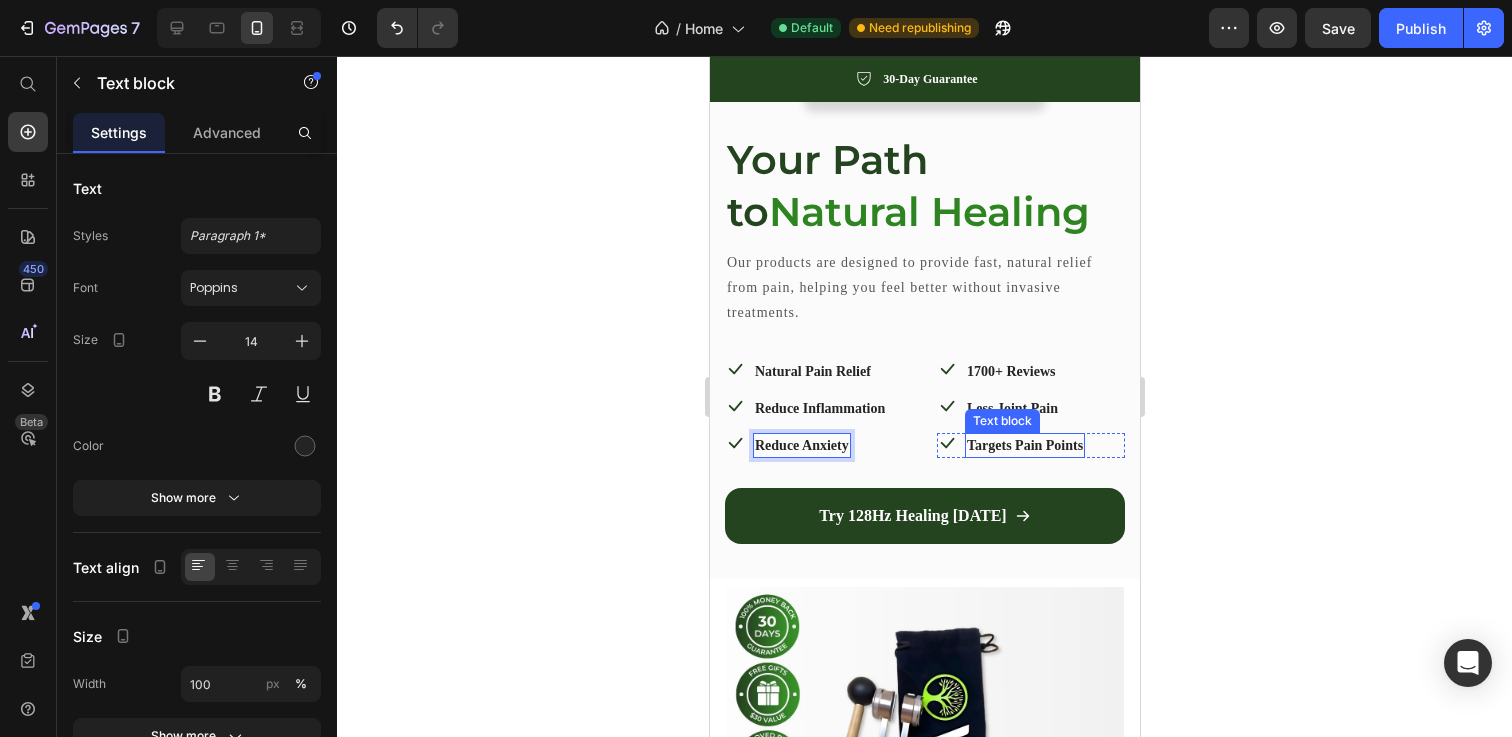 click on "Targets Pain Points" at bounding box center [1024, 445] 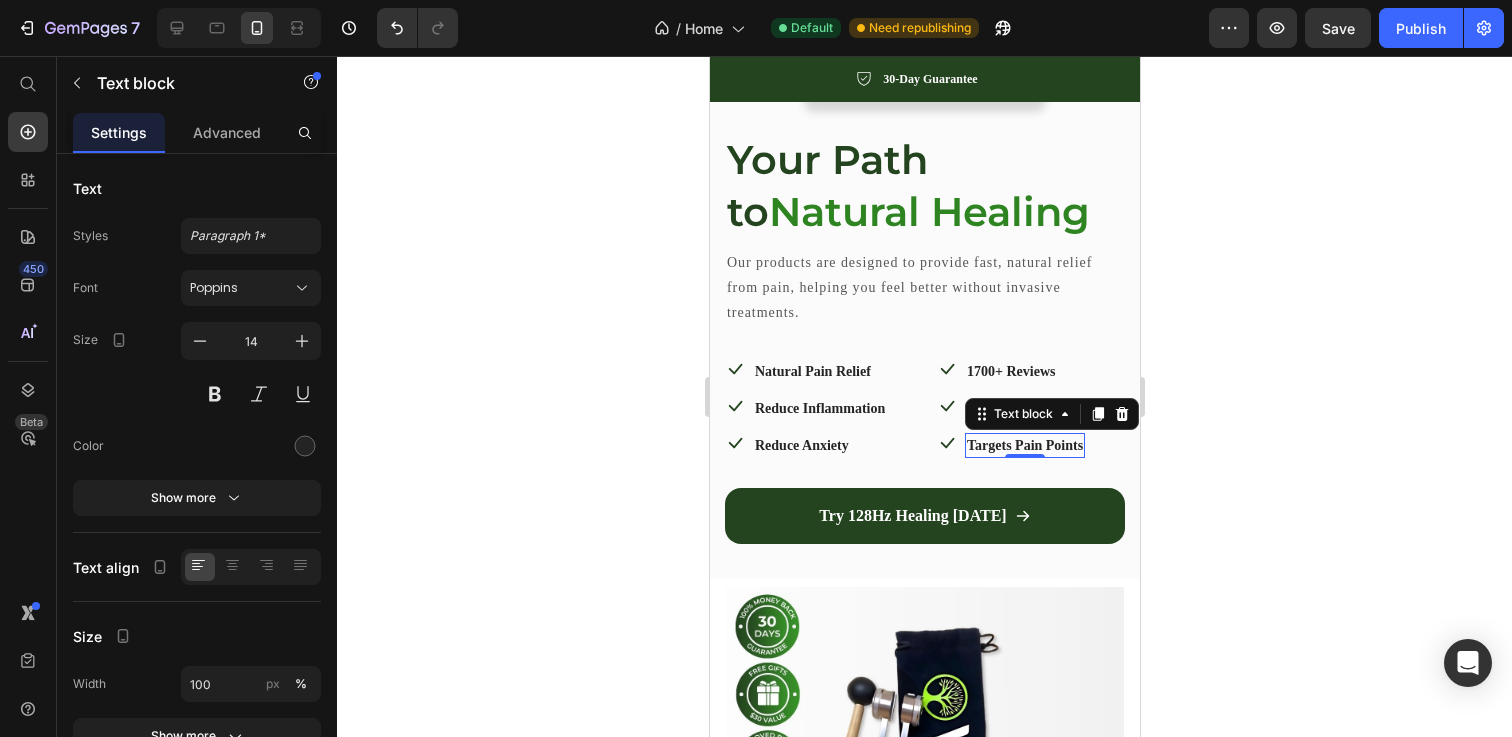 click on "Targets Pain Points" at bounding box center (1024, 445) 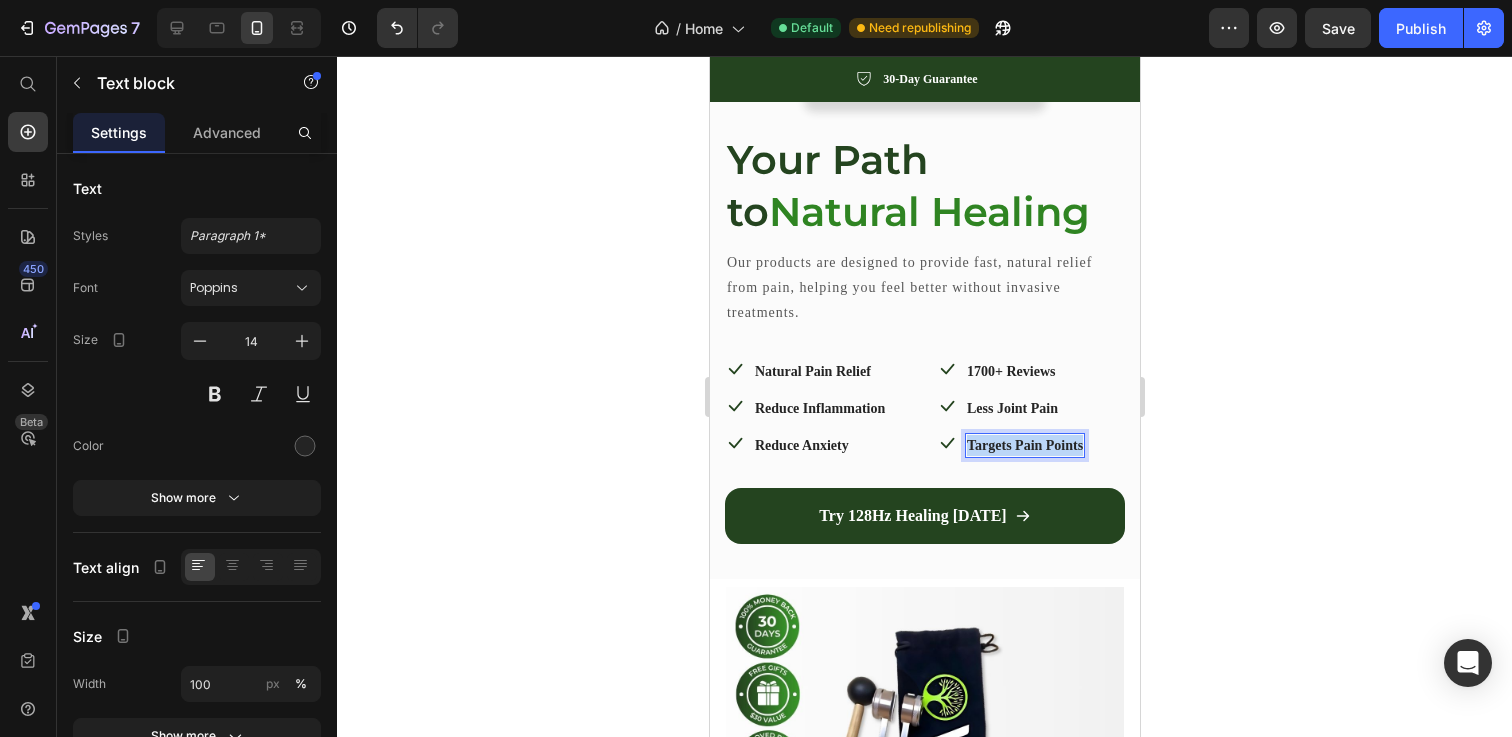 click on "Targets Pain Points" at bounding box center [1024, 445] 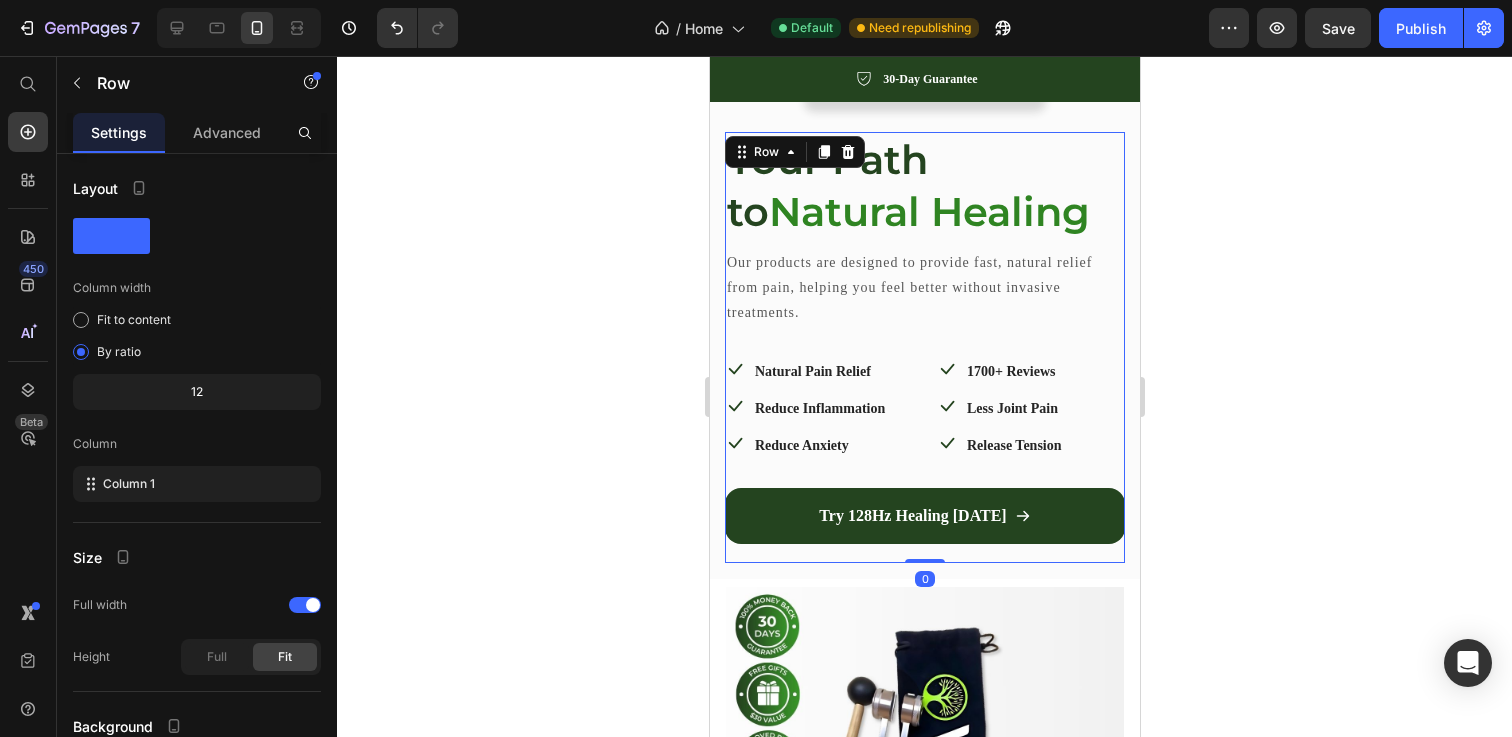 click on "Your Path to  Natural Healing Heading Our products are designed to provide fast, natural relief from pain, helping you feel better without invasive treatments. Text block                Icon Natural Pain Relief Text block Row                Icon Reduce Inflammation Text block Row                Icon Reduce Anxiety Text block Row                Icon 1700+ Reviews Text block Row                Icon Less Joint Pain Text block Row                Icon Release Tension Text block Row Row
Try 128Hz Healing Today Button" at bounding box center (924, 348) 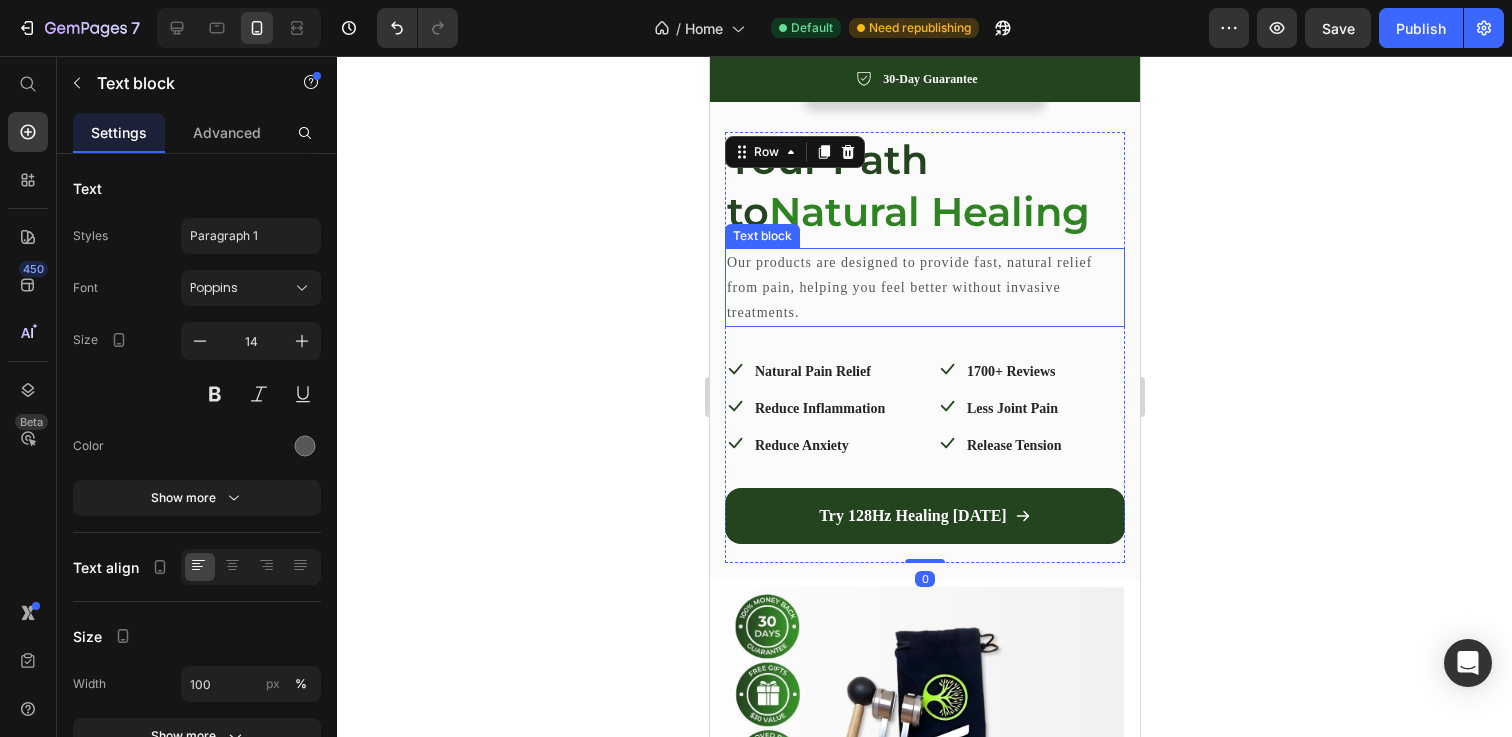 click on "Our products are designed to provide fast, natural relief from pain, helping you feel better without invasive treatments." at bounding box center (924, 288) 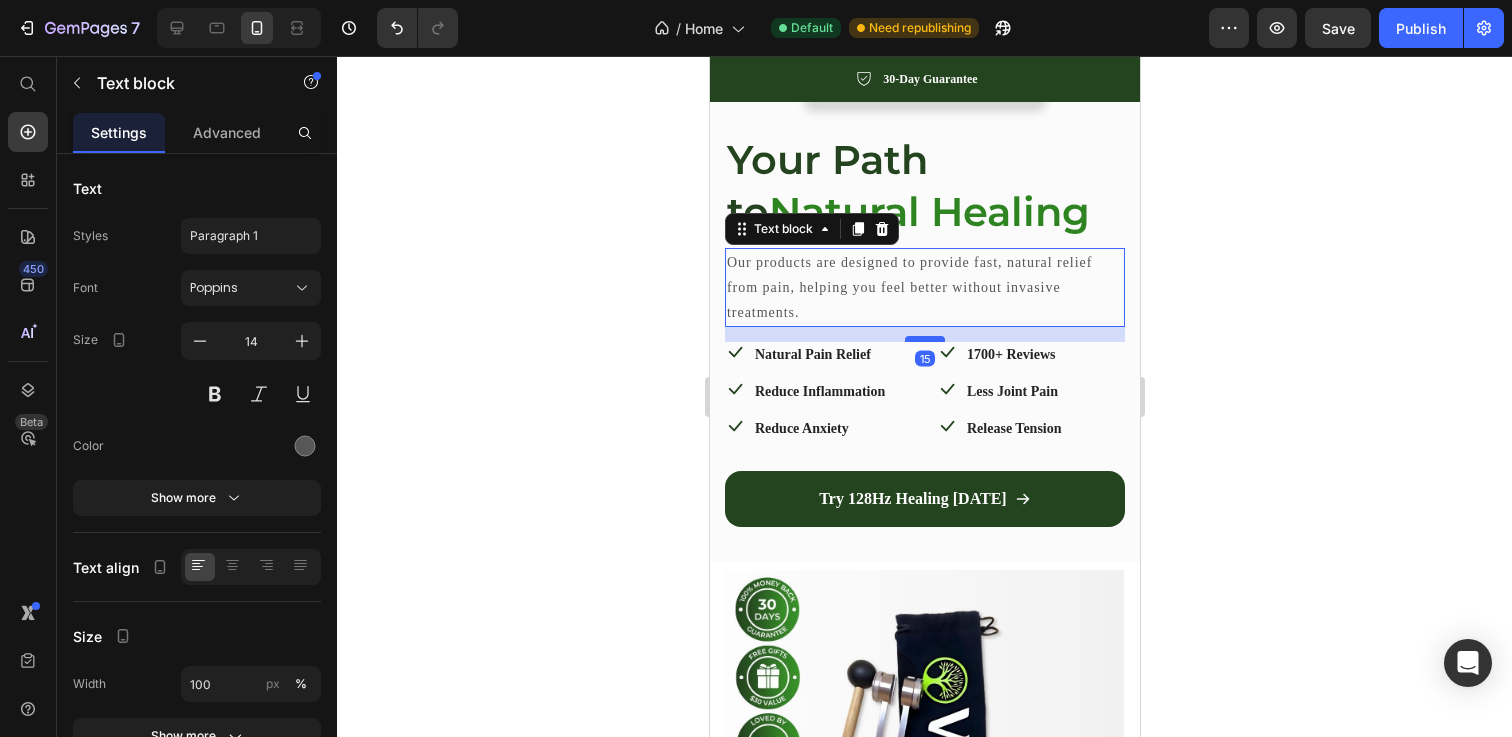 drag, startPoint x: 916, startPoint y: 345, endPoint x: 915, endPoint y: 328, distance: 17.029387 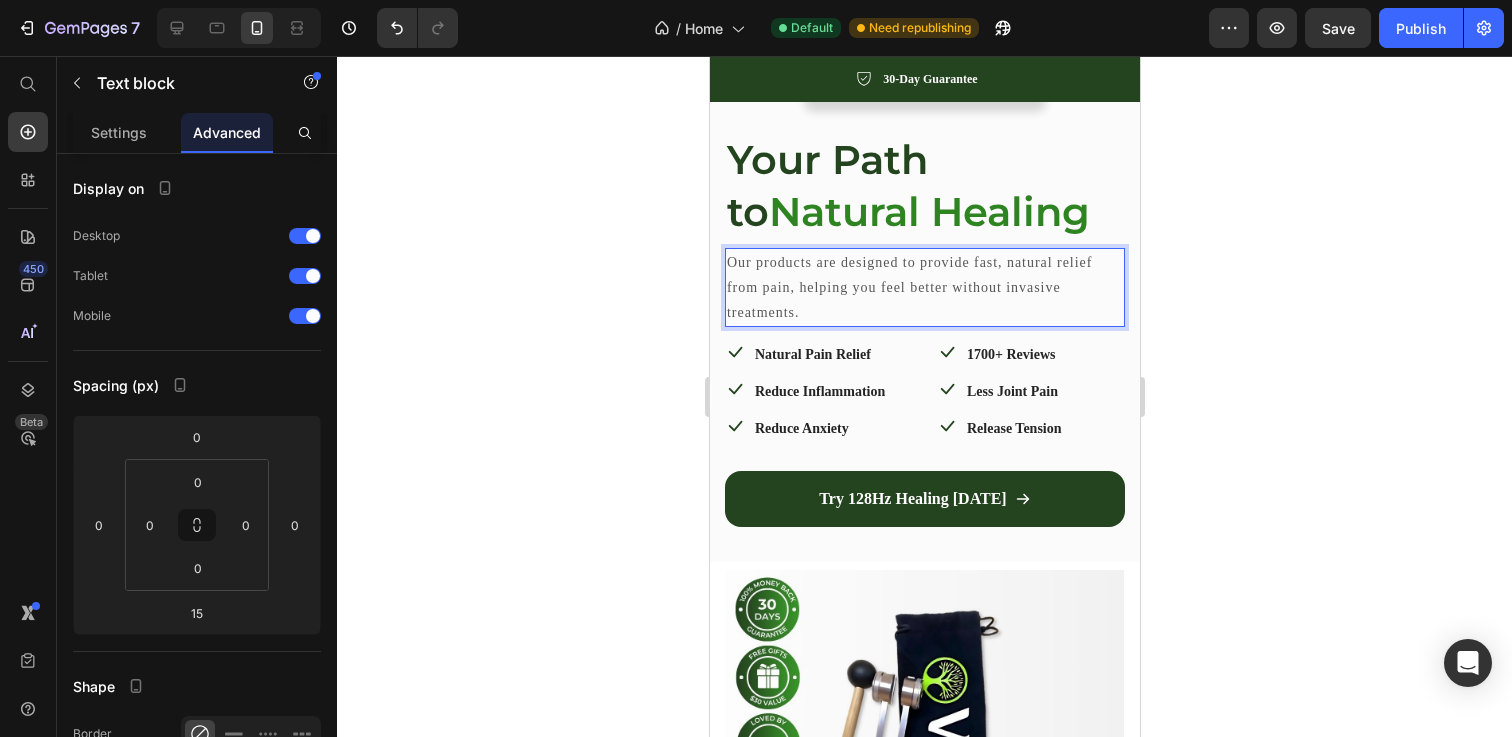 click on "Our products are designed to provide fast, natural relief from pain, helping you feel better without invasive treatments." at bounding box center (924, 288) 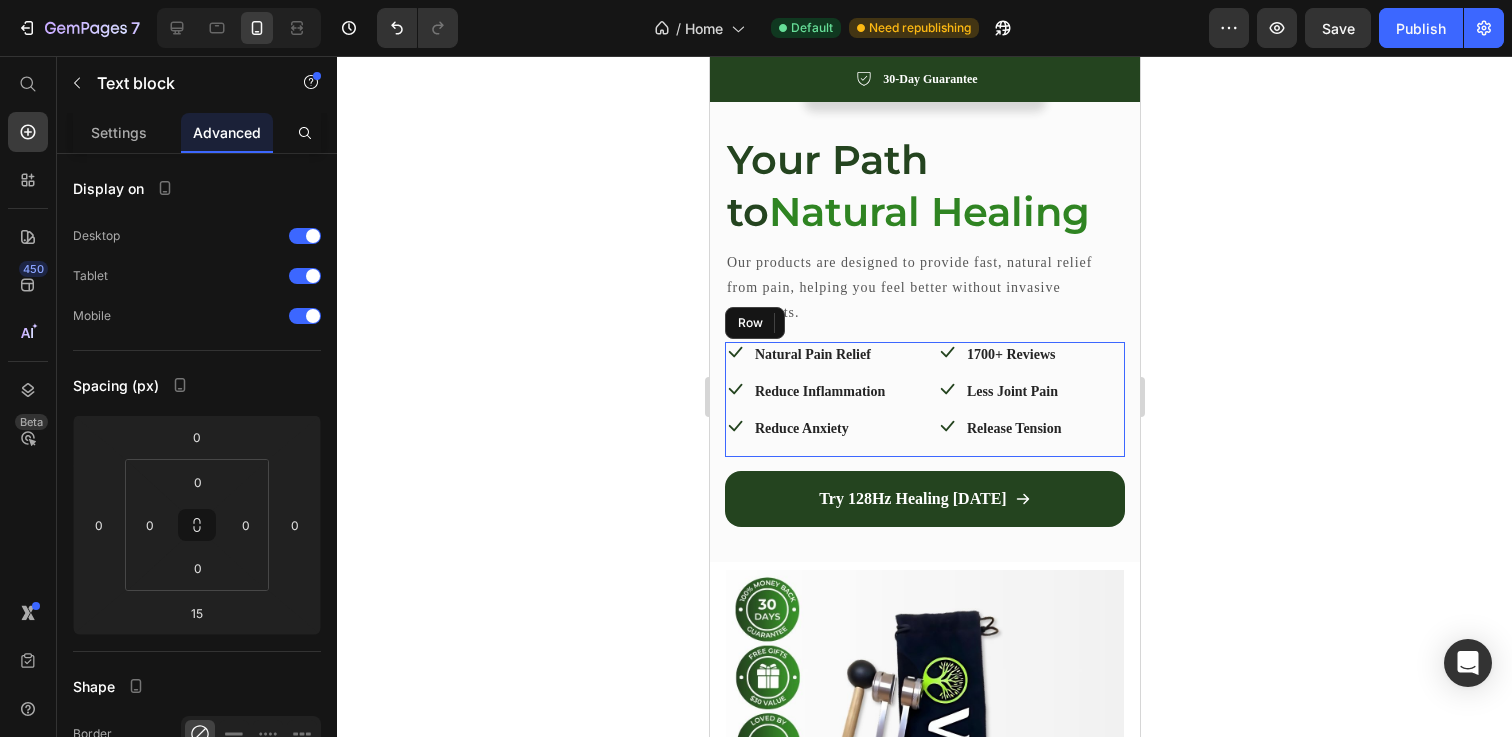 click on "Icon Natural Pain Relief Text block Row                Icon Reduce Inflammation Text block Row                Icon Reduce Anxiety Text block Row                Icon 1700+ Reviews Text block Row                Icon Less Joint Pain Text block Row                Icon Release Tension Text block Row Row" at bounding box center (924, 399) 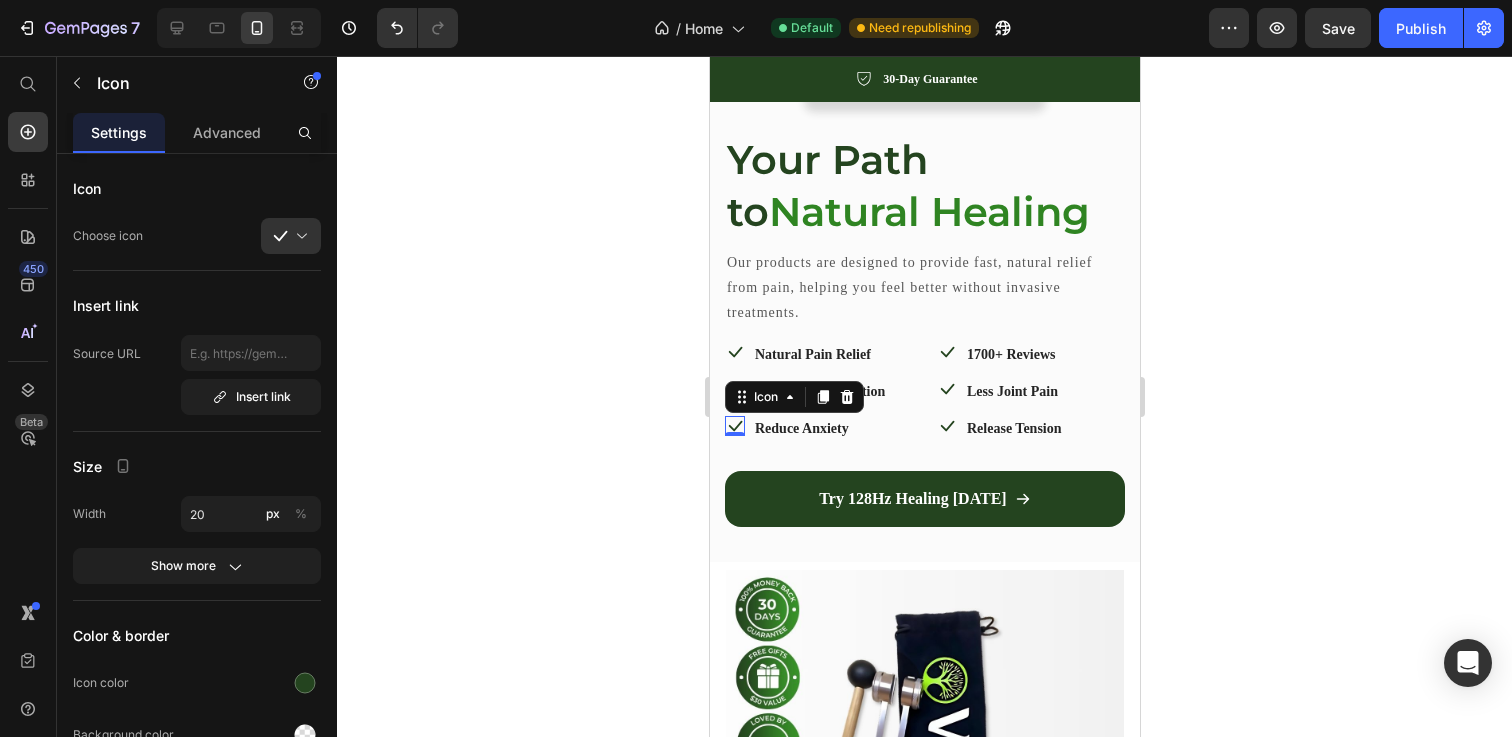click 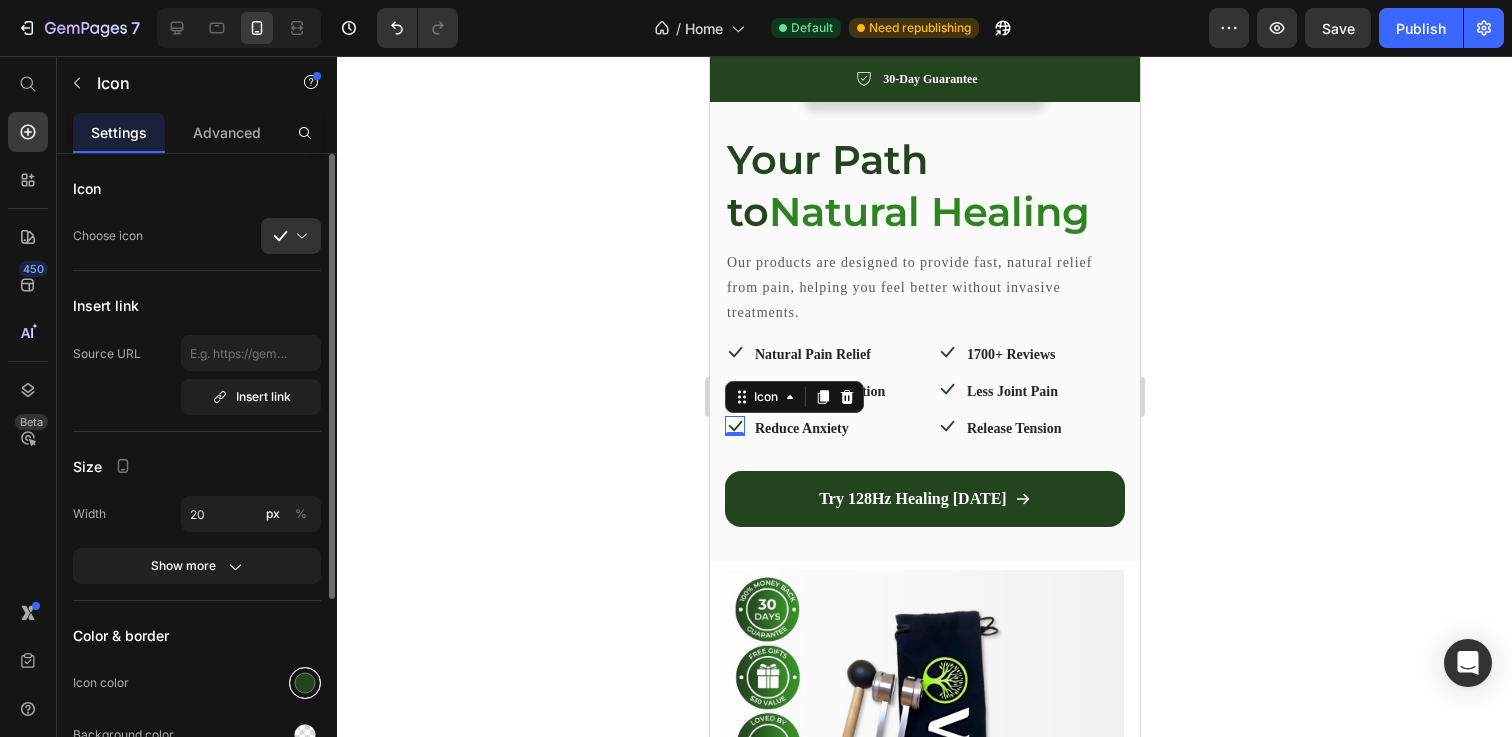 click at bounding box center [305, 683] 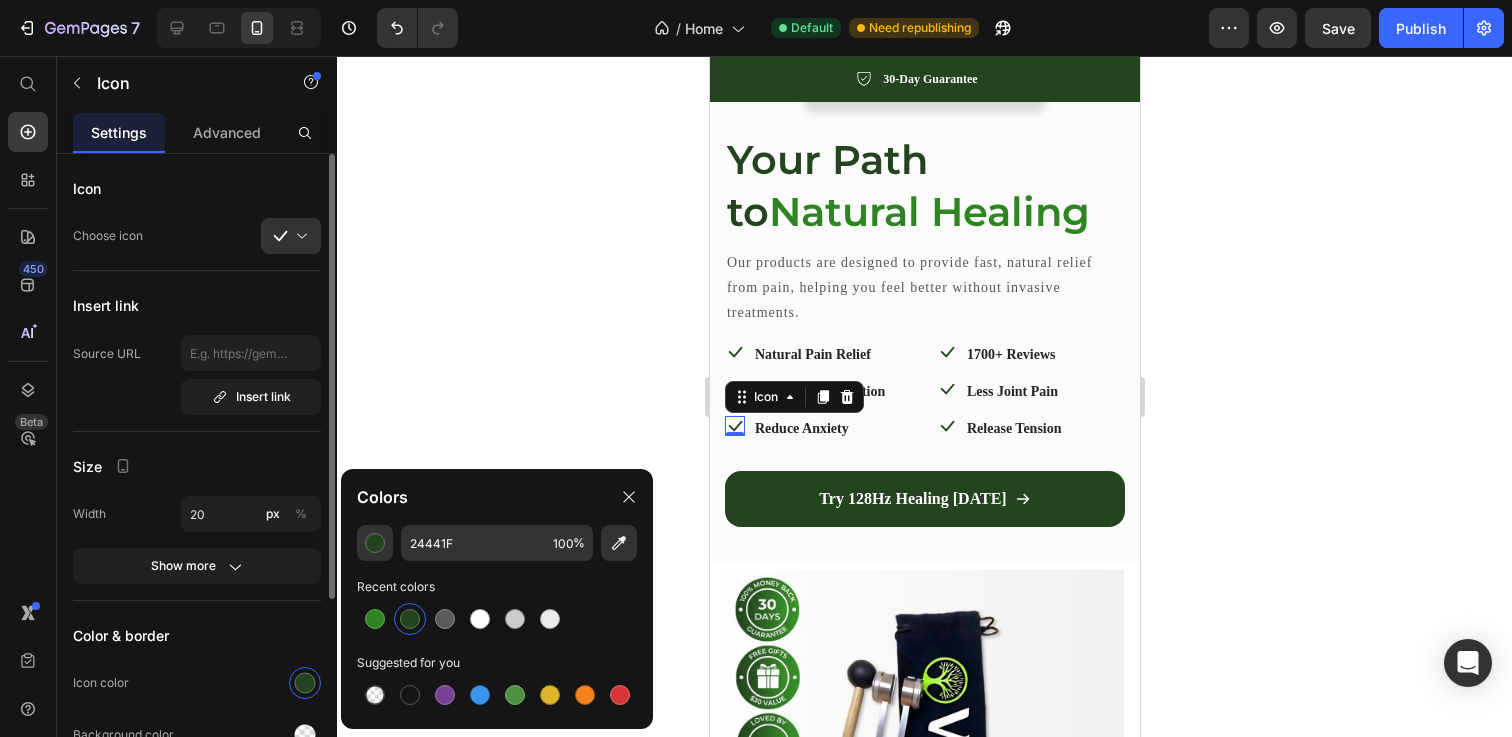 click on "Color & border" at bounding box center (197, 635) 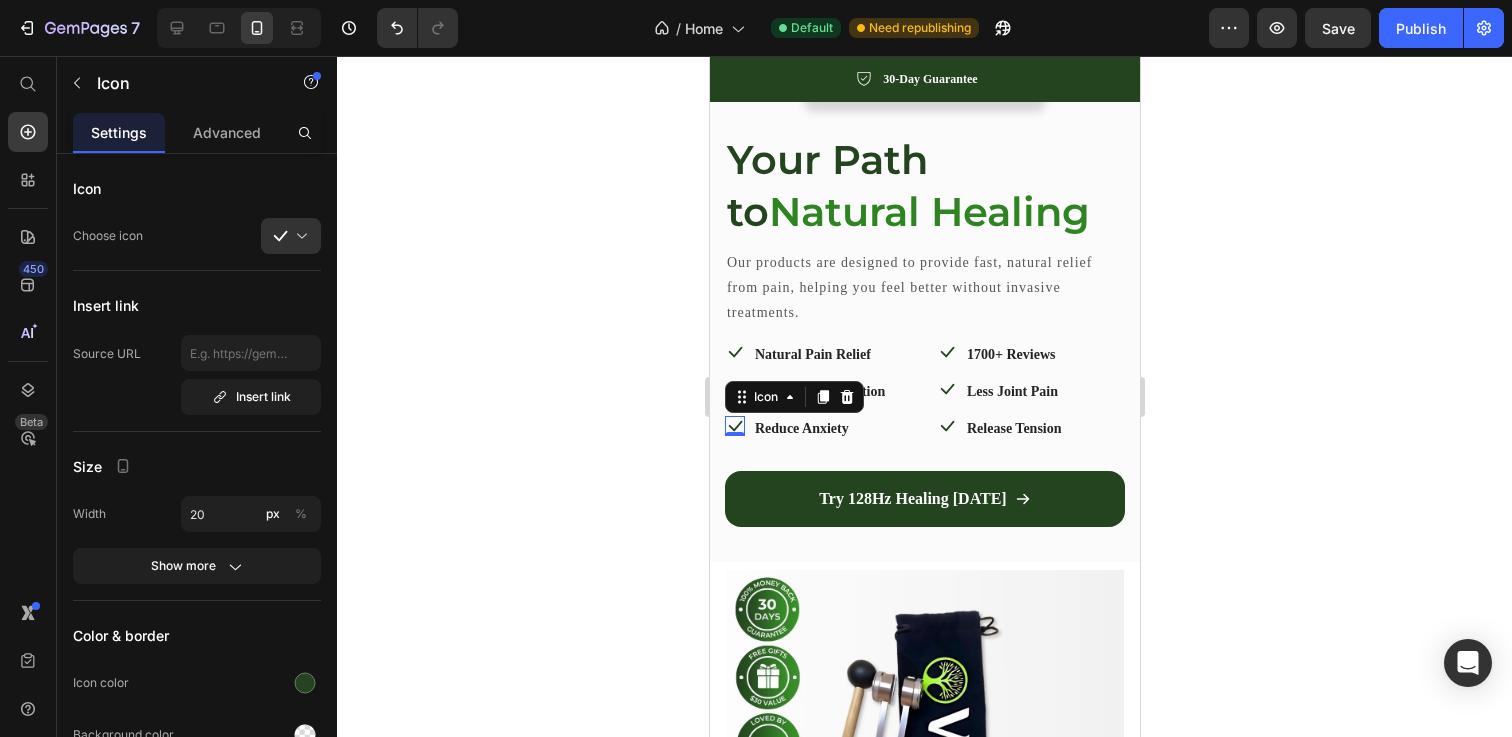 click 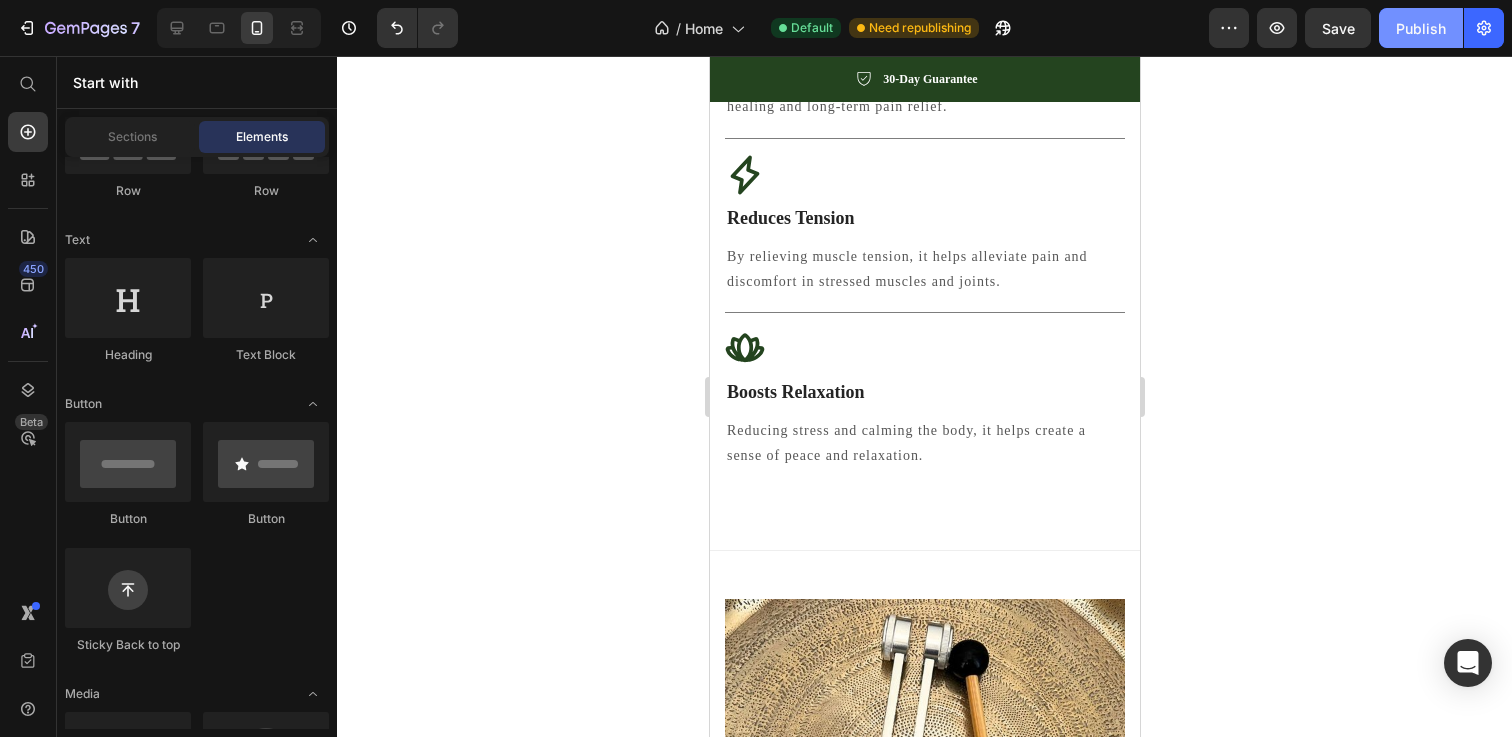 scroll, scrollTop: 2785, scrollLeft: 0, axis: vertical 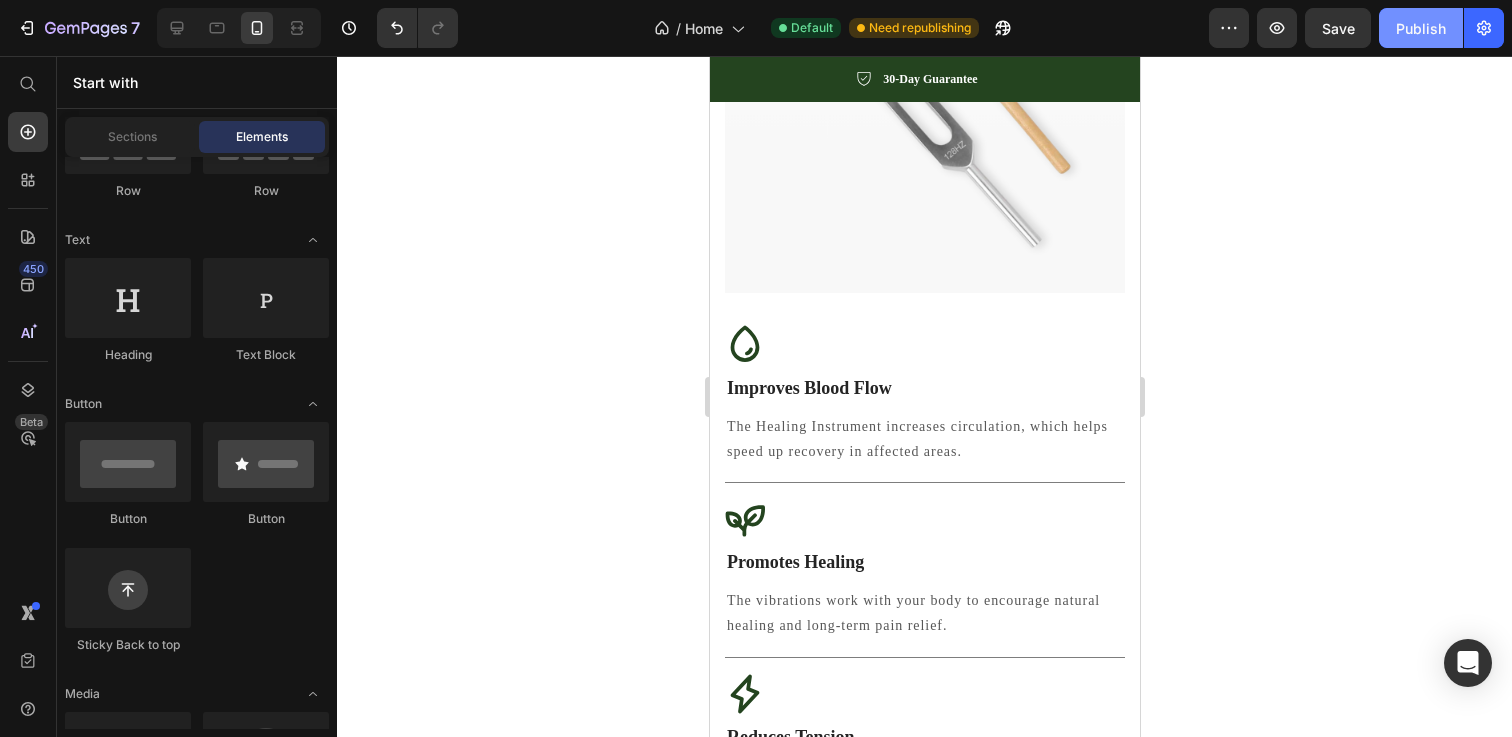 click on "Publish" at bounding box center (1421, 28) 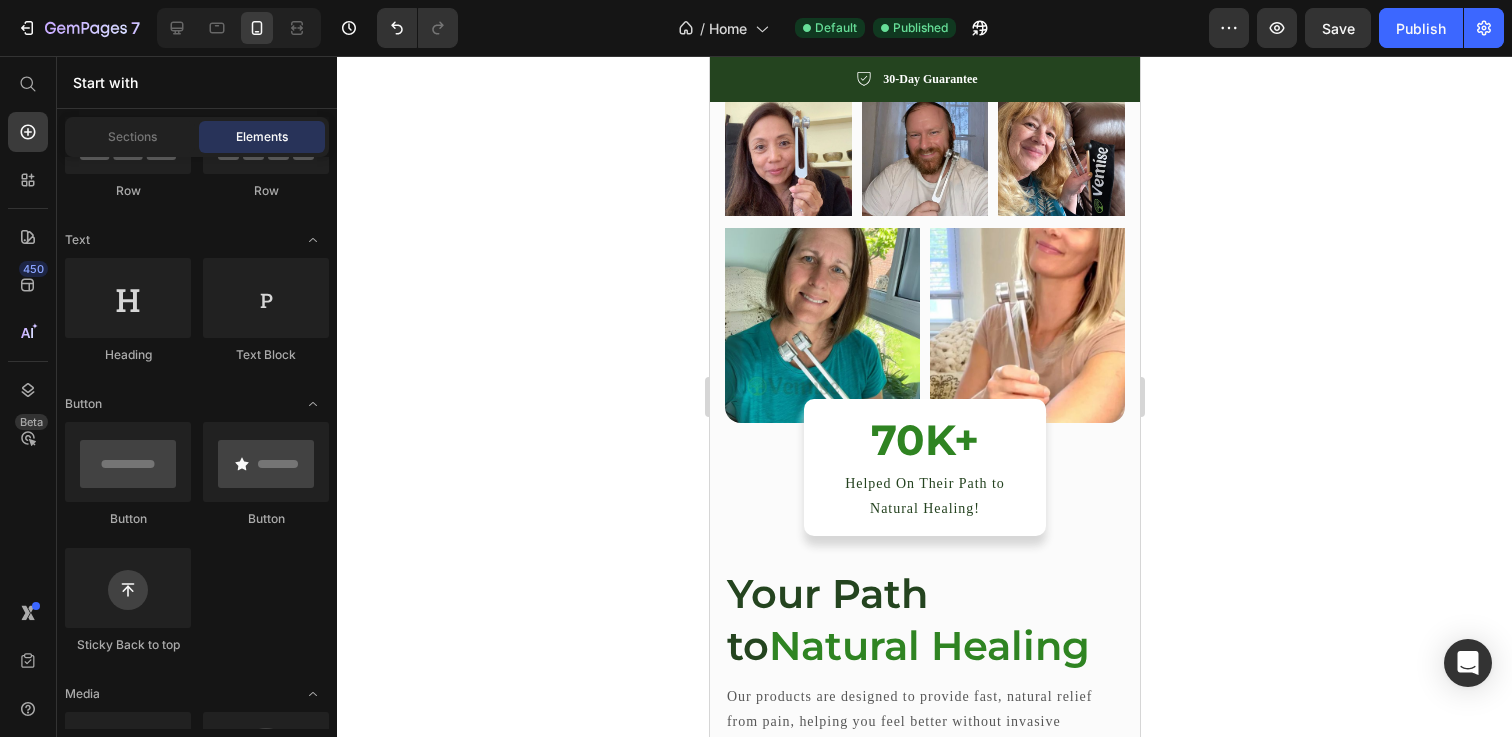 scroll, scrollTop: 93, scrollLeft: 0, axis: vertical 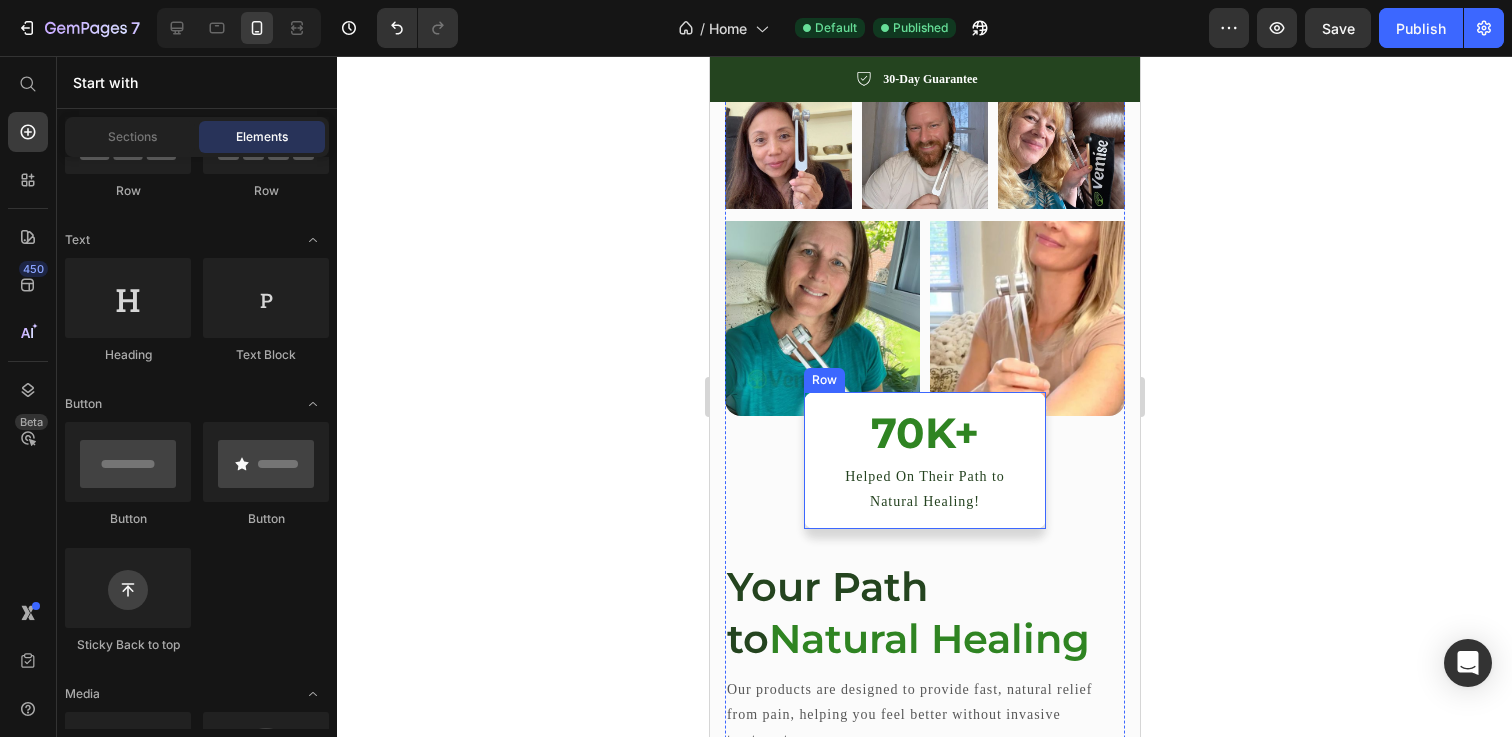 click on "Natural Healing" at bounding box center [928, 638] 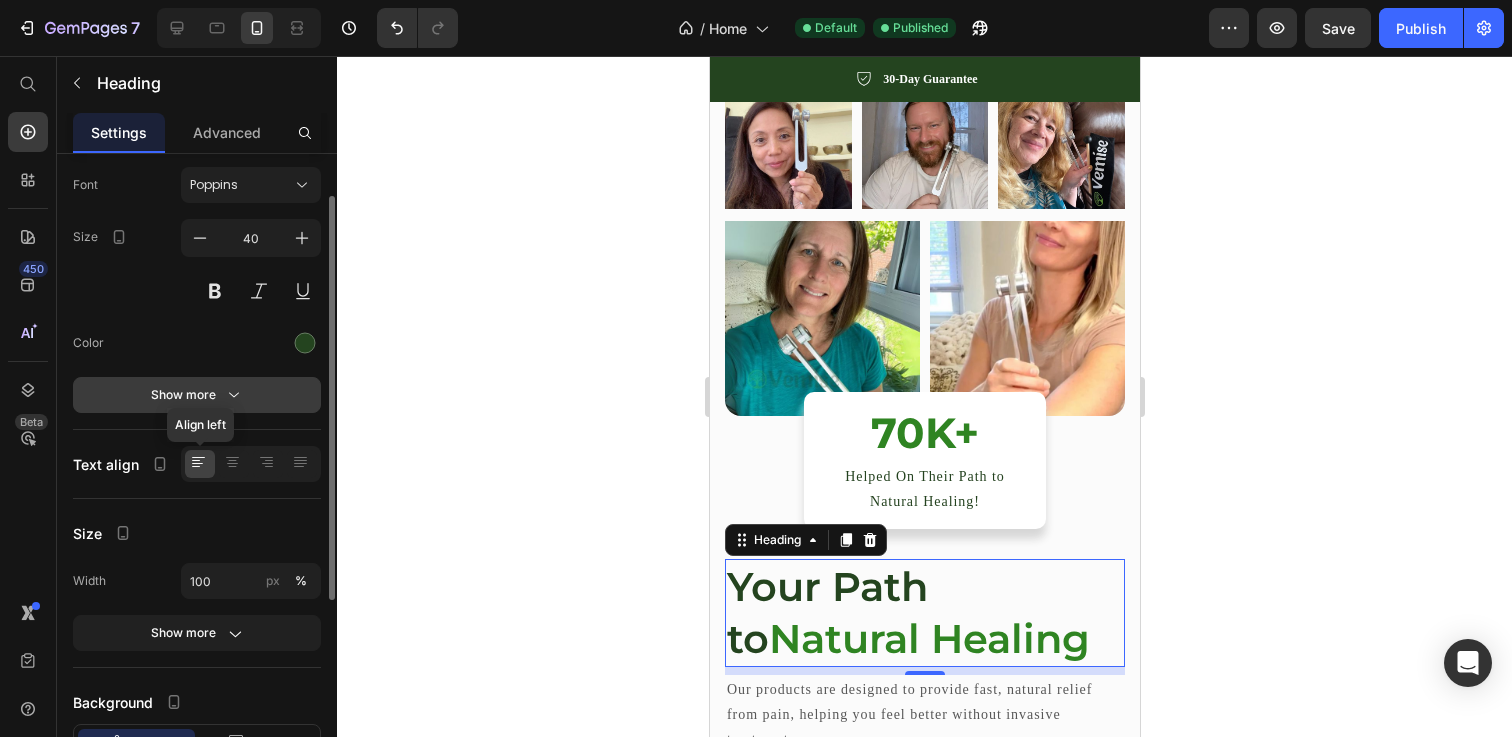 scroll, scrollTop: 336, scrollLeft: 0, axis: vertical 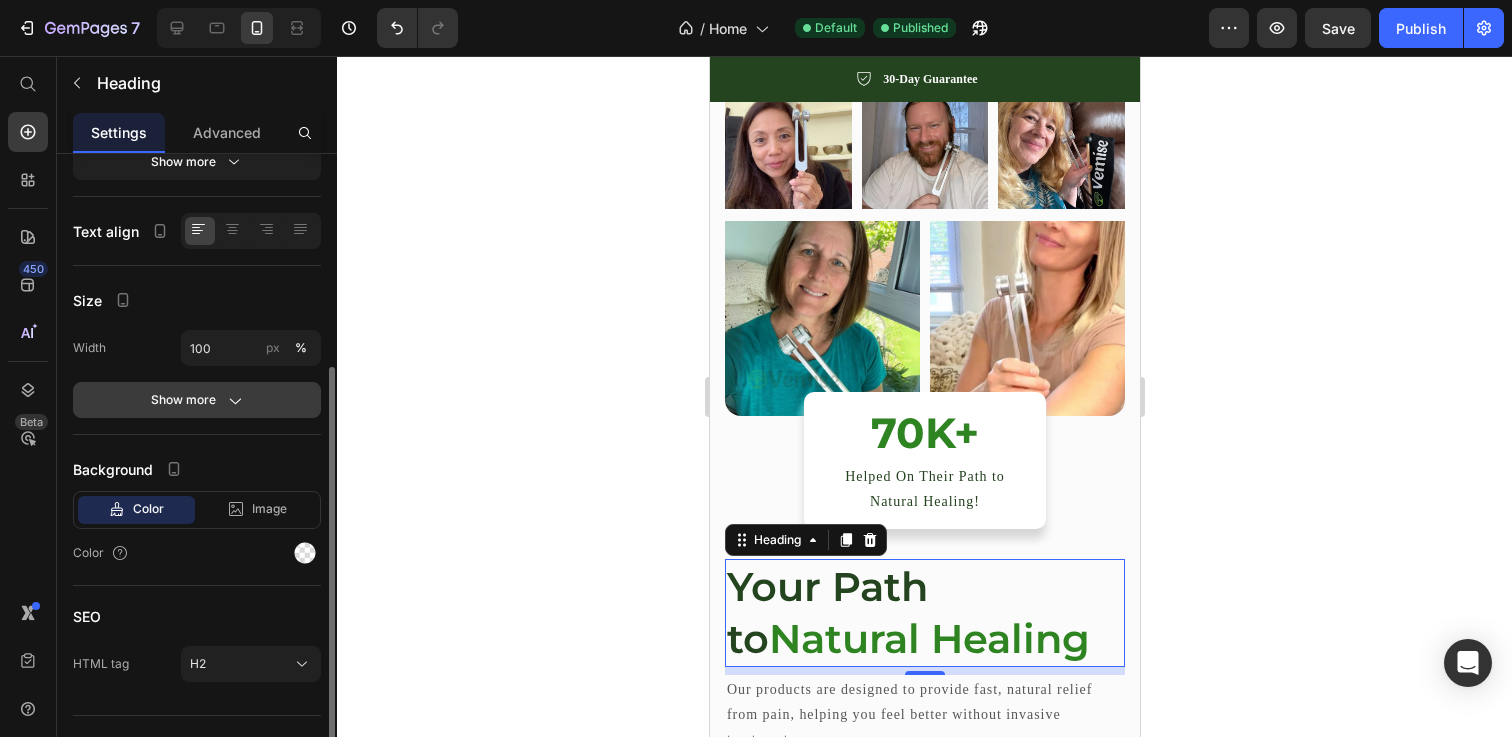 click on "Show more" 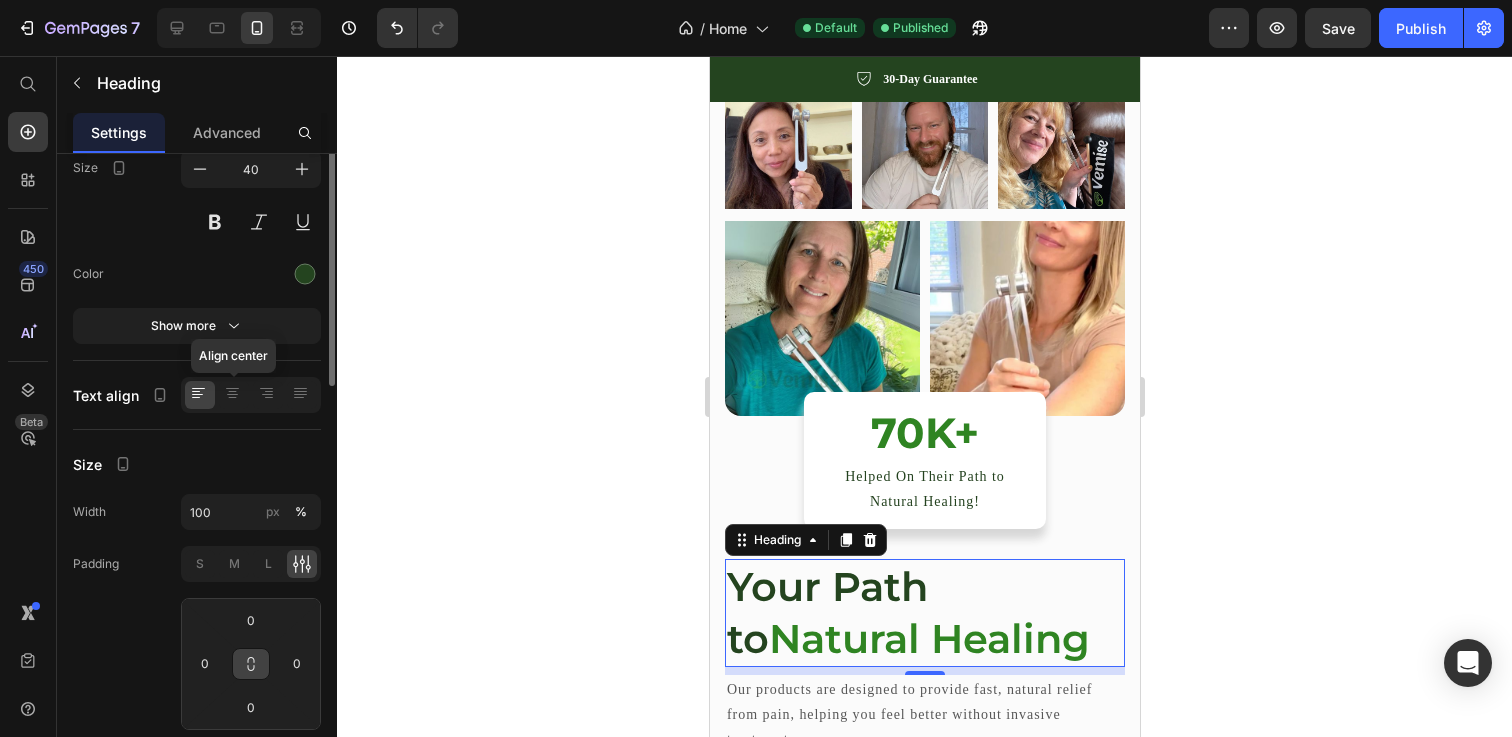 scroll, scrollTop: 0, scrollLeft: 0, axis: both 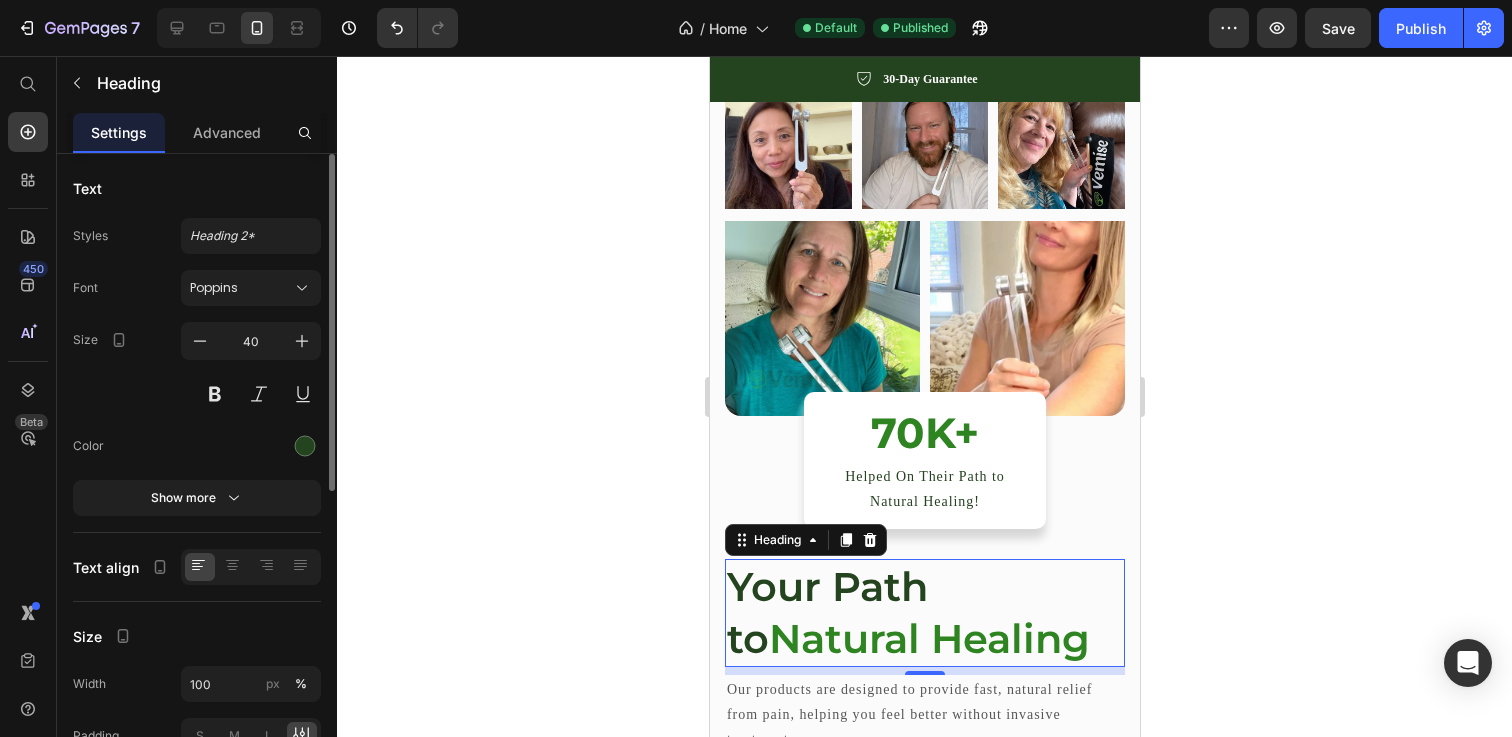 click 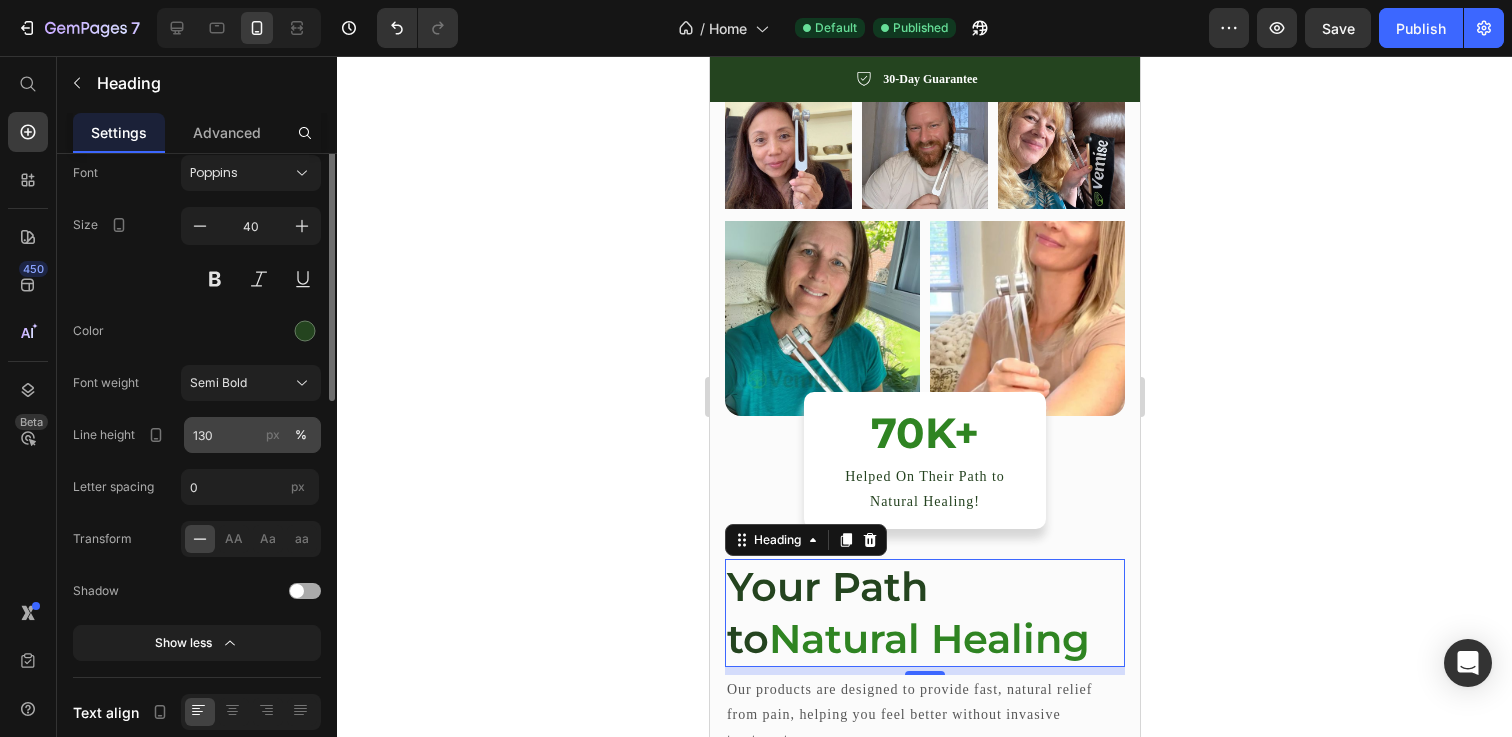 scroll, scrollTop: 120, scrollLeft: 0, axis: vertical 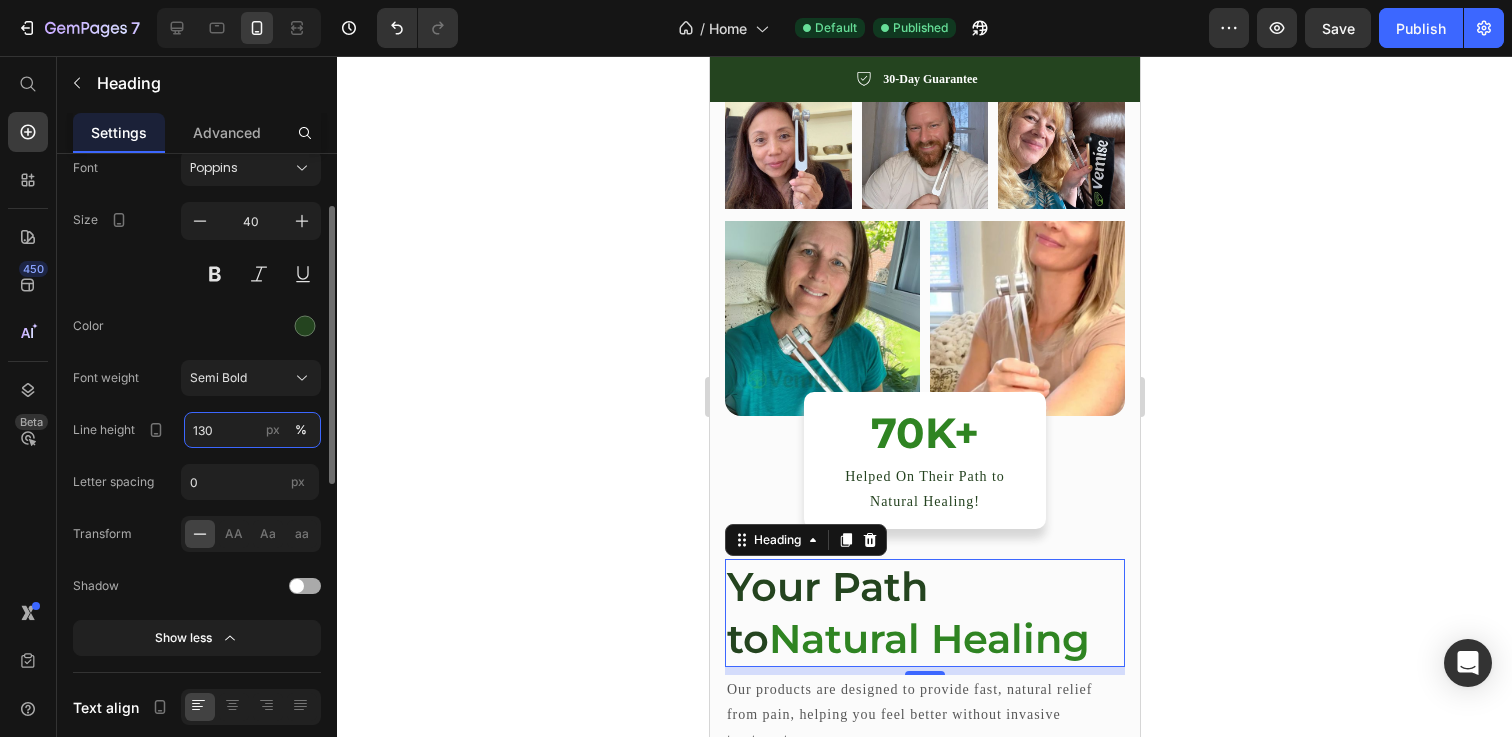 click on "130" at bounding box center [252, 430] 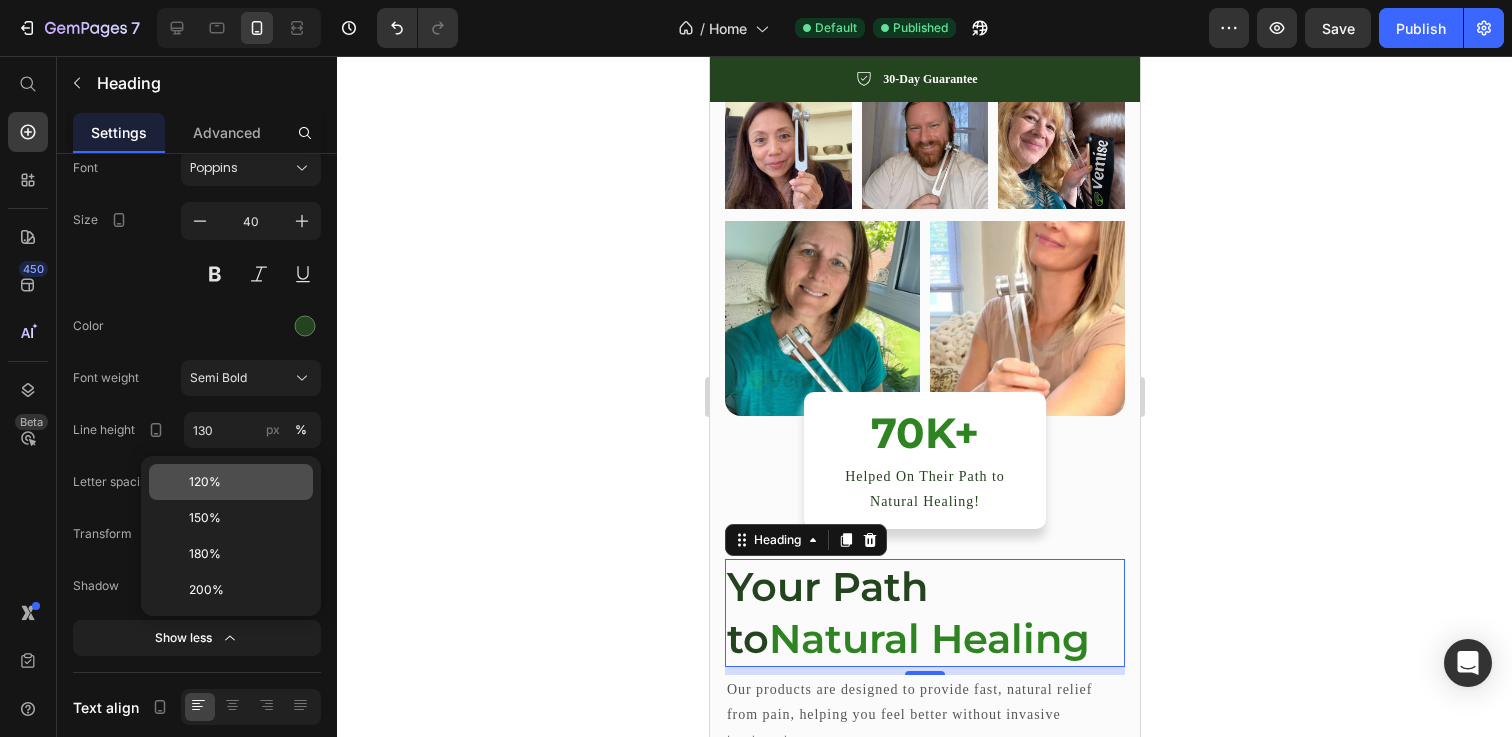 click on "120%" at bounding box center (247, 482) 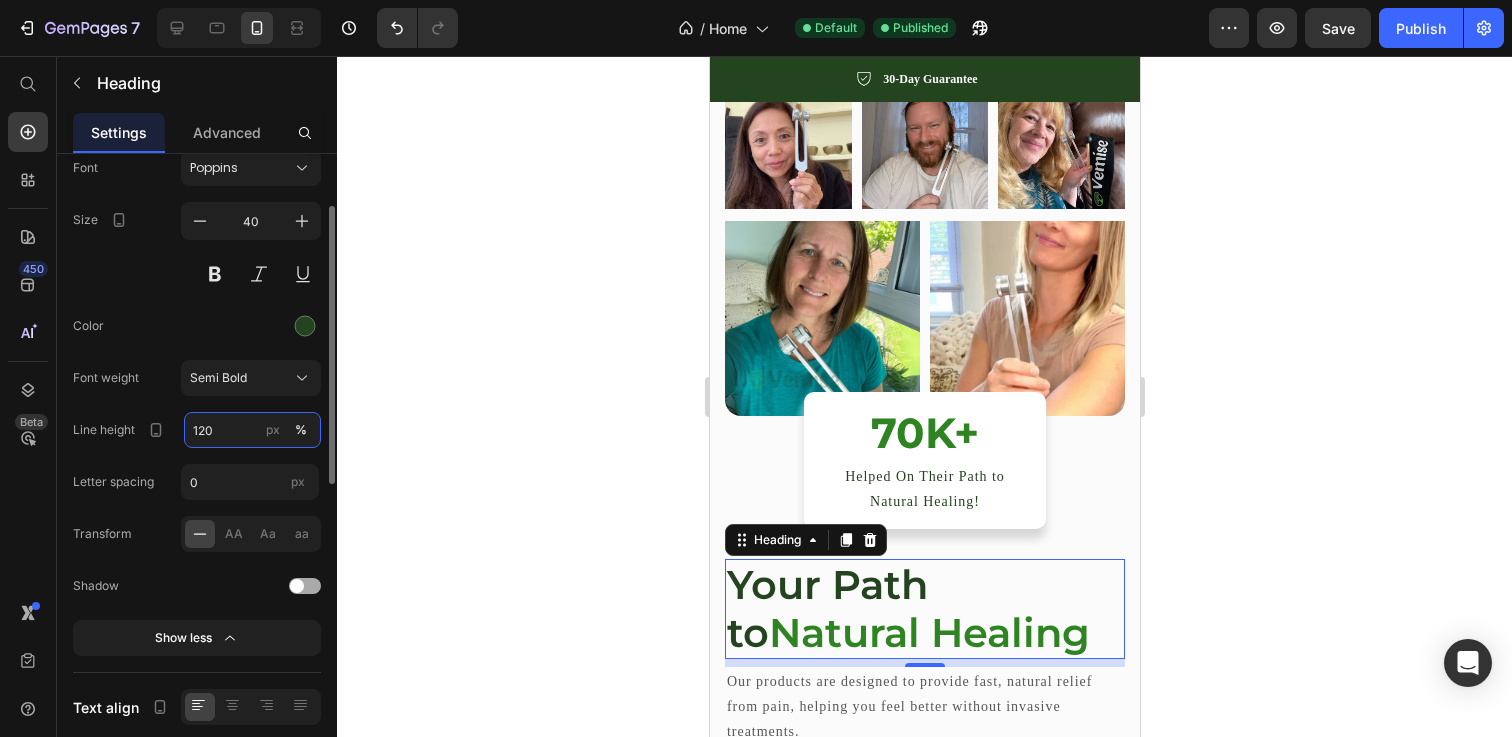 click on "120" at bounding box center (252, 430) 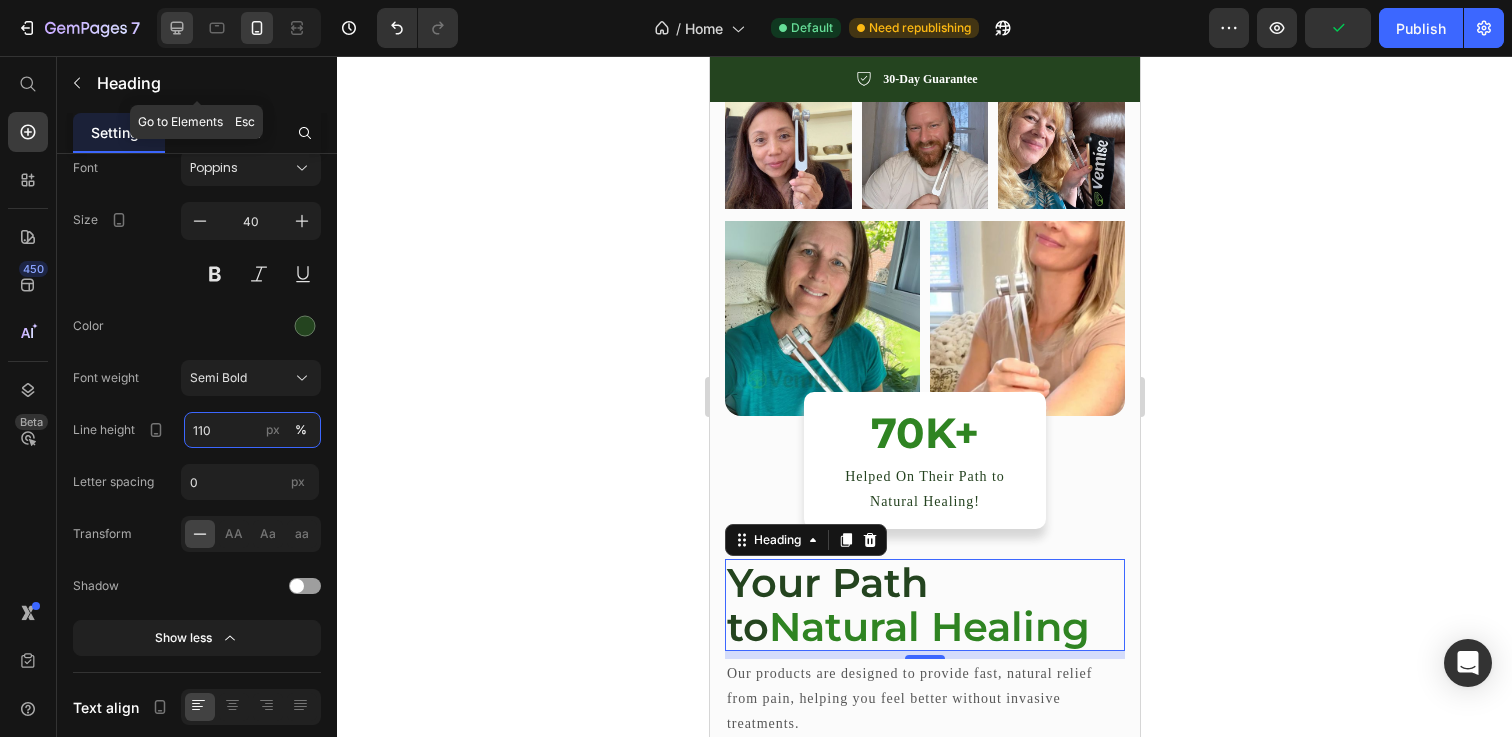 type on "110" 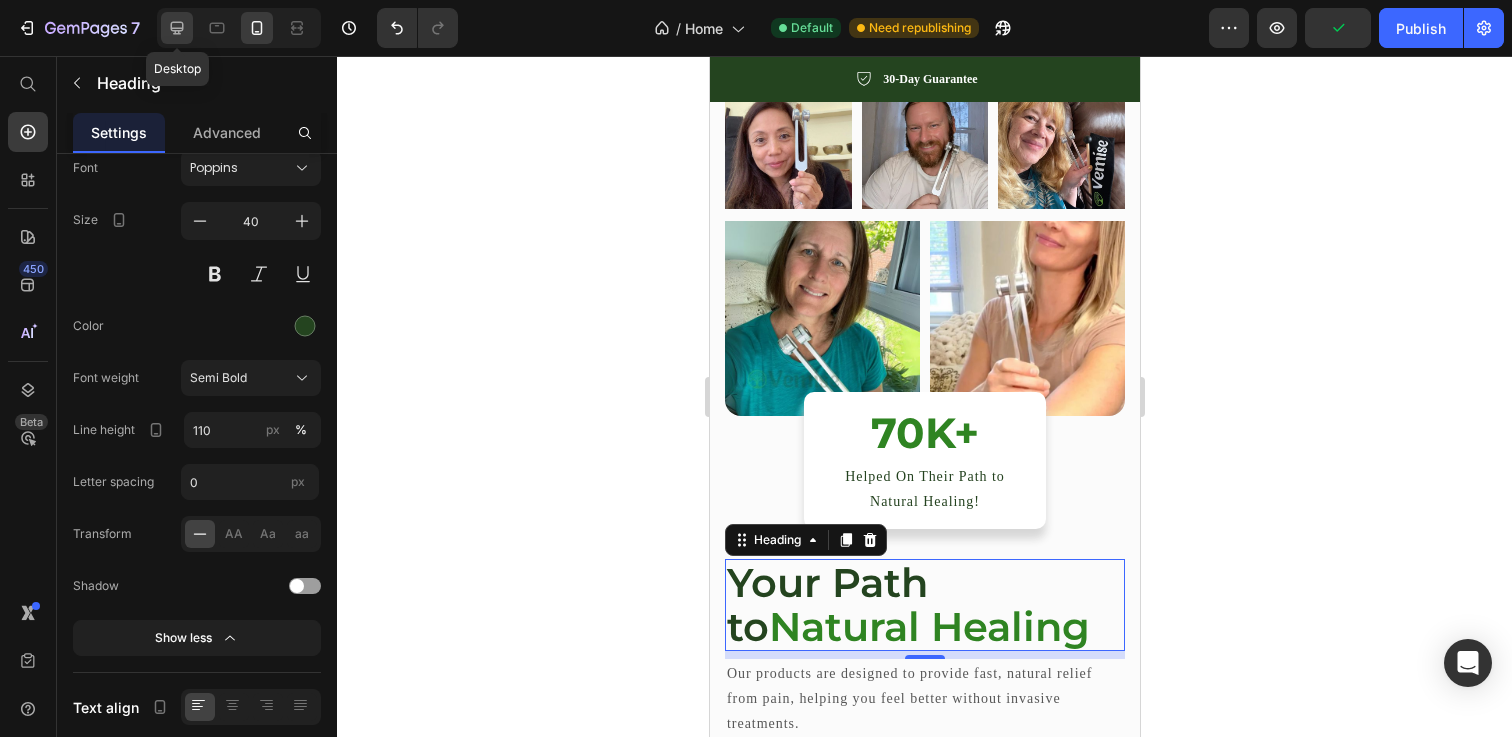 click 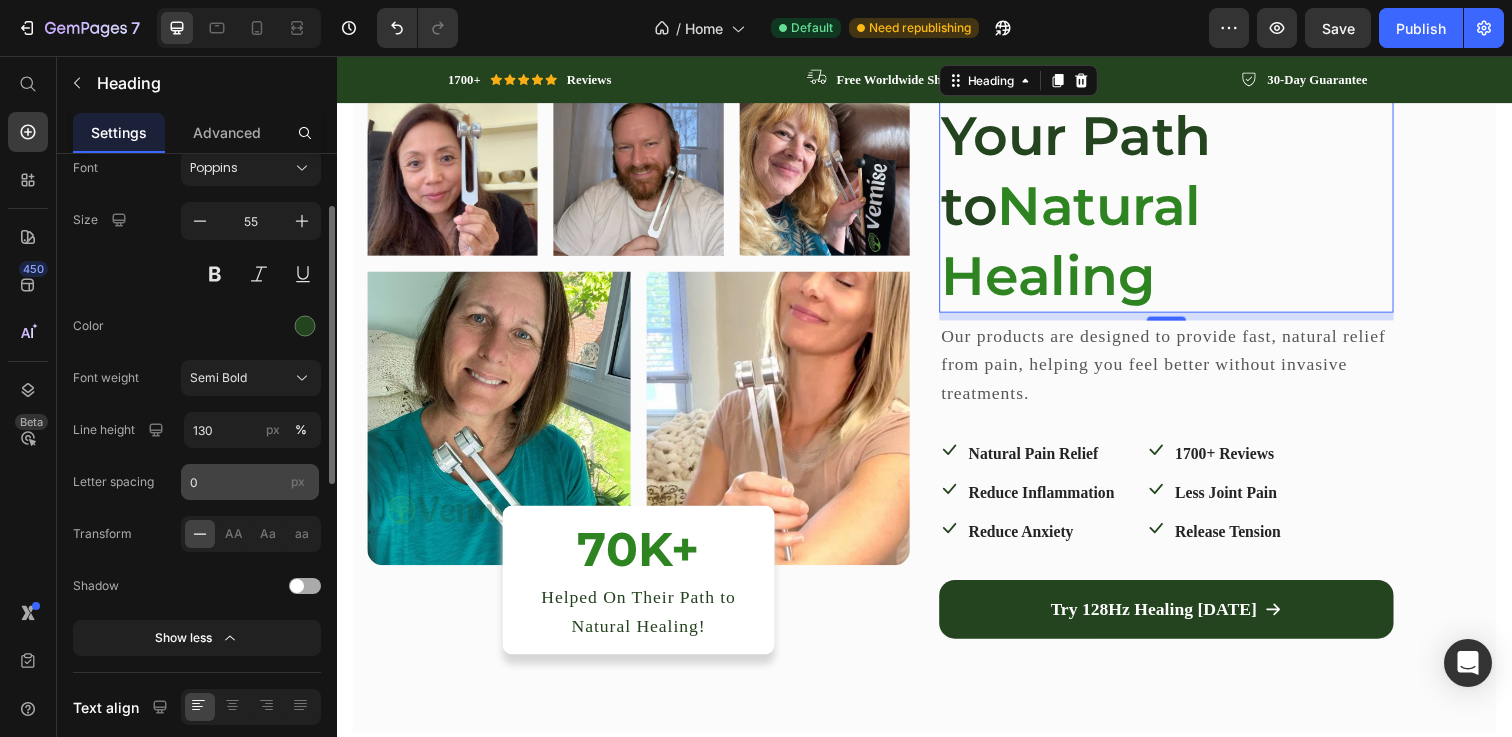 scroll, scrollTop: 64, scrollLeft: 0, axis: vertical 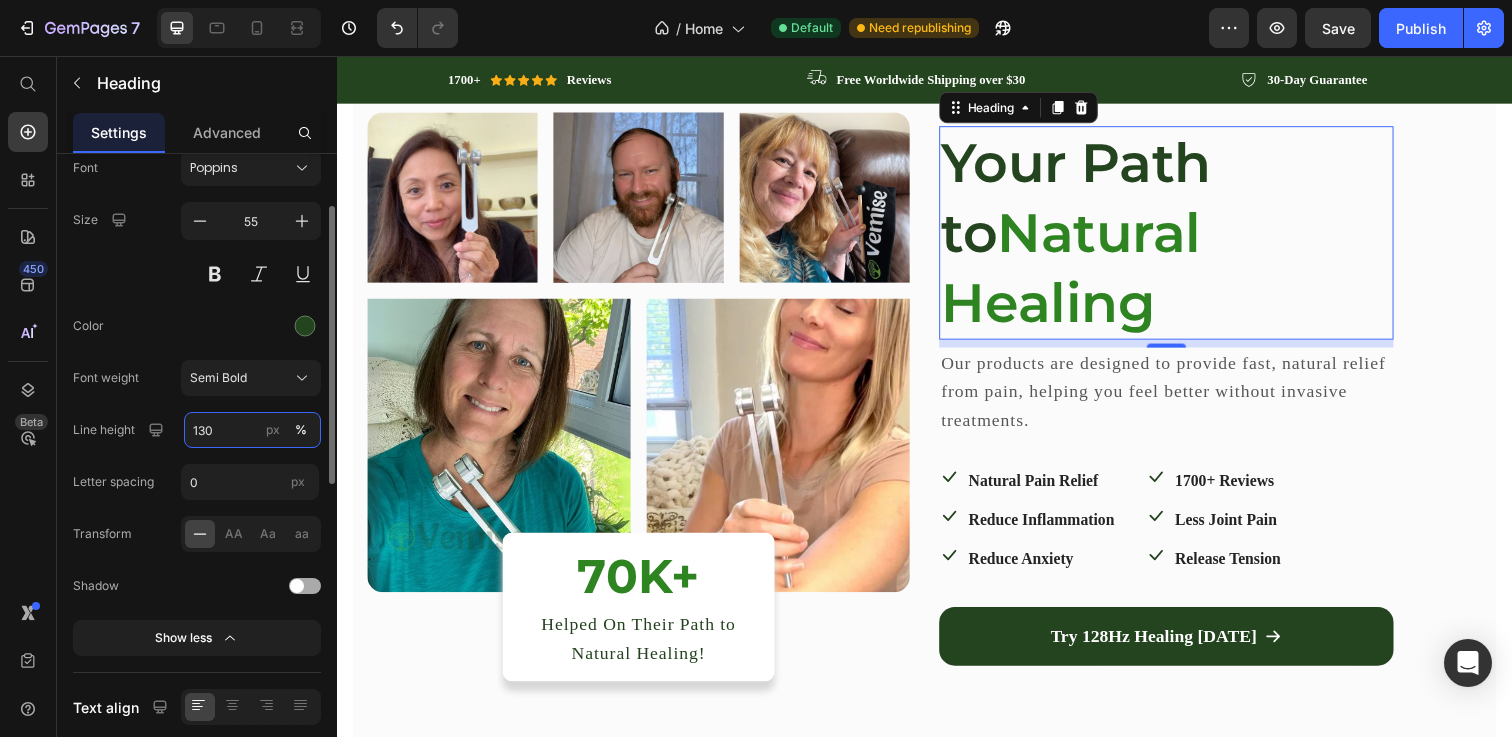 click on "130" at bounding box center (252, 430) 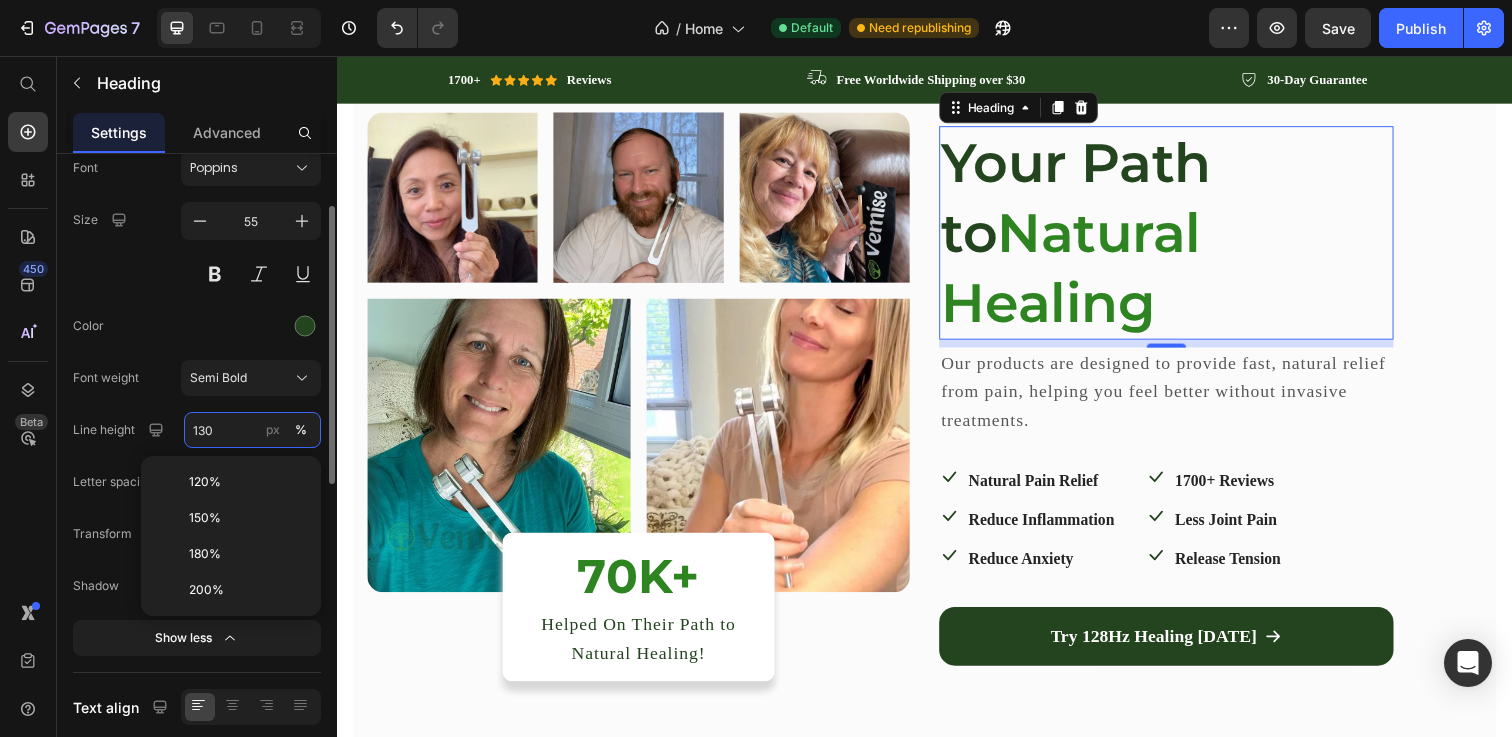 paste on "1" 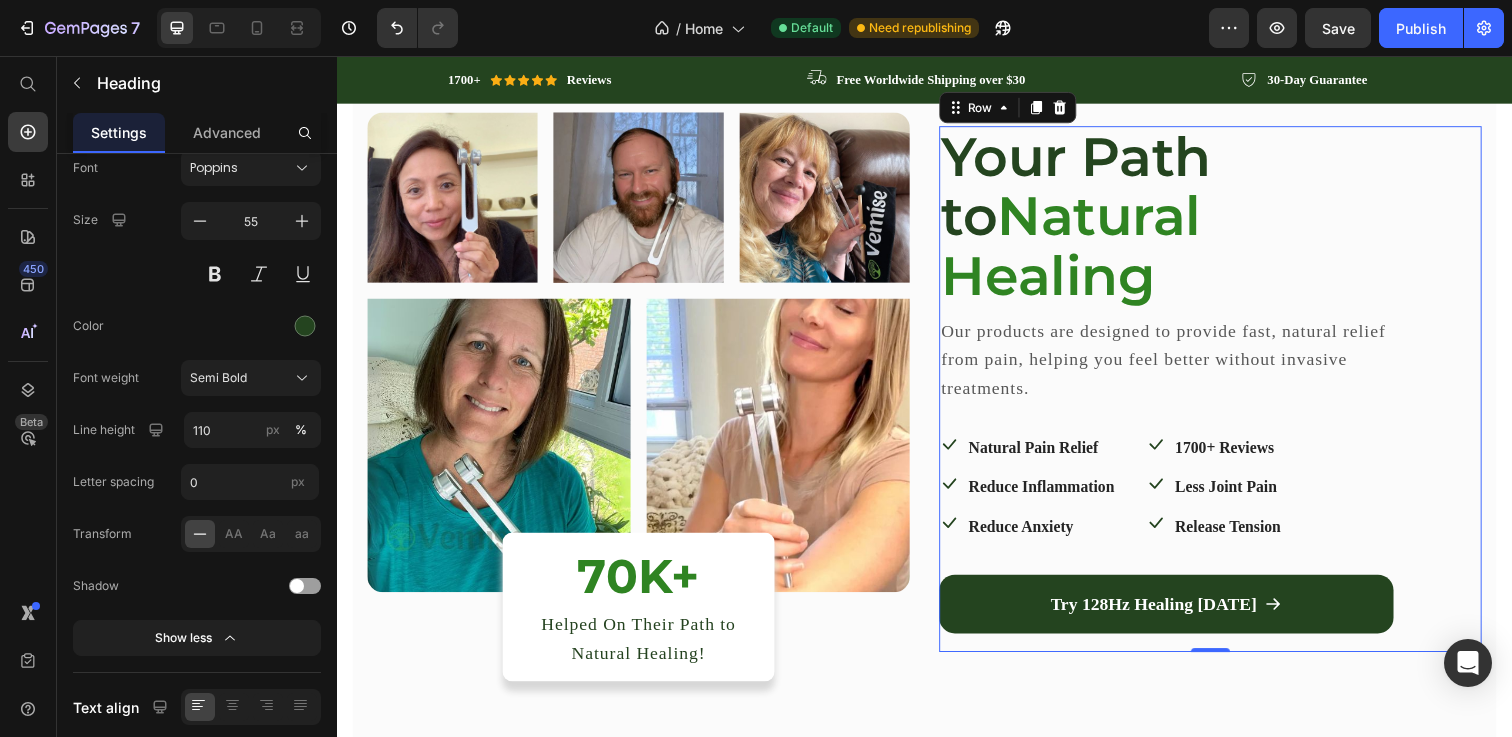 click on "Your Path to  Natural Healing Heading Our products are designed to provide fast, natural relief from pain, helping you feel better without invasive treatments. Text block                Icon Natural Pain Relief Text block Row                Icon Reduce Inflammation Text block Row                Icon Reduce Anxiety Text block Row                Icon 1700+ Reviews Text block Row                Icon Less Joint Pain Text block Row                Icon Release Tension Text block Row Row
Try 128Hz Healing Today Button Row   0" at bounding box center (1229, 396) 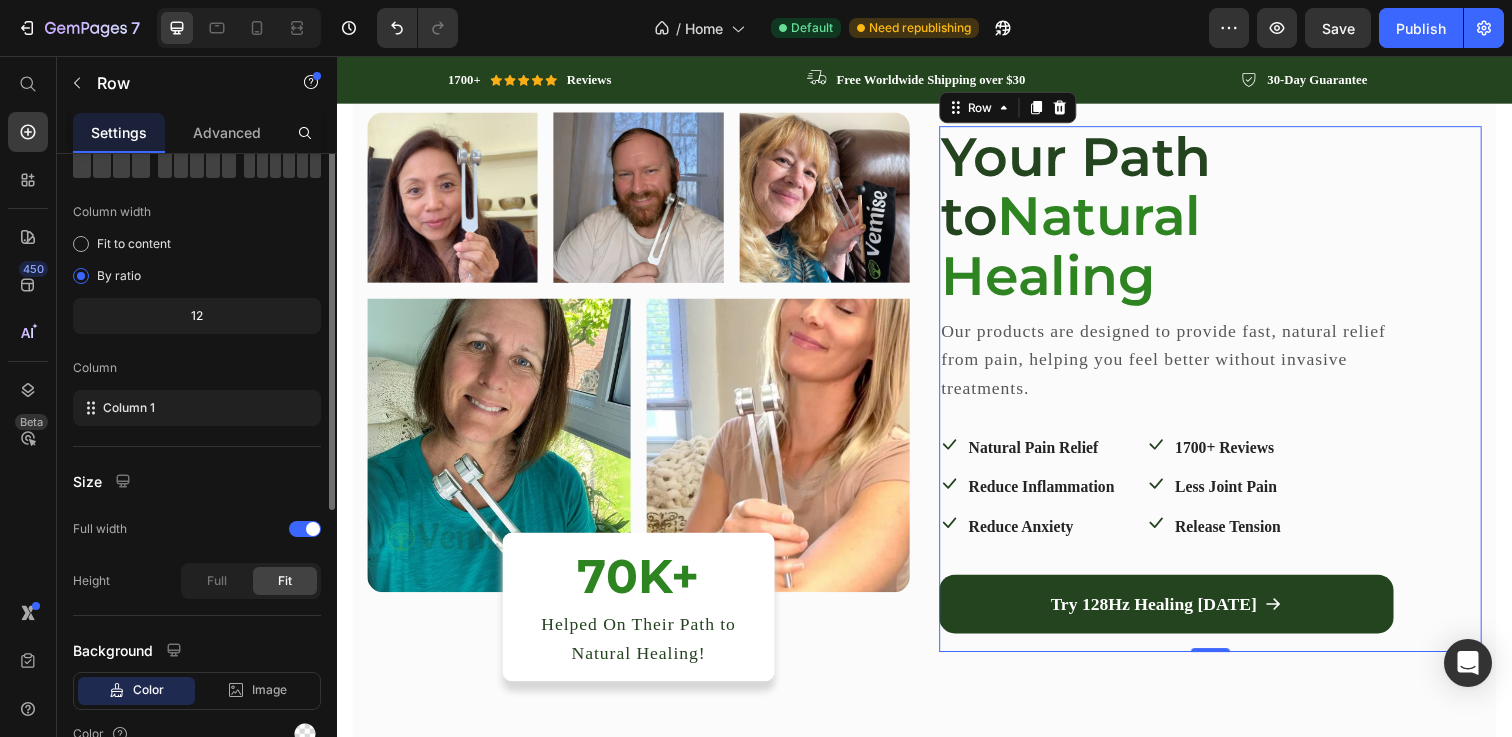scroll, scrollTop: 0, scrollLeft: 0, axis: both 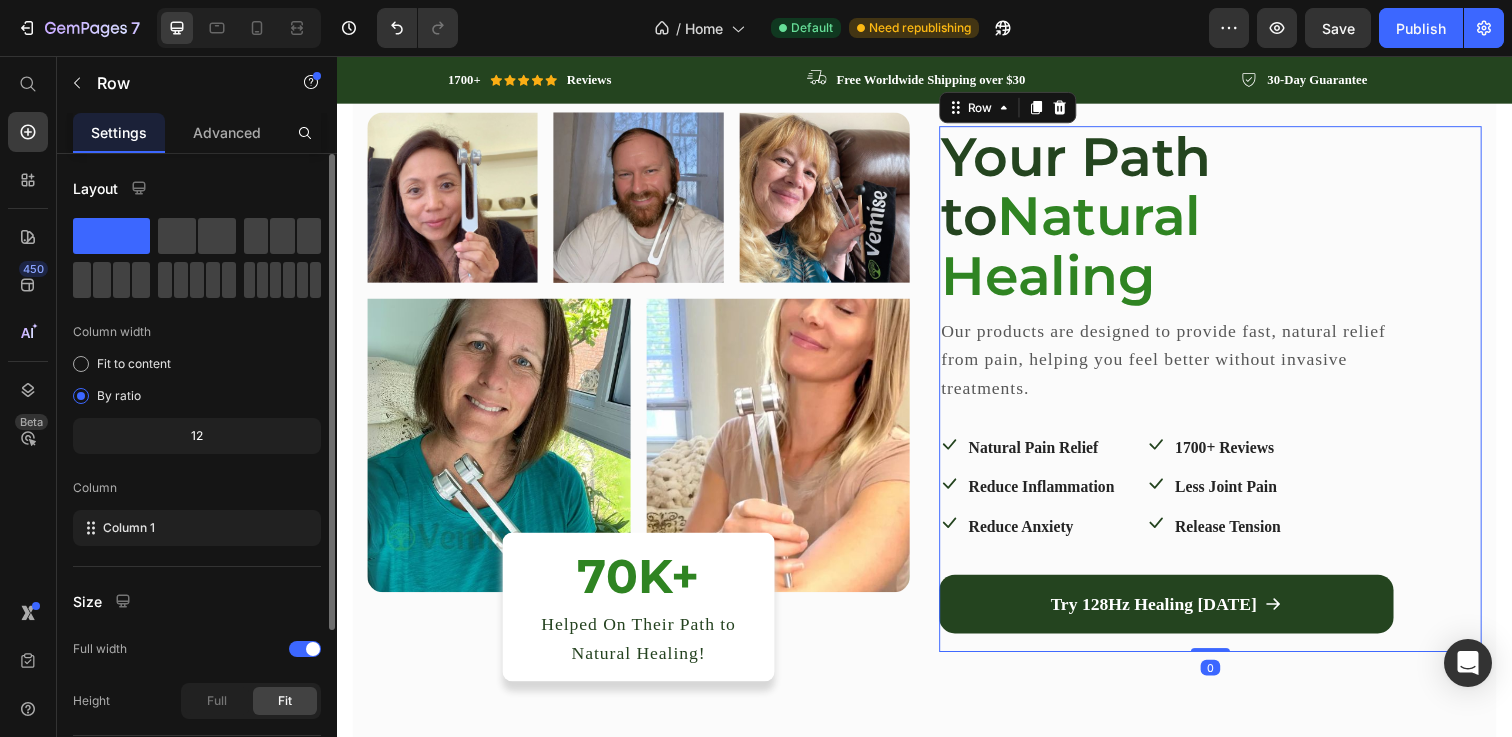 click on "Our products are designed to provide fast, natural relief from pain, helping you feel better without invasive treatments." at bounding box center (1184, 365) 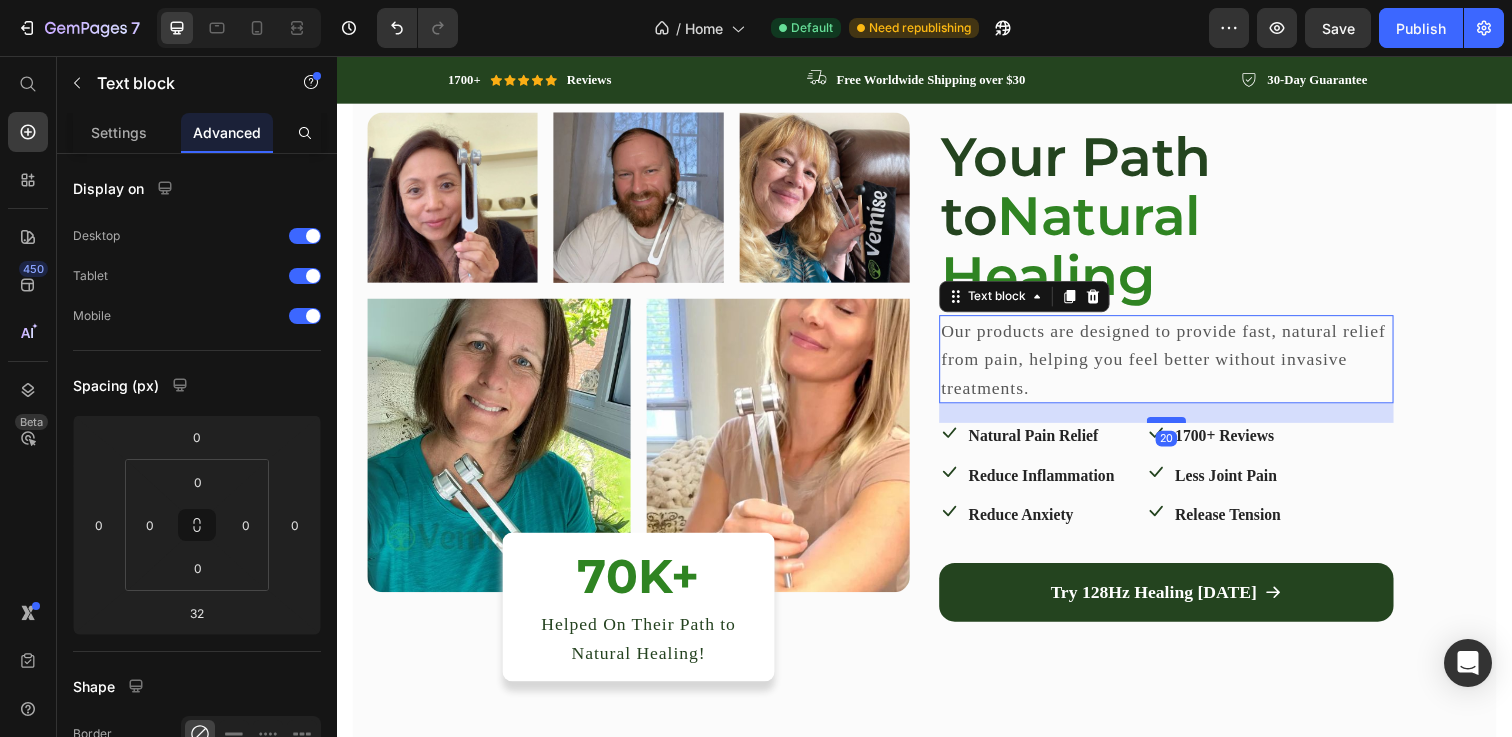 drag, startPoint x: 1167, startPoint y: 377, endPoint x: 1169, endPoint y: 365, distance: 12.165525 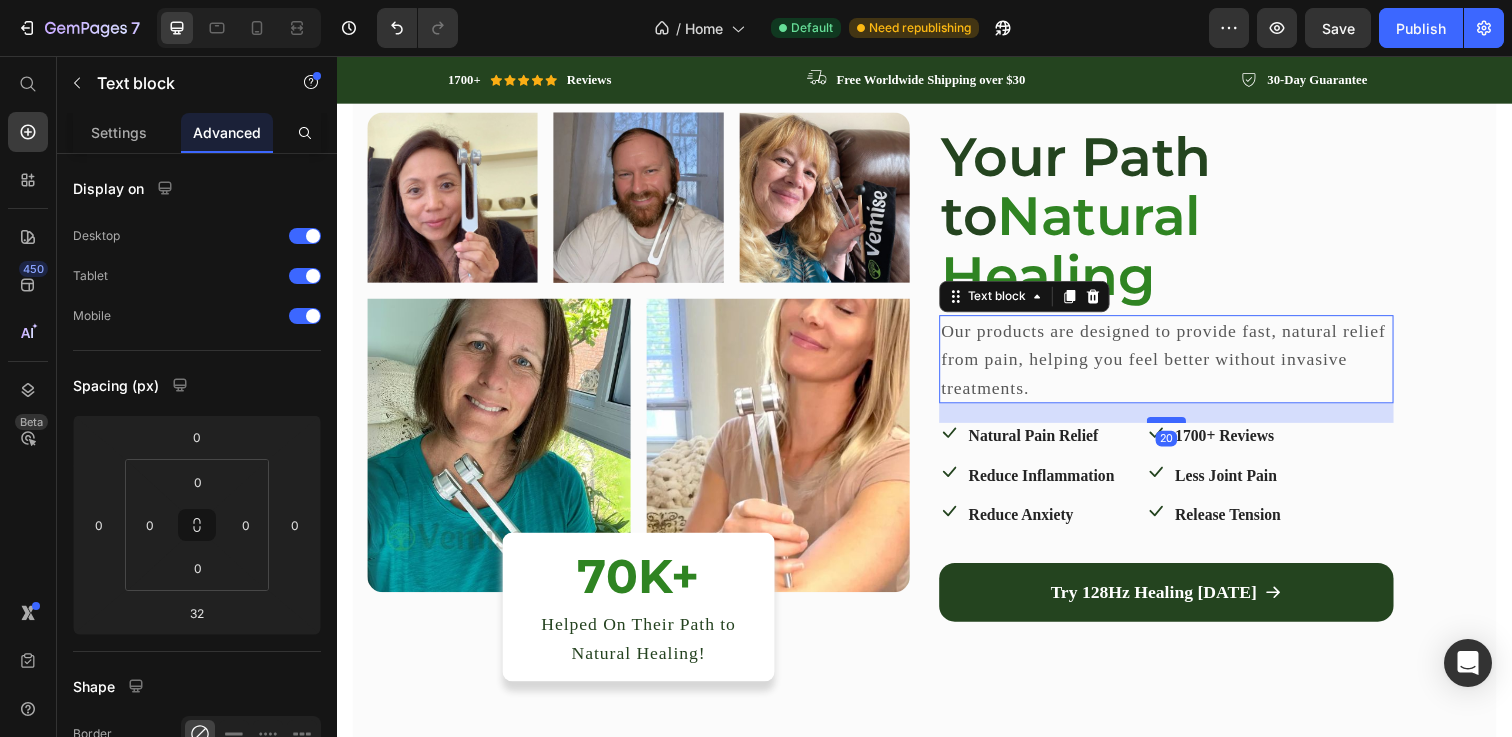 click at bounding box center (1184, 427) 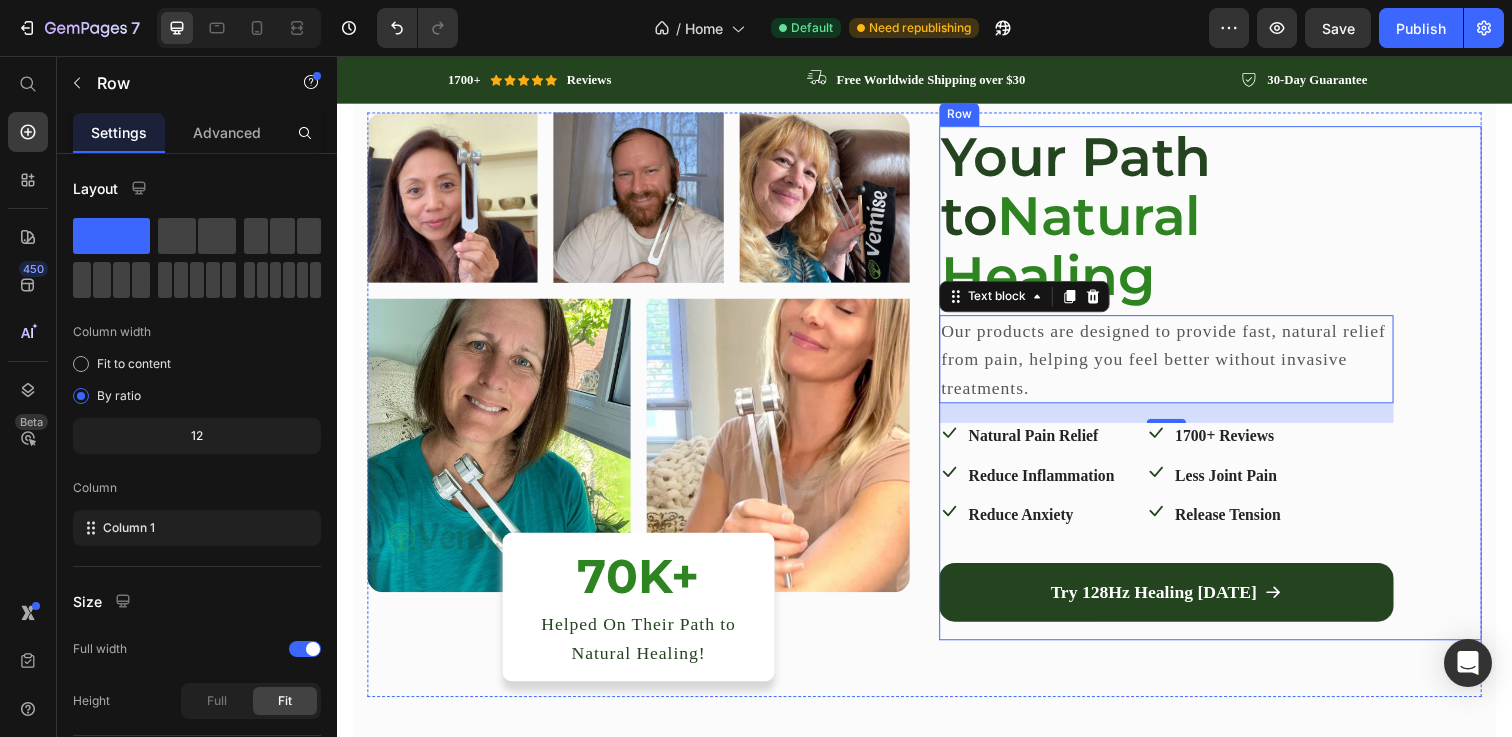 click on "Your Path to  Natural Healing Heading Our products are designed to provide fast, natural relief from pain, helping you feel better without invasive treatments. Text block   20                Icon Natural Pain Relief Text block Row                Icon Reduce Inflammation Text block Row                Icon Reduce Anxiety Text block Row                Icon 1700+ Reviews Text block Row                Icon Less Joint Pain Text block Row                Icon Release Tension Text block Row Row
Try 128Hz Healing Today Button Row" at bounding box center [1229, 390] 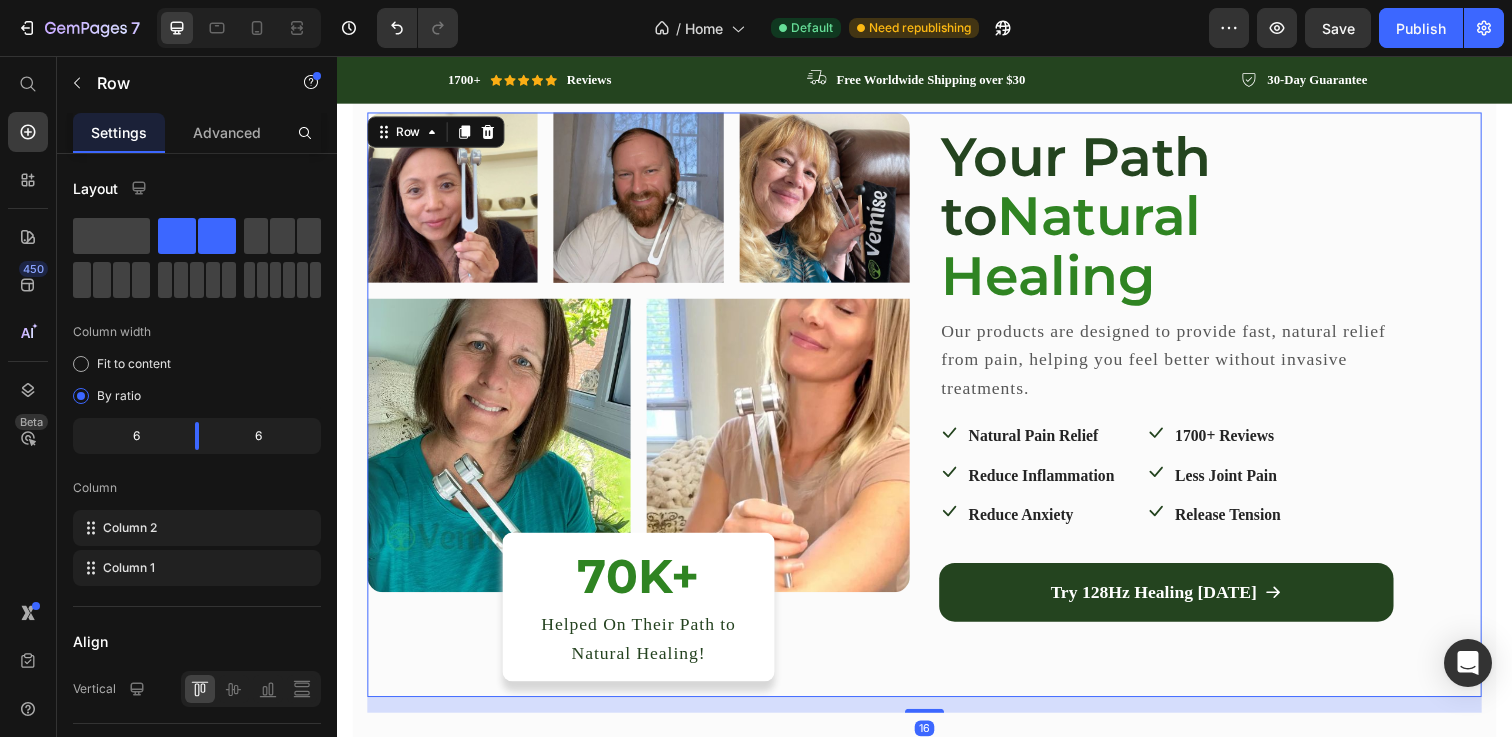 click on "Your Path to  Natural Healing Heading Our products are designed to provide fast, natural relief from pain, helping you feel better without invasive treatments. Text block                Icon Natural Pain Relief Text block Row                Icon Reduce Inflammation Text block Row                Icon Reduce Anxiety Text block Row                Icon 1700+ Reviews Text block Row                Icon Less Joint Pain Text block Row                Icon Release Tension Text block Row Row
Try 128Hz Healing Today Button Row Image Image Image Row Image Image Row 70K+ Heading Helped On Their Path to Natural Healing! Text block Row Row   16" at bounding box center (937, 411) 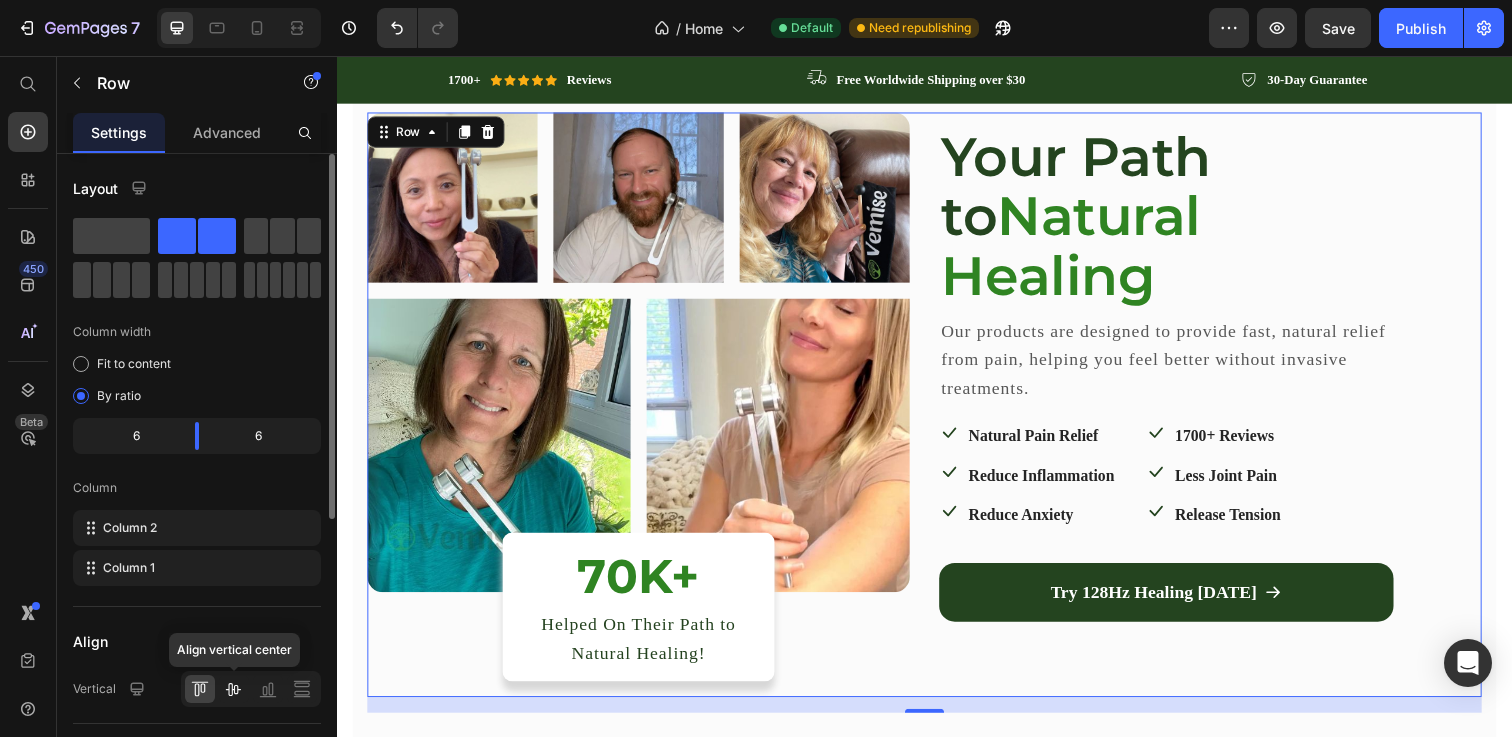 click 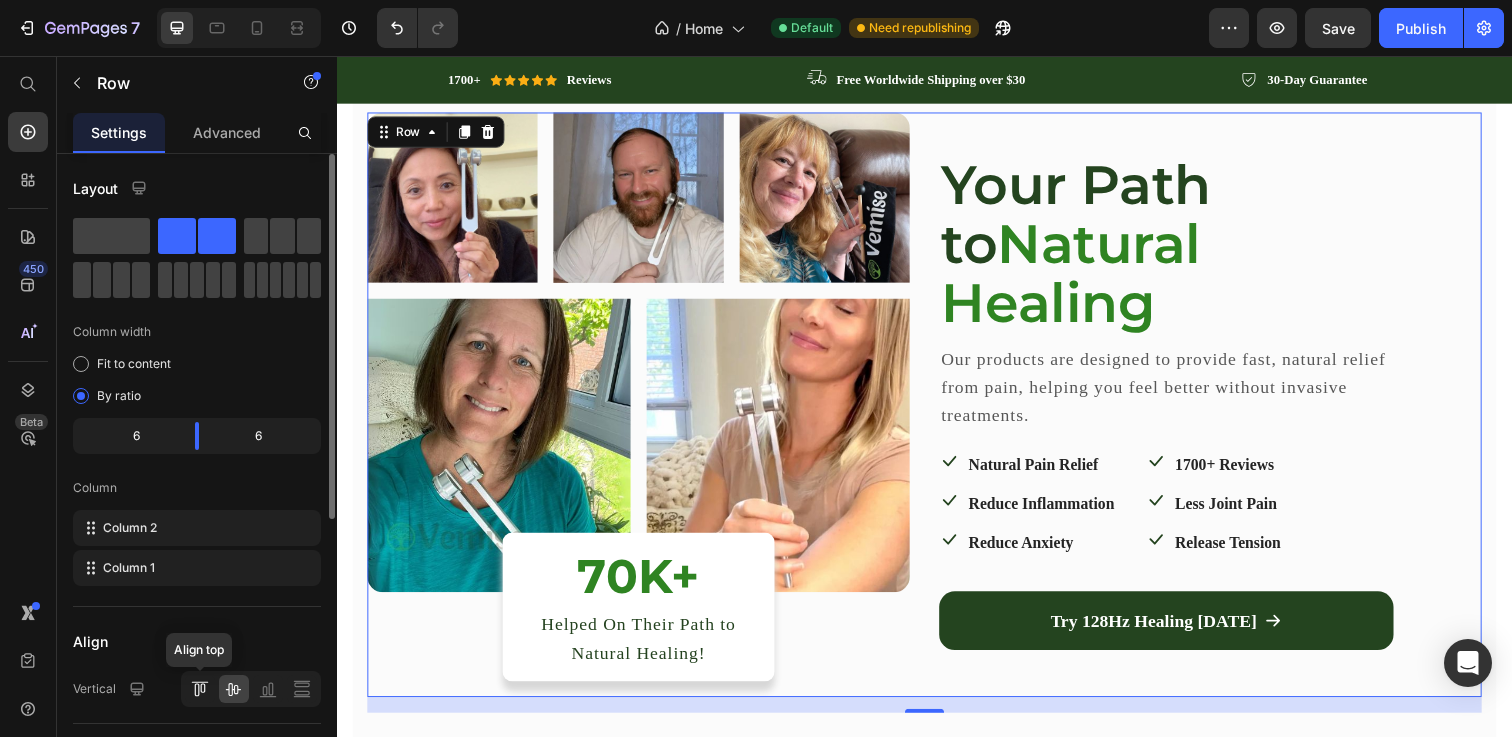 click 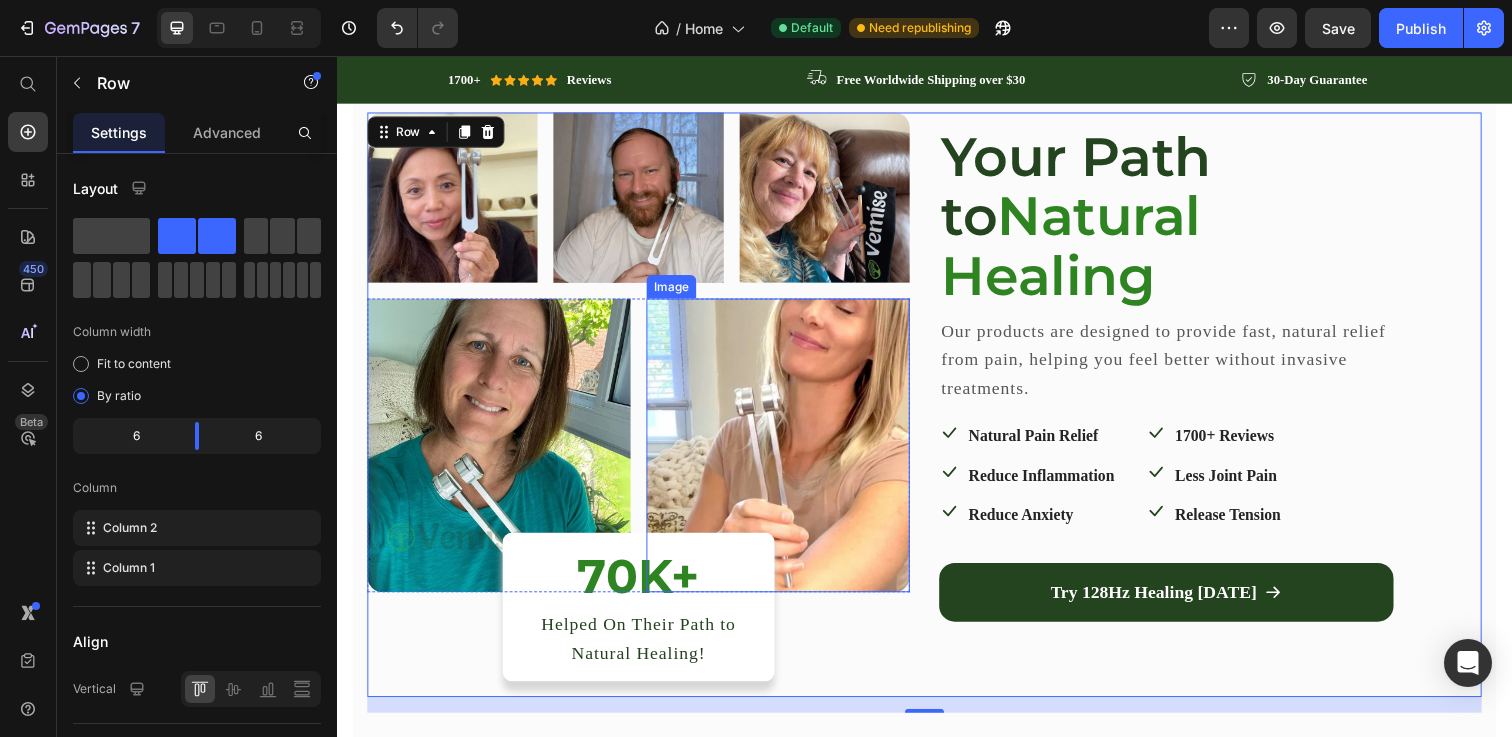 scroll, scrollTop: 0, scrollLeft: 0, axis: both 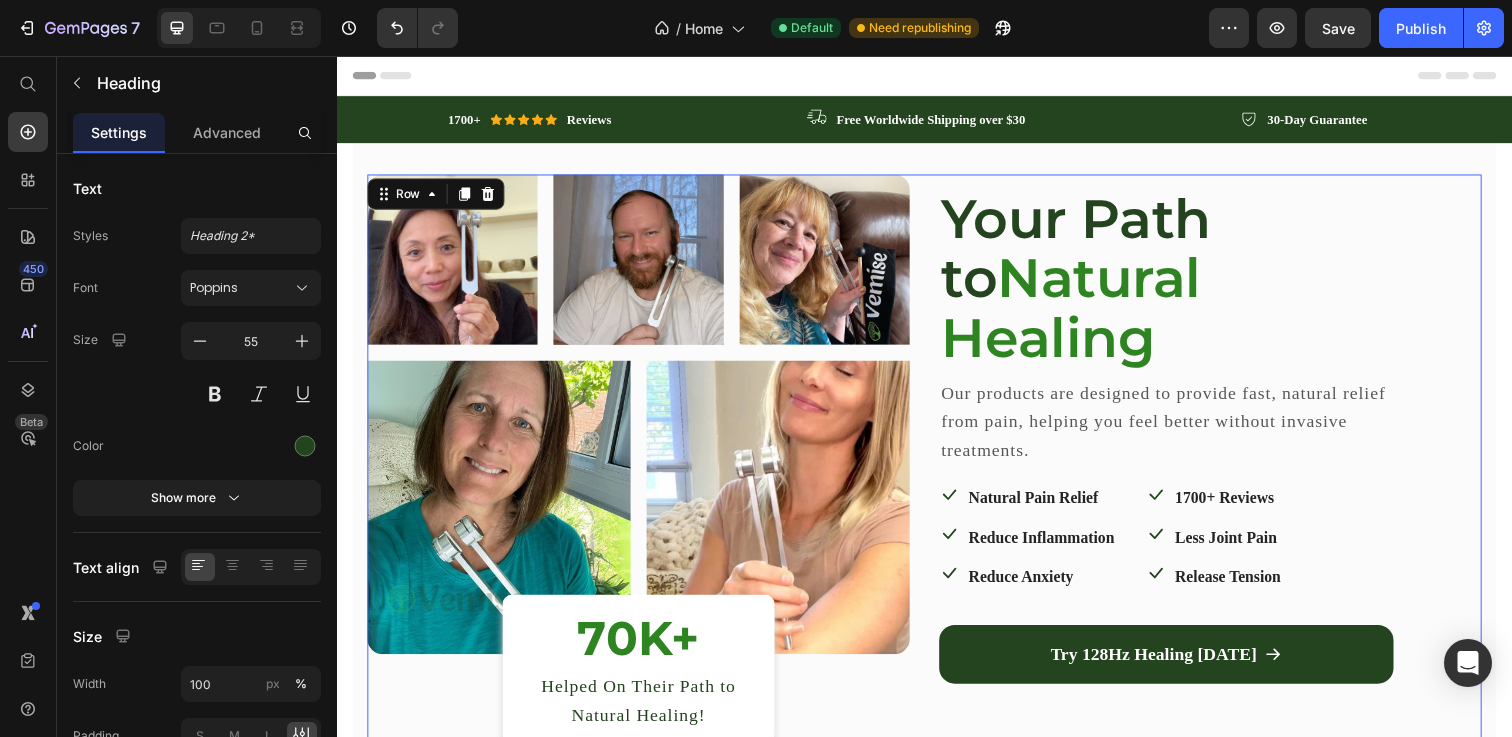click on "Your Path to  Natural Healing" at bounding box center [1184, 284] 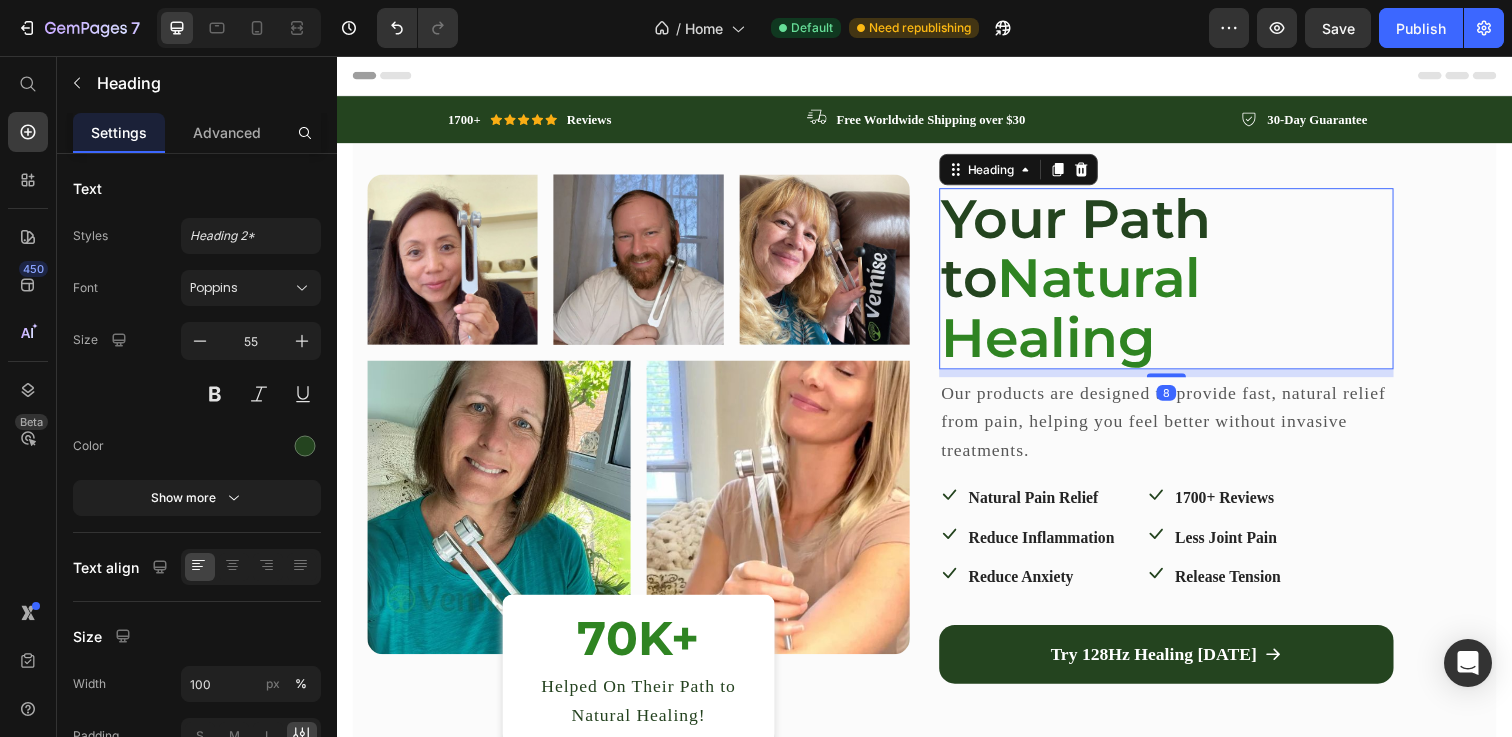 click on "Settings Advanced" at bounding box center [197, 133] 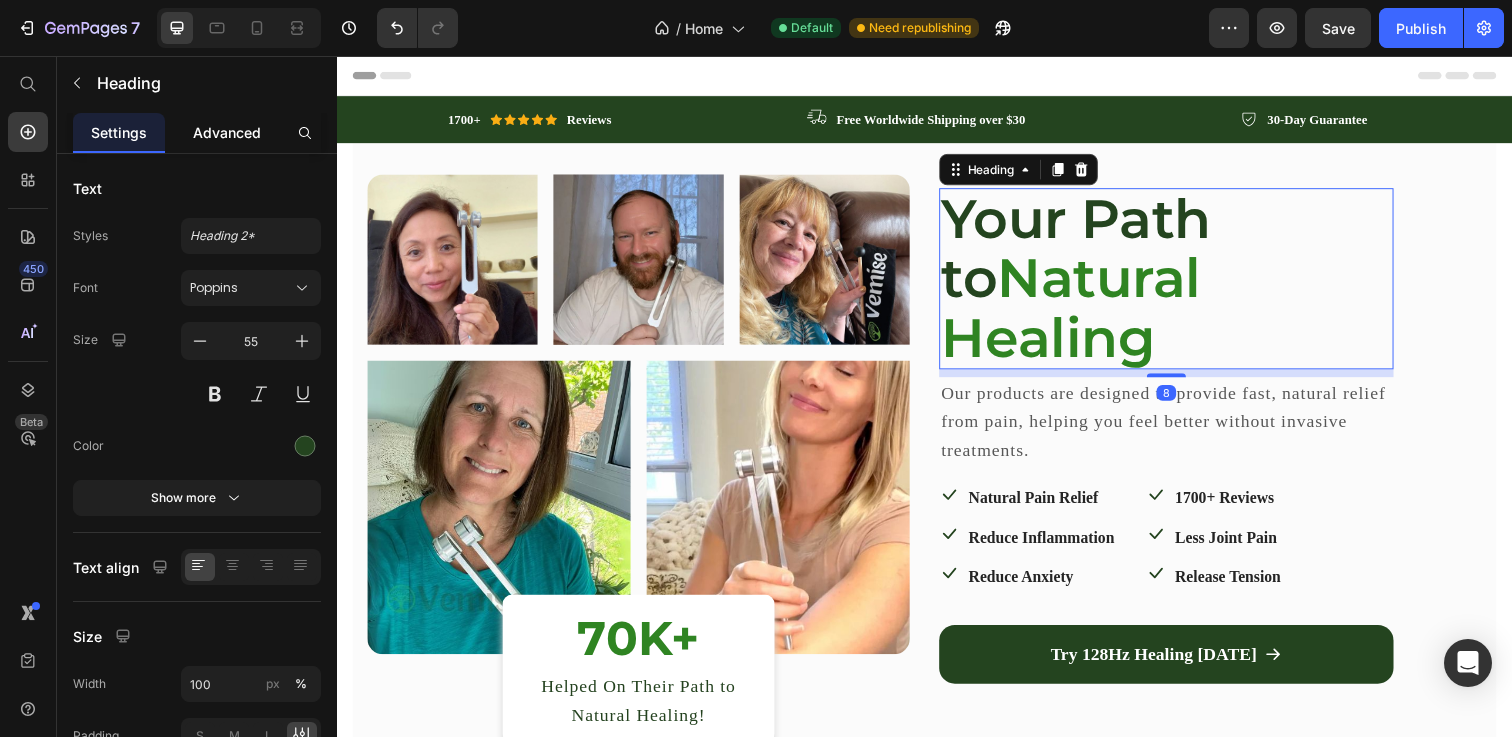 click on "Advanced" 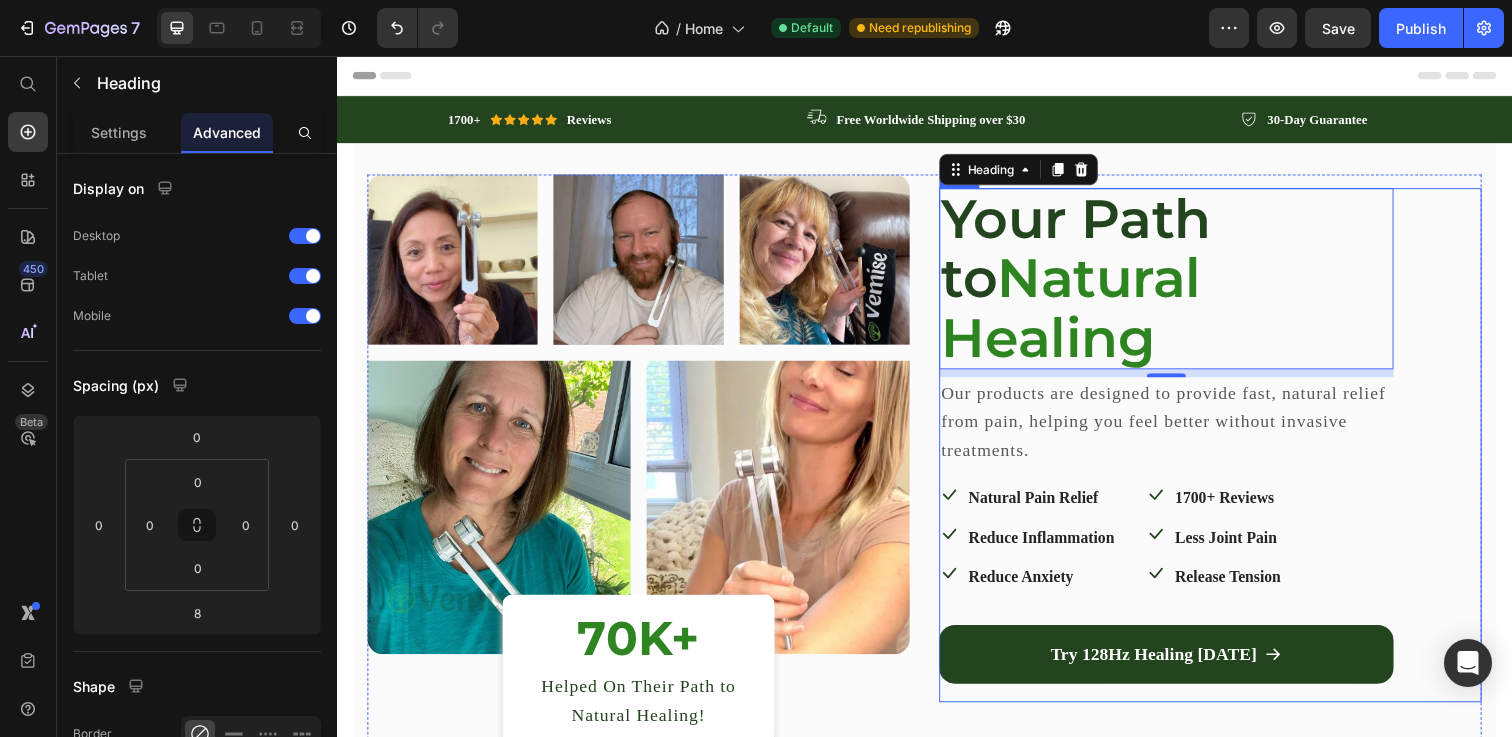 click on "Your Path to  Natural Healing Heading   8 Our products are designed to provide fast, natural relief from pain, helping you feel better without invasive treatments. Text block                Icon Natural Pain Relief Text block Row                Icon Reduce Inflammation Text block Row                Icon Reduce Anxiety Text block Row                Icon 1700+ Reviews Text block Row                Icon Less Joint Pain Text block Row                Icon Release Tension Text block Row Row
Try 128Hz Healing Today Button Row" at bounding box center (1229, 454) 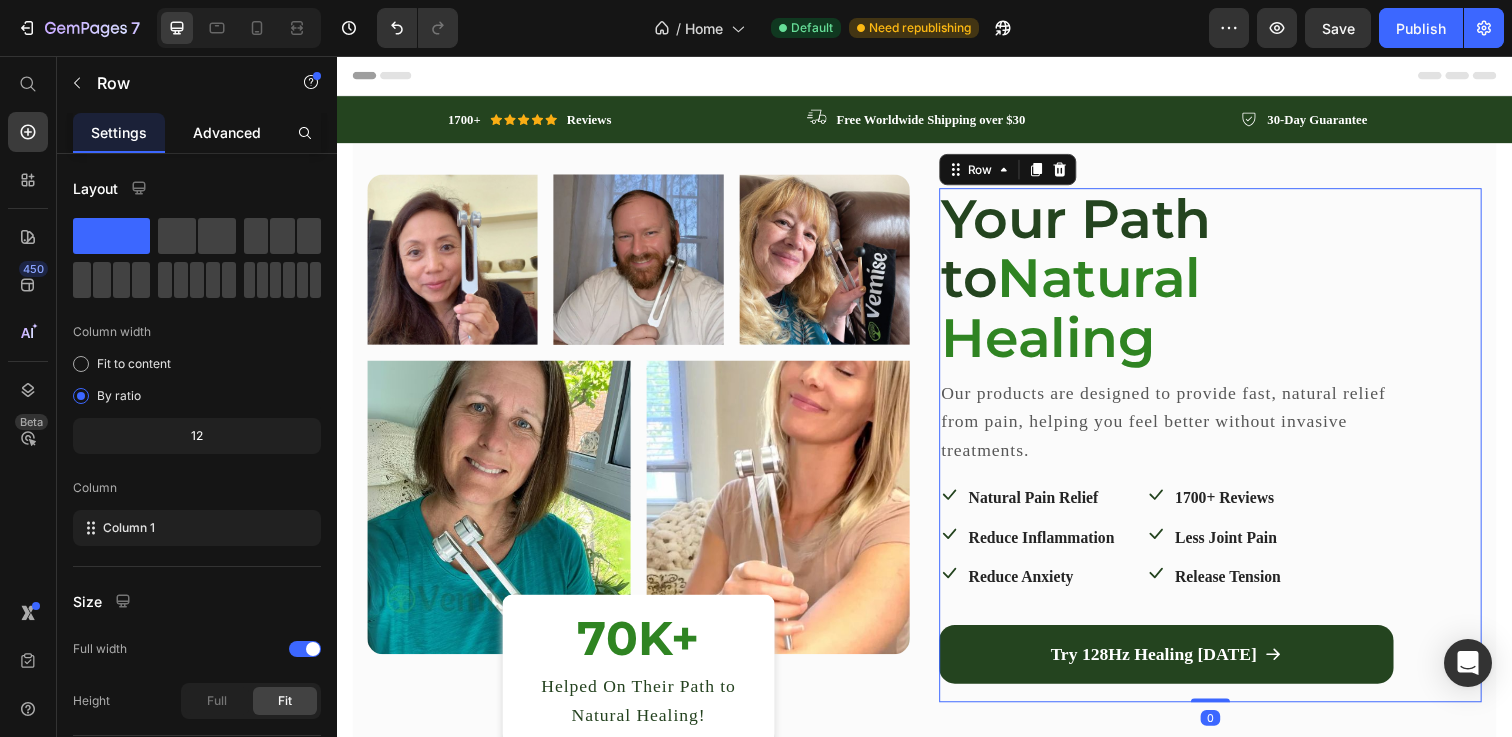 click on "Advanced" at bounding box center [227, 132] 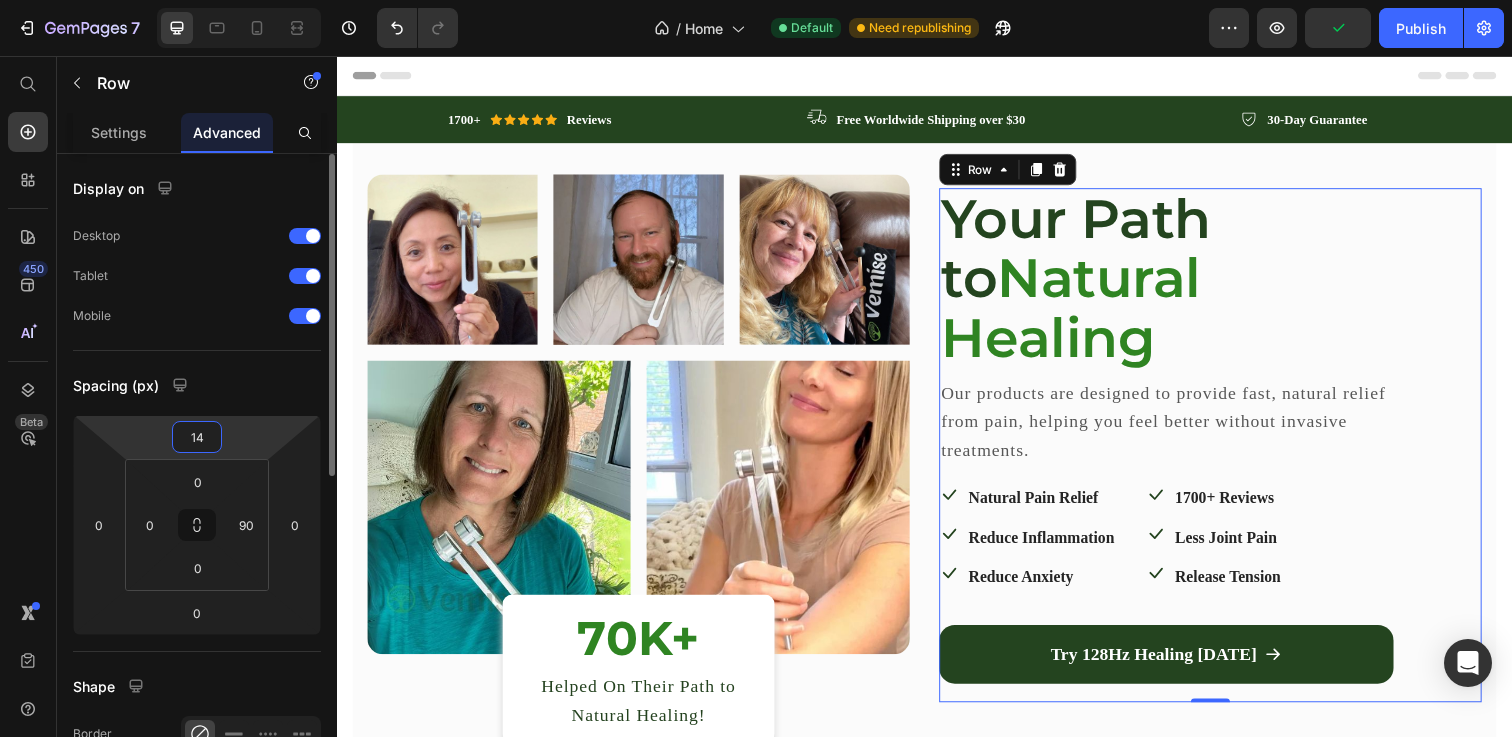 click on "7  Version history  /  Home Default Need republishing Preview  Publish  450 Beta Start with Sections Elements Hero Section Product Detail Brands Trusted Badges Guarantee Product Breakdown How to use Testimonials Compare Bundle FAQs Social Proof Brand Story Product List Collection Blog List Contact Sticky Add to Cart Custom Footer Browse Library 450 Layout
Row
Row
Row
Row Text
Heading
Text Block Button
Button
Button
Sticky Back to top Media
Image" at bounding box center [756, 0] 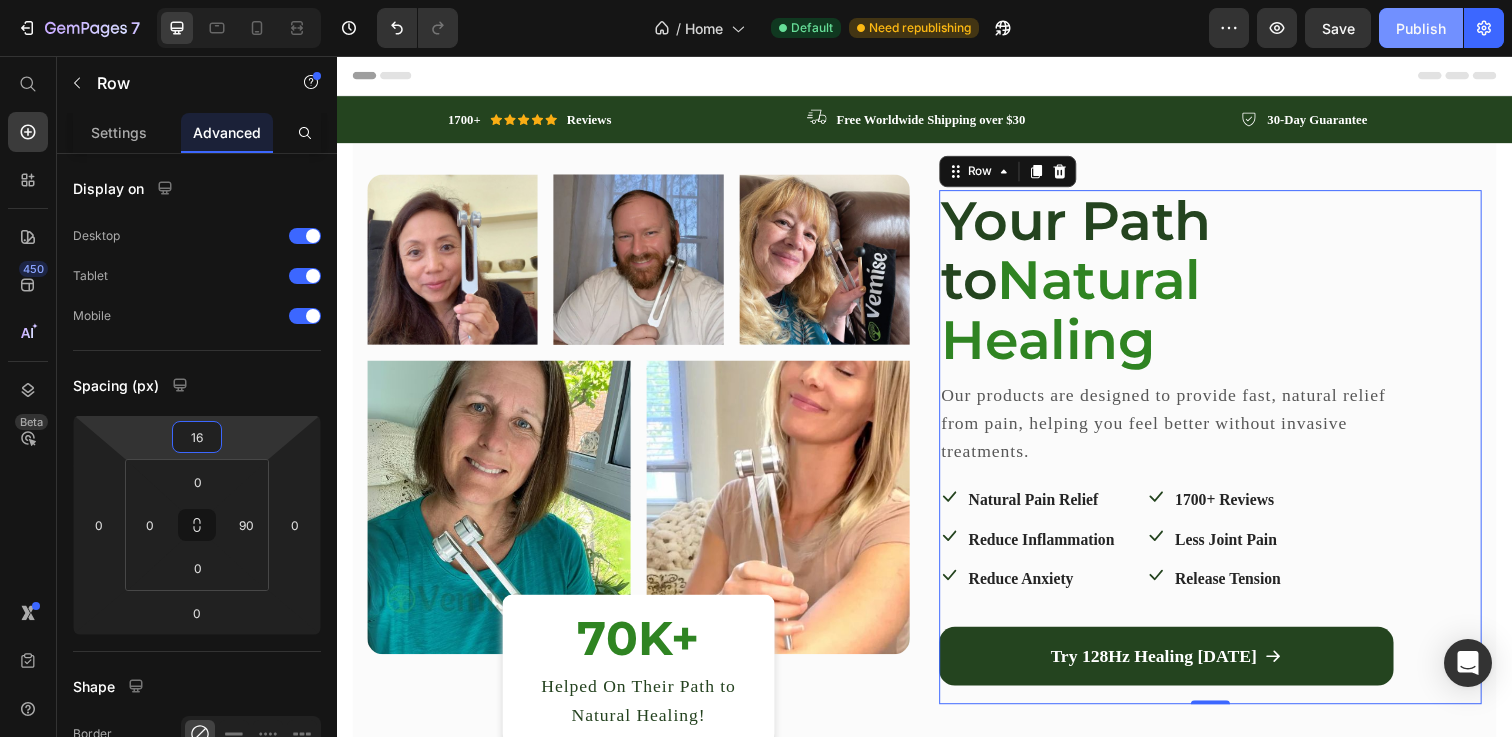 type on "16" 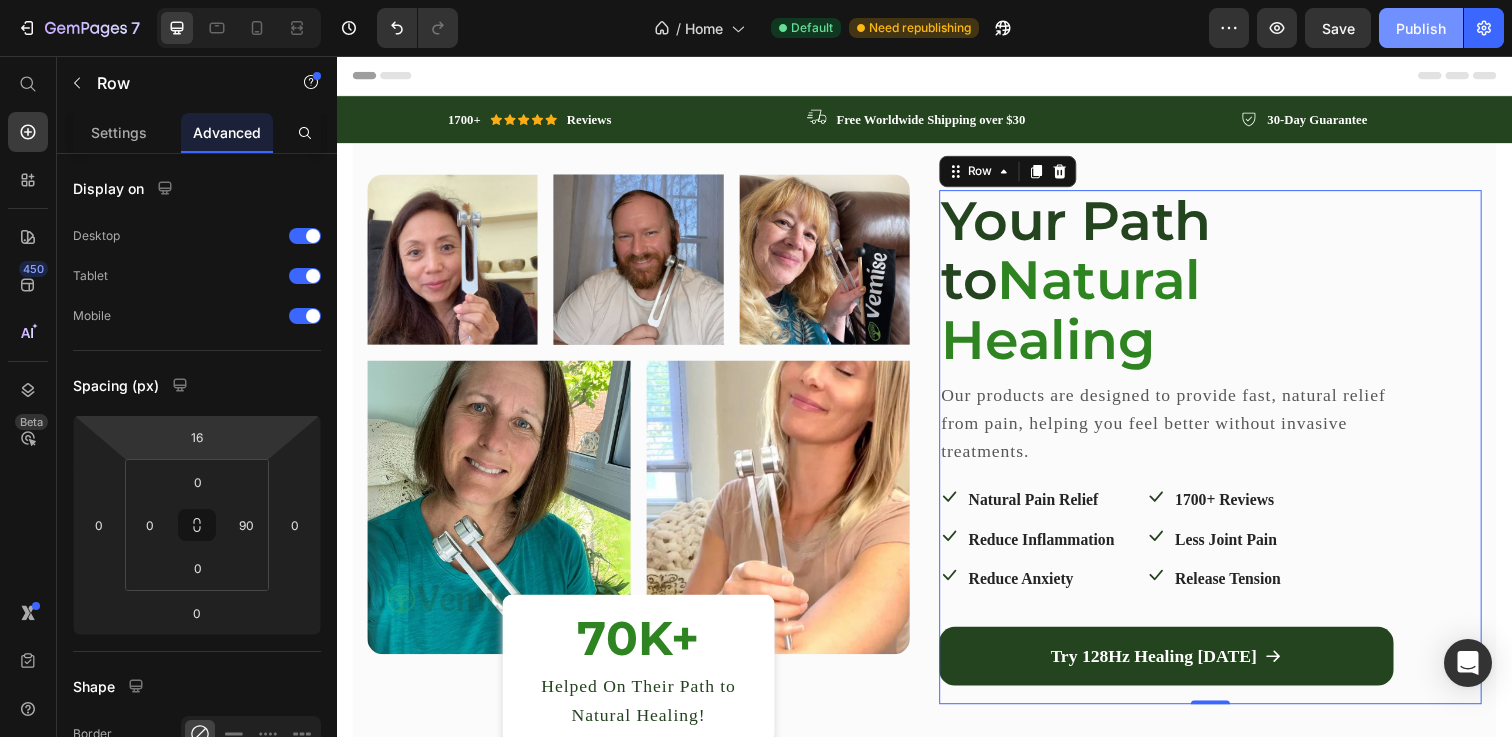 click on "Publish" 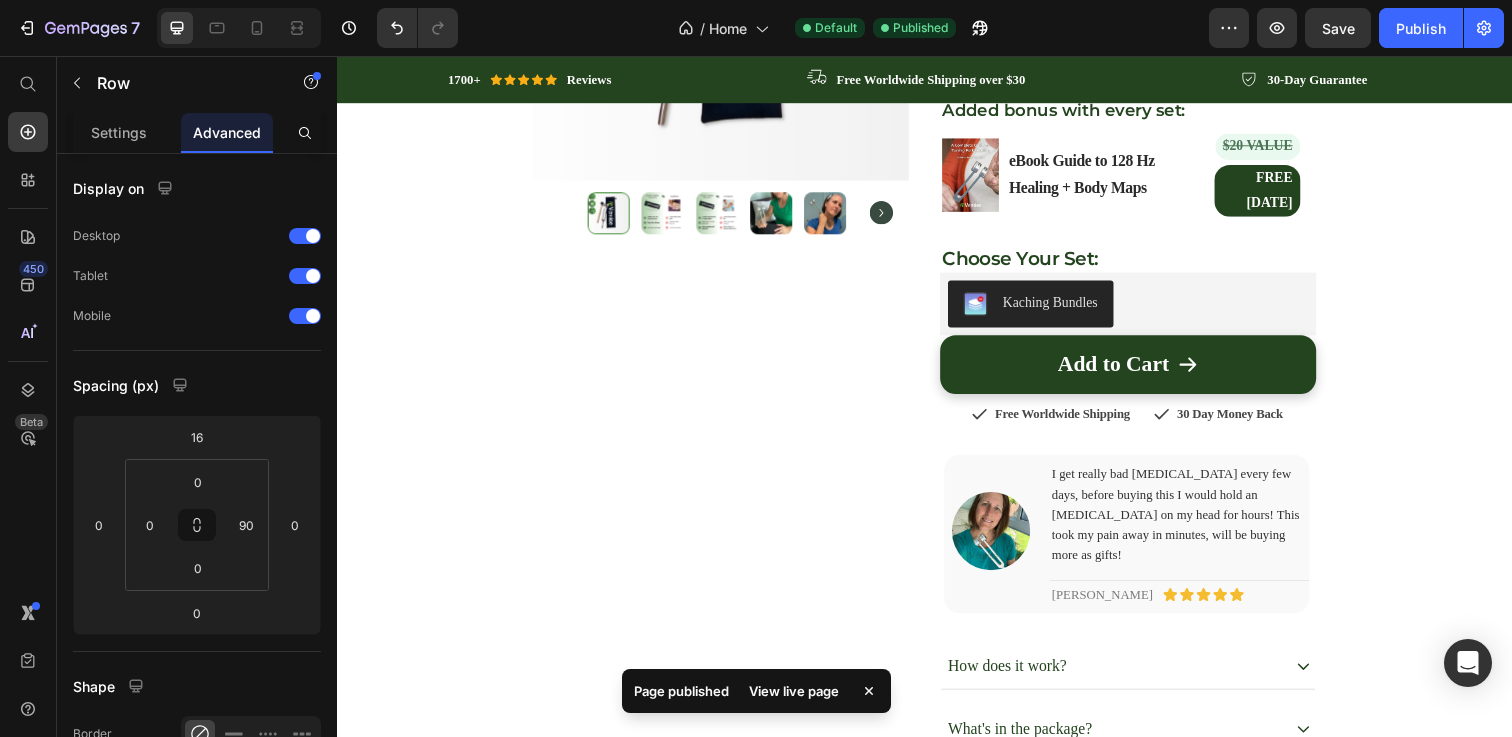 scroll, scrollTop: 943, scrollLeft: 0, axis: vertical 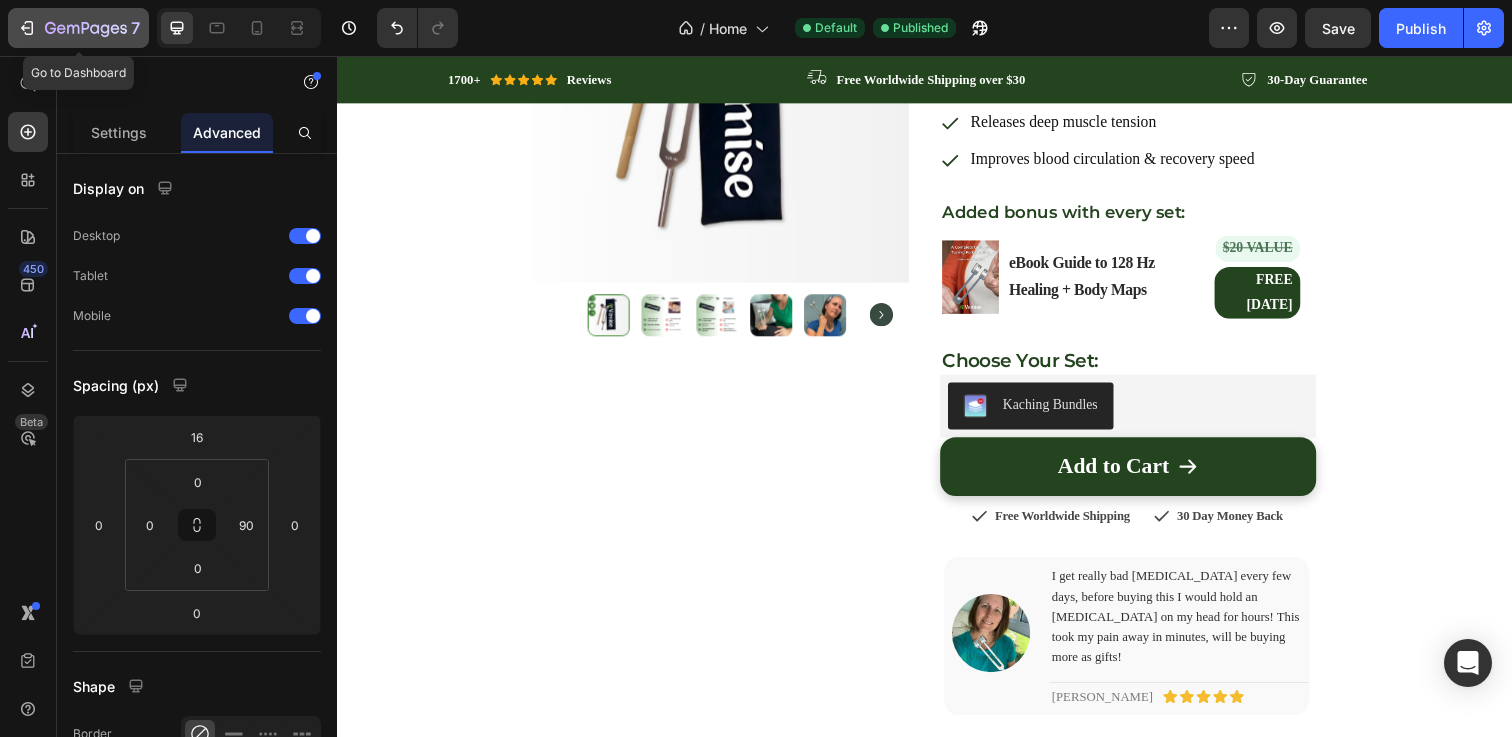 click 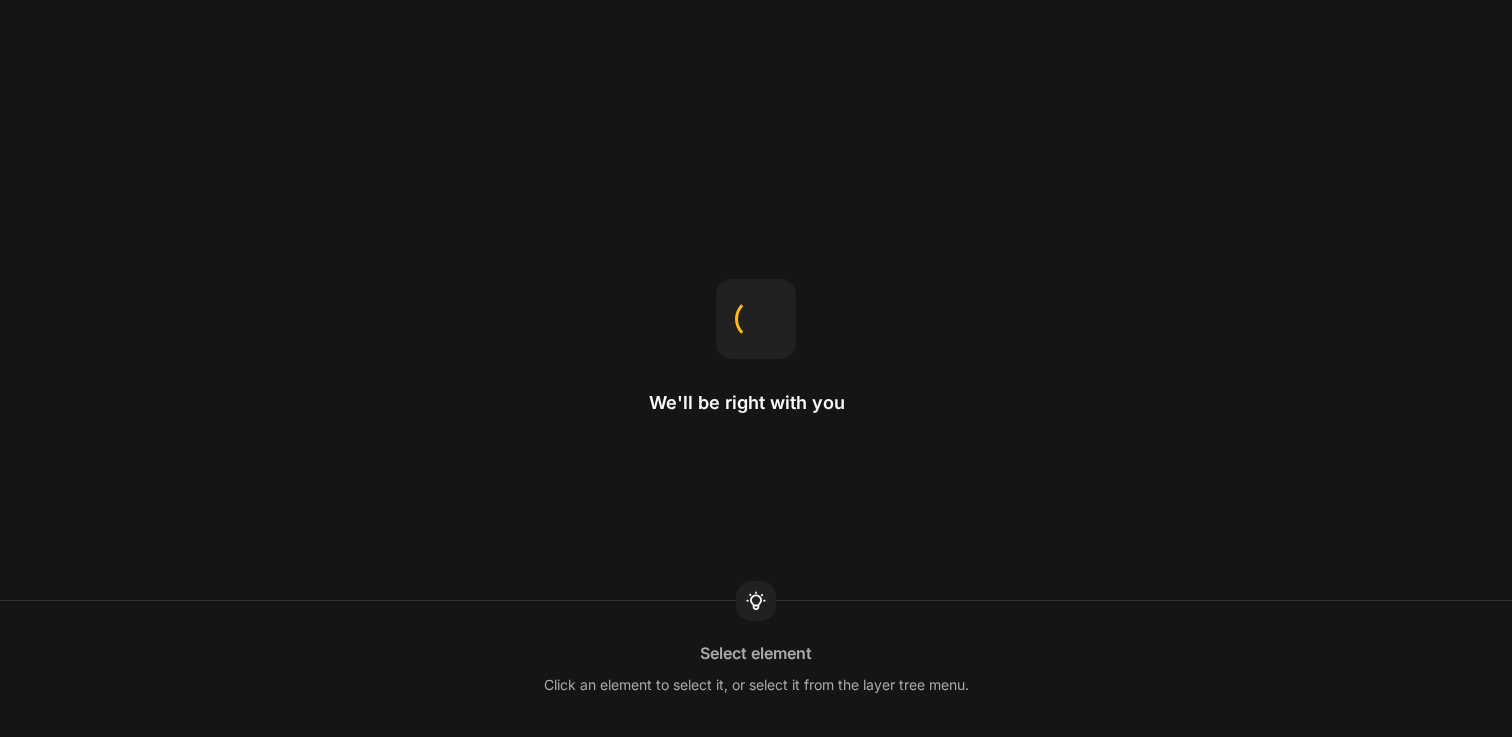 scroll, scrollTop: 0, scrollLeft: 0, axis: both 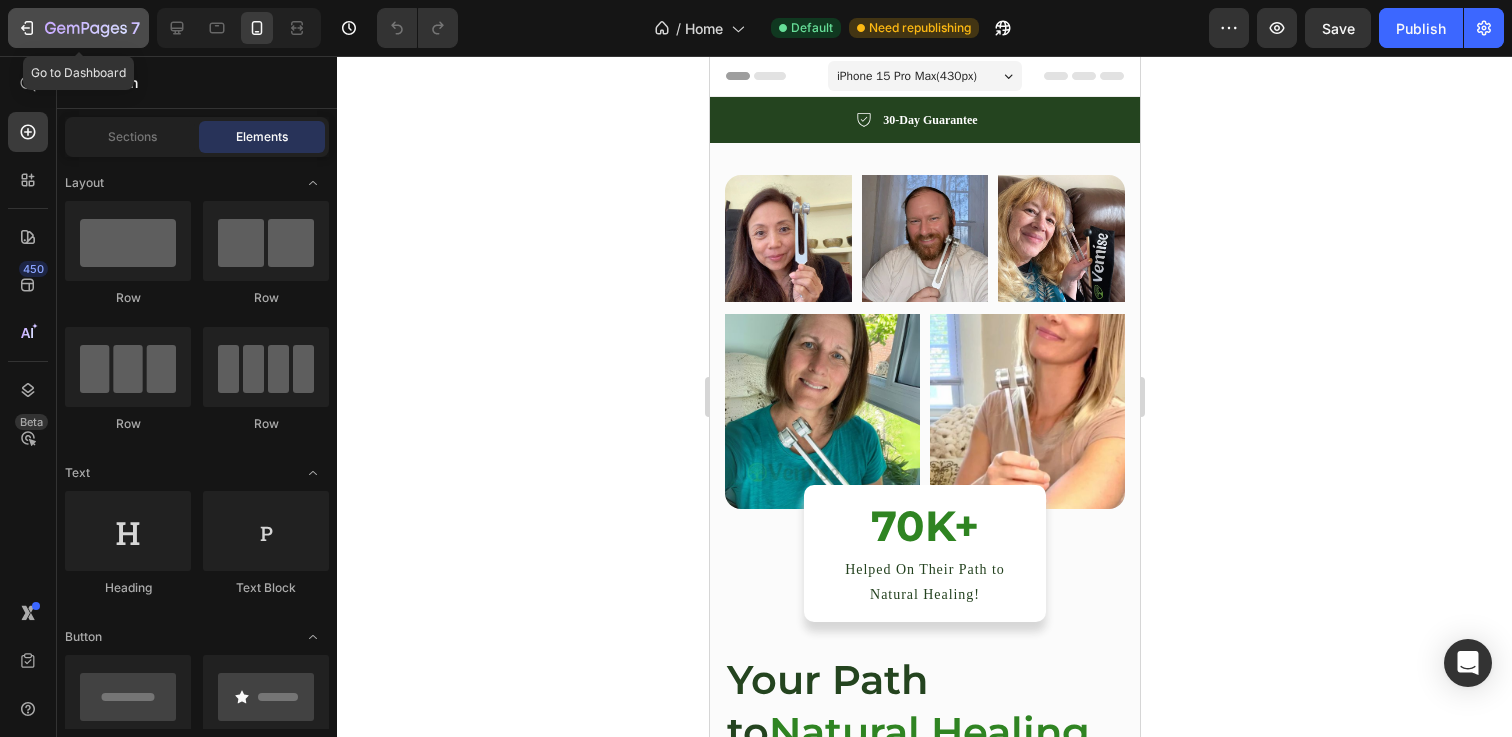click 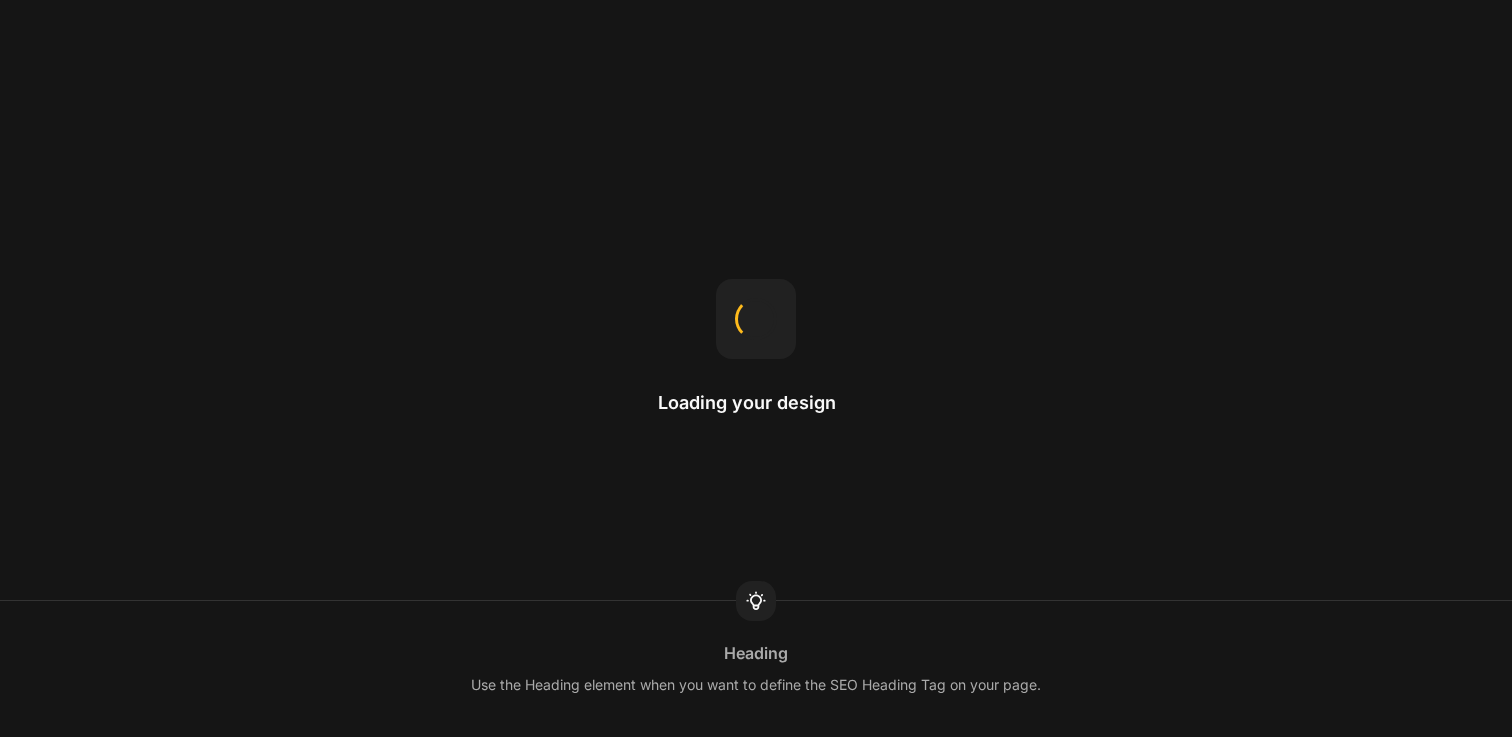 scroll, scrollTop: 0, scrollLeft: 0, axis: both 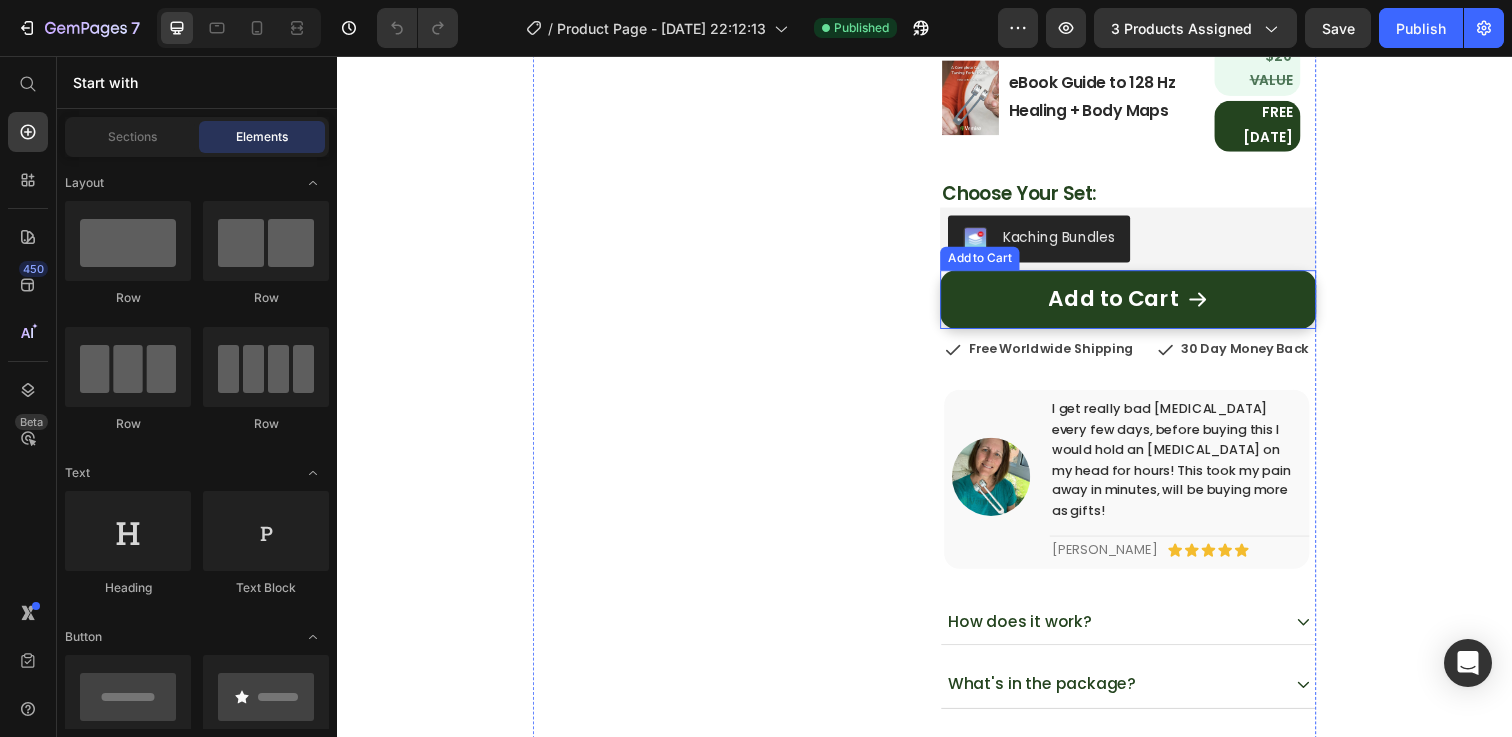 click on "Add to Cart" at bounding box center [1145, 305] 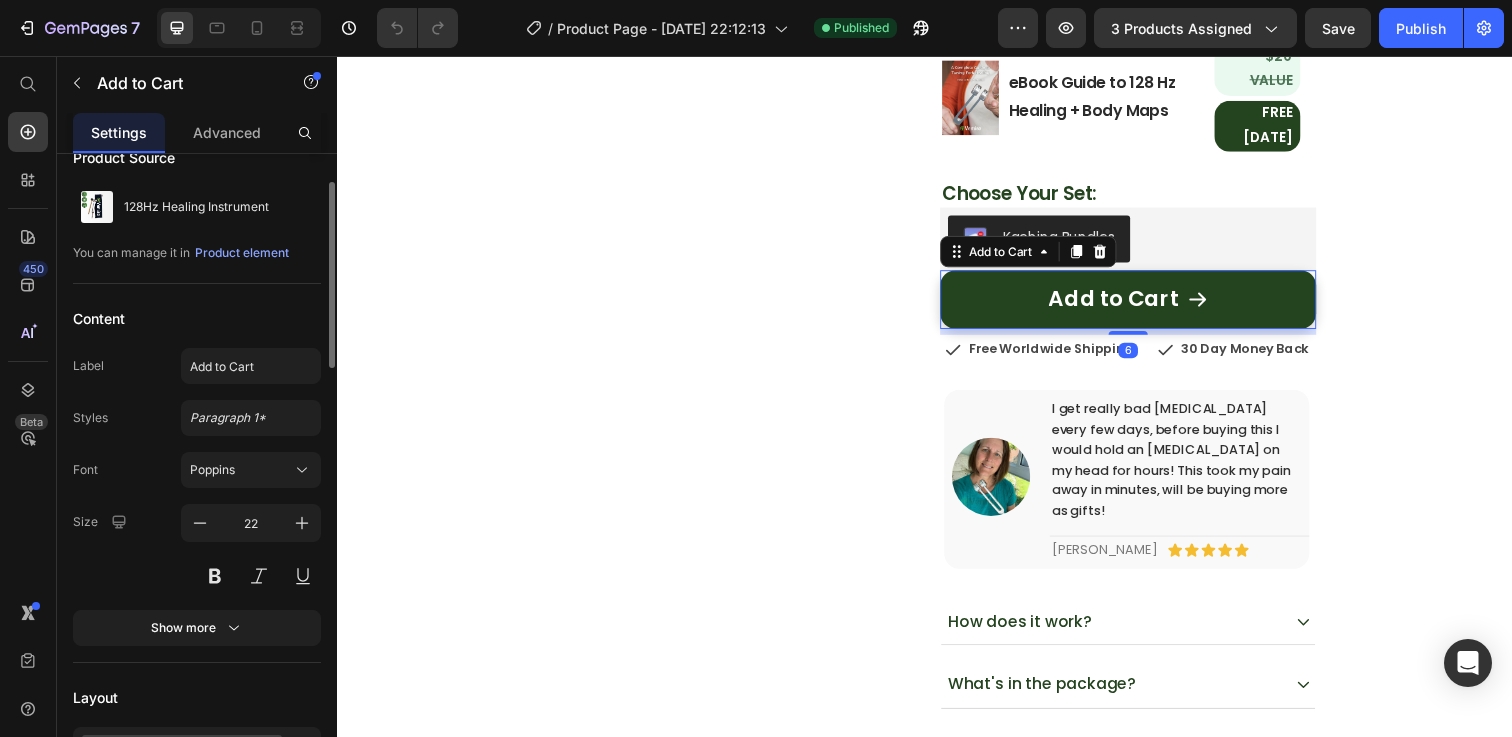 scroll, scrollTop: 54, scrollLeft: 0, axis: vertical 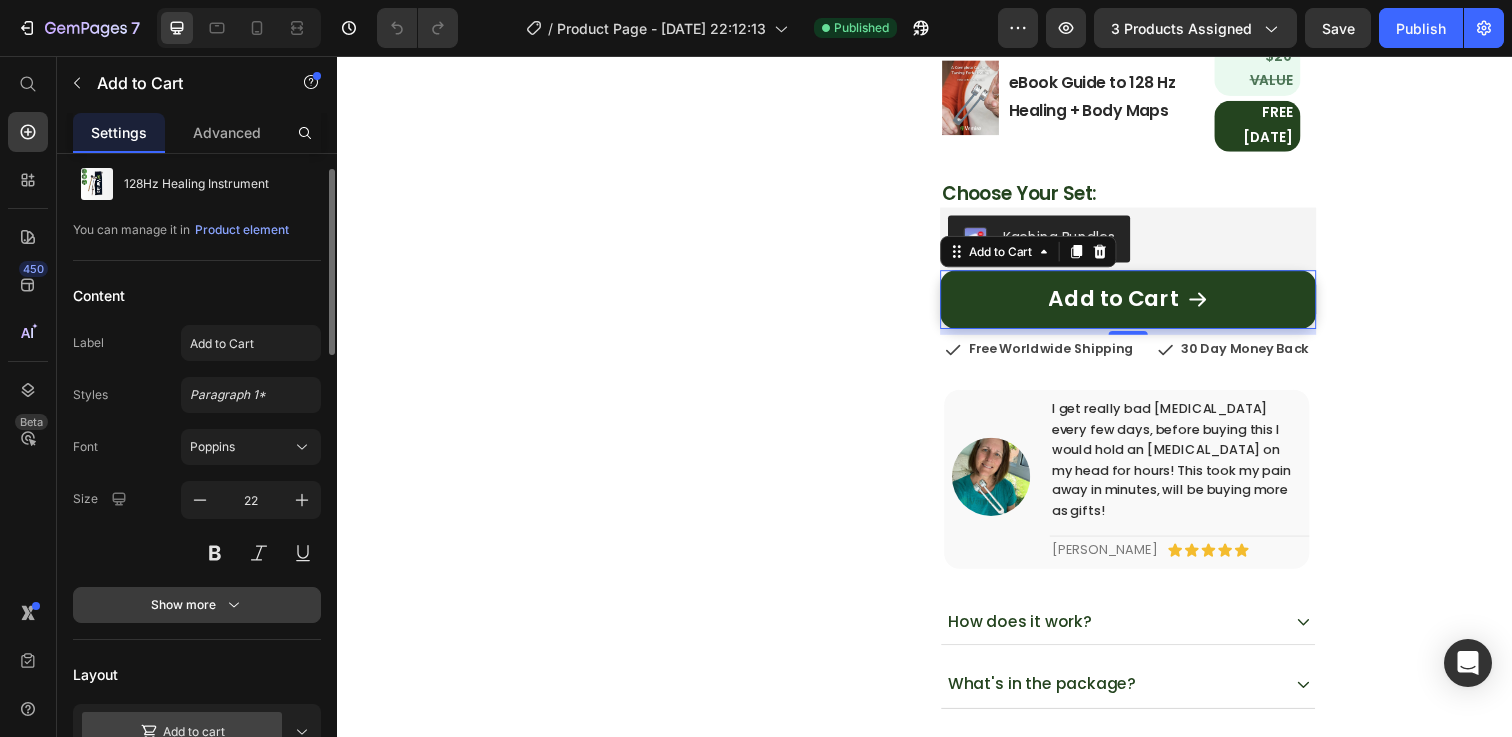 click on "Show more" at bounding box center (197, 605) 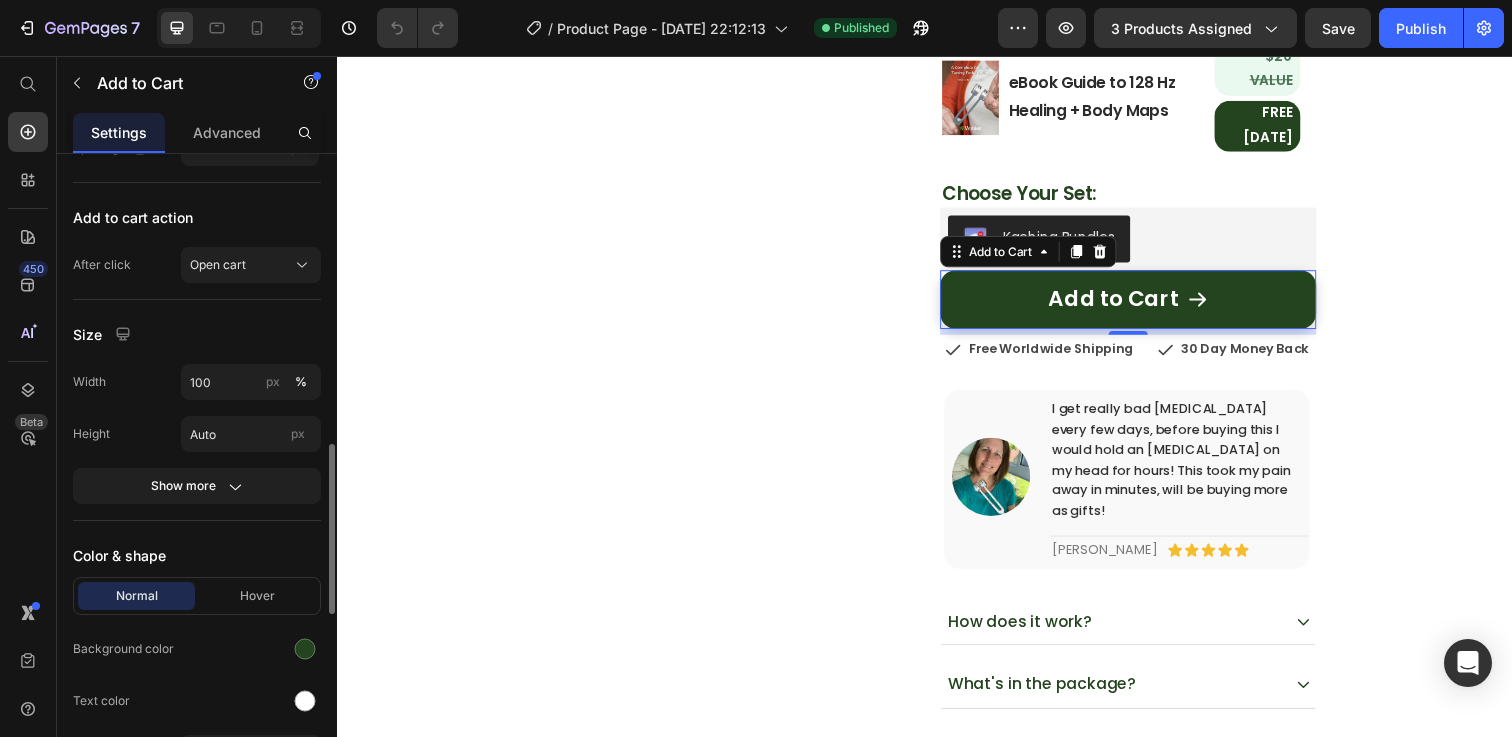 scroll, scrollTop: 1080, scrollLeft: 0, axis: vertical 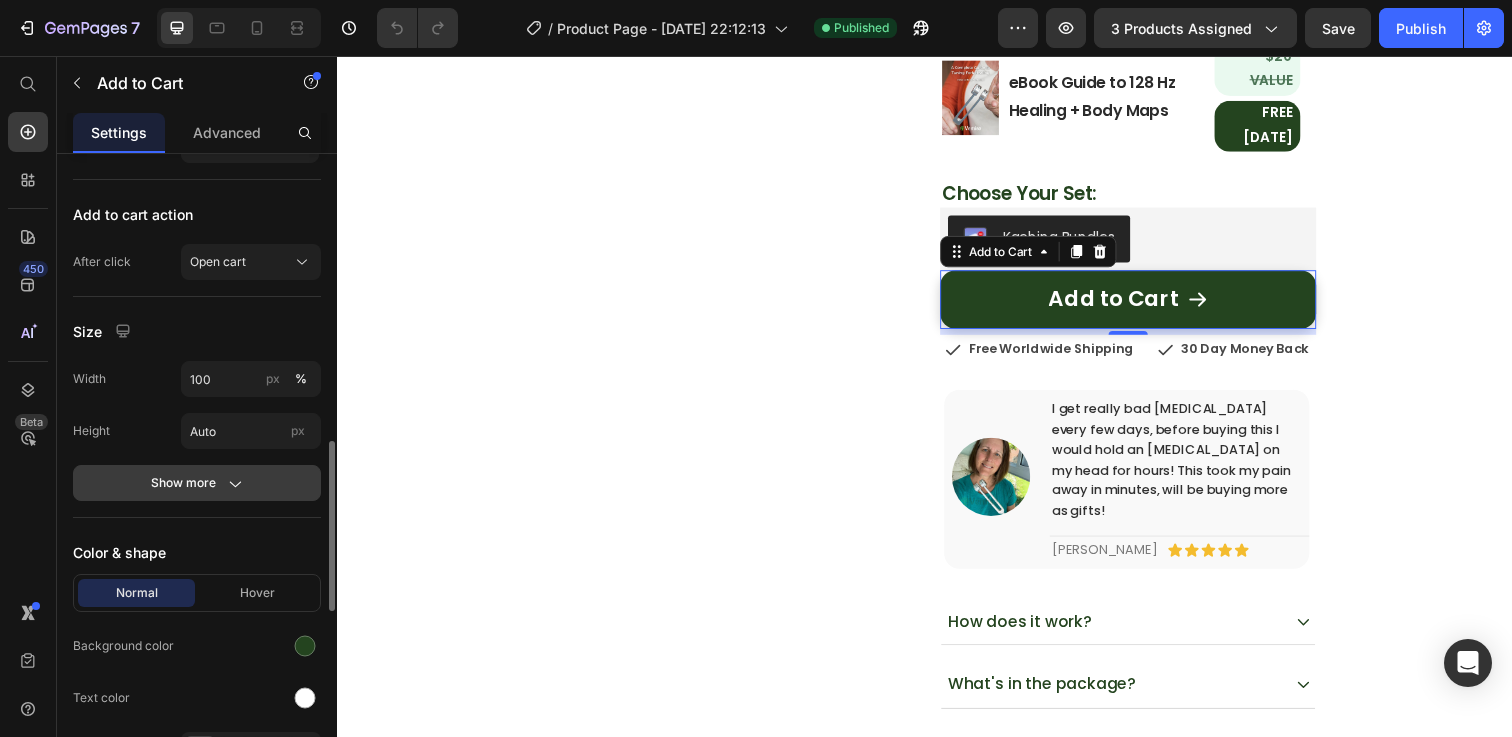 click on "Show more" at bounding box center (197, 483) 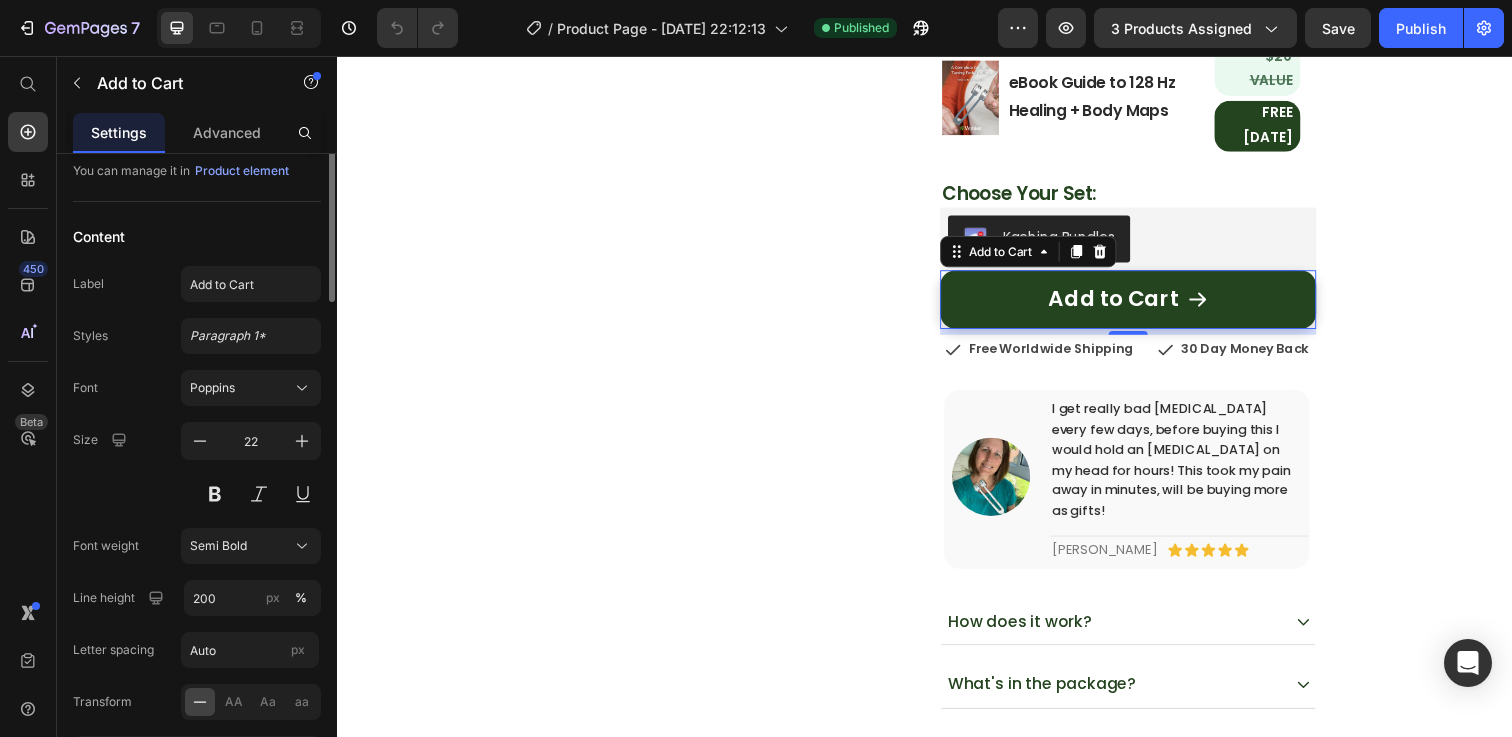 scroll, scrollTop: 51, scrollLeft: 0, axis: vertical 